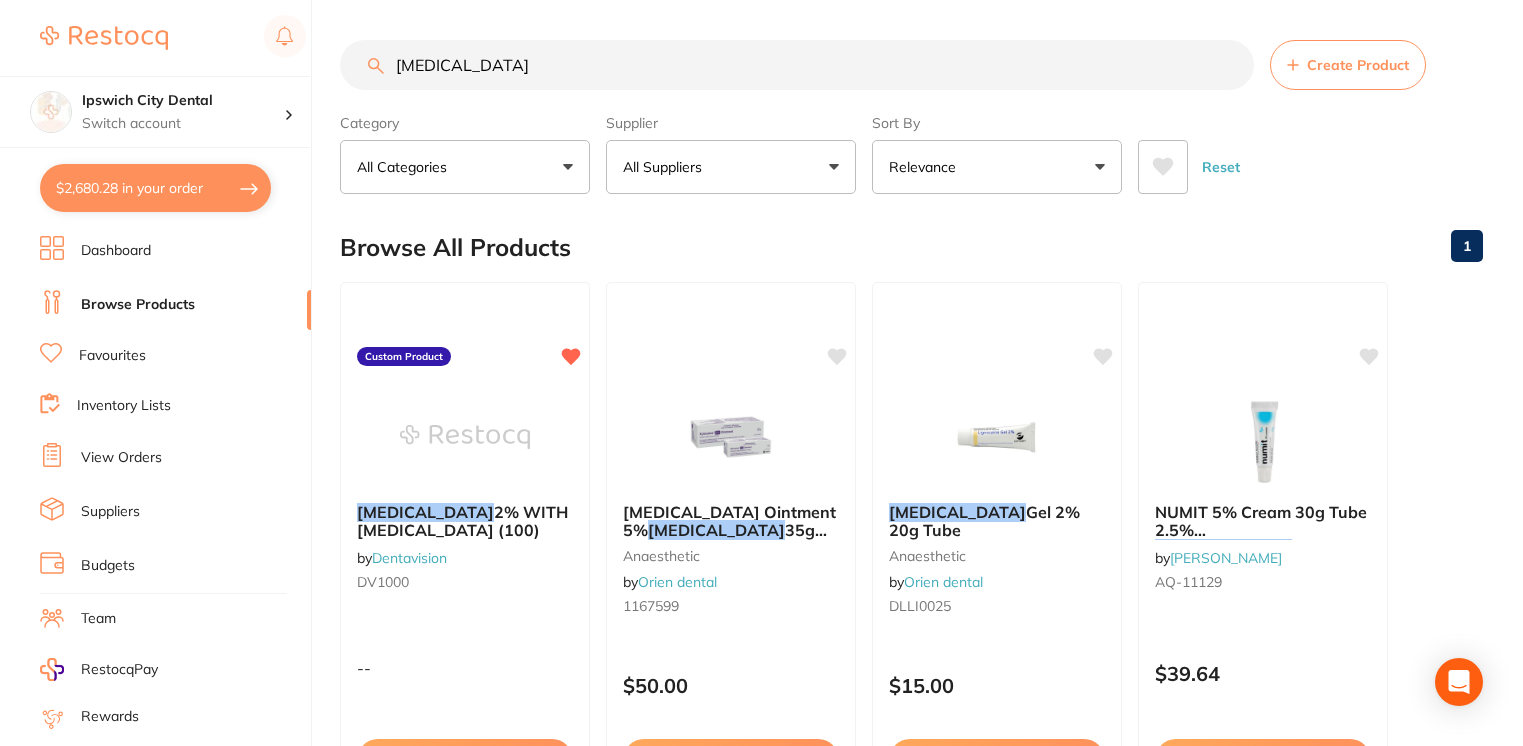 scroll, scrollTop: 0, scrollLeft: 0, axis: both 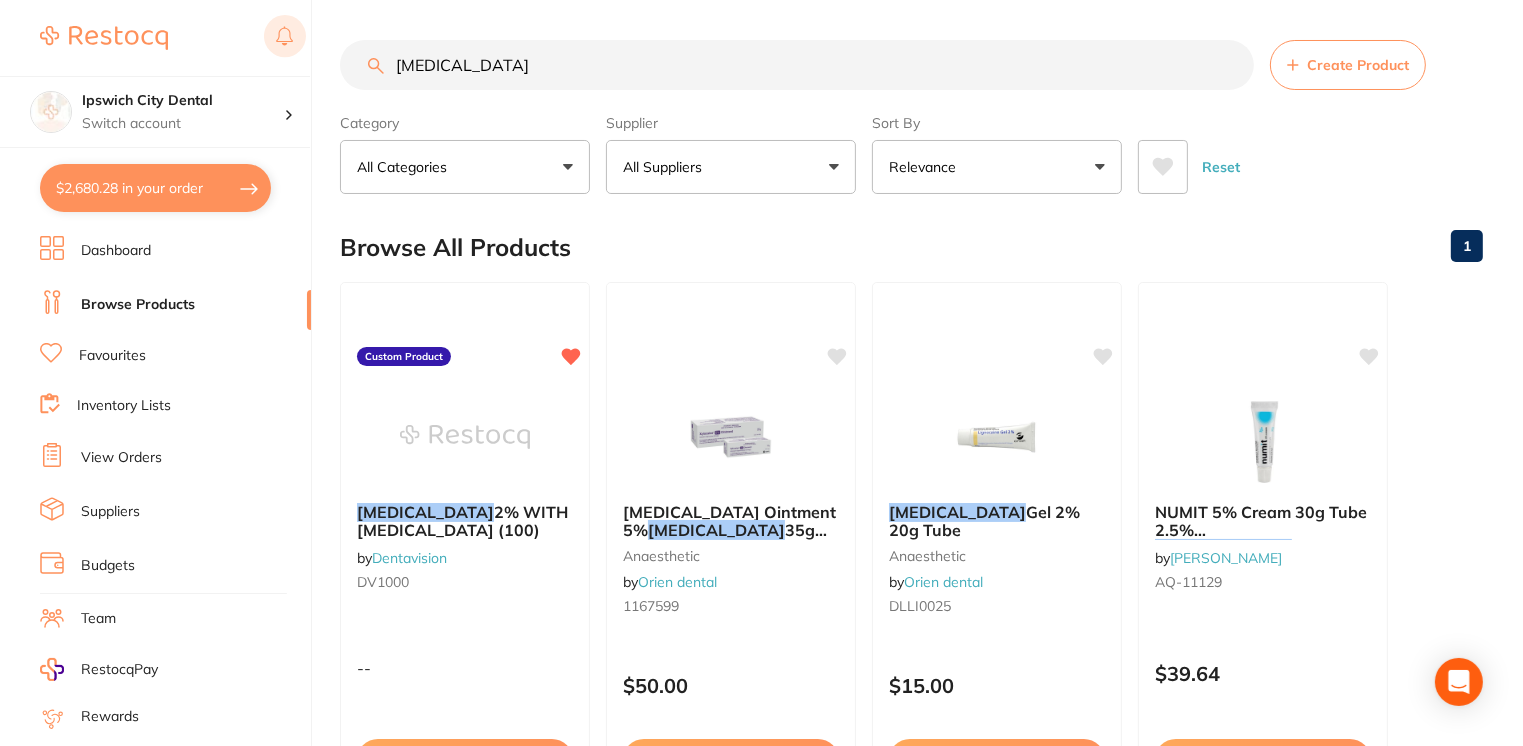 drag, startPoint x: 520, startPoint y: 65, endPoint x: 278, endPoint y: 59, distance: 242.07437 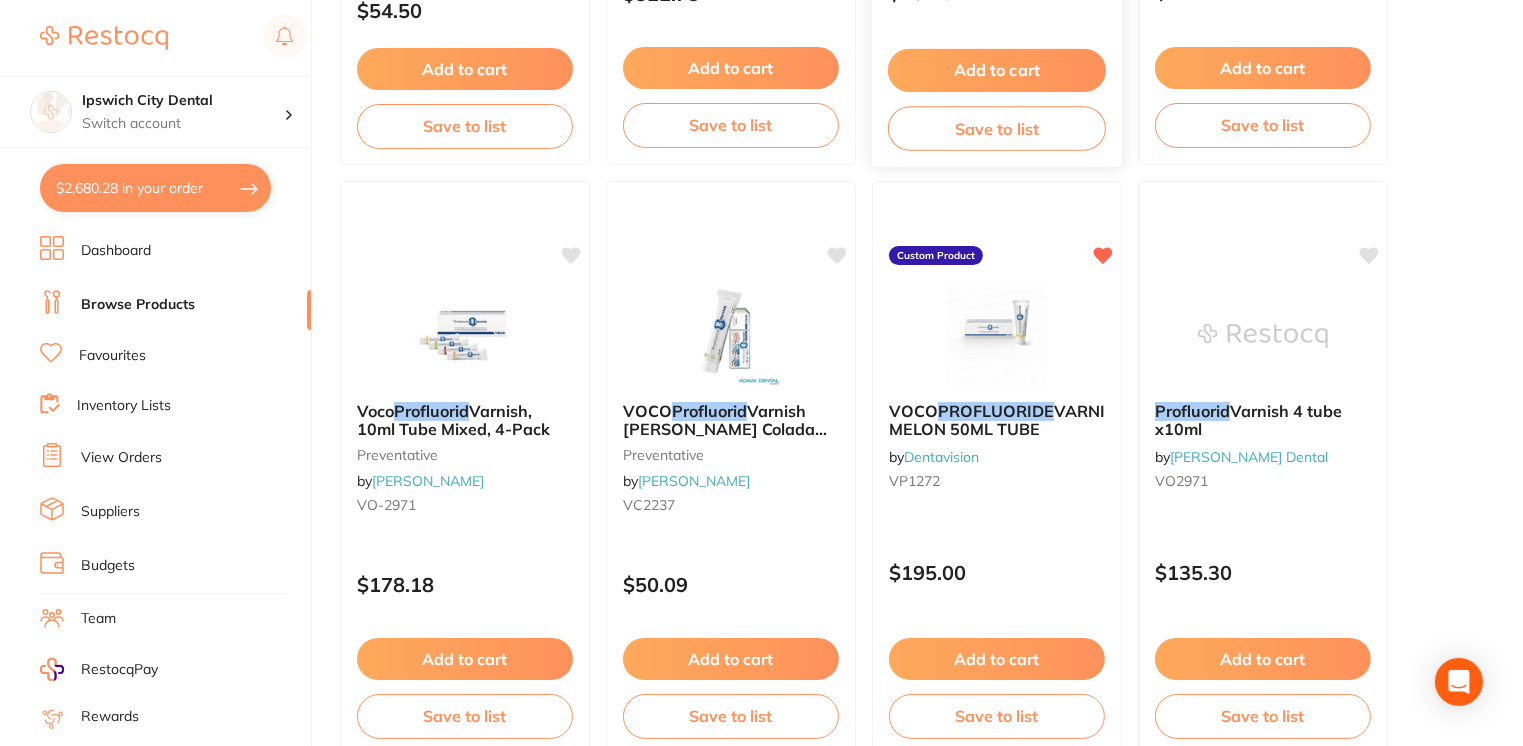 scroll, scrollTop: 843, scrollLeft: 0, axis: vertical 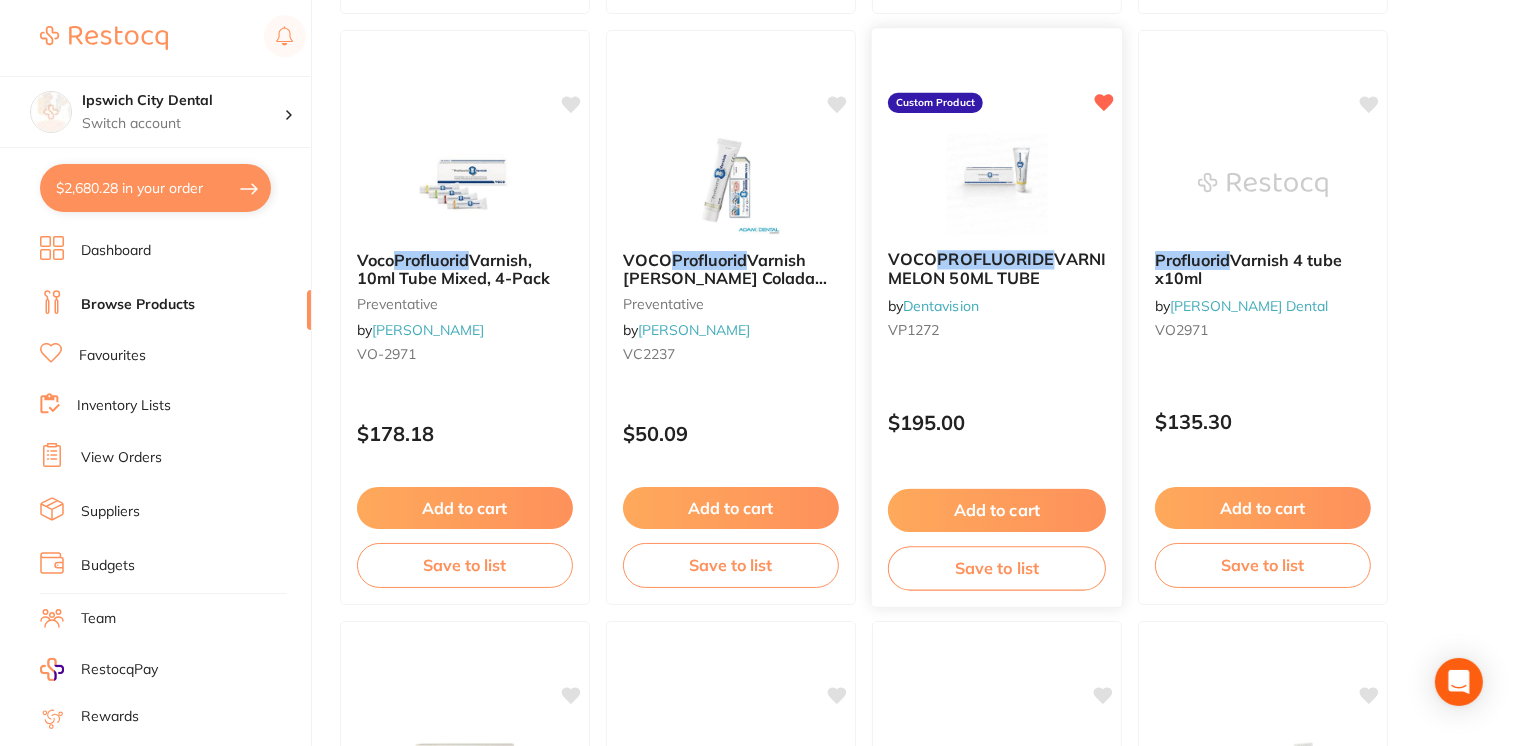 click on "VOCO  PROFLUORIDE  VARNISH MELON 50ML TUBE   by  Dentavision VP1272" at bounding box center [997, 298] 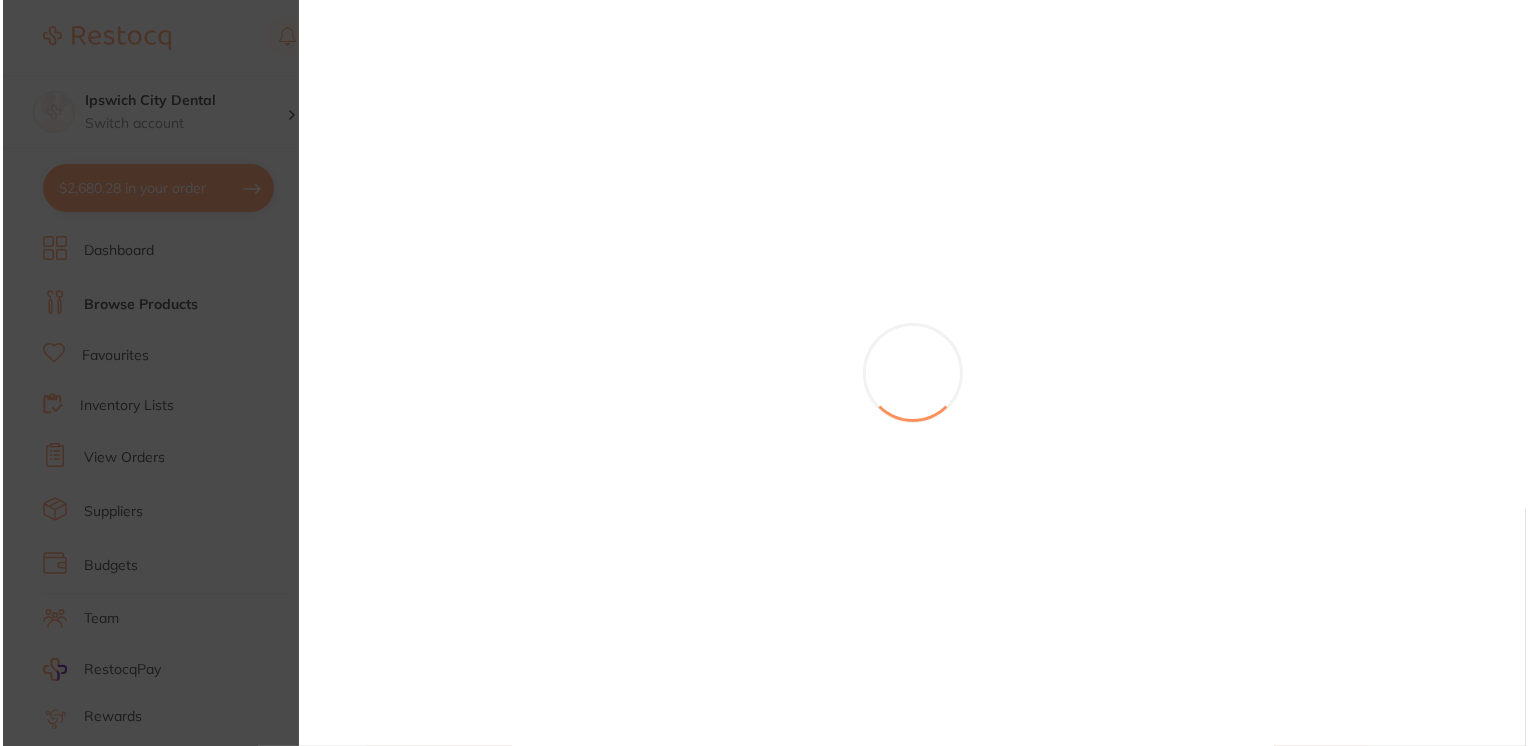 scroll, scrollTop: 0, scrollLeft: 0, axis: both 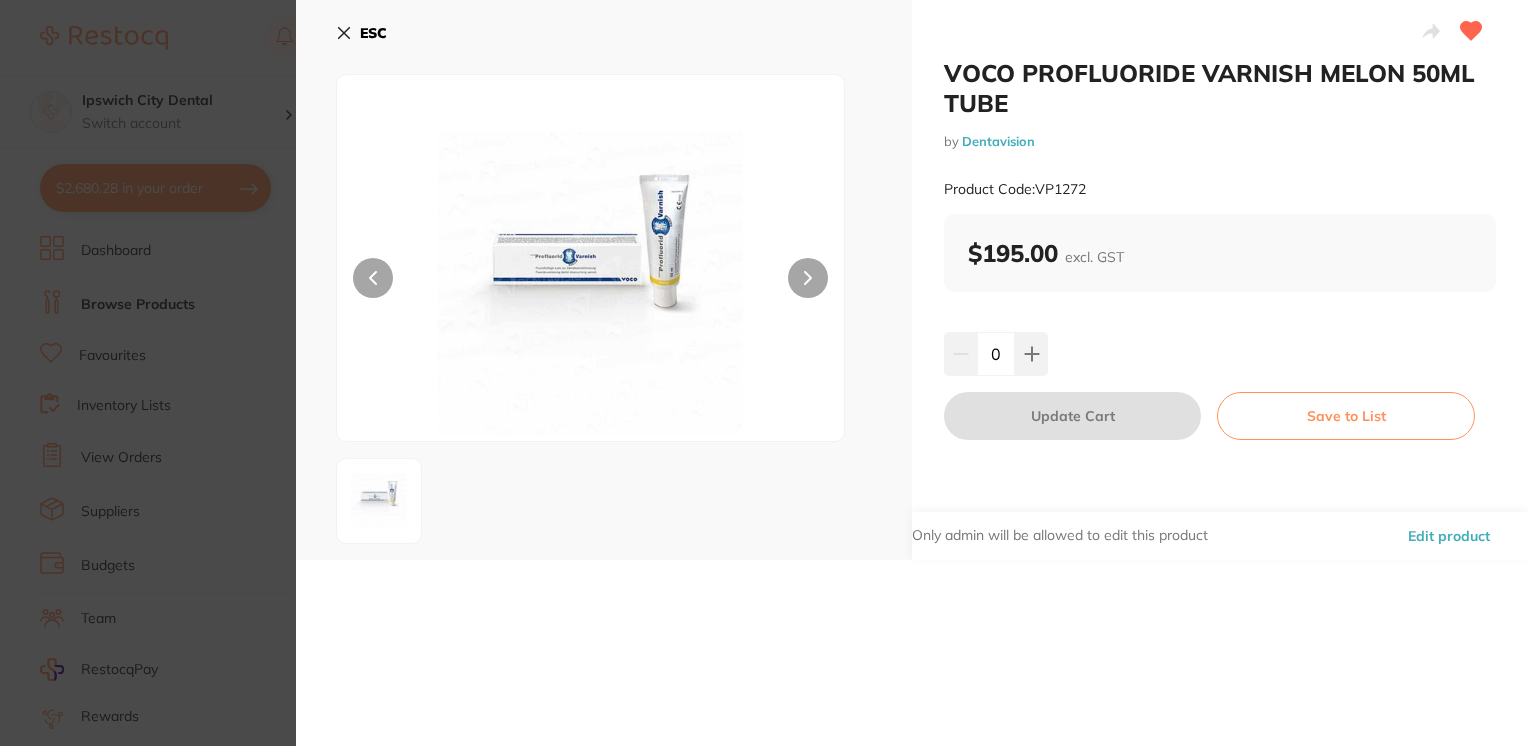 click 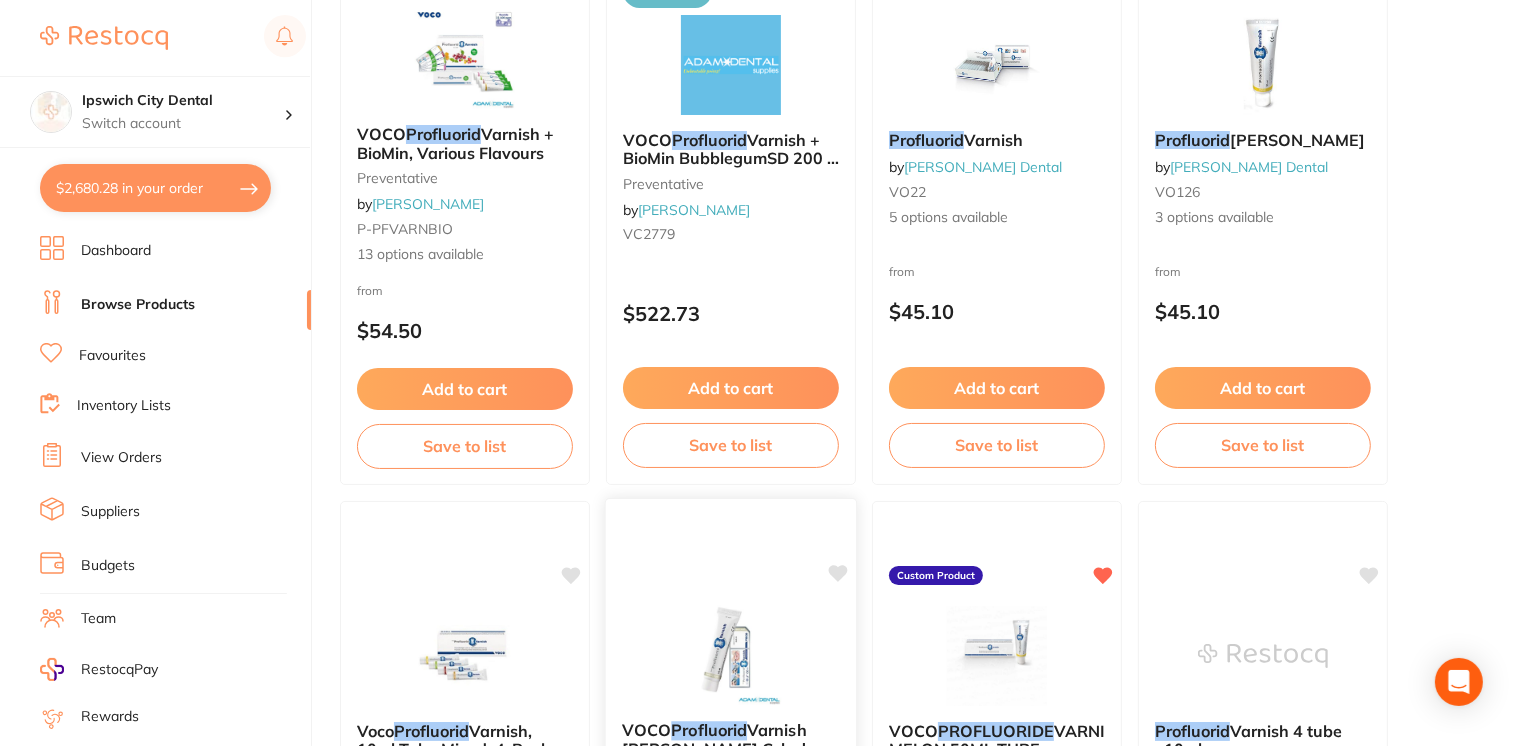 scroll, scrollTop: 0, scrollLeft: 0, axis: both 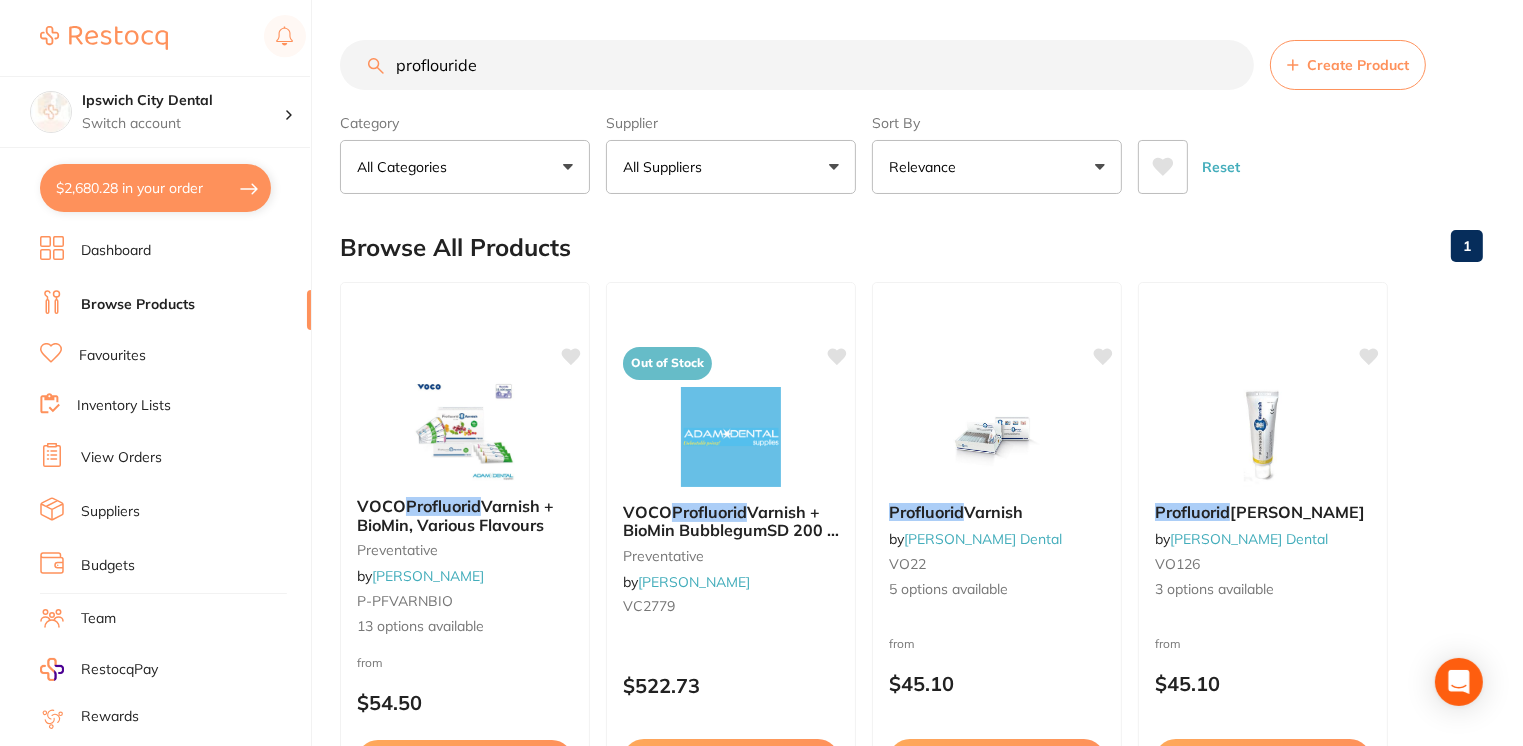 drag, startPoint x: 528, startPoint y: 67, endPoint x: 396, endPoint y: 67, distance: 132 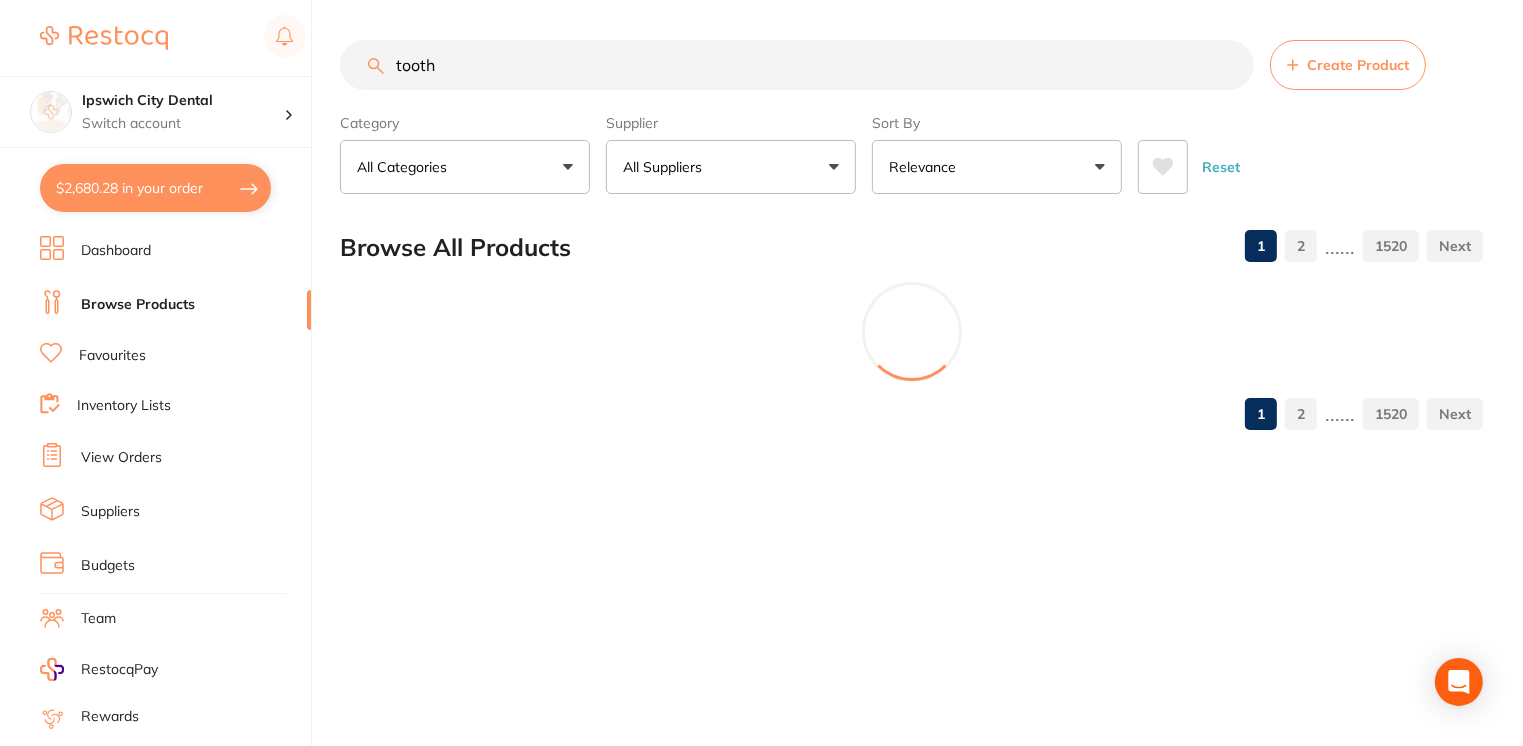 click on "tooth" at bounding box center [797, 65] 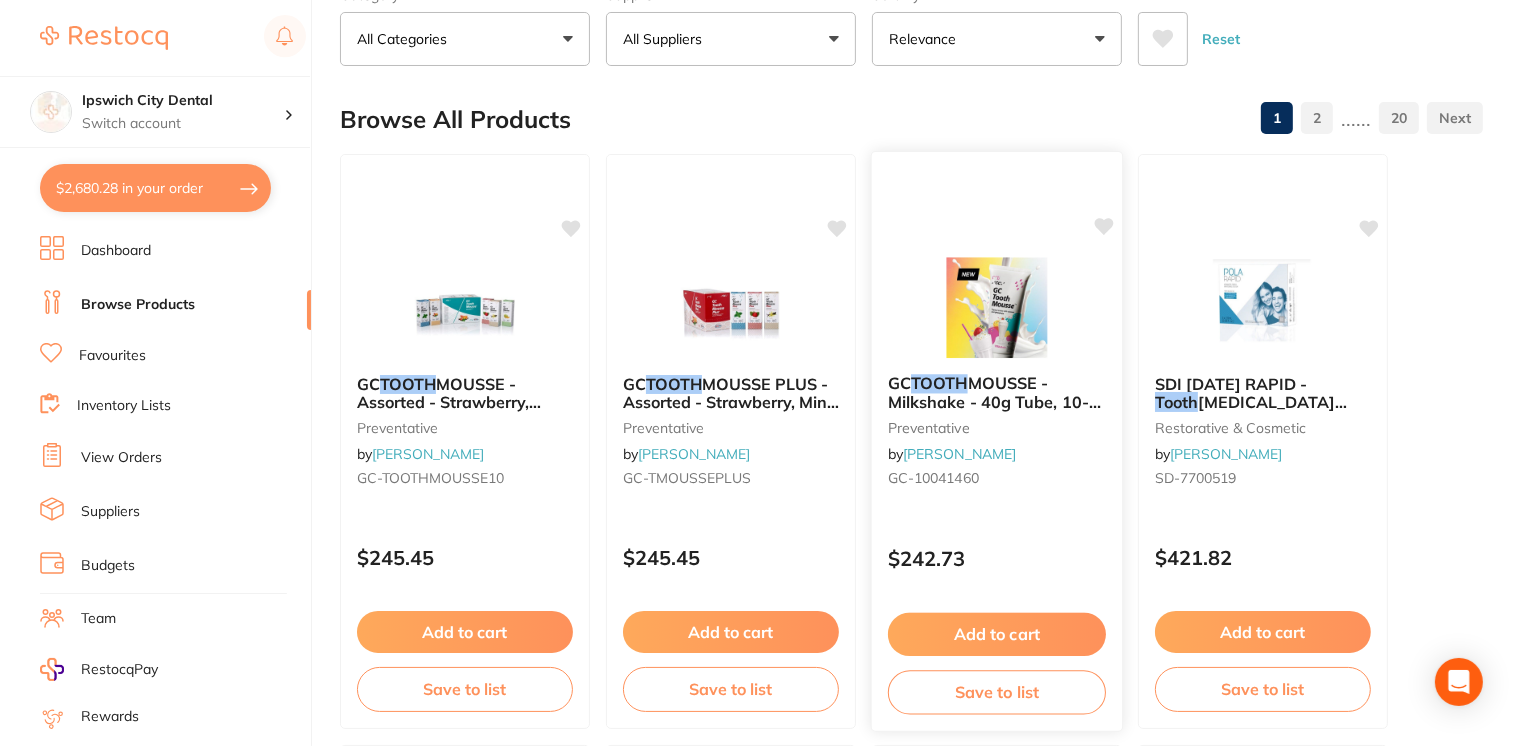 scroll, scrollTop: 176, scrollLeft: 0, axis: vertical 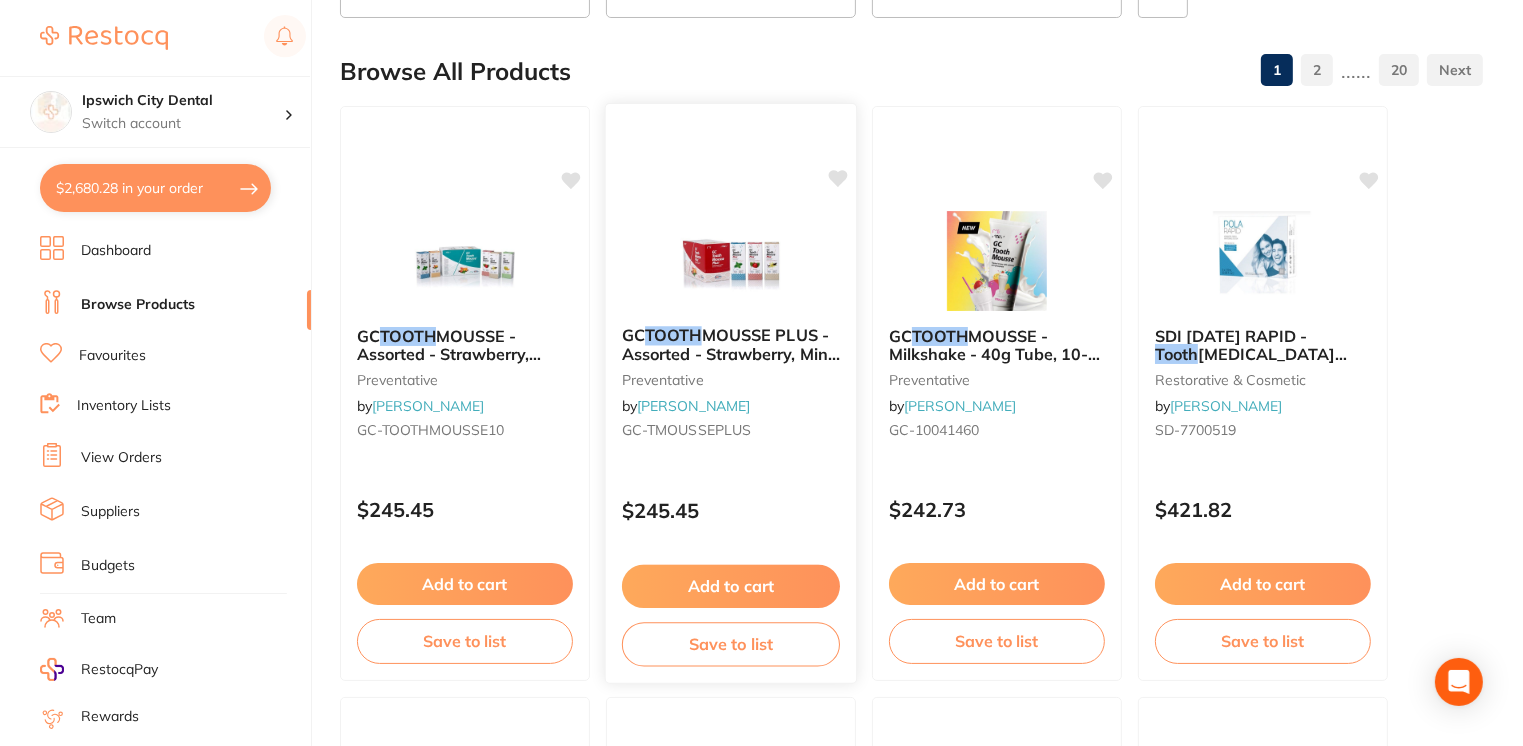 type on "tooth" 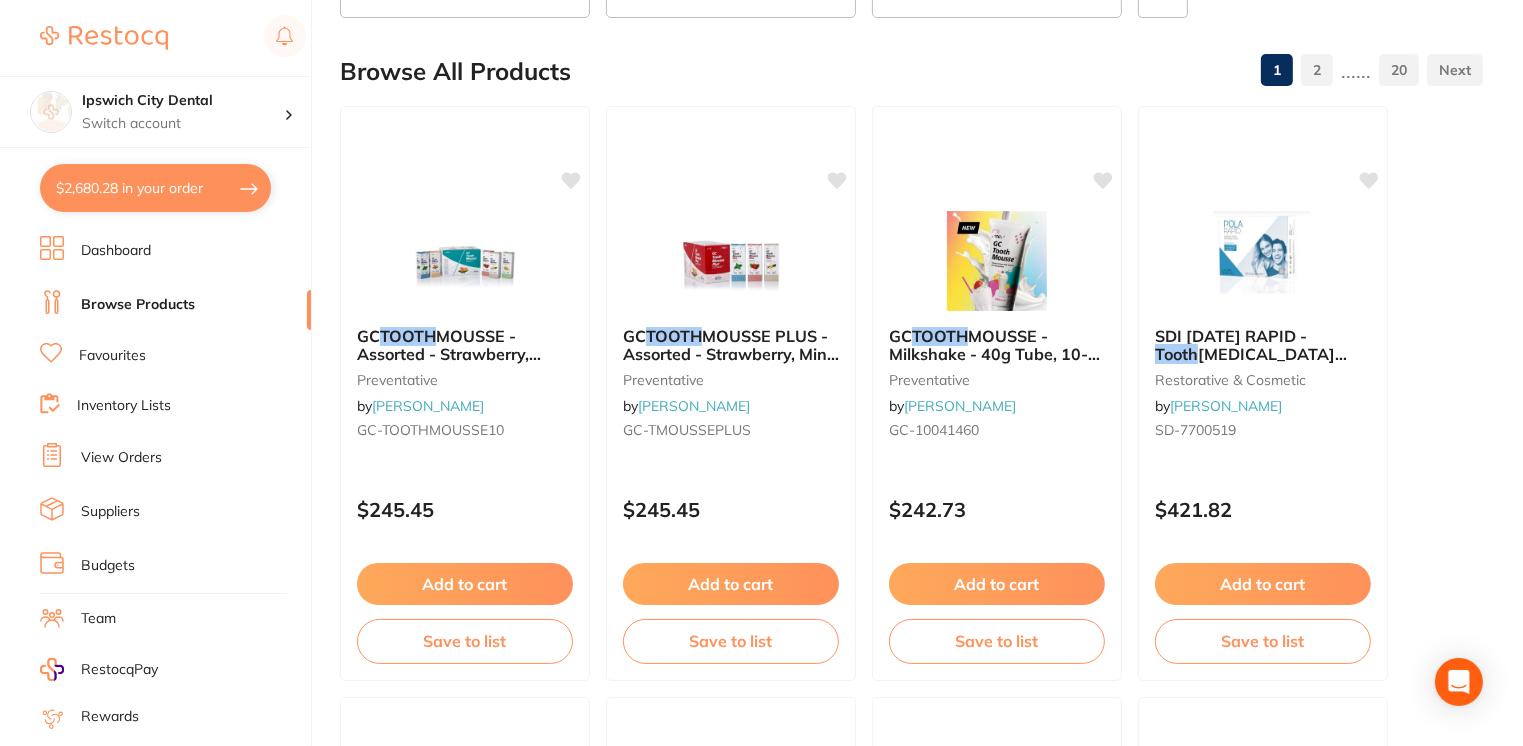 click at bounding box center (761, 373) 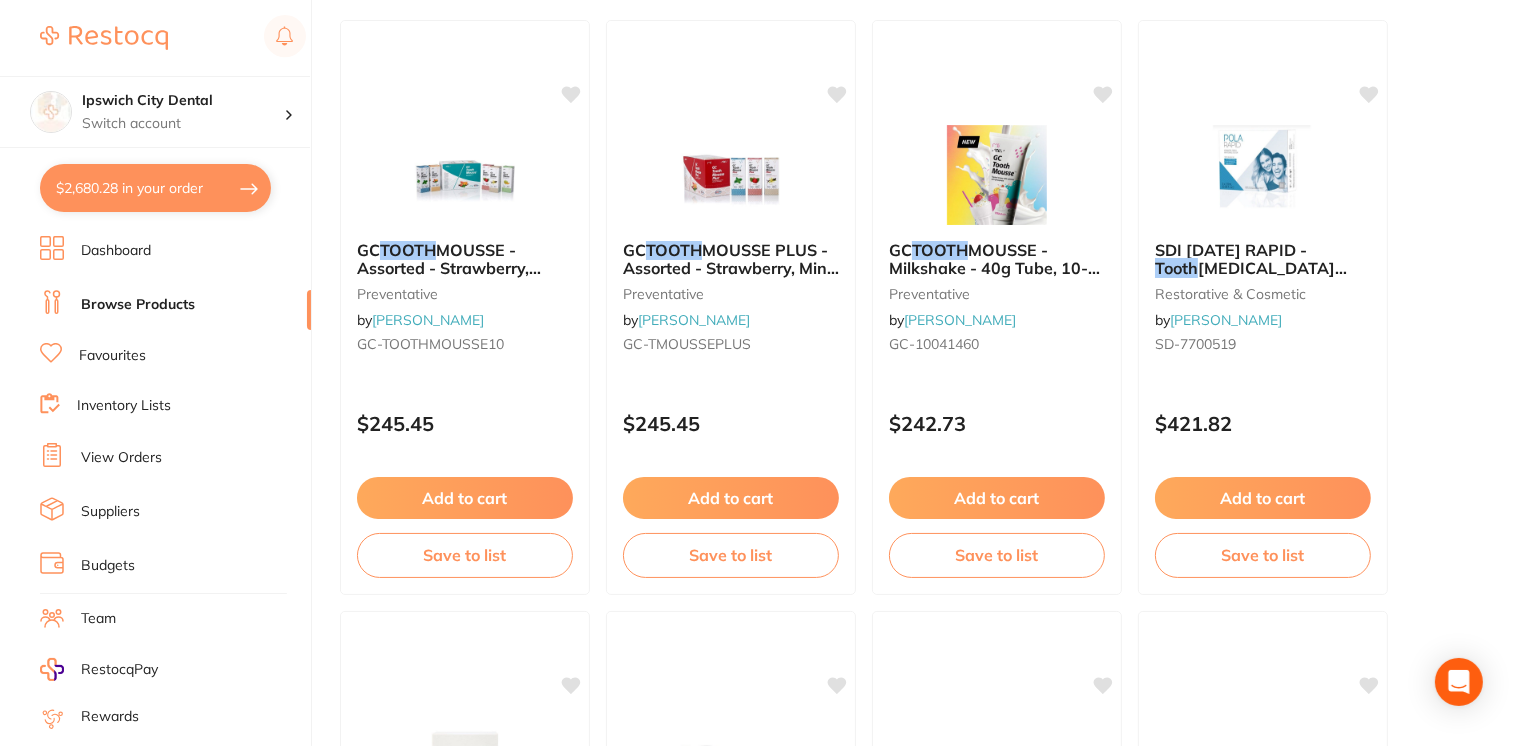 scroll, scrollTop: 263, scrollLeft: 0, axis: vertical 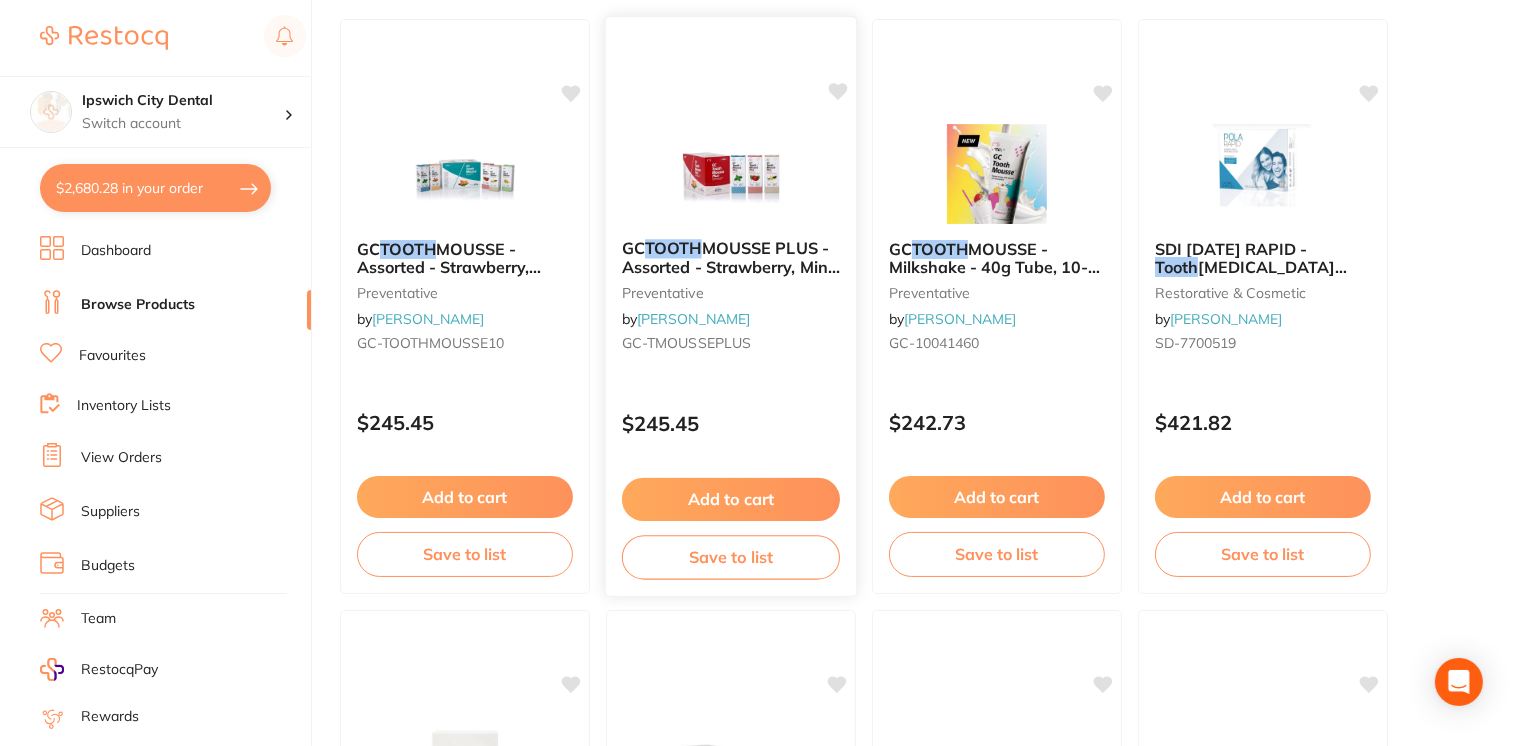 click on "GC  TOOTH  MOUSSE PLUS - Assorted - Strawberry, Mint, Vanilla - 40g Tubes, 10-Pack   preventative by  Henry Schein Halas GC-TMOUSSEPLUS" at bounding box center (731, 299) 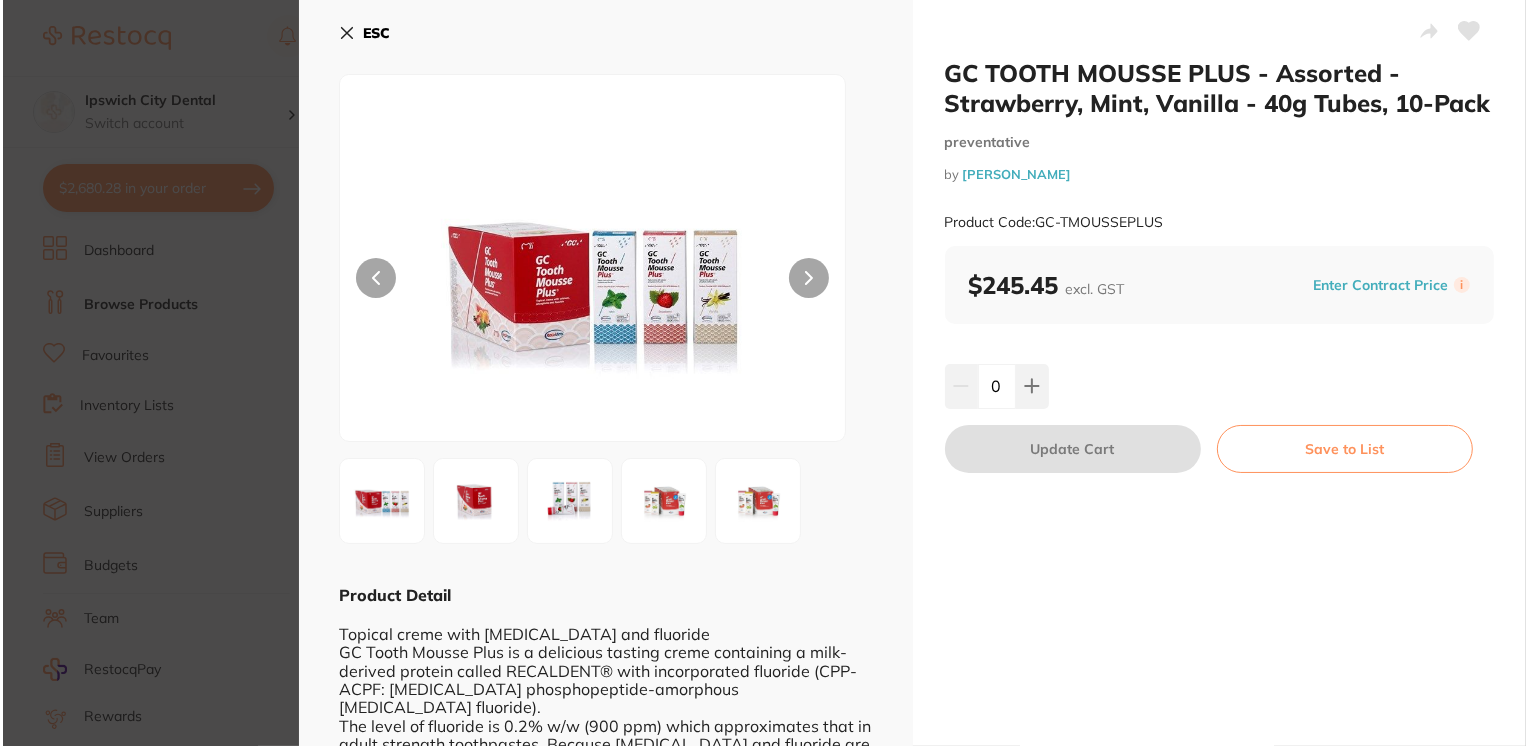scroll, scrollTop: 0, scrollLeft: 0, axis: both 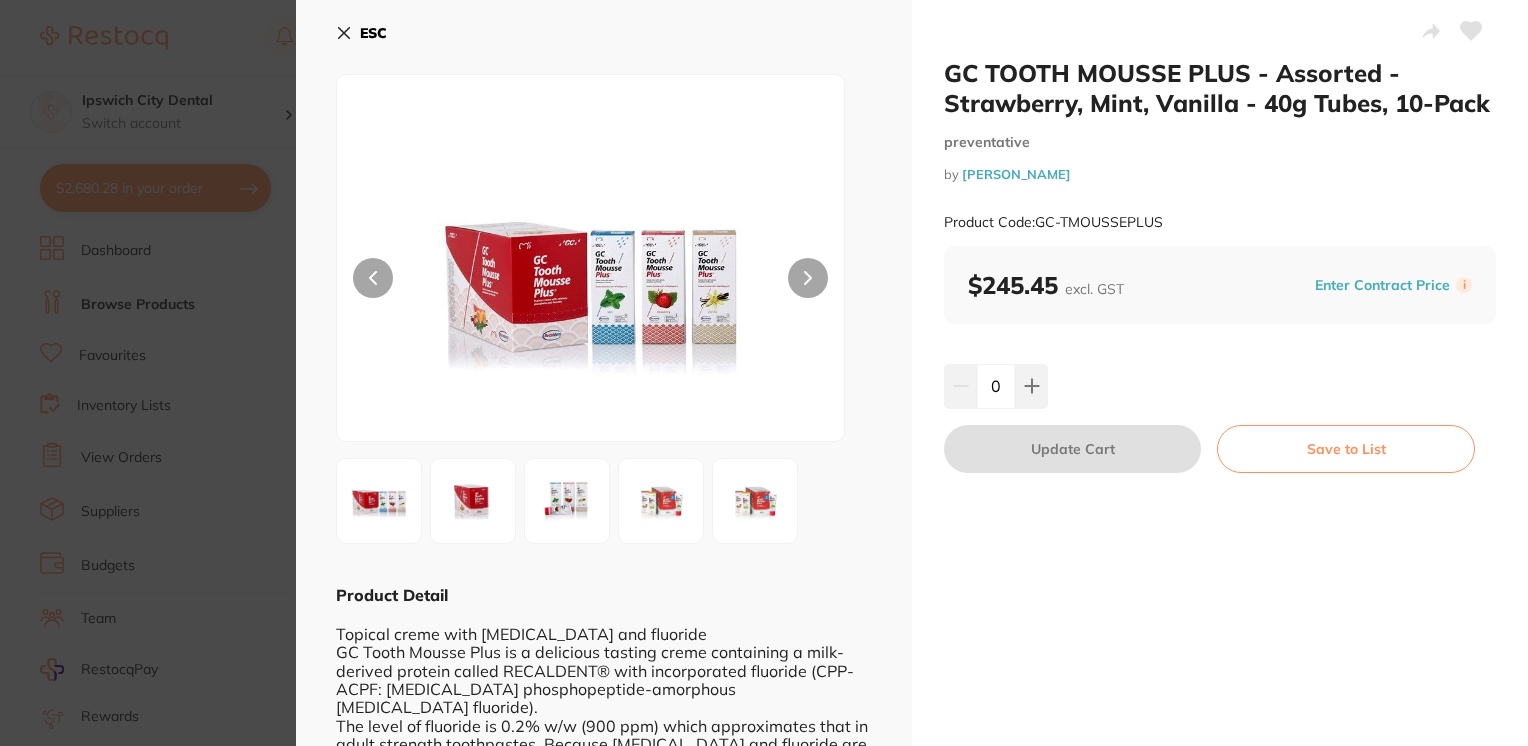 click on "Product Detail
Topical creme with calcium, phosphate and fluoride
GC Tooth Mousse Plus is a delicious tasting creme containing a milk-derived protein called RECALDENT® with incorporated fluoride (CPP-ACPF: casein phosphopeptide-amorphous calcium phosphate fluoride).
The level of fluoride is 0.2% w/w (900 ppm) which approximates that in adult strength toothpastes. Because calcium, phosphate and fluoride are carried in a special milk-derived protein called RECALDENT® (CPP-ACP), they are available in a soluble form. This means GC Tooth Mousse Plus can provide extra protection for teeth, buffer dental plaque acid from bacteria in the mouth and also protect teeth from acidic foods and drinks.
When do your teeth need extra protection?
If acid from bacteria in your mouth attacks your teeth
If acid from diet attacks your teeth
If acid from reflux (heartburn) attacks your teeth
Daily extra protection
GC Tooth Mousse Plus contains 900 ppm fluoride and is recommended for:" at bounding box center [604, 1036] 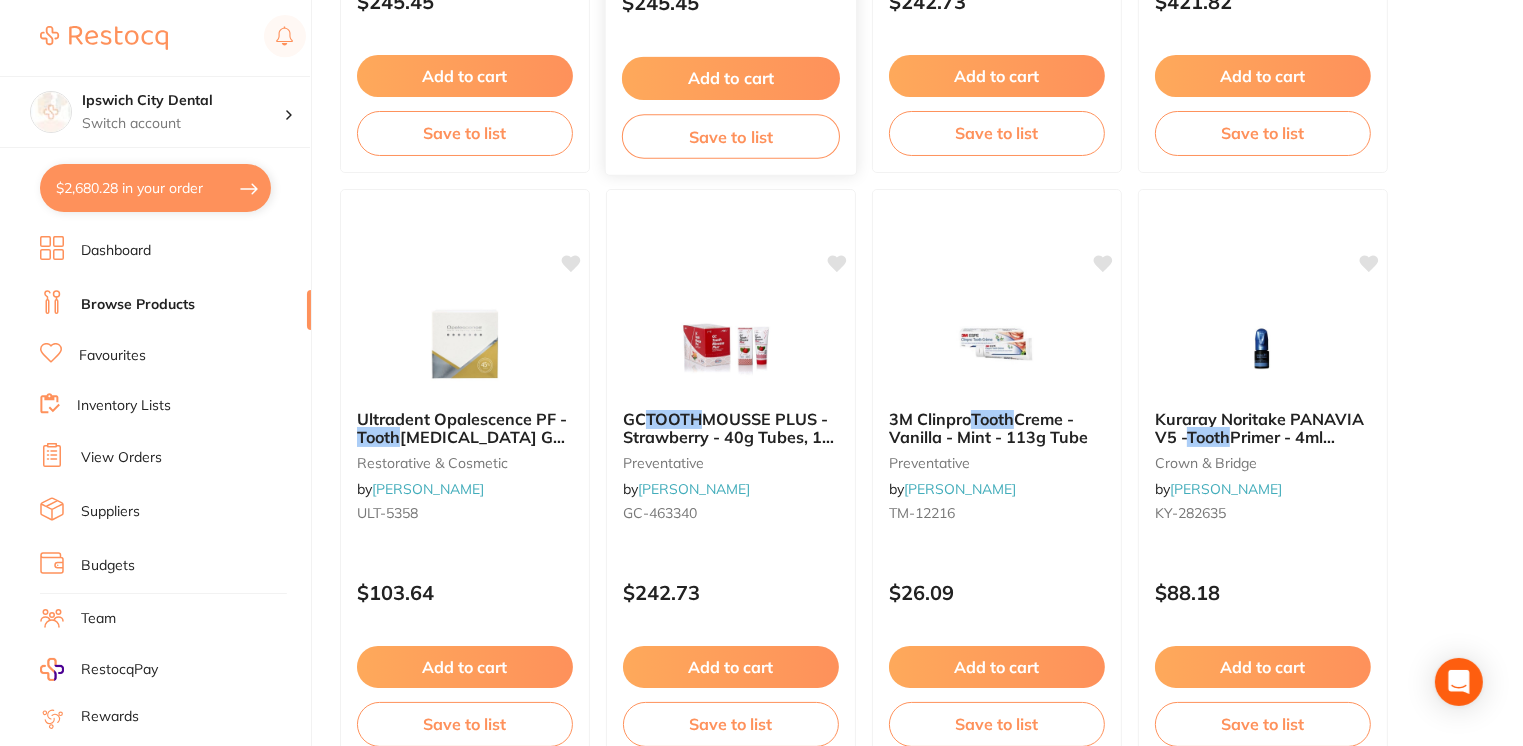 scroll, scrollTop: 687, scrollLeft: 0, axis: vertical 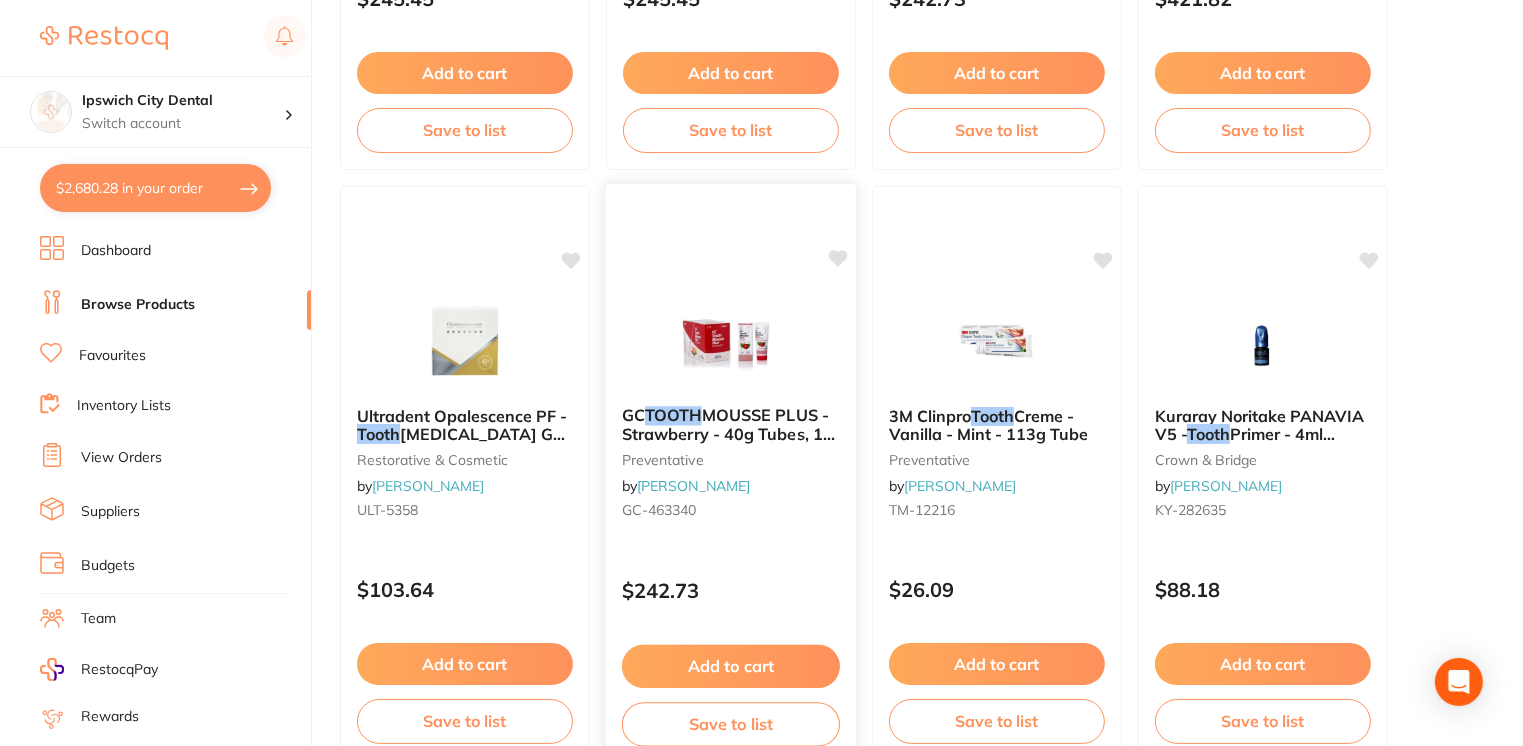 click at bounding box center (730, 339) 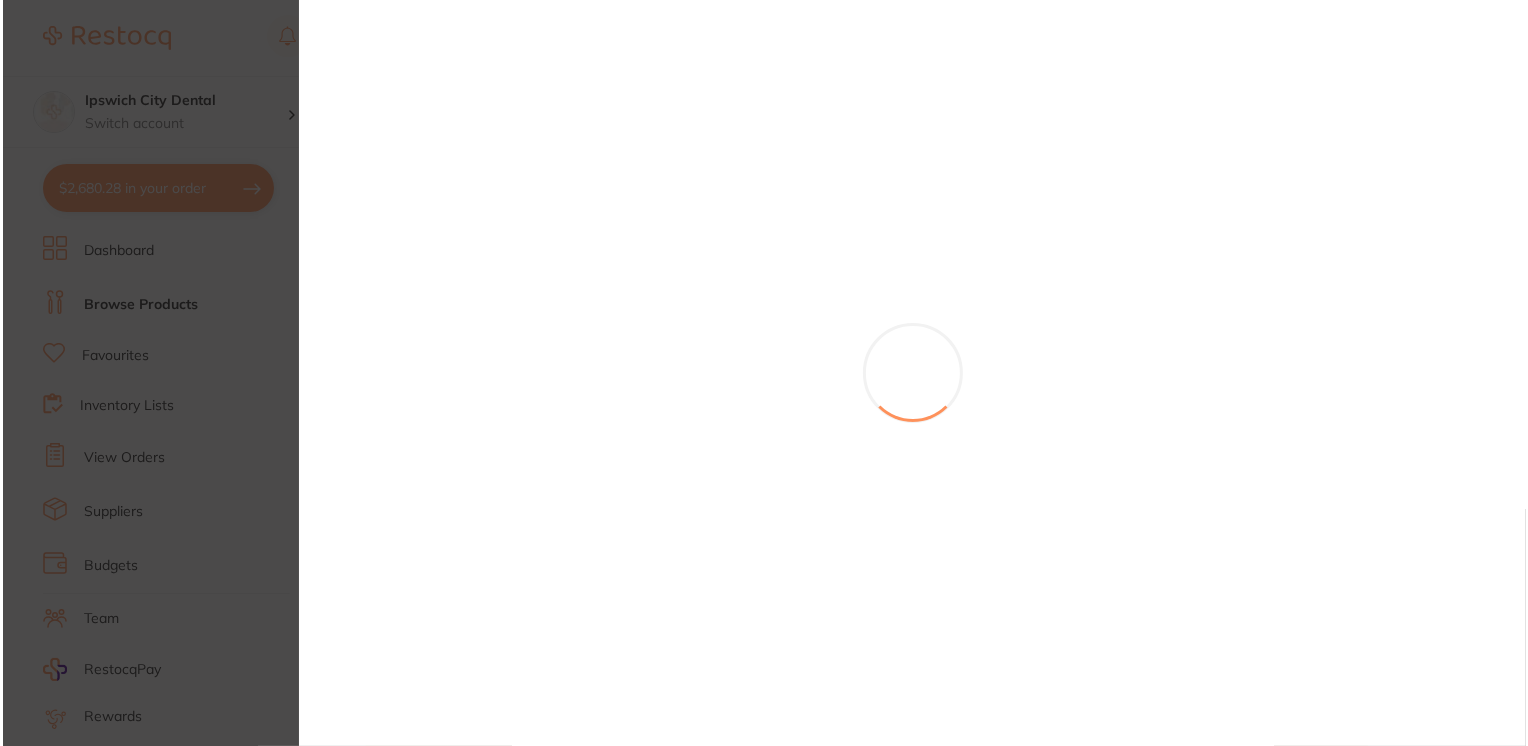 scroll, scrollTop: 0, scrollLeft: 0, axis: both 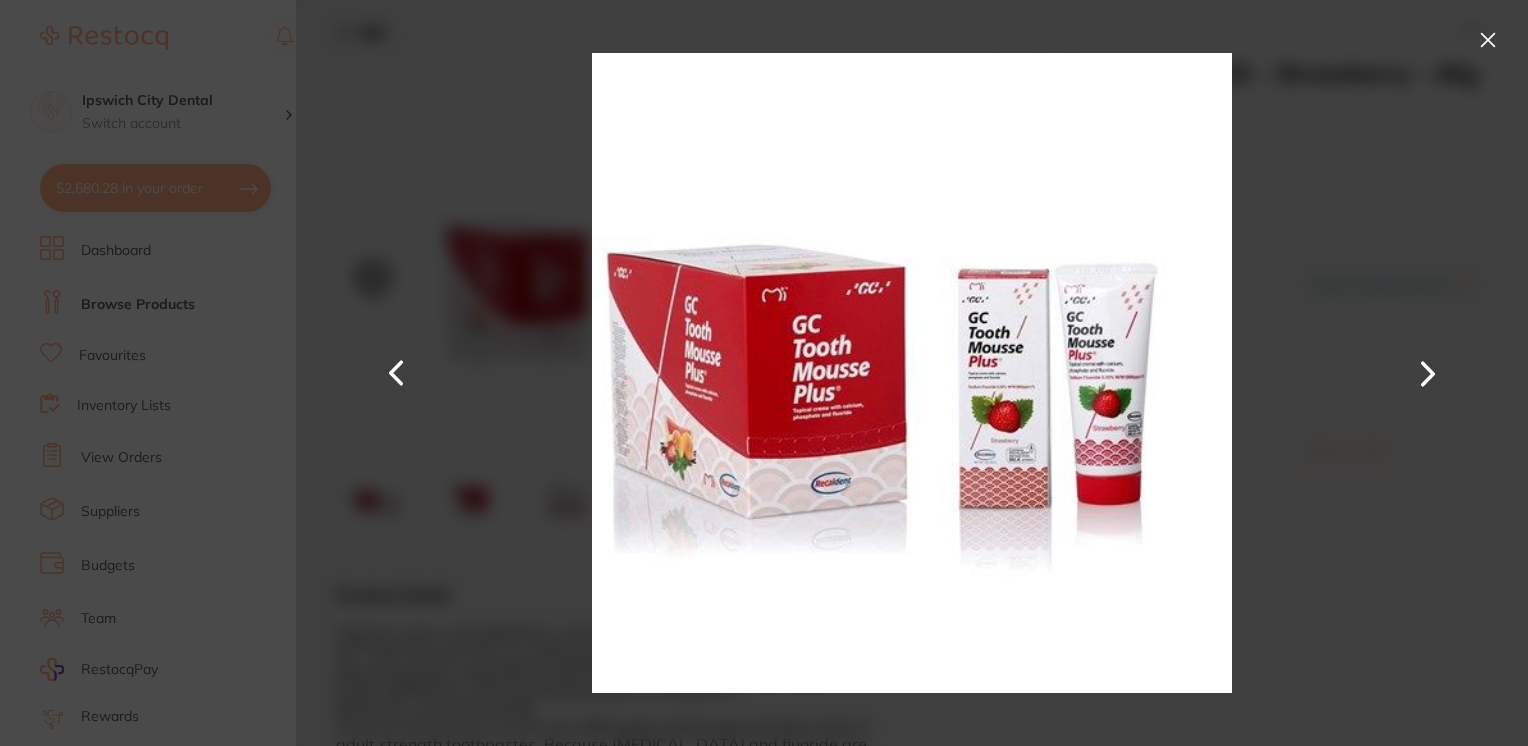 click at bounding box center (1488, 40) 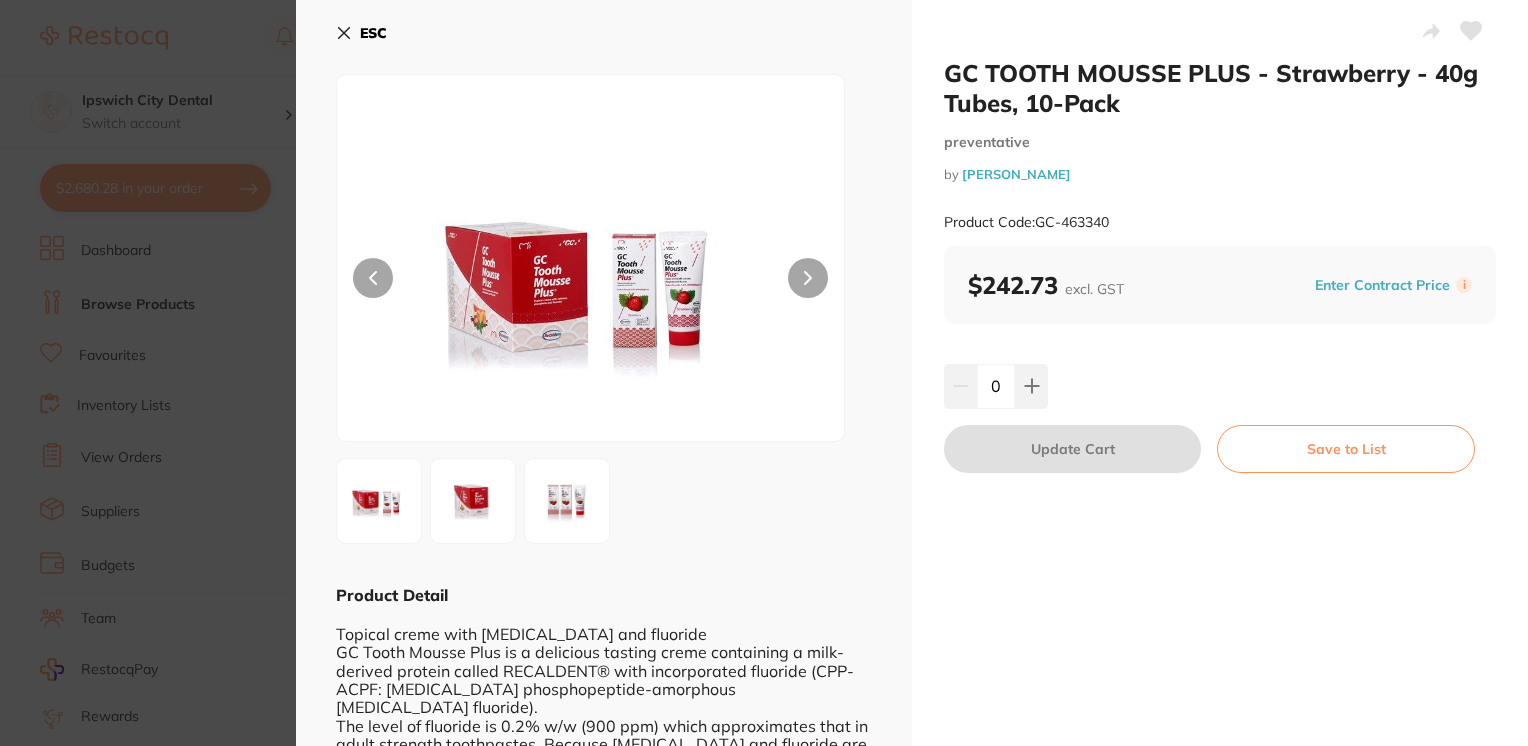 scroll, scrollTop: 7, scrollLeft: 0, axis: vertical 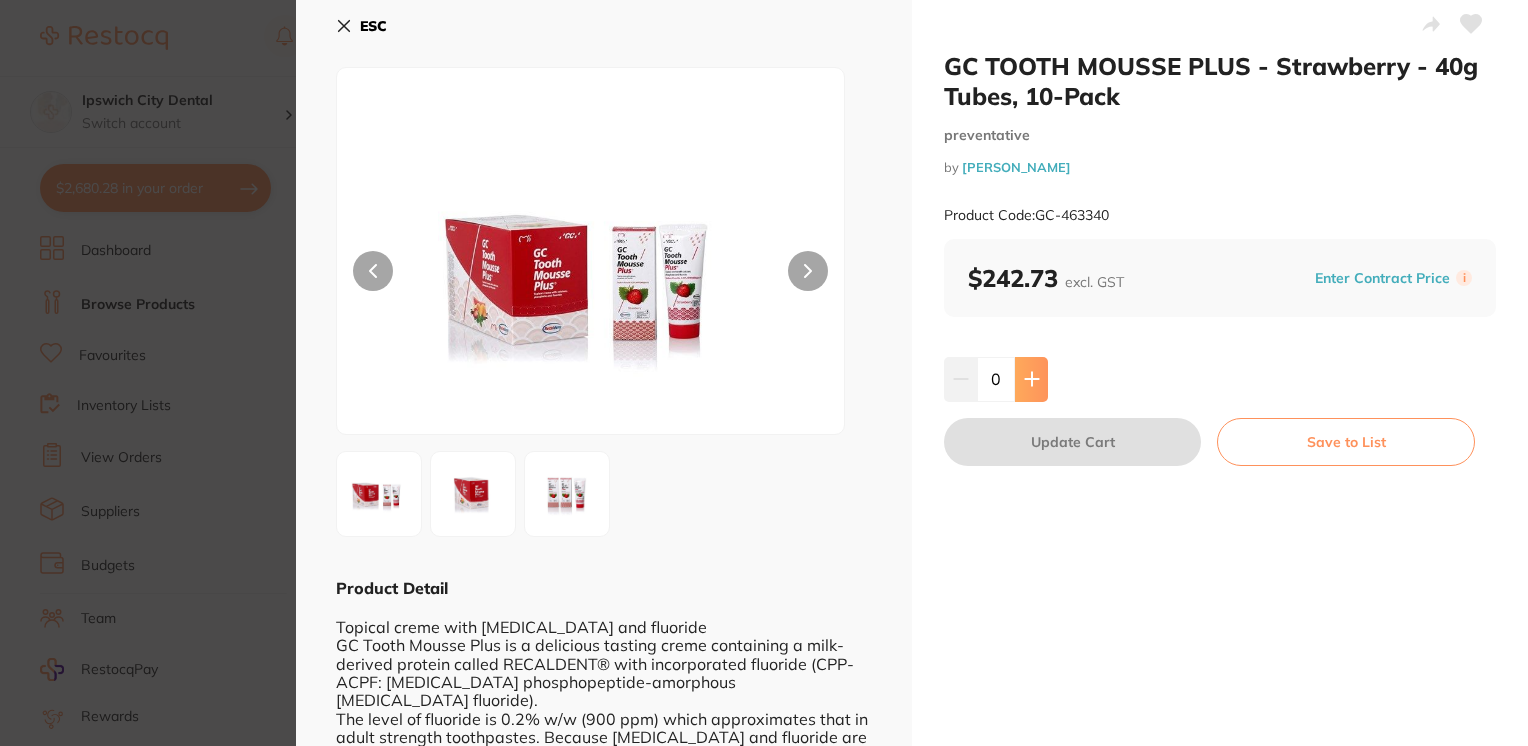 click 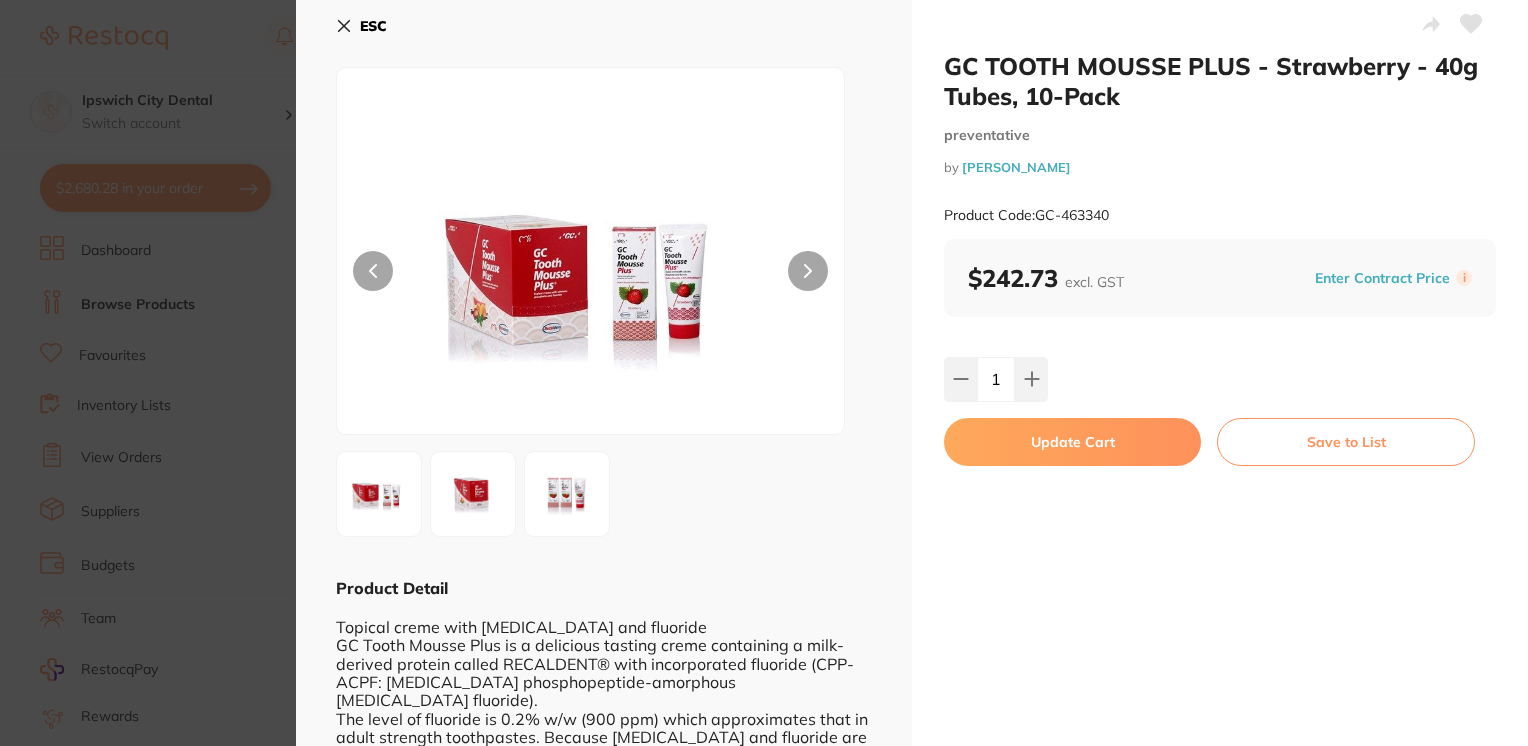 click on "Update Cart" at bounding box center (1072, 442) 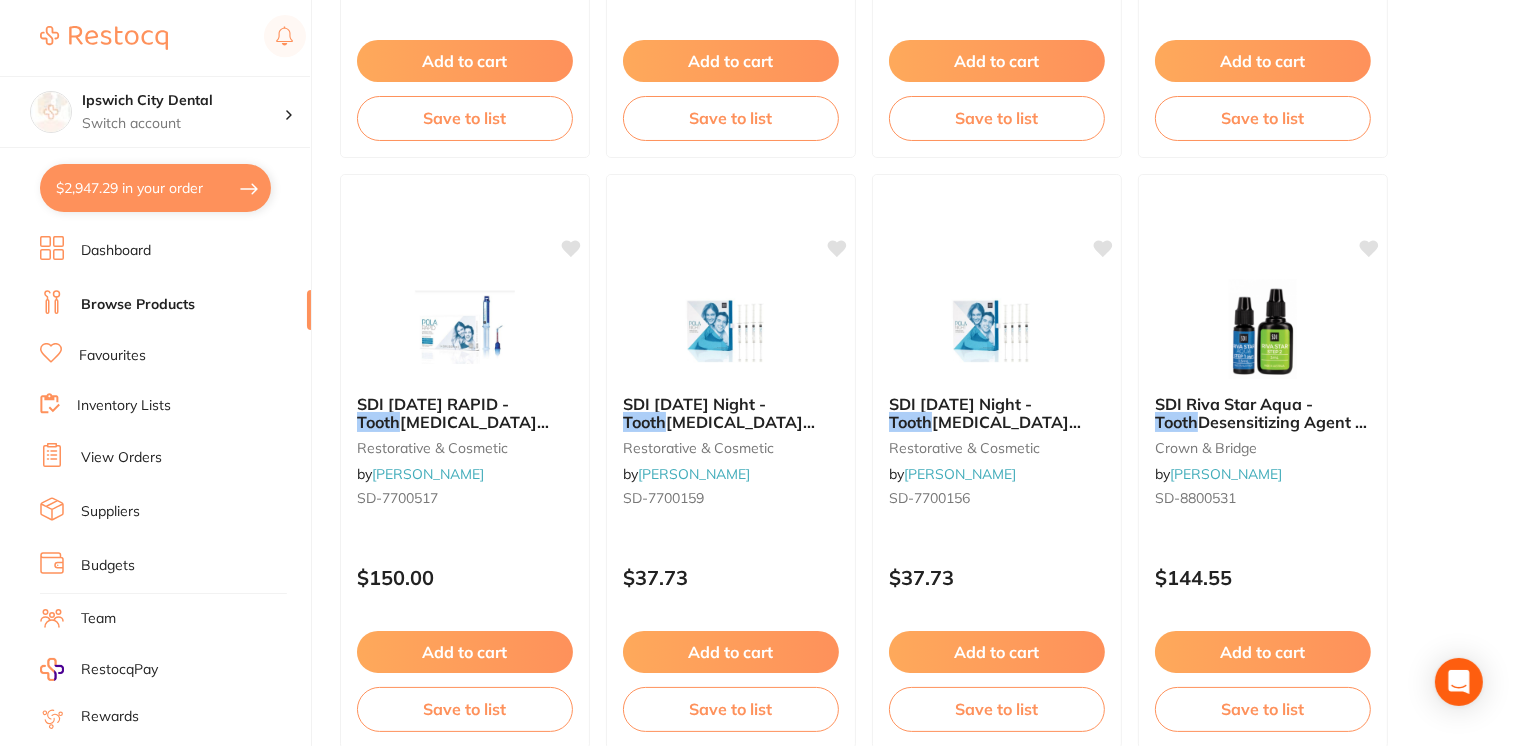 scroll, scrollTop: 1880, scrollLeft: 0, axis: vertical 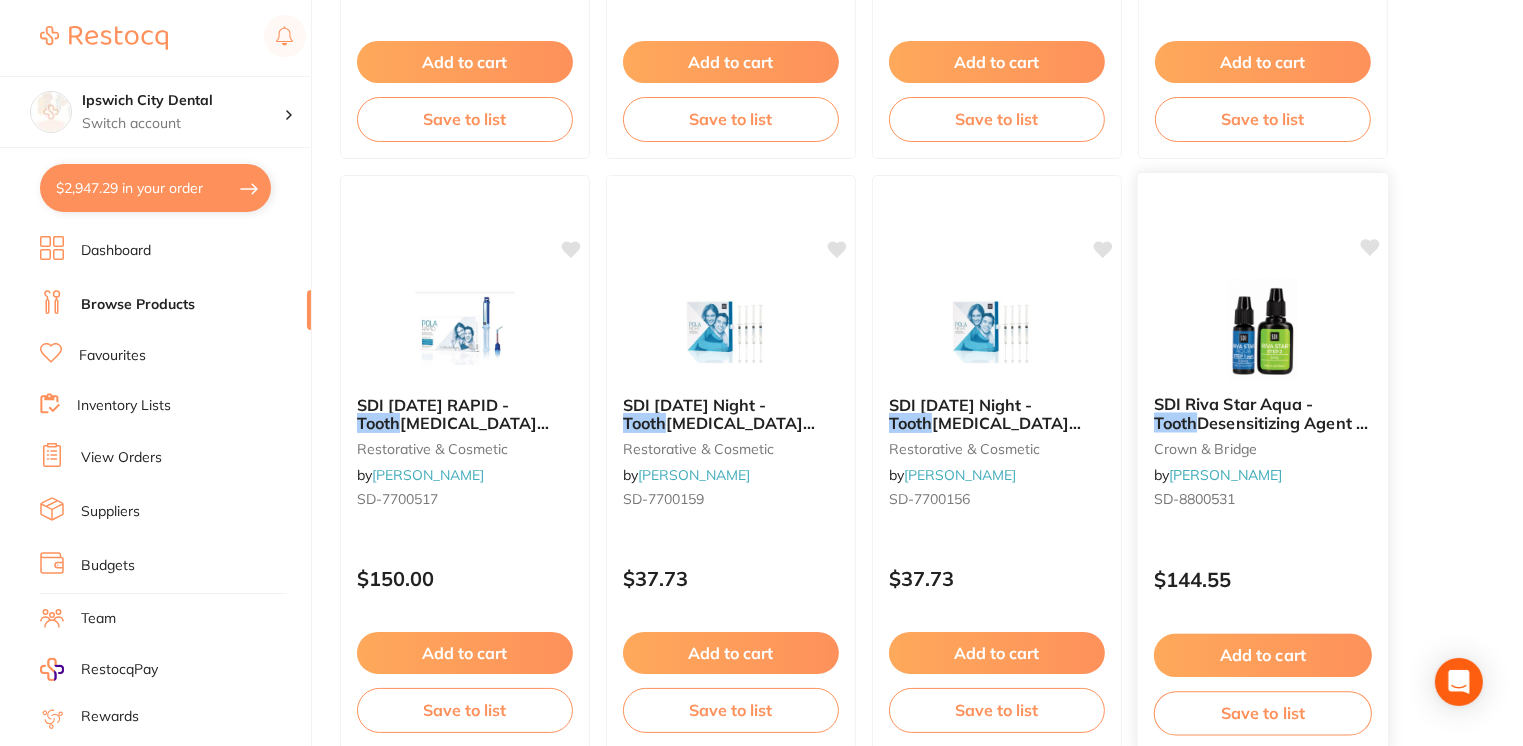 click on "[PERSON_NAME]" at bounding box center [1225, 475] 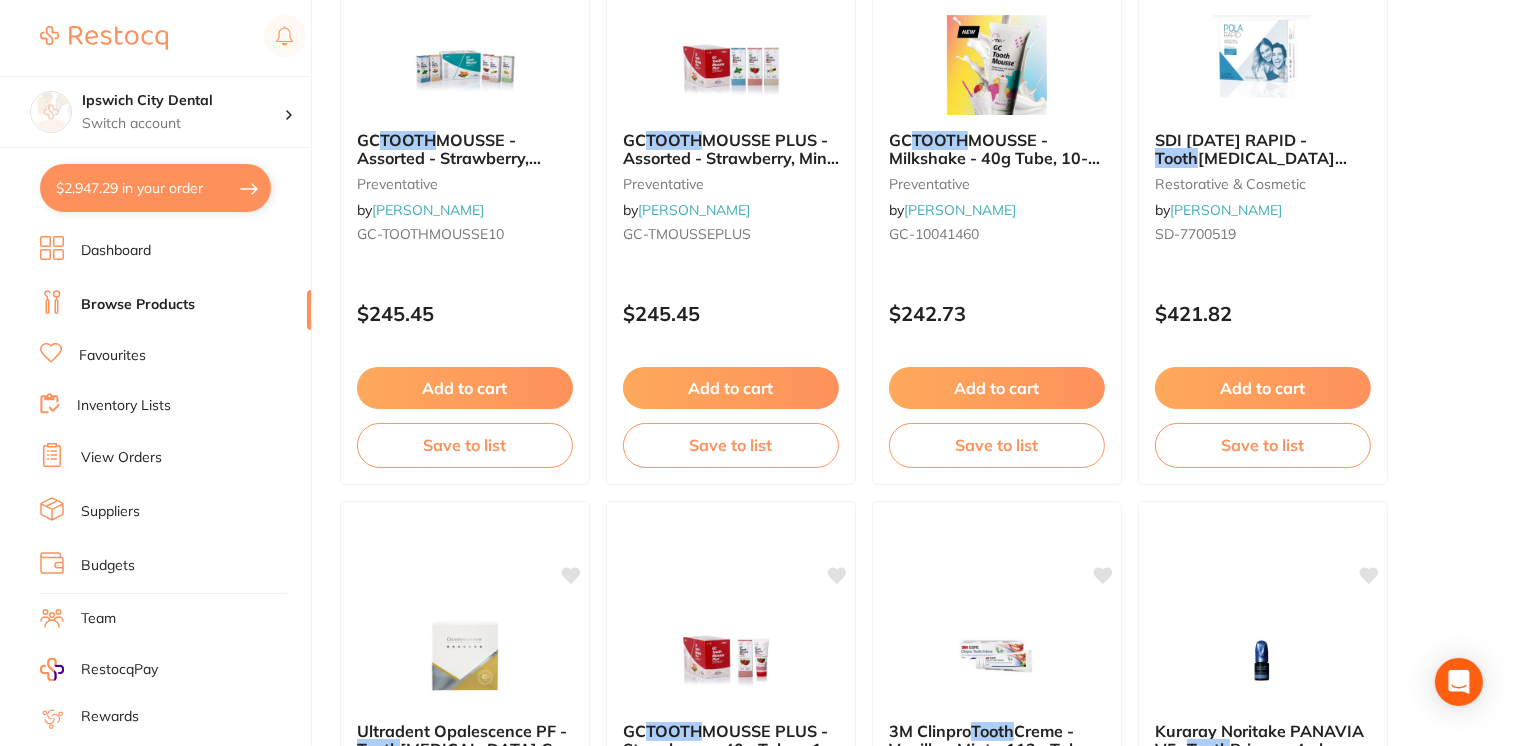 scroll, scrollTop: 0, scrollLeft: 0, axis: both 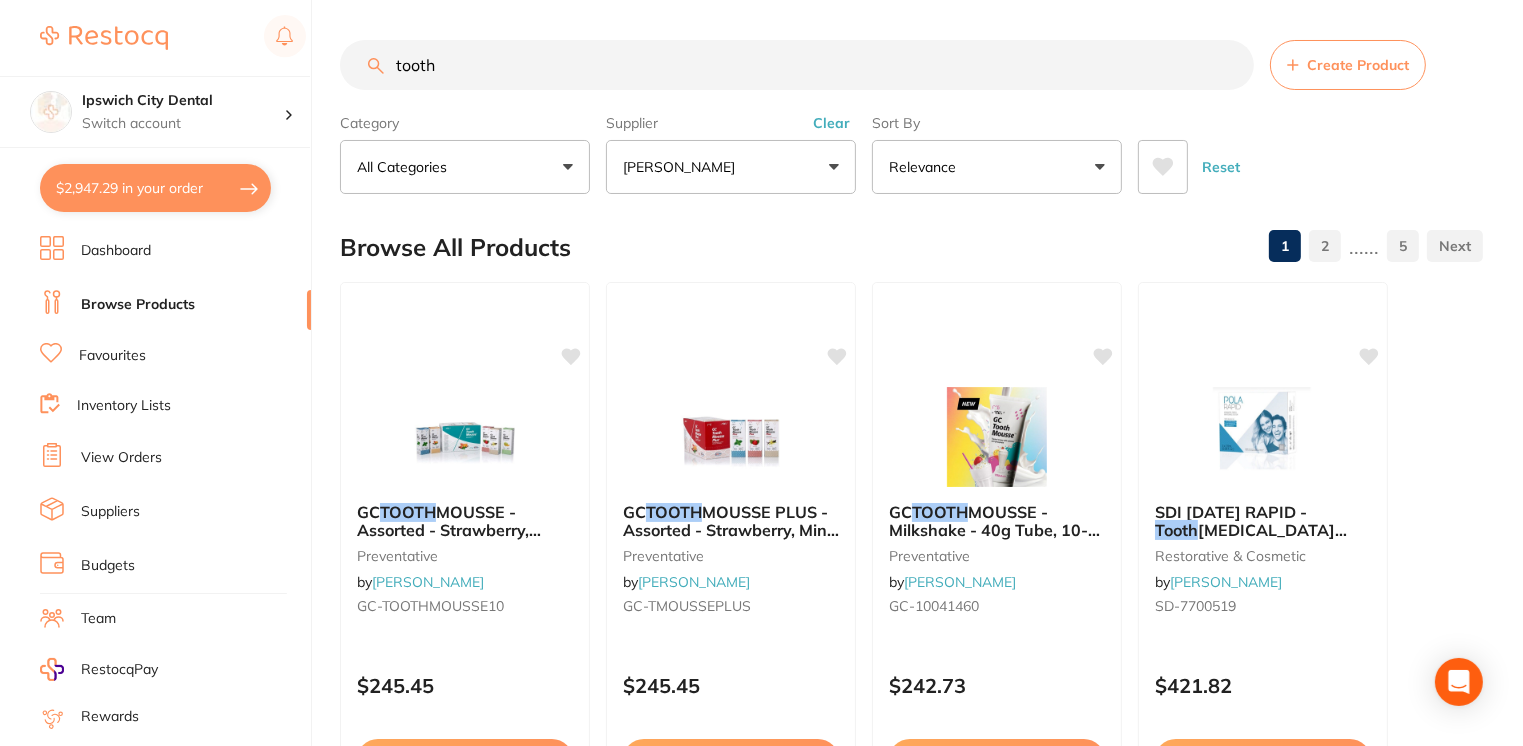 drag, startPoint x: 565, startPoint y: 66, endPoint x: 350, endPoint y: 78, distance: 215.33463 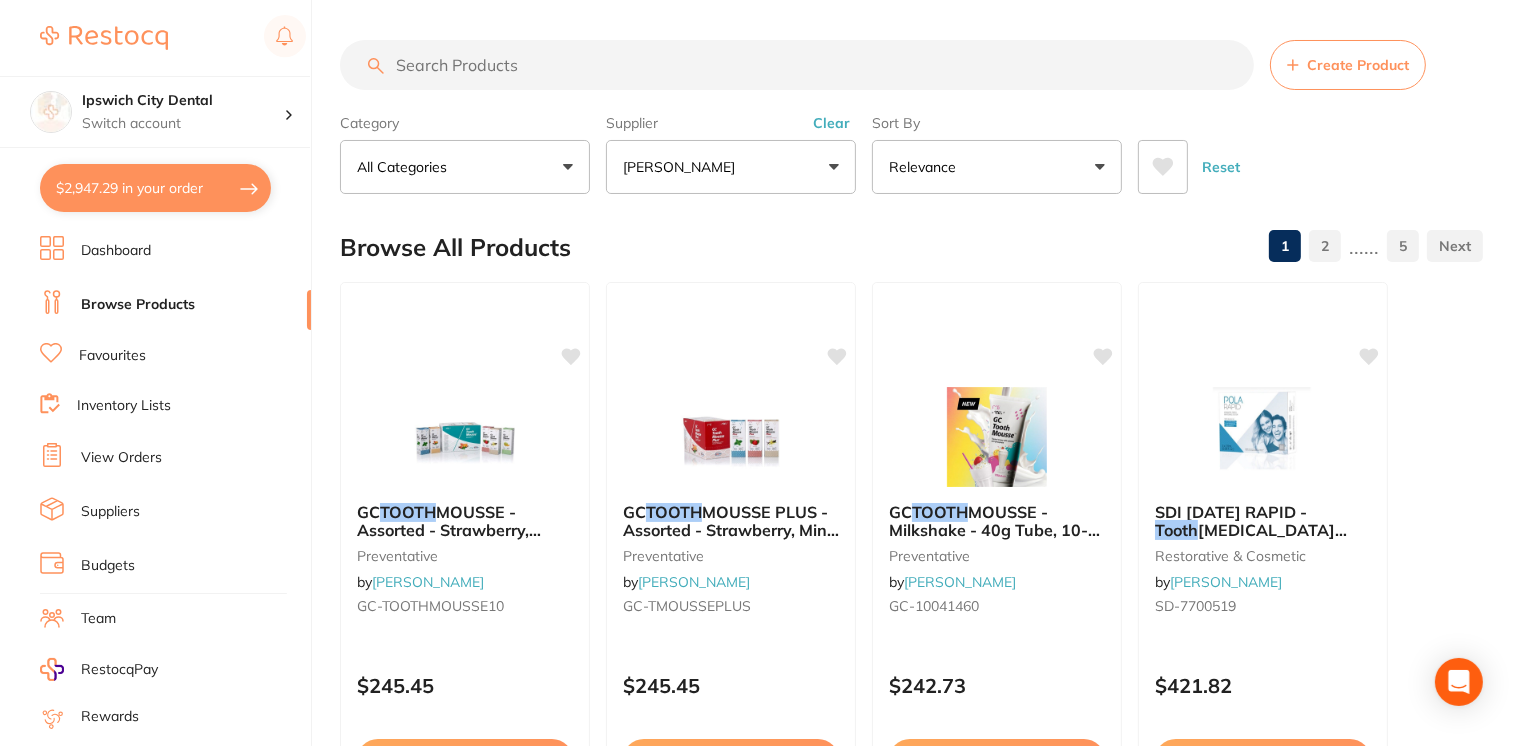 scroll, scrollTop: 0, scrollLeft: 0, axis: both 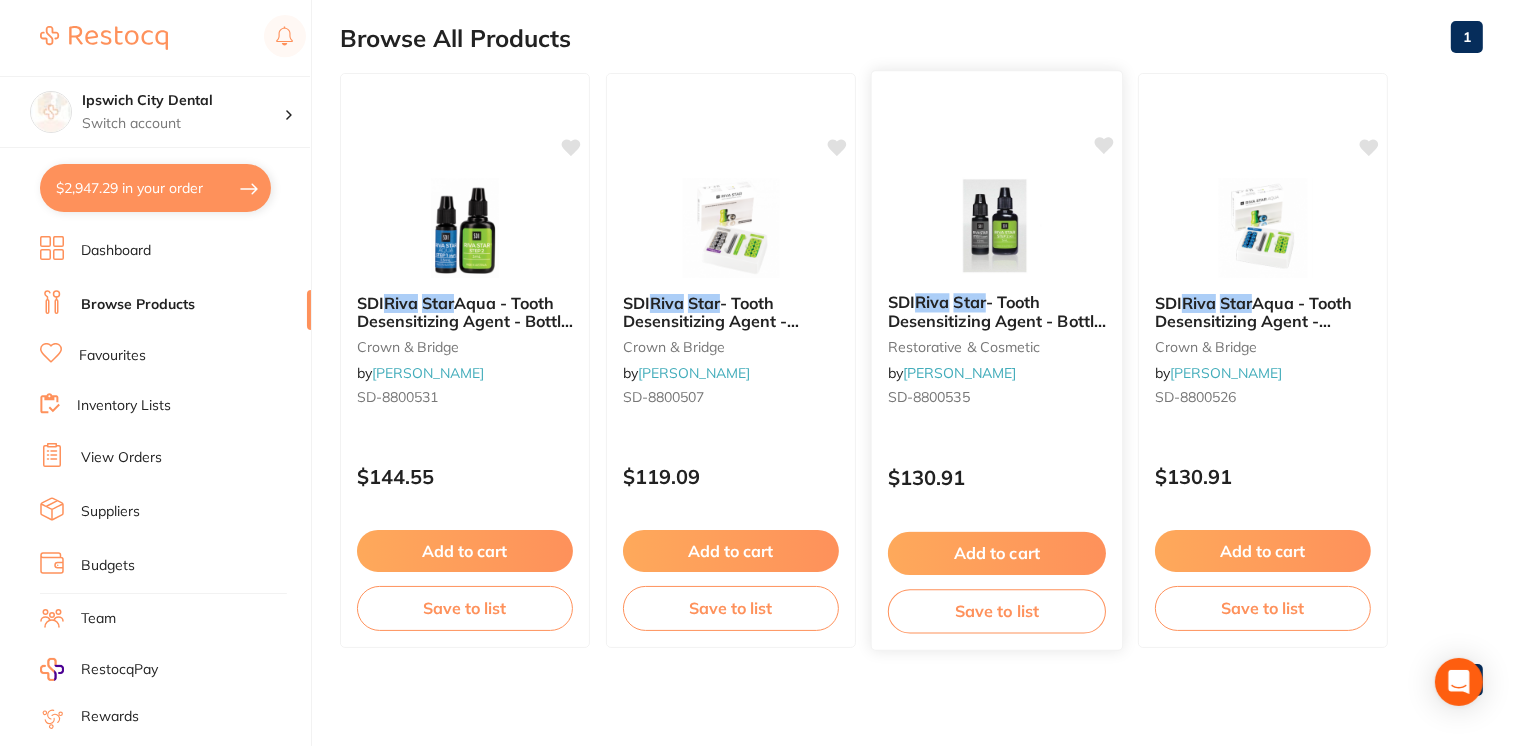 type on "riva star" 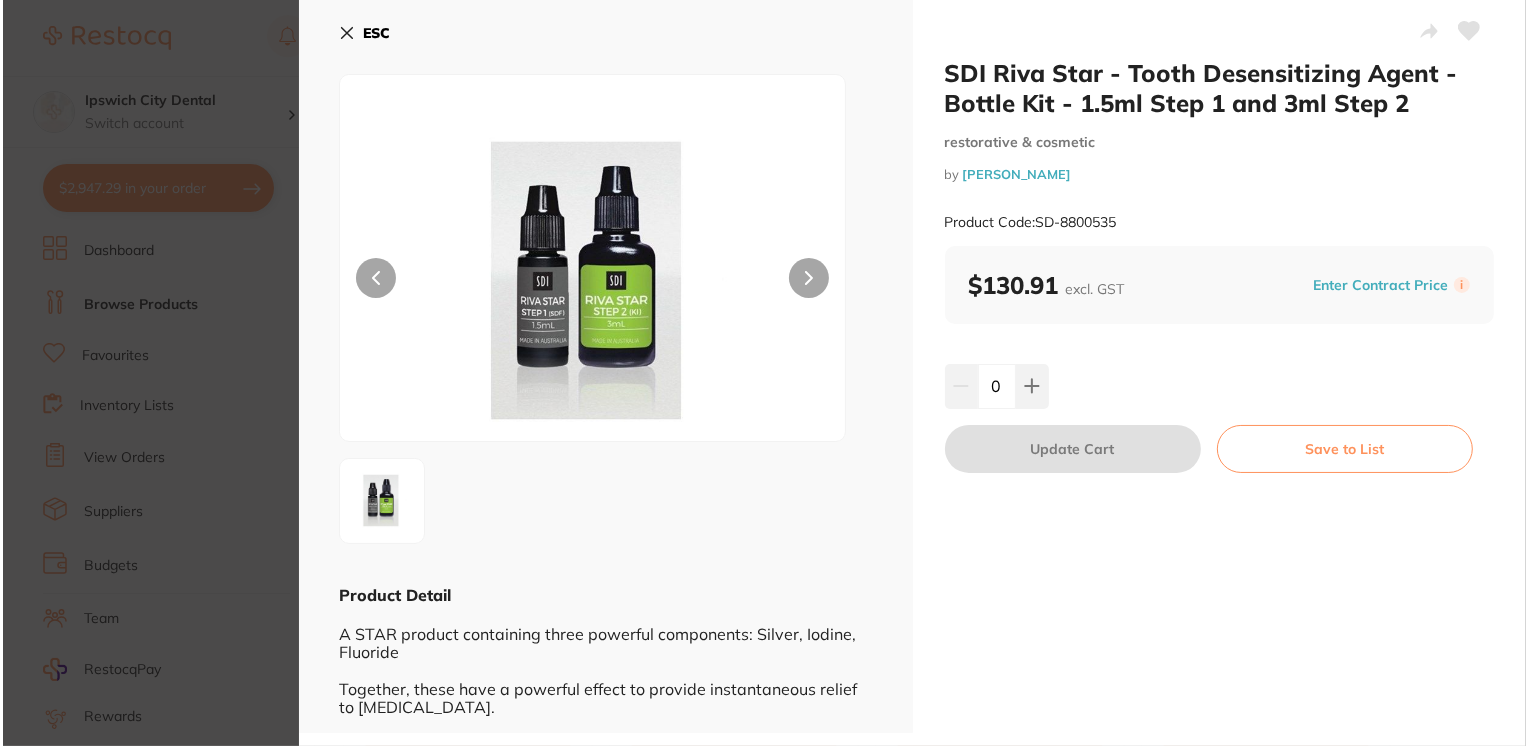 scroll, scrollTop: 0, scrollLeft: 0, axis: both 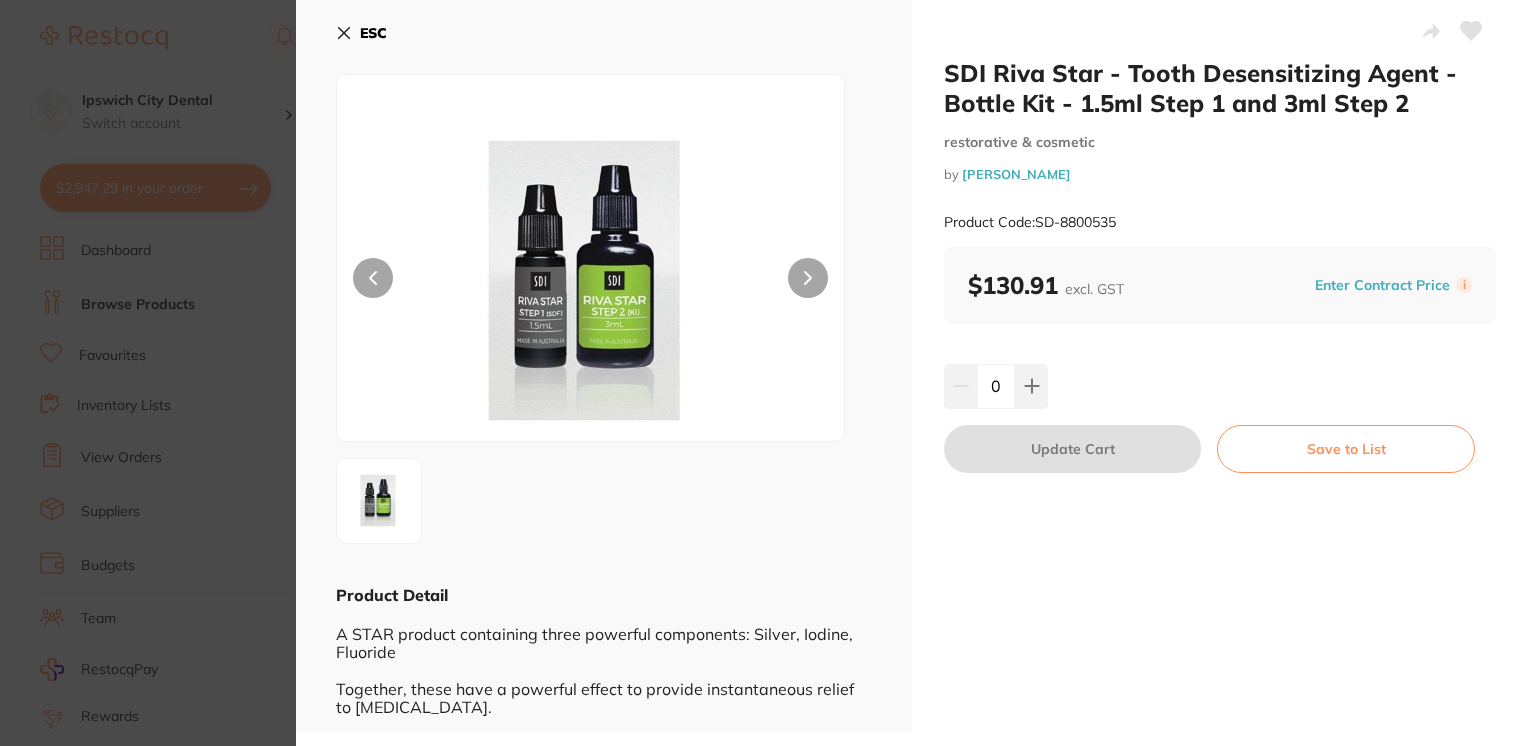 click 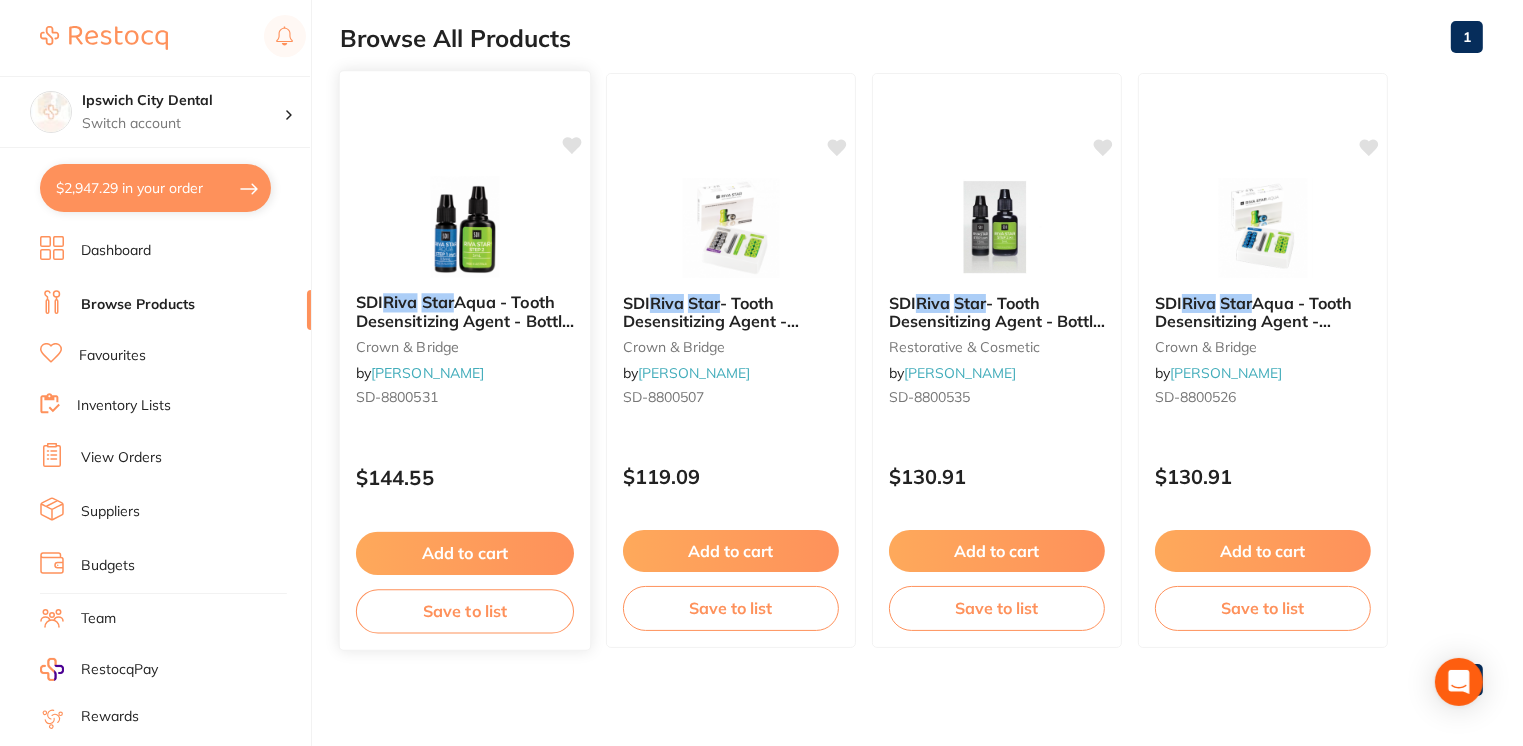 scroll, scrollTop: 0, scrollLeft: 0, axis: both 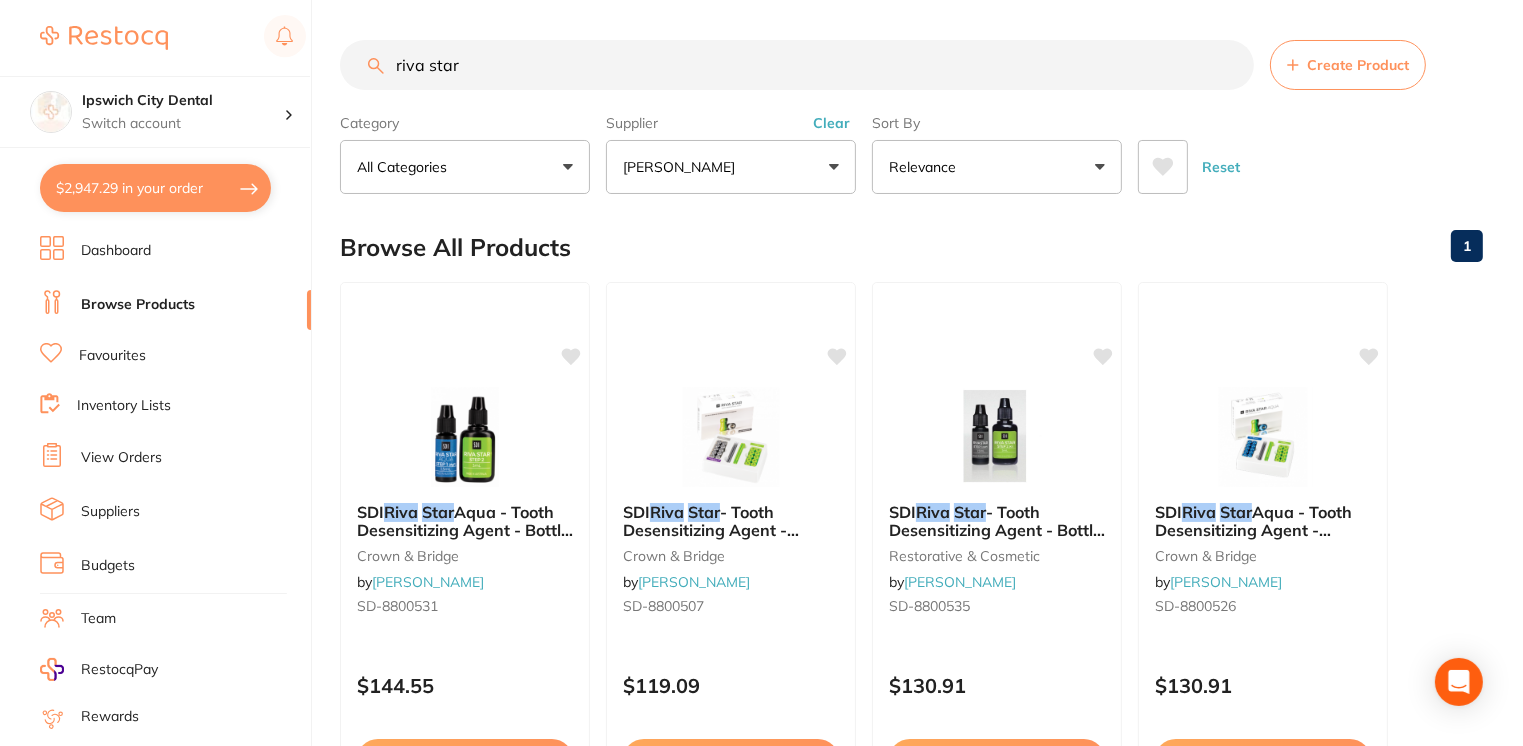 drag, startPoint x: 449, startPoint y: 61, endPoint x: 352, endPoint y: 59, distance: 97.020615 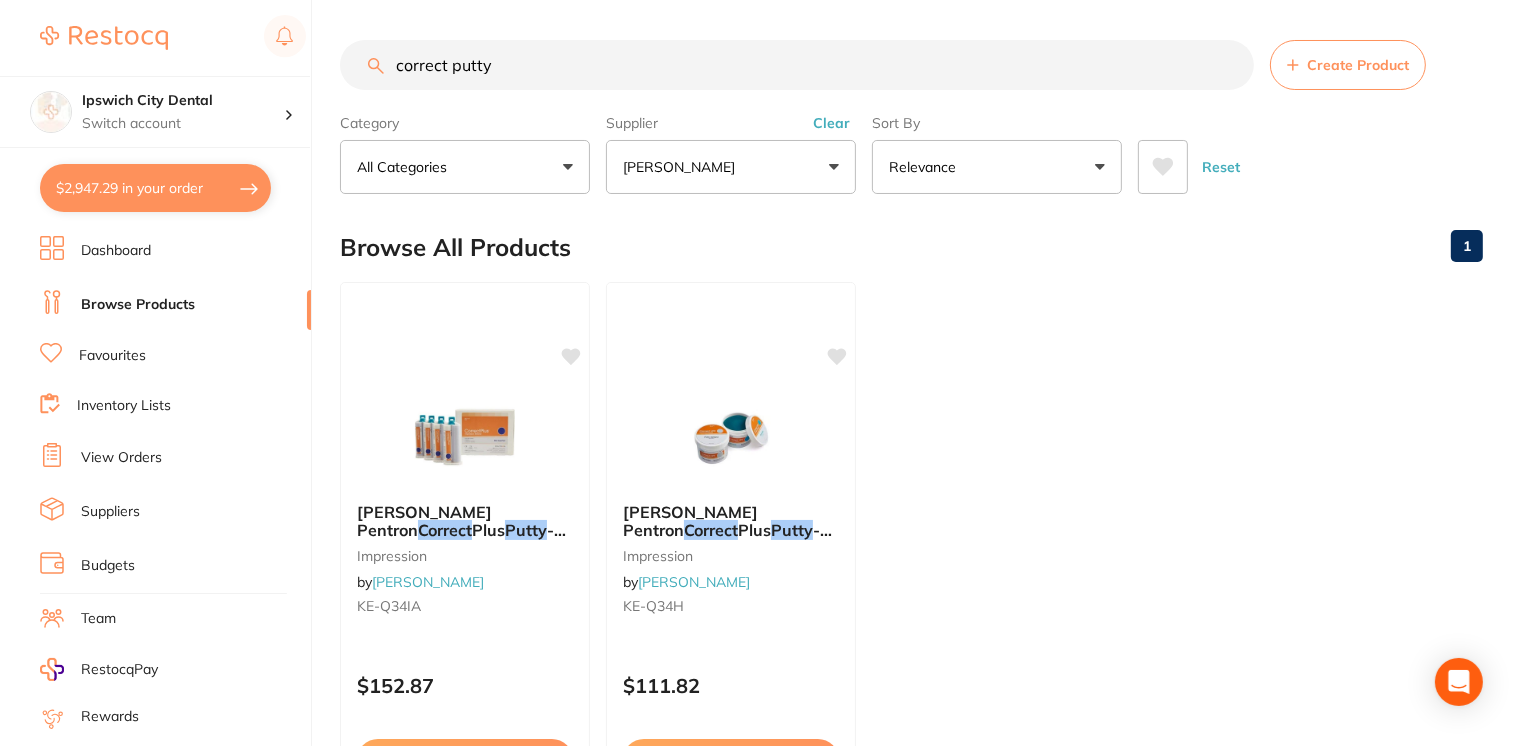 scroll, scrollTop: 214, scrollLeft: 0, axis: vertical 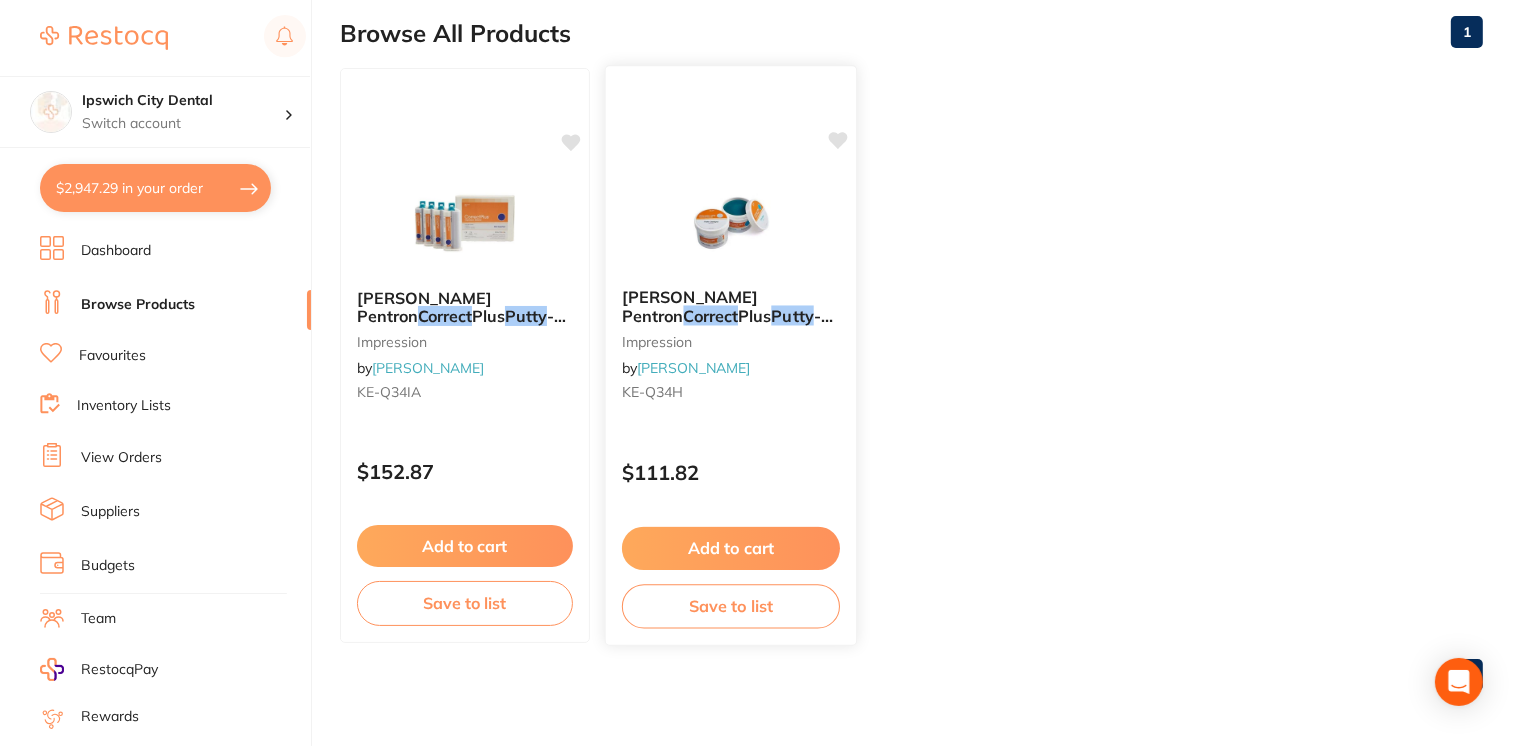 type on "correct putty" 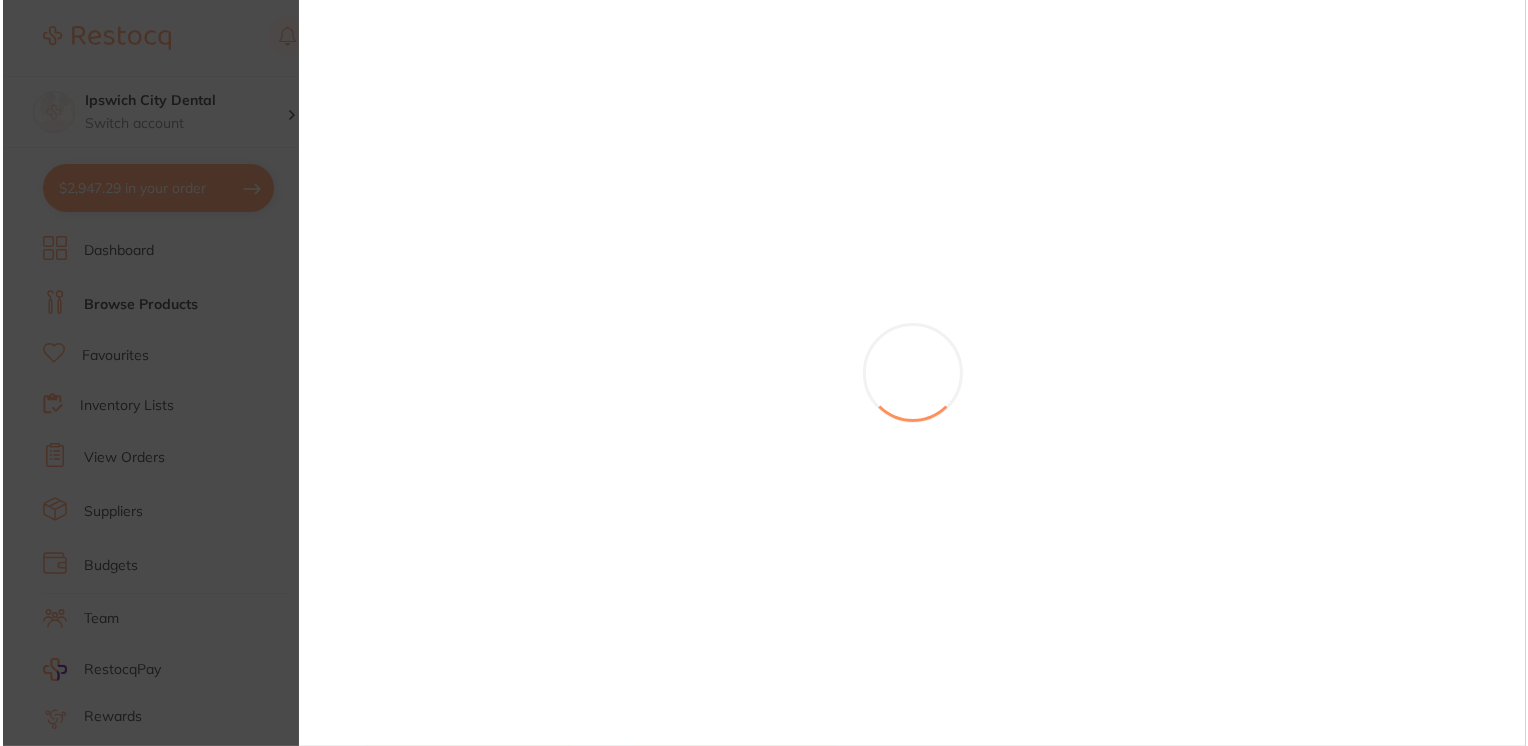 scroll, scrollTop: 0, scrollLeft: 0, axis: both 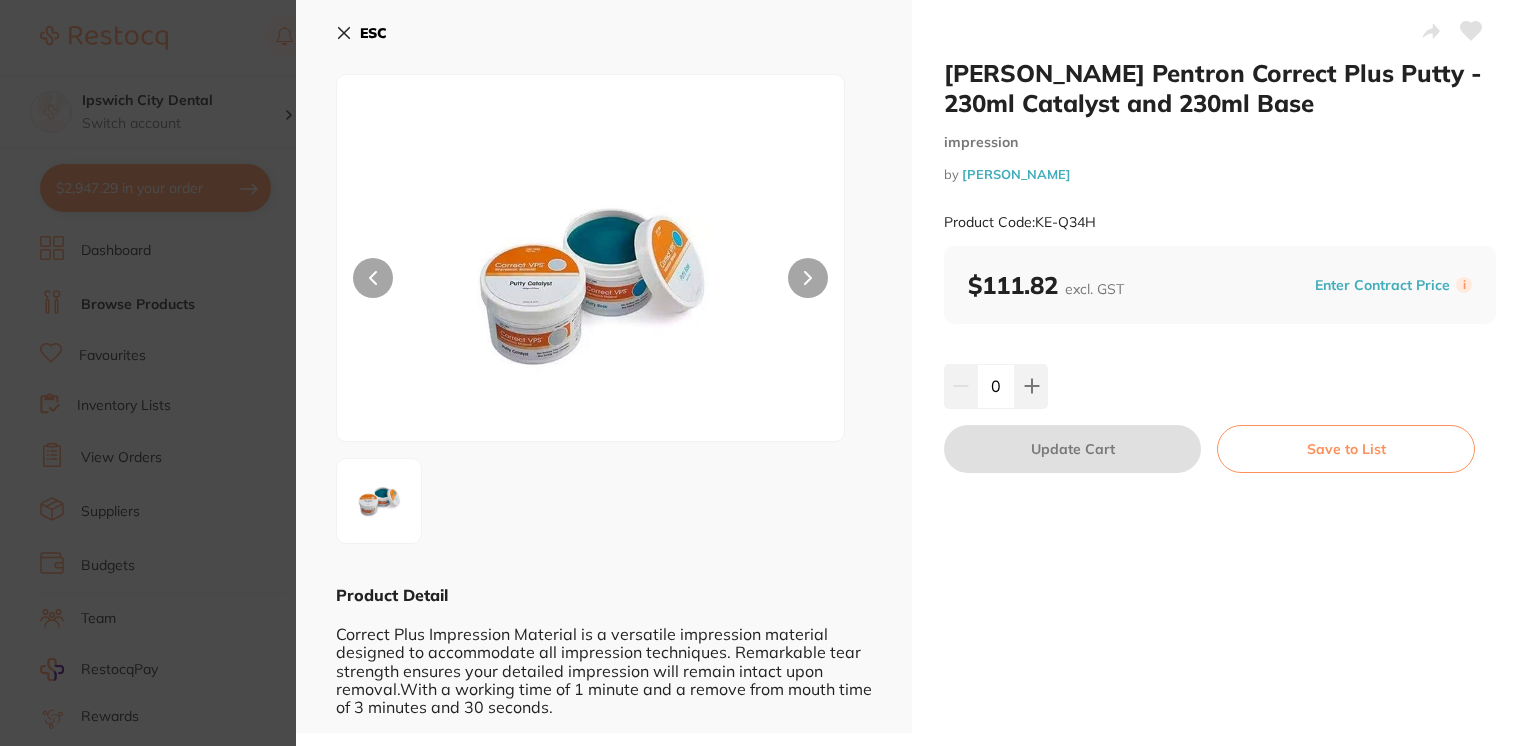 click 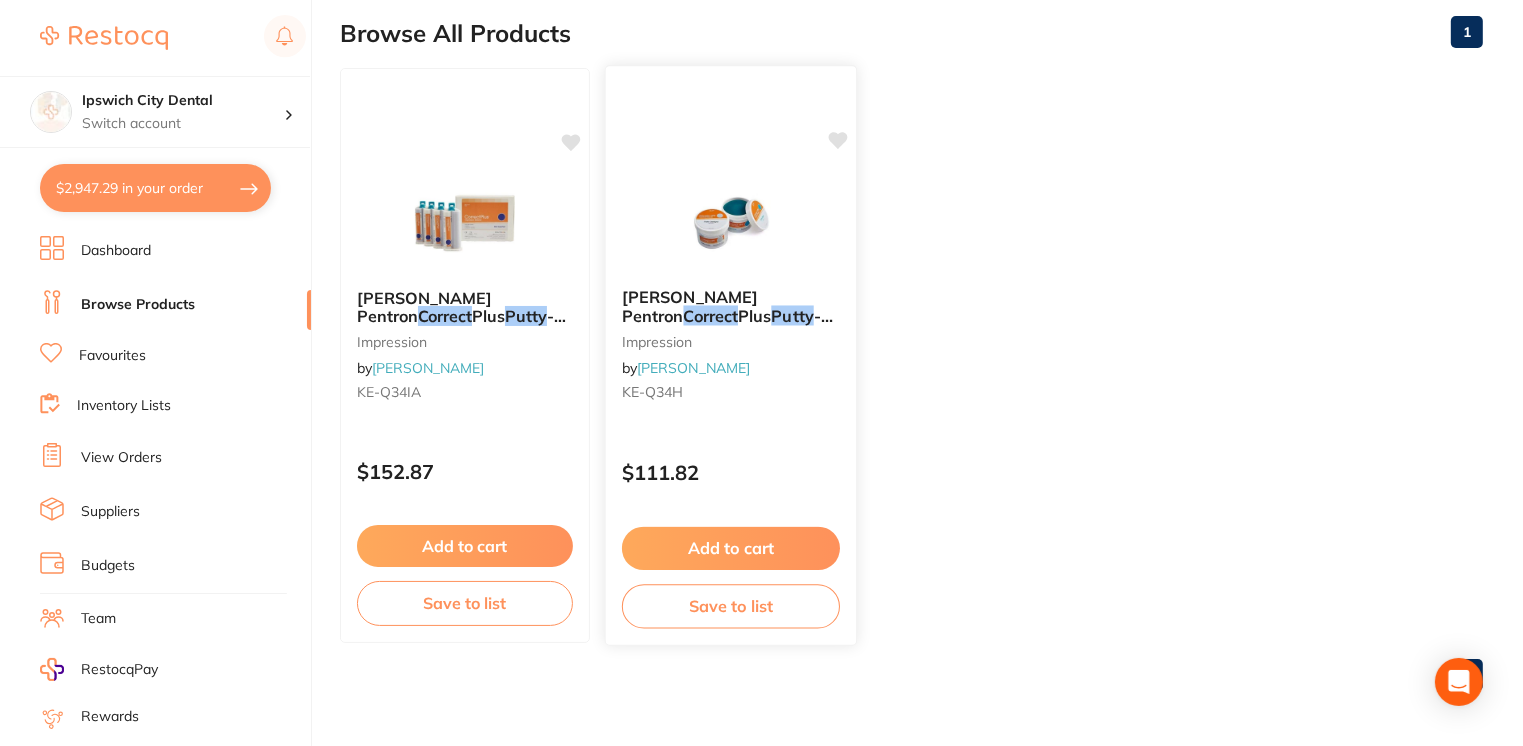 scroll, scrollTop: 0, scrollLeft: 0, axis: both 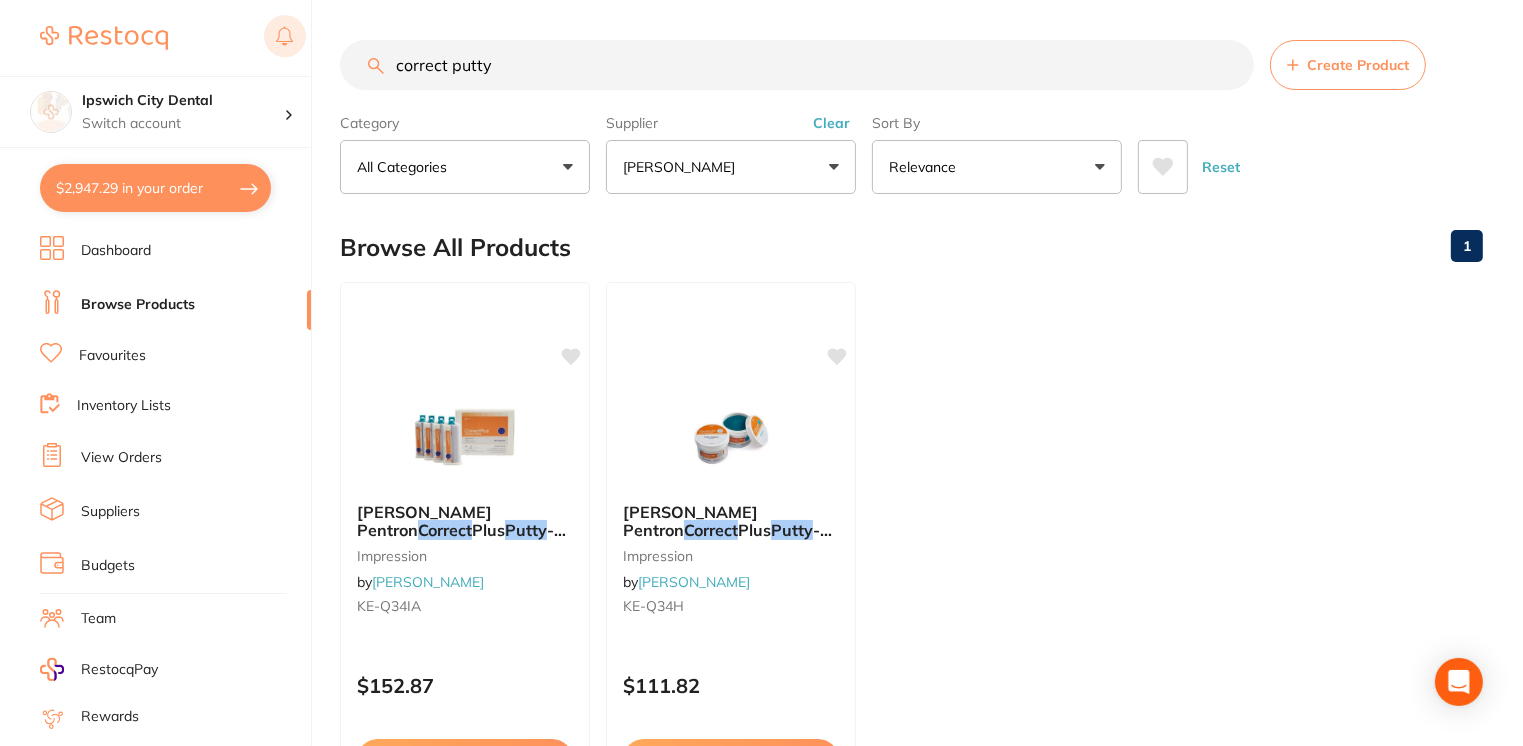drag, startPoint x: 493, startPoint y: 66, endPoint x: 276, endPoint y: 55, distance: 217.27863 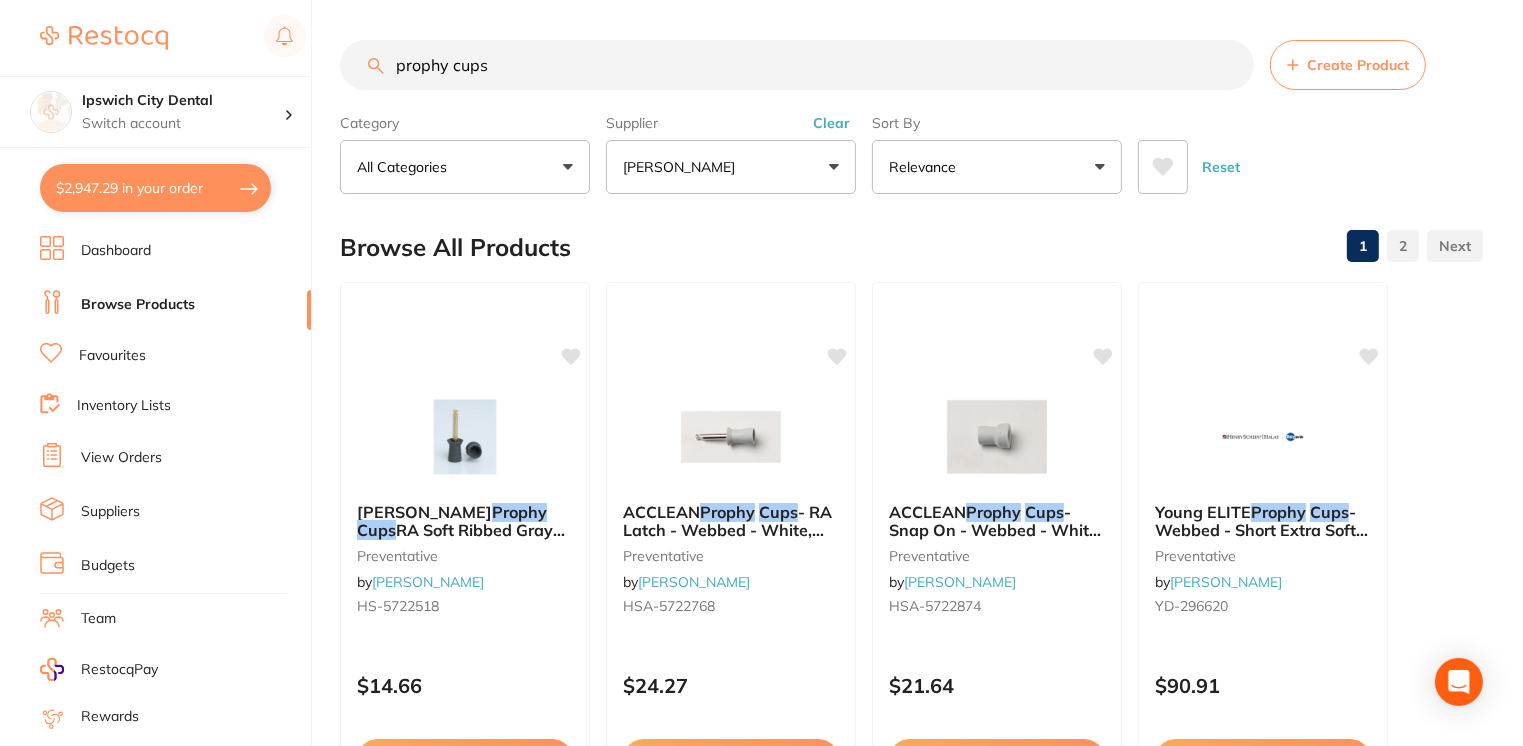 click on "prophy cups" at bounding box center [797, 65] 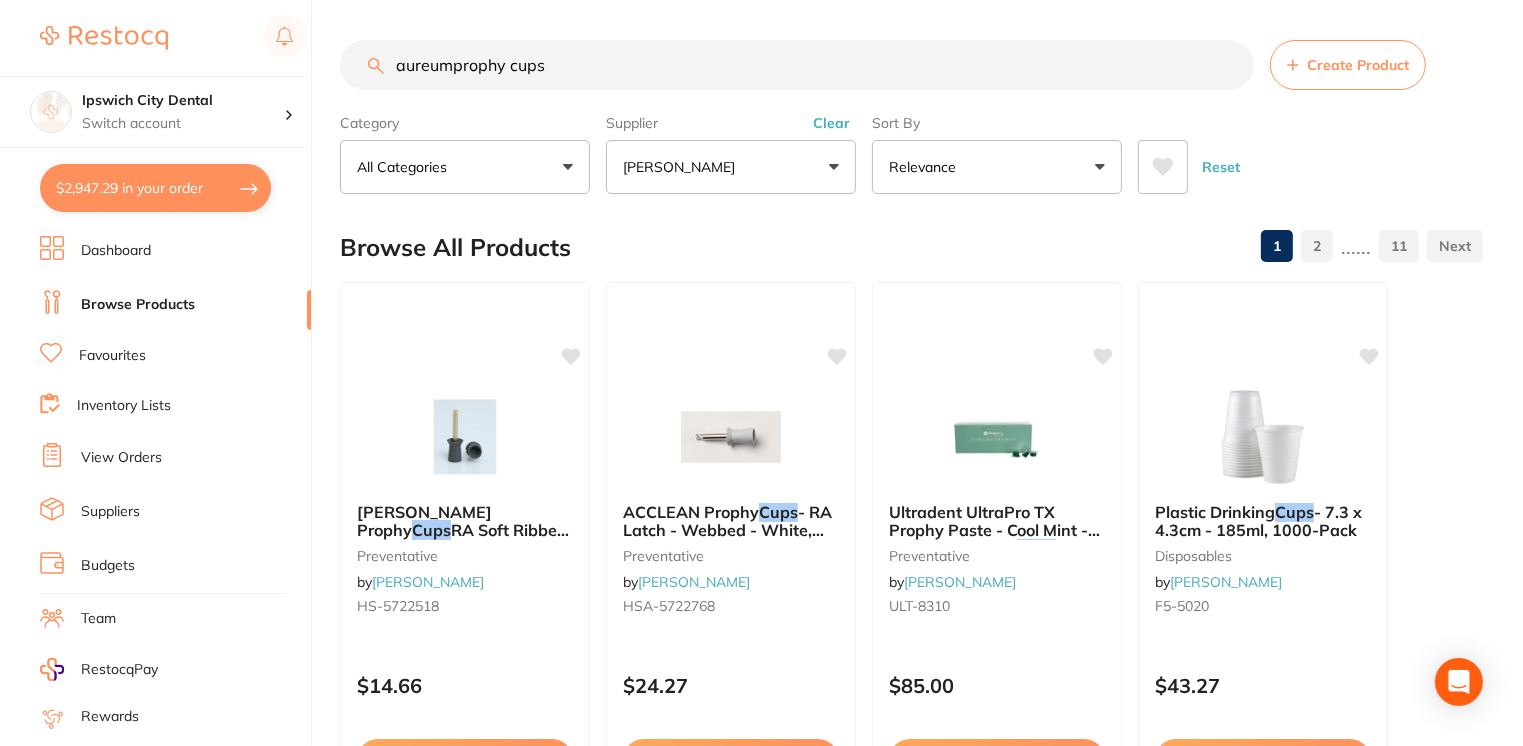 type on "aureum prophy cups" 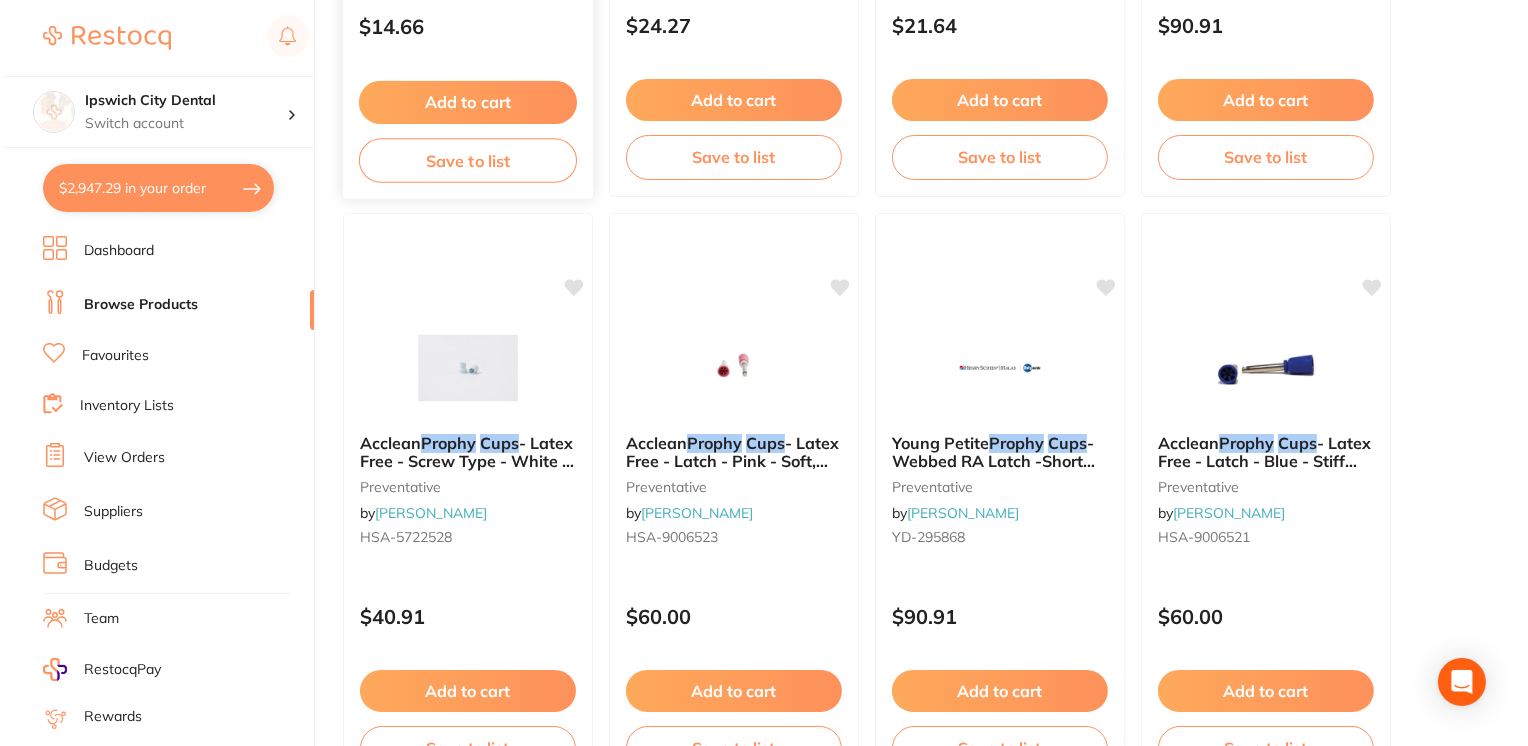 scroll, scrollTop: 0, scrollLeft: 0, axis: both 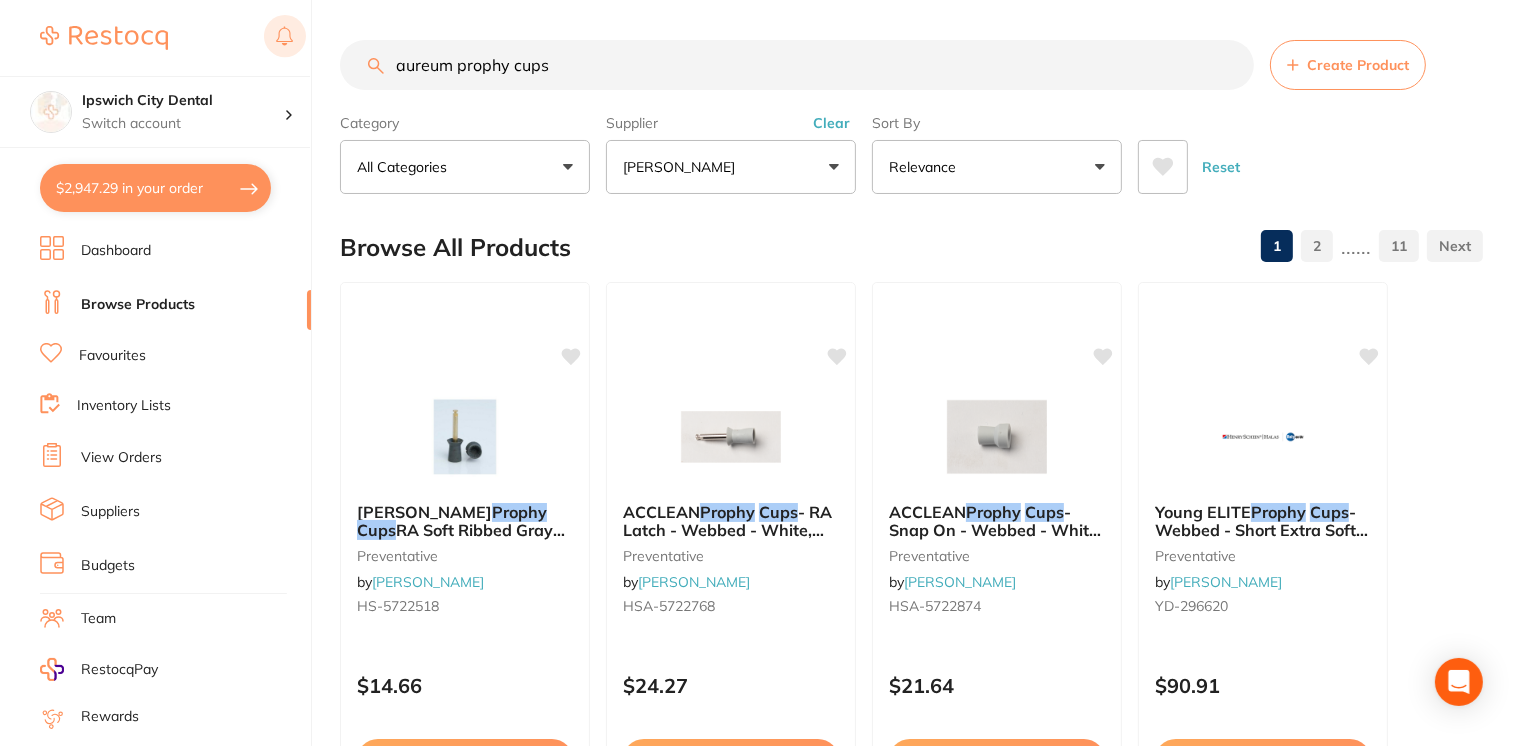 drag, startPoint x: 572, startPoint y: 57, endPoint x: 293, endPoint y: 46, distance: 279.21677 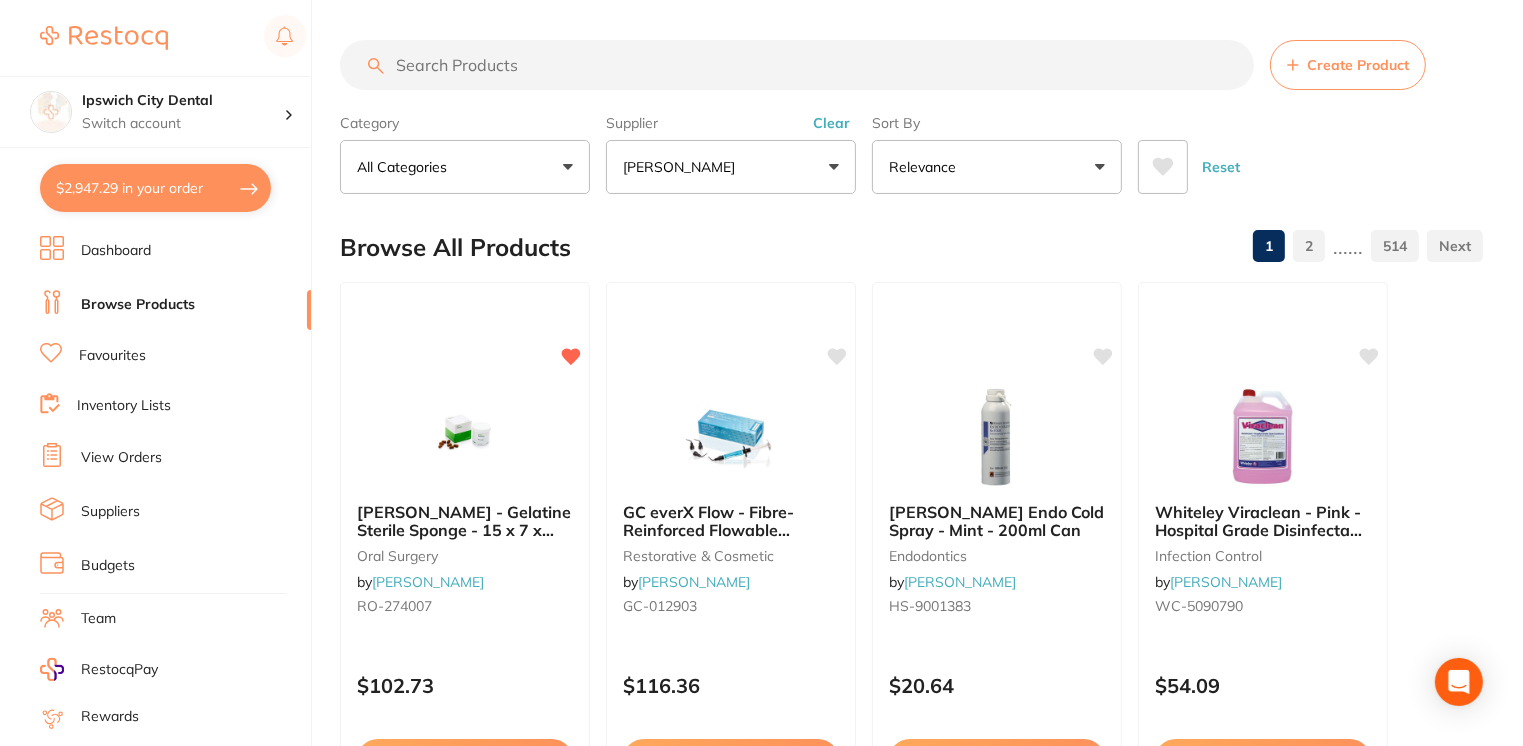 type 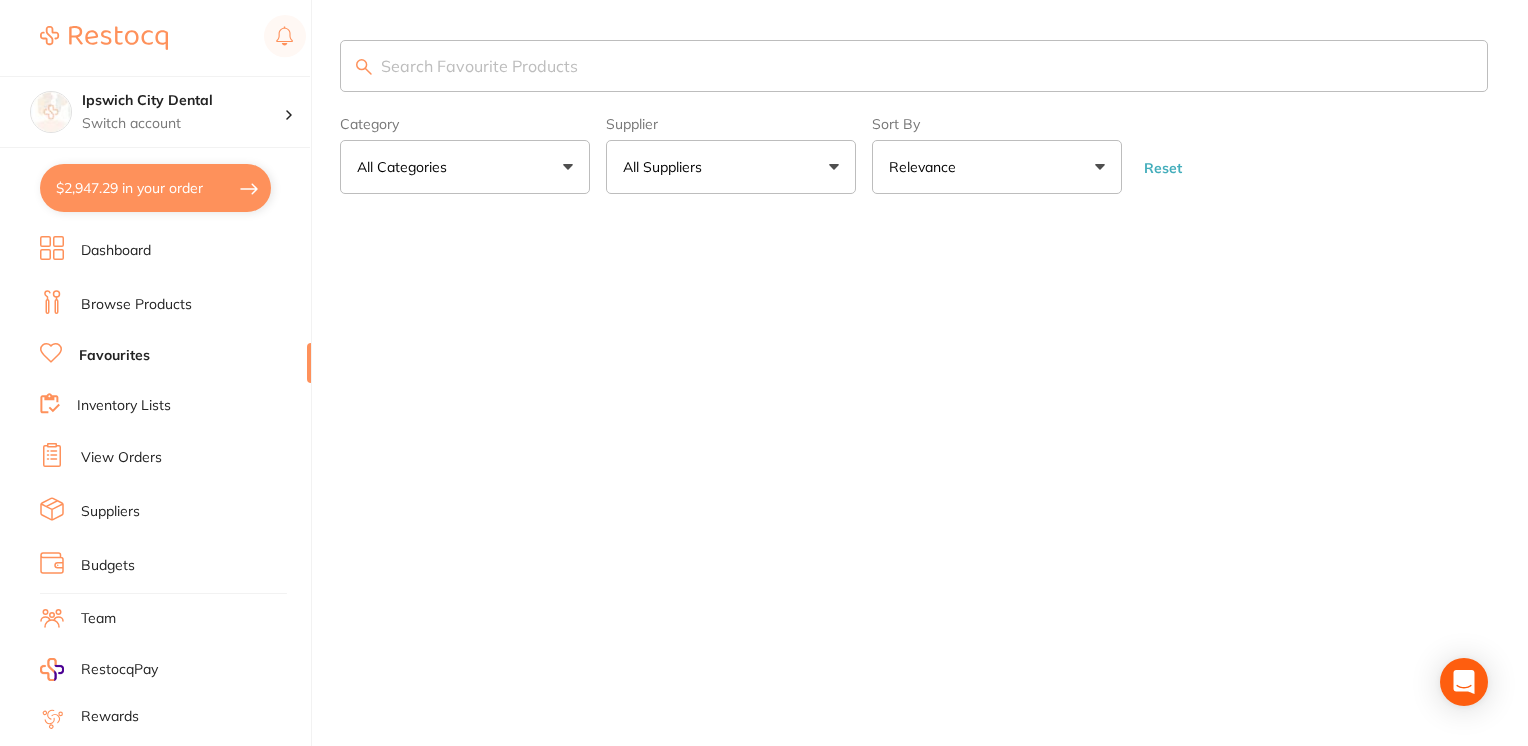 click at bounding box center (914, 66) 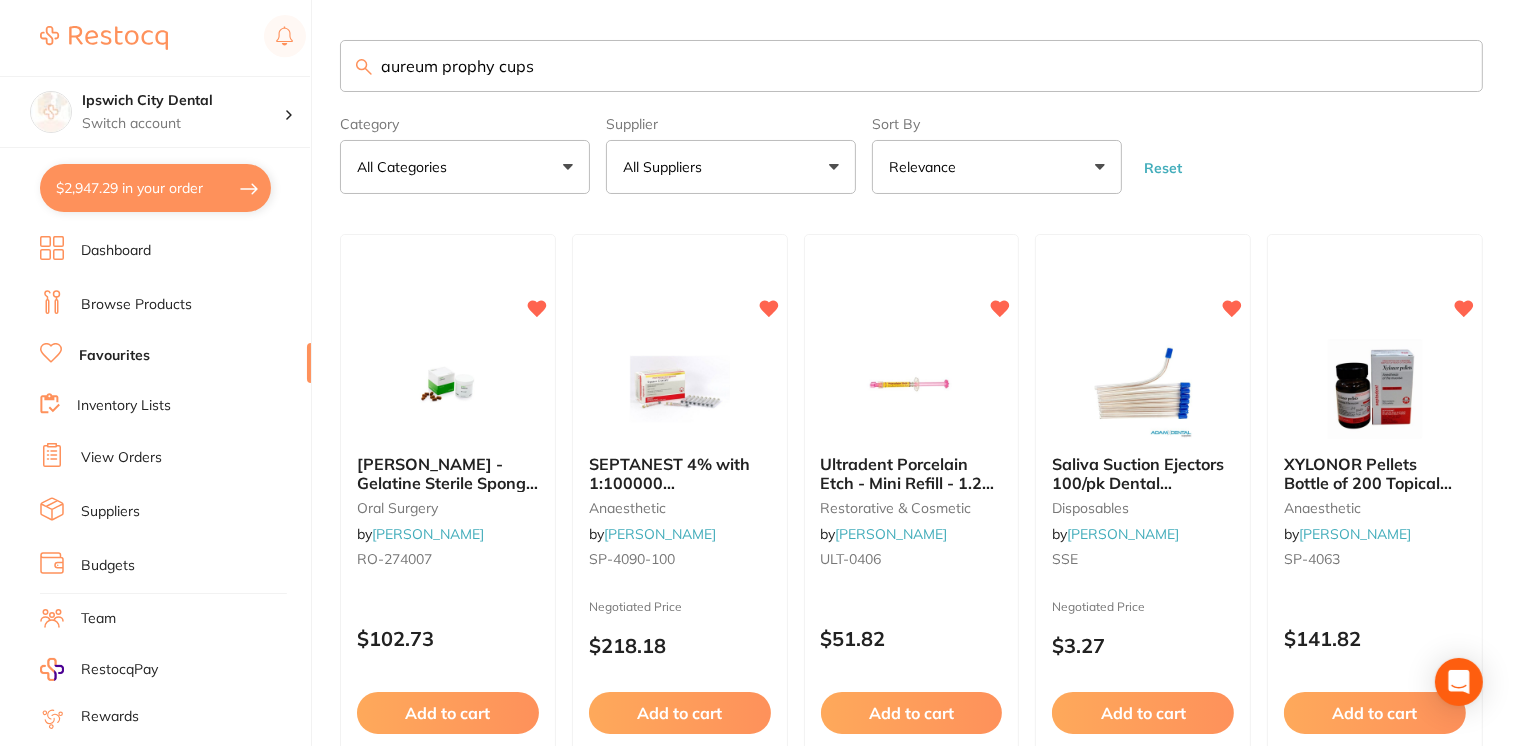type on "aureum prophy cups" 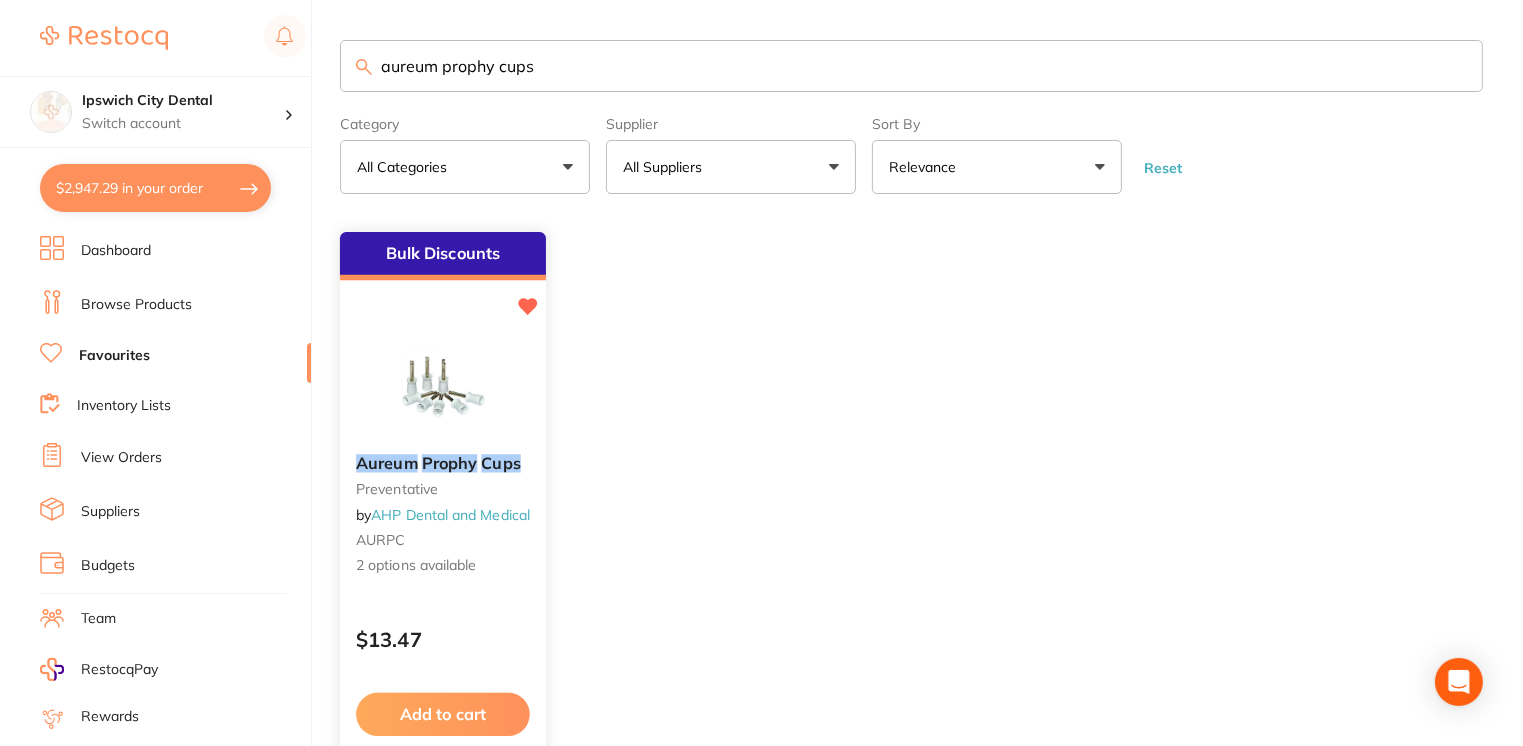 click at bounding box center (442, 388) 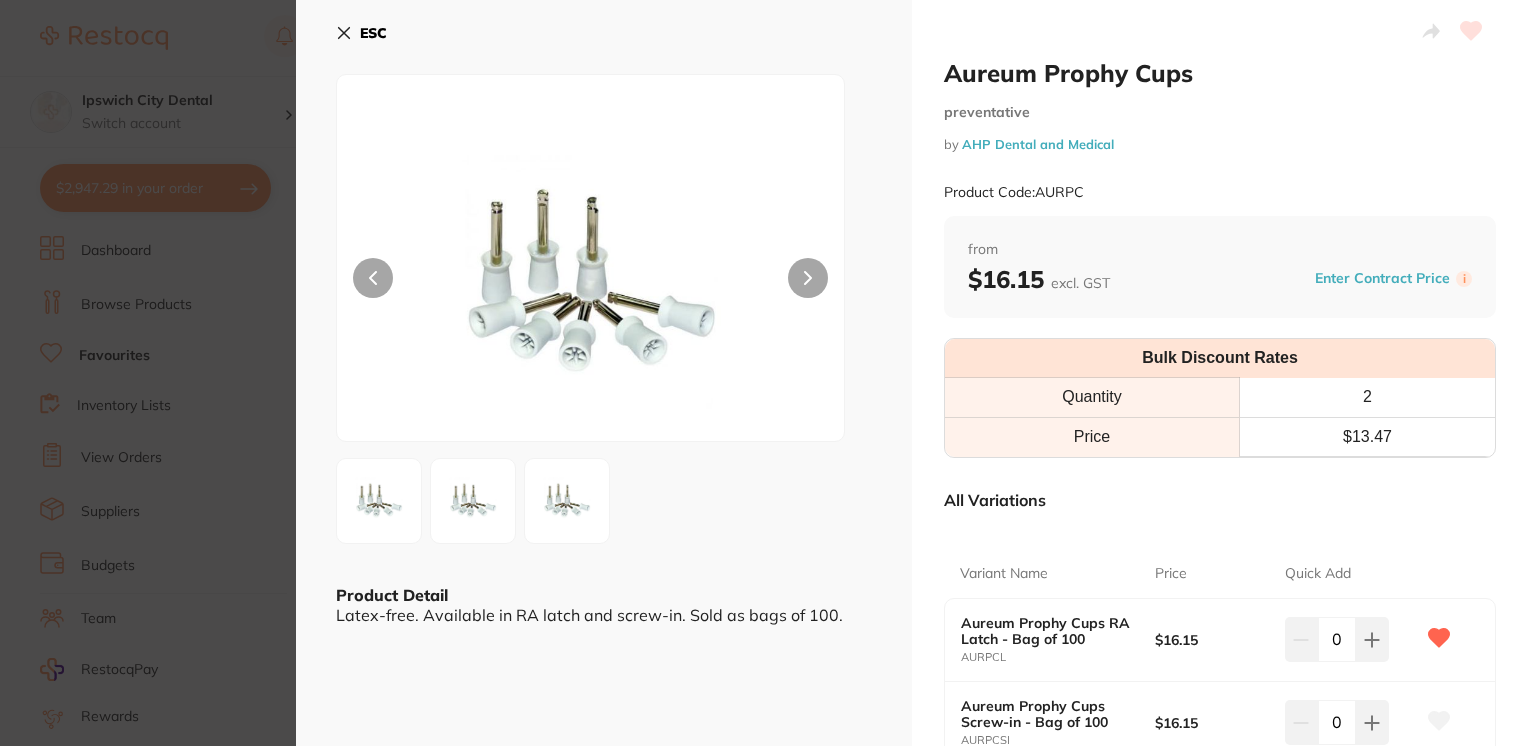 scroll, scrollTop: 0, scrollLeft: 0, axis: both 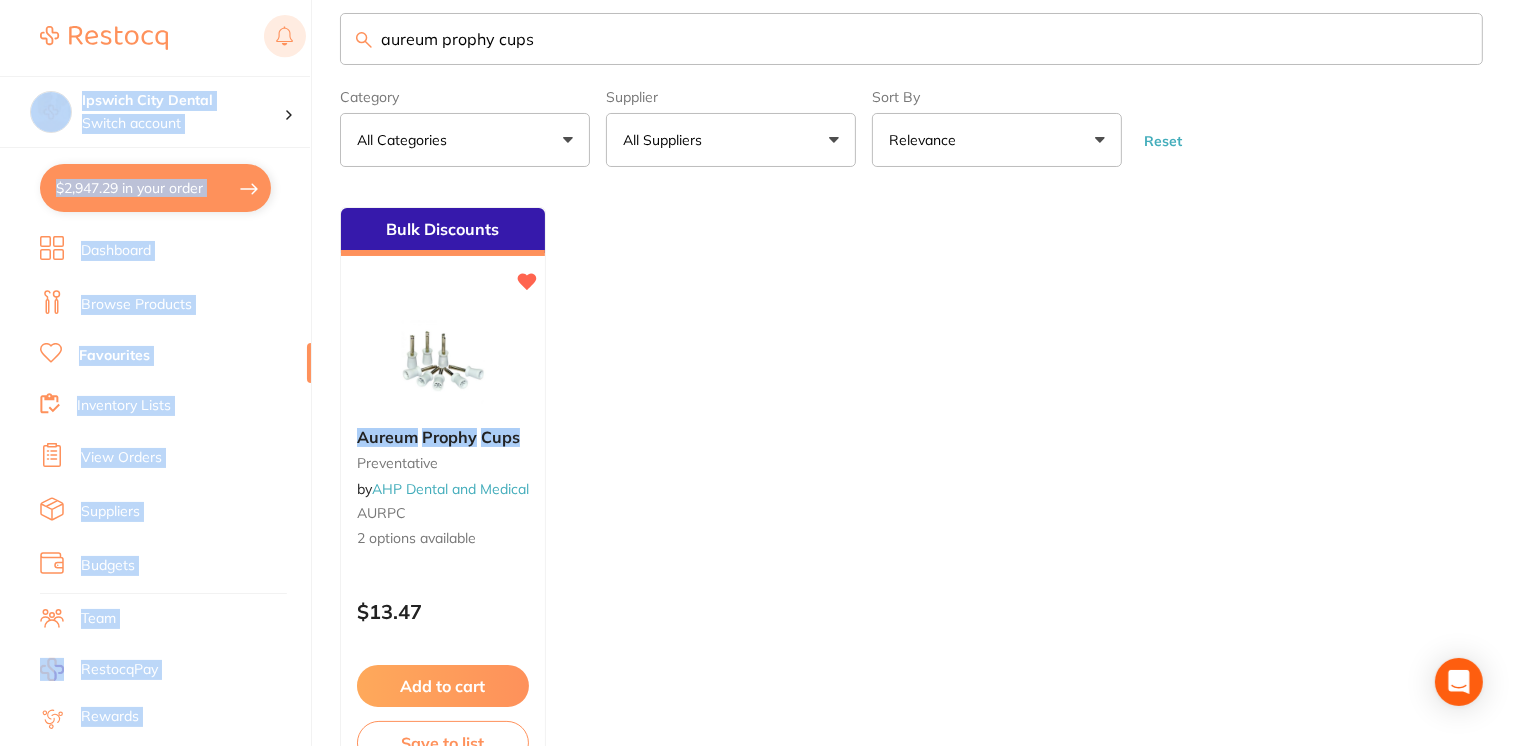 click on "$2,947.29 Ipswich City Dental Switch account Ipswich City Dental $2,947.29   in your order Dashboard Browse Products Favourites Inventory Lists View Orders Suppliers Budgets Team RestocqPay Rewards Subscriptions Account Support Log Out aureum prophy cups Category All Categories All Categories preventative Clear Category   false    All Categories Category All Categories preventative Supplier All Suppliers All Suppliers AHP Dental and Medical Clear Supplier   false    All Suppliers Supplier All Suppliers AHP Dental and Medical Sort By Relevance Highest Price Lowest Price On Sale Relevance Clear Sort By   false    Relevance Sort By Highest Price Lowest Price On Sale Relevance Reset Filters Reset Filter By Category All Categories All Categories preventative Clear Filter By Category   false    All Categories Filter By Category All Categories preventative Filter By Supplier All Suppliers All Suppliers AHP Dental and Medical Clear Filter By Supplier   false    All Suppliers Filter By Supplier All Suppliers Sort By" at bounding box center (761, 346) 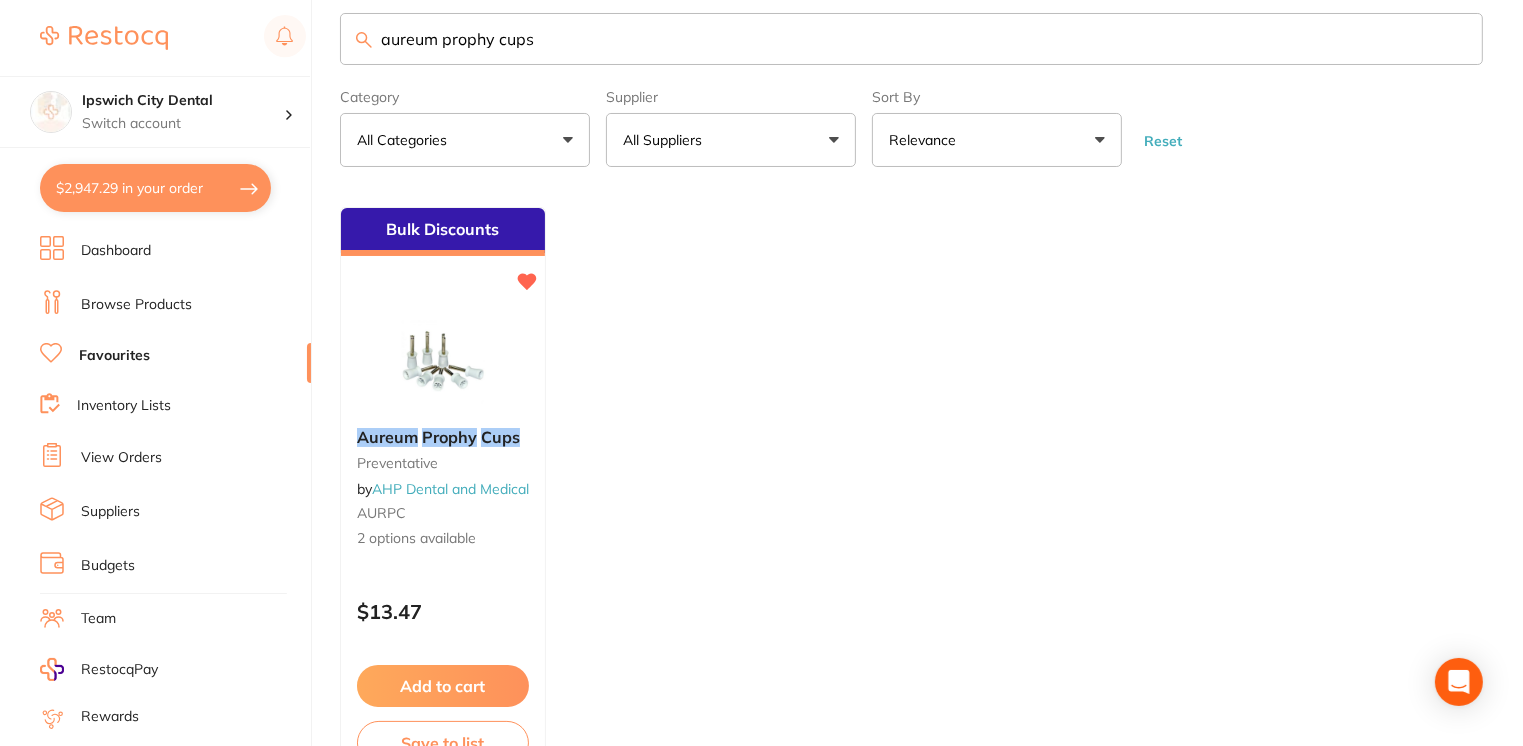 scroll, scrollTop: 0, scrollLeft: 0, axis: both 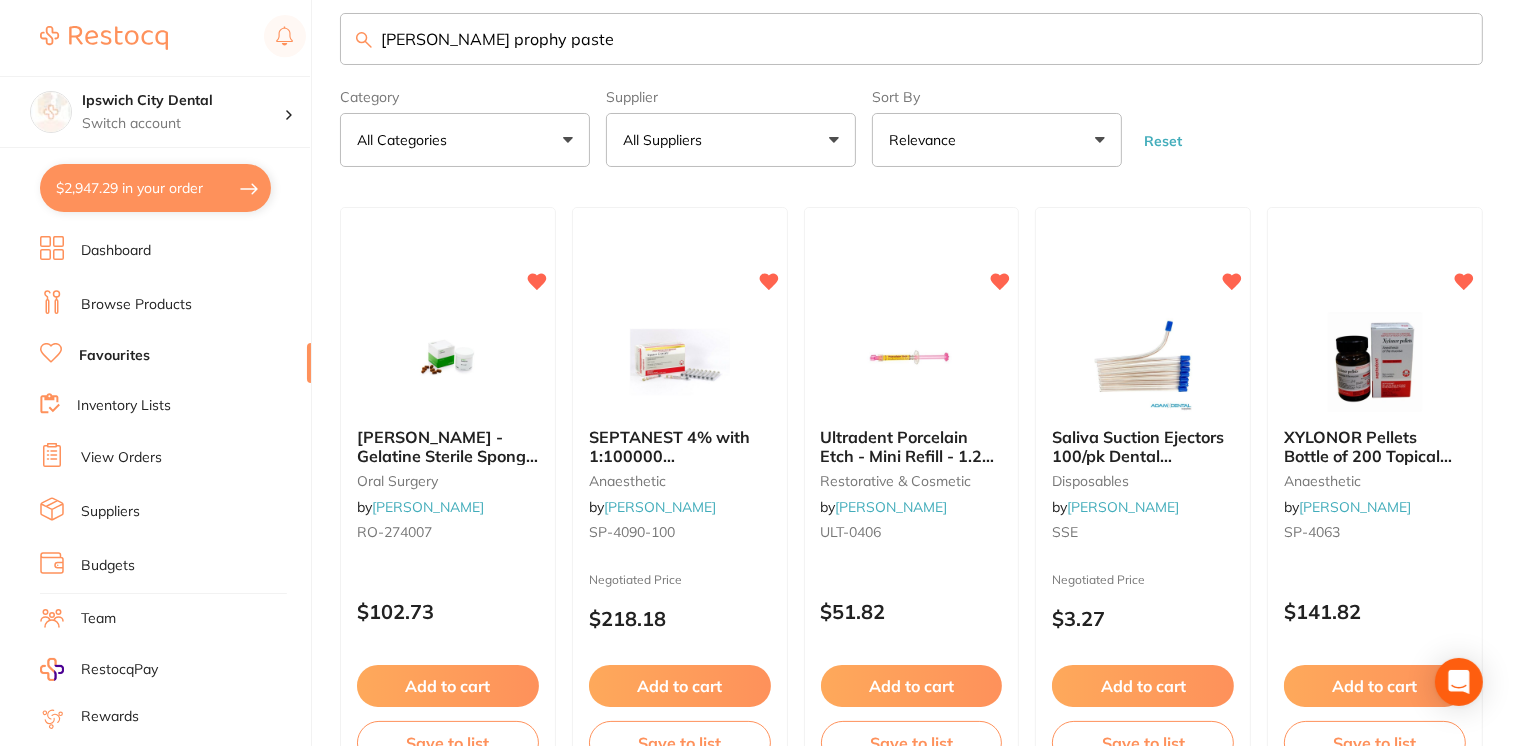 type on "ainsworth prophy paste" 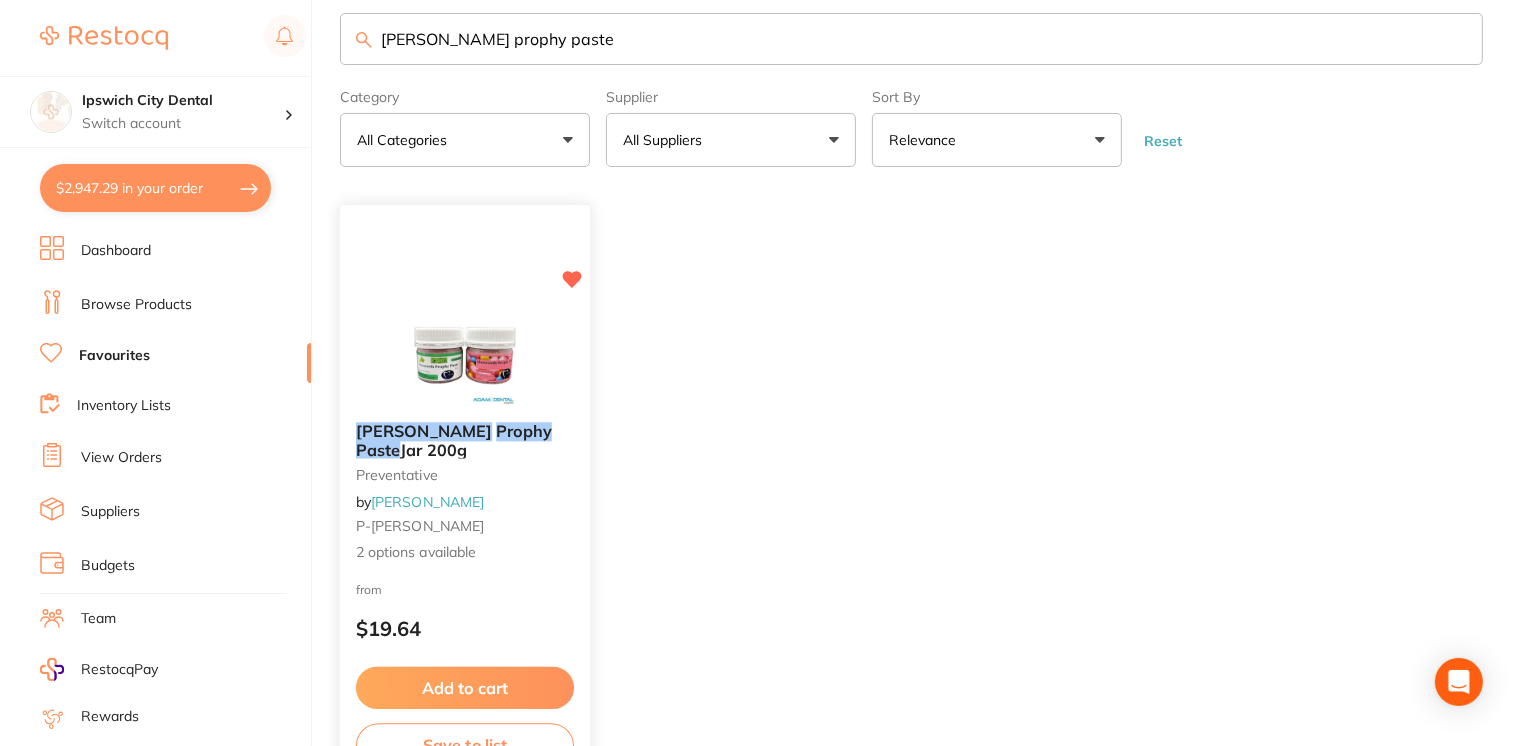 click at bounding box center [464, 355] 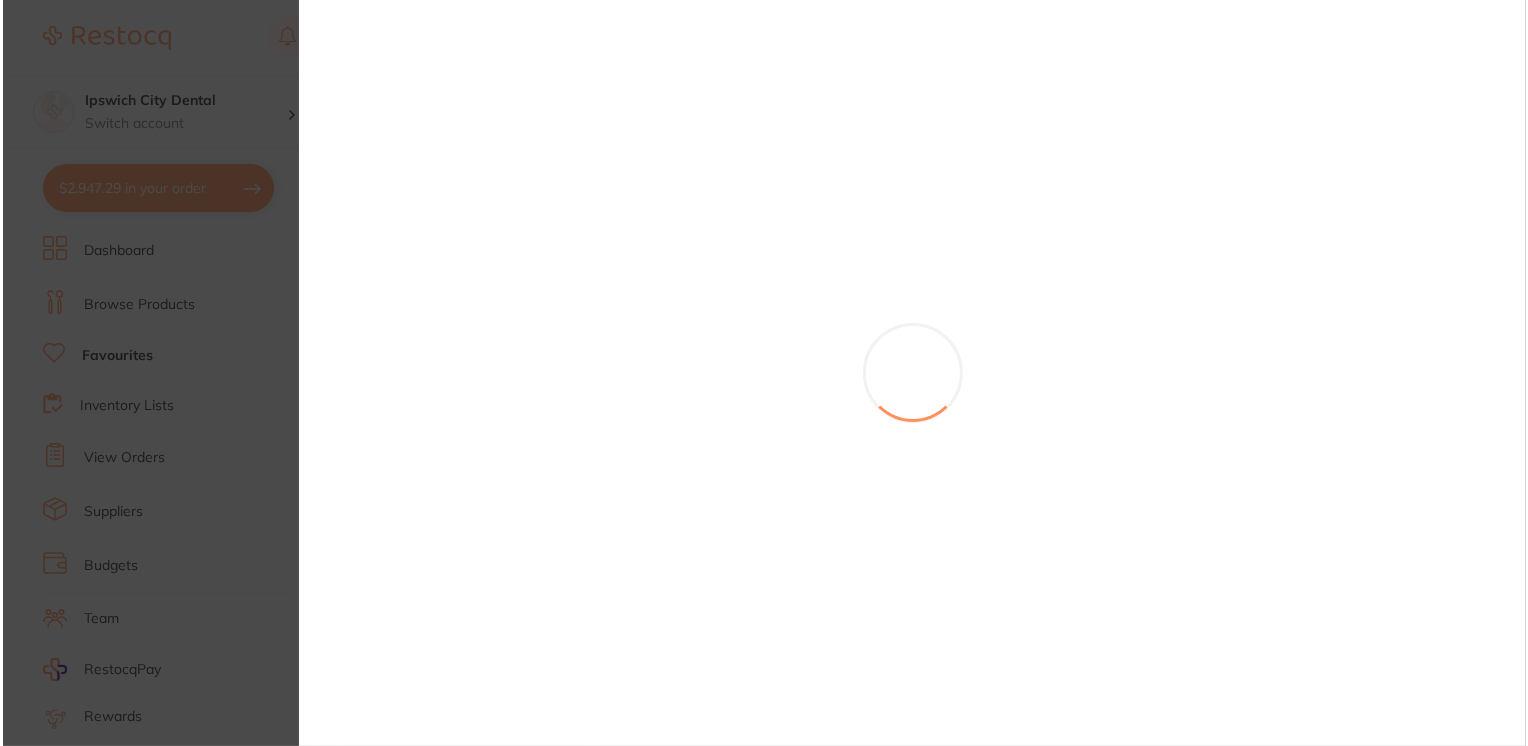 scroll, scrollTop: 0, scrollLeft: 0, axis: both 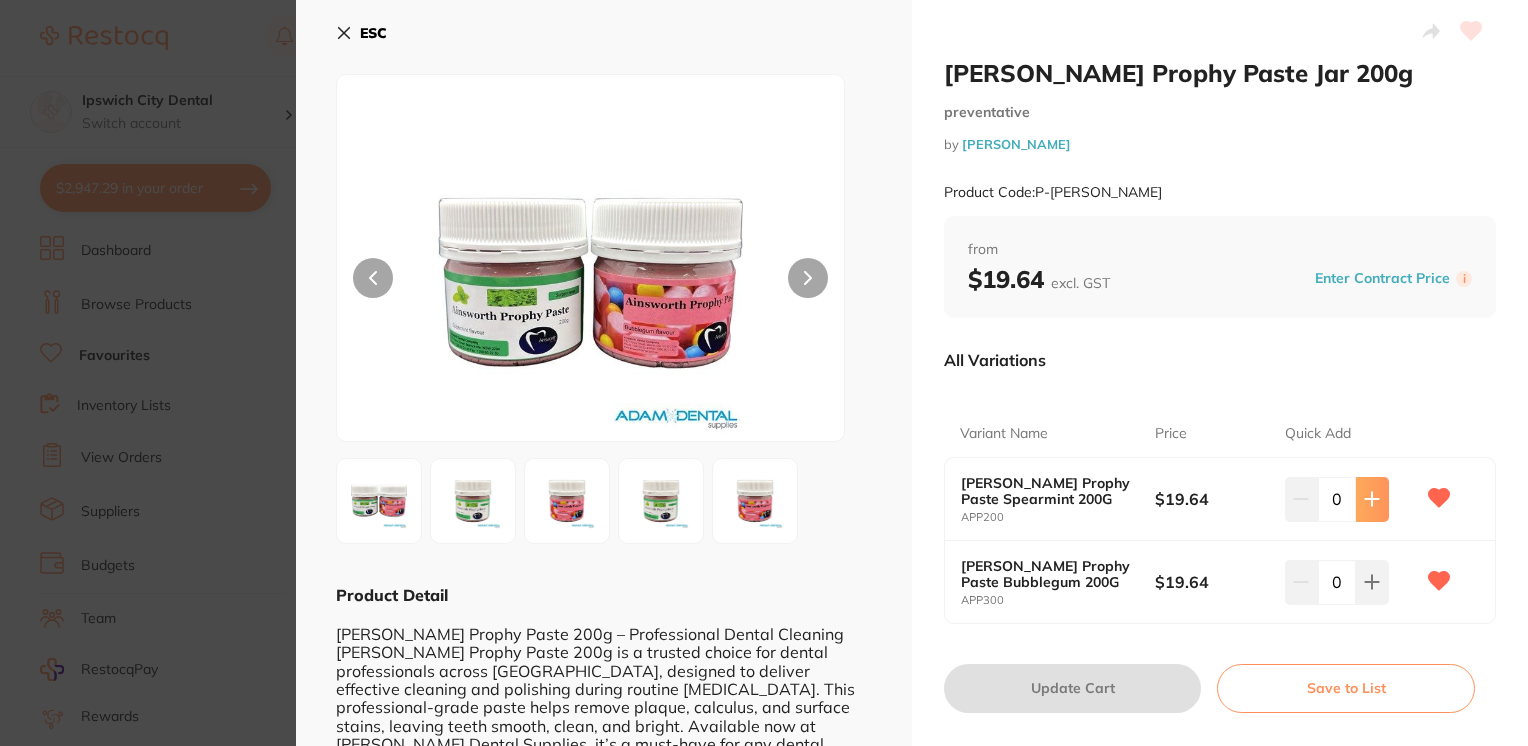 click 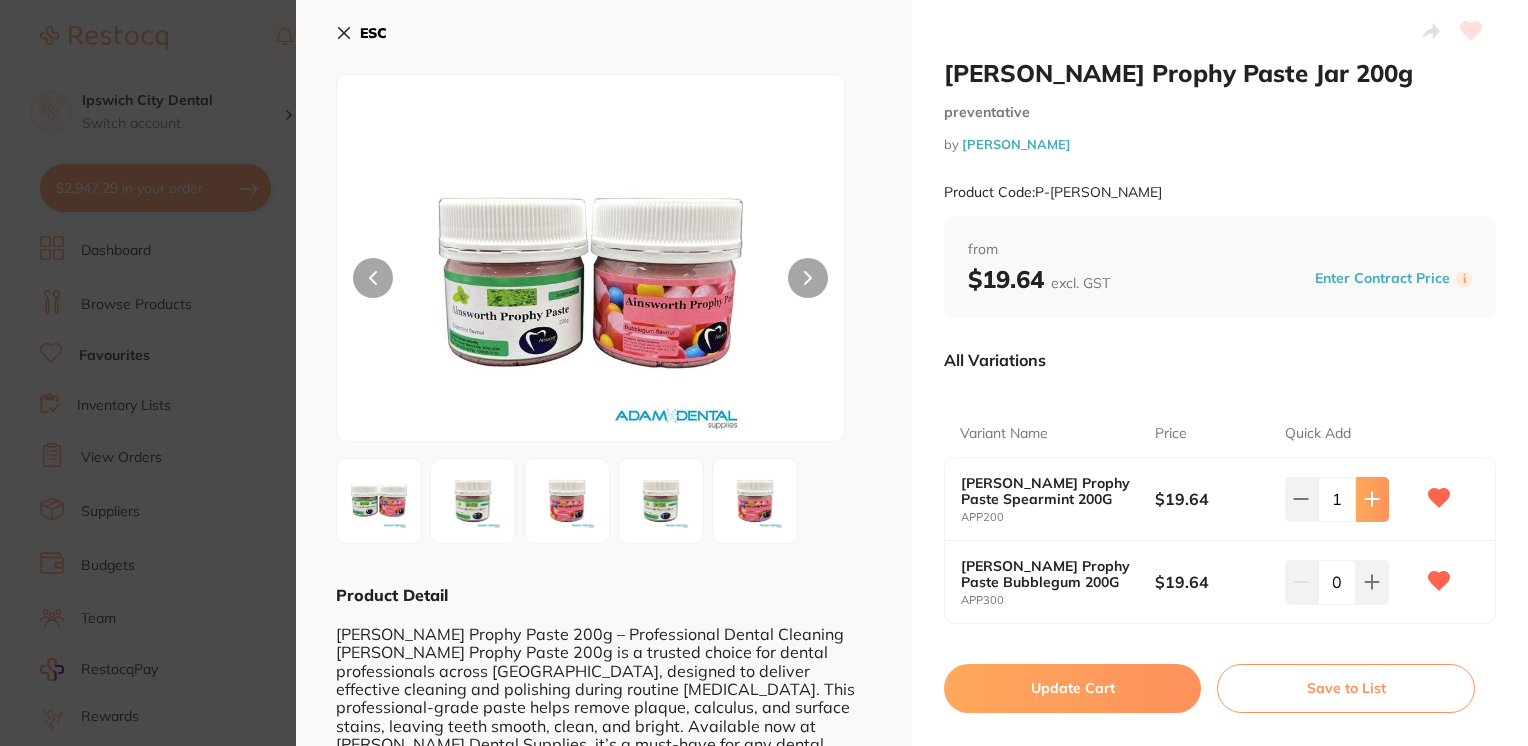 click 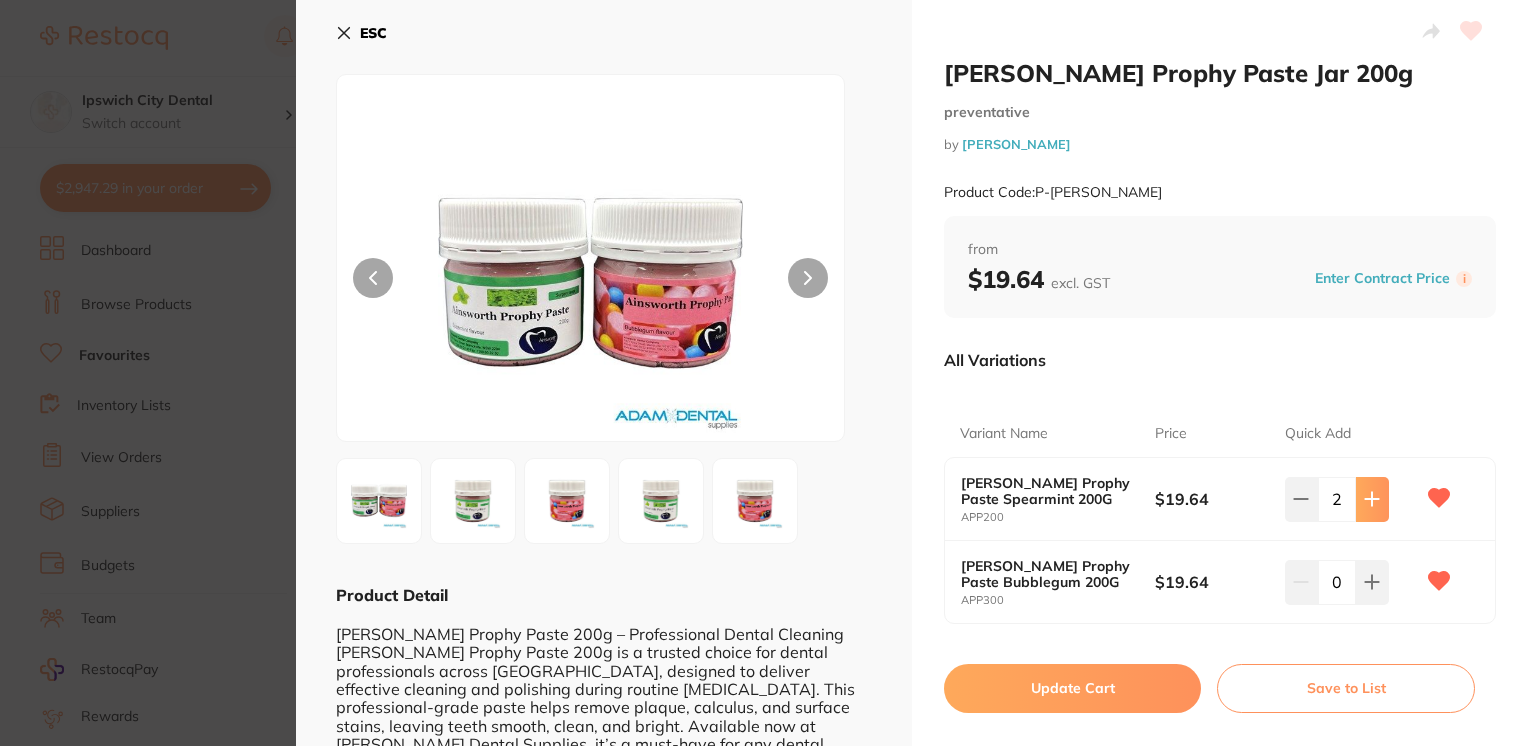 click 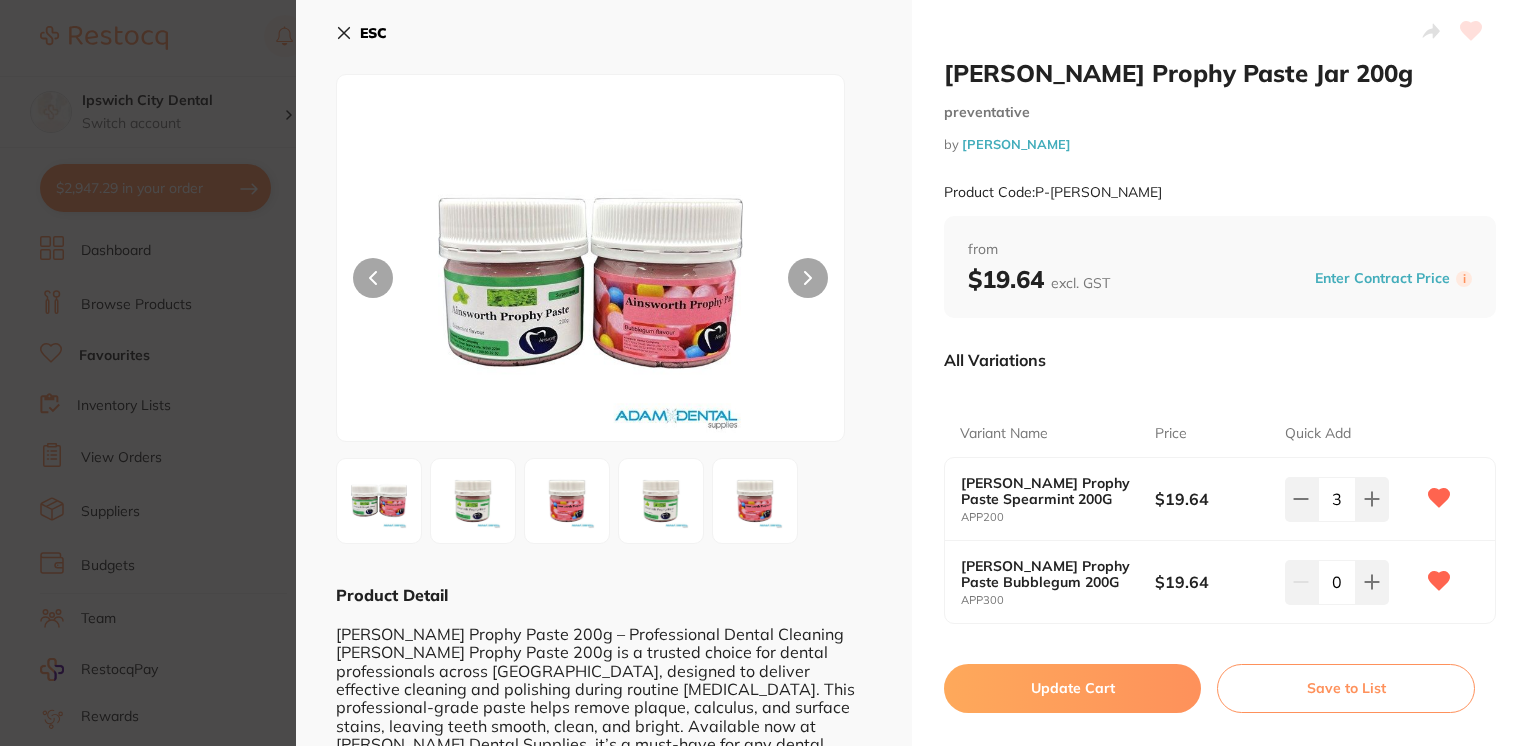 click on "Update Cart" at bounding box center (1072, 688) 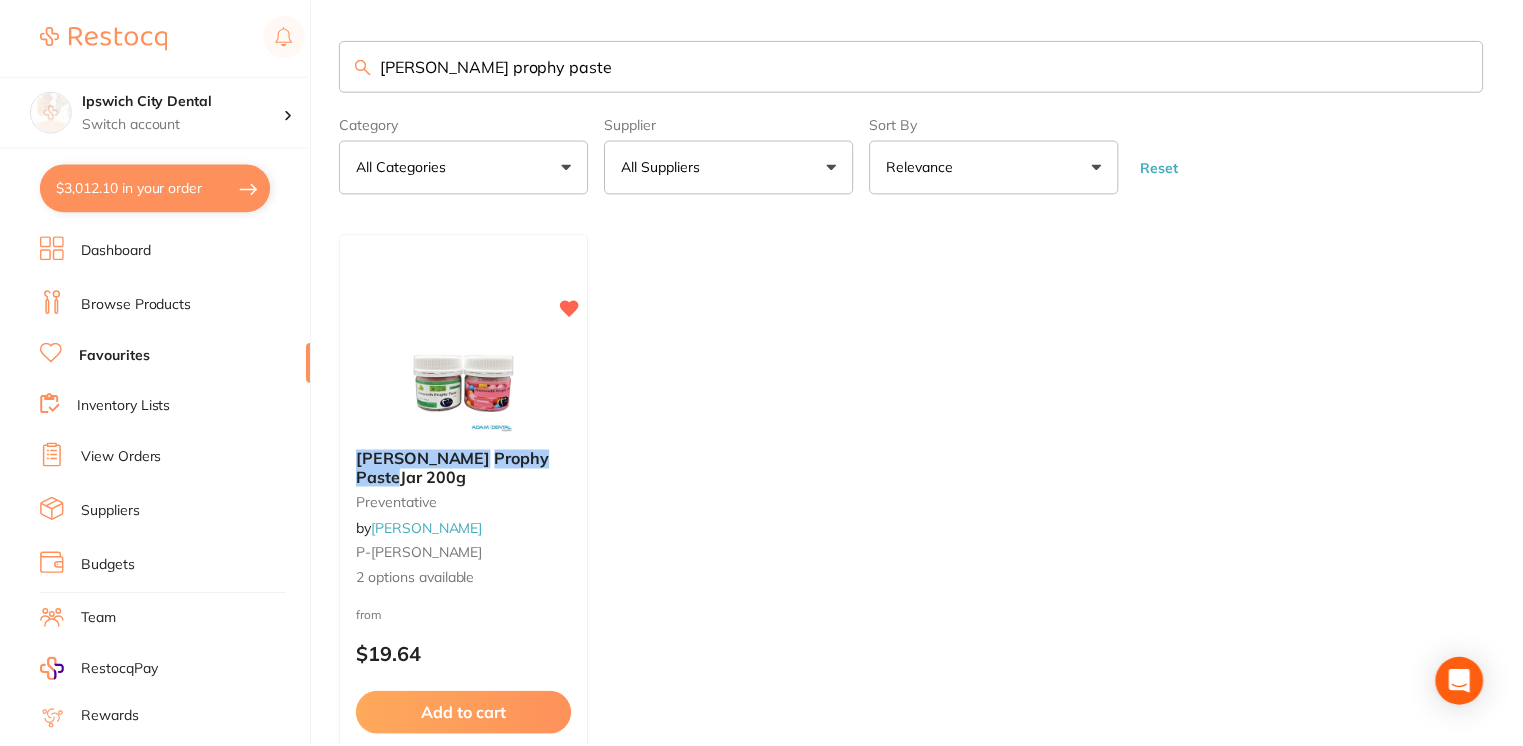 scroll, scrollTop: 27, scrollLeft: 0, axis: vertical 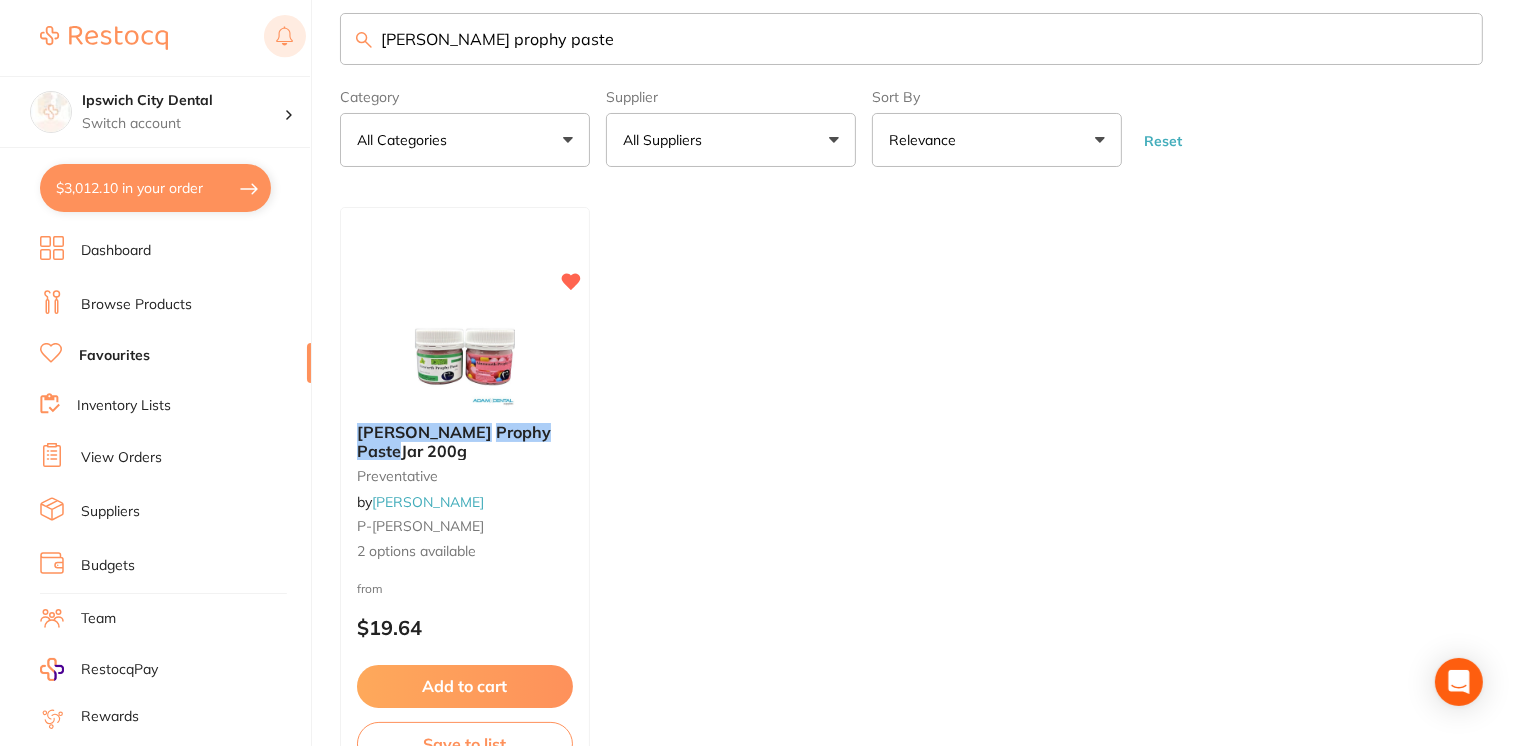 drag, startPoint x: 657, startPoint y: 35, endPoint x: 290, endPoint y: 54, distance: 367.4915 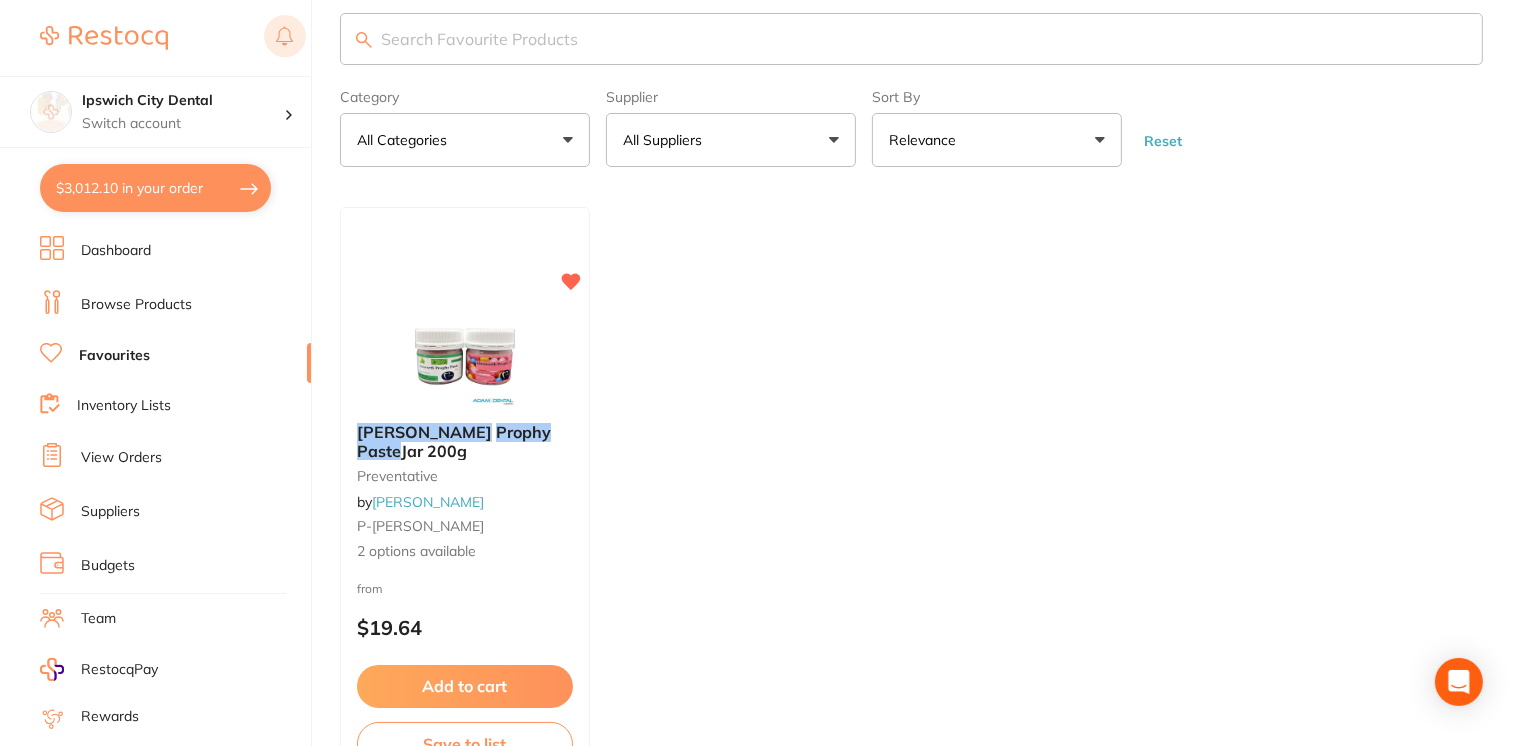 scroll, scrollTop: 0, scrollLeft: 0, axis: both 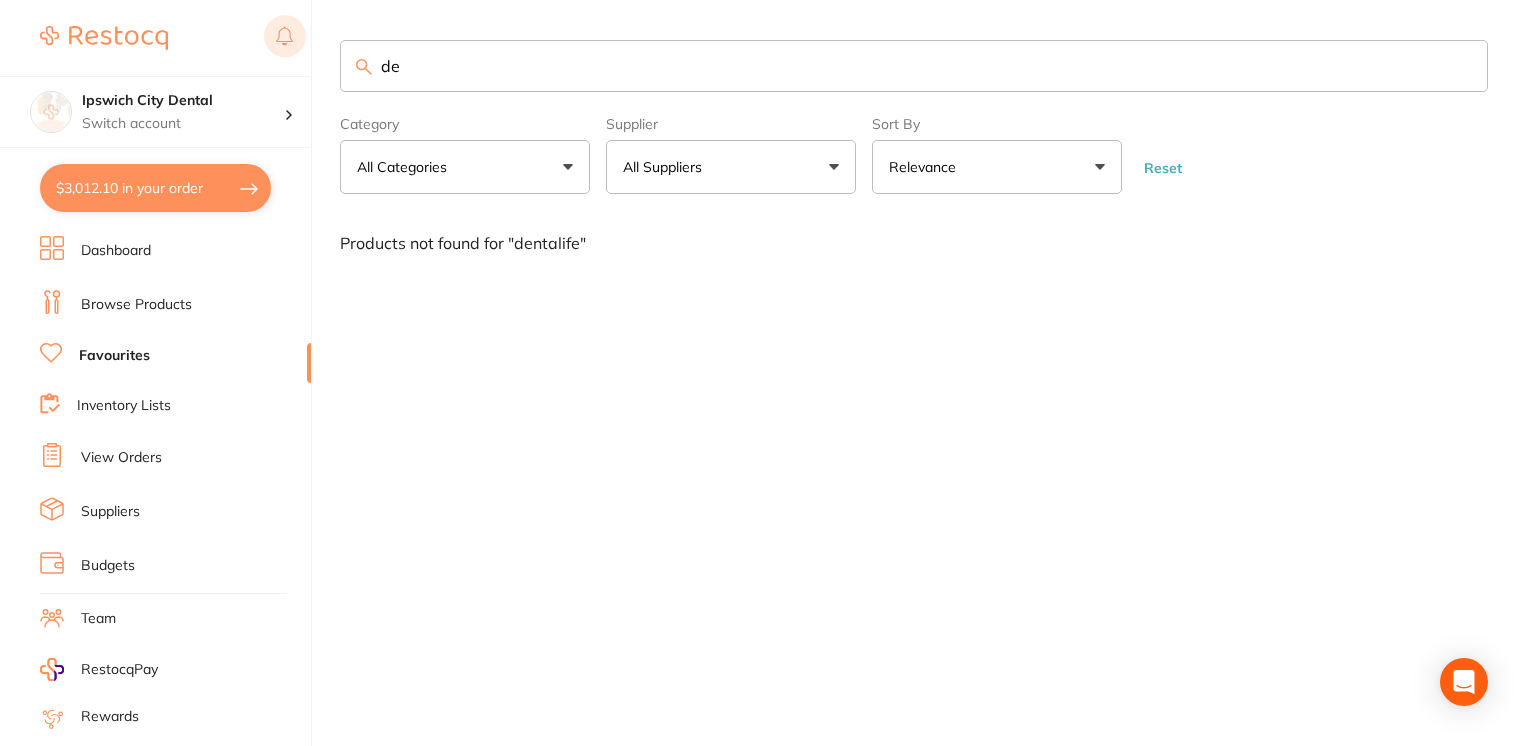 type on "d" 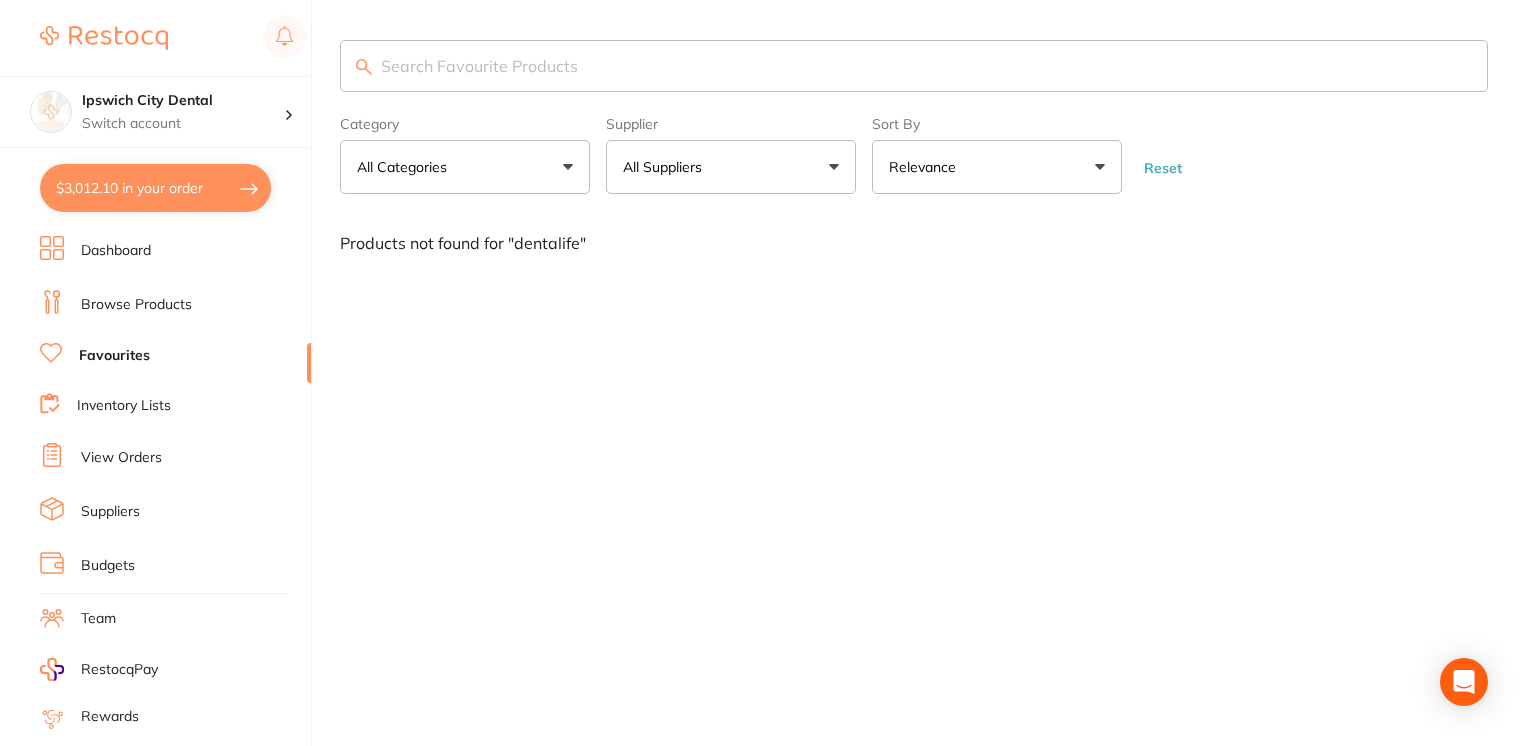 click at bounding box center (914, 66) 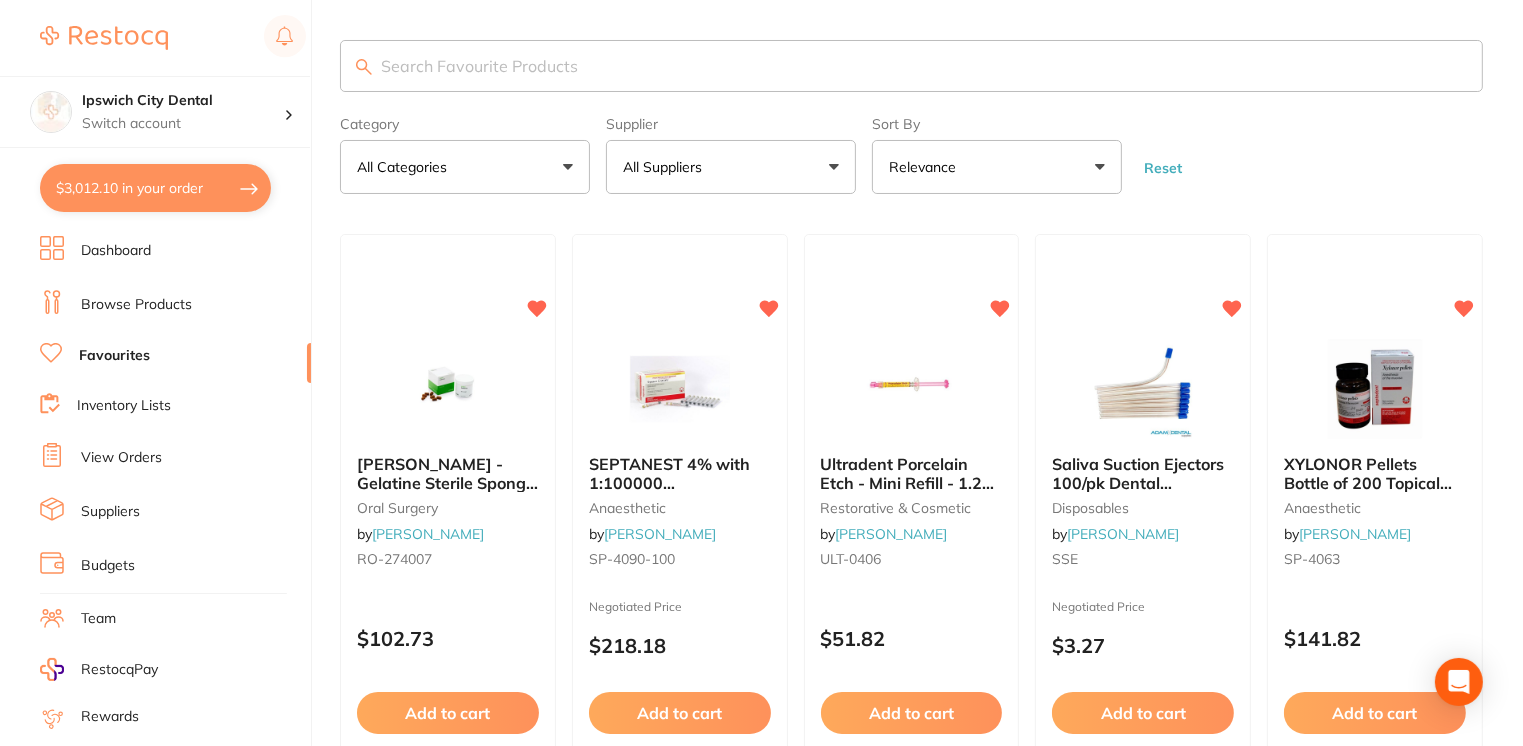 click at bounding box center (911, 66) 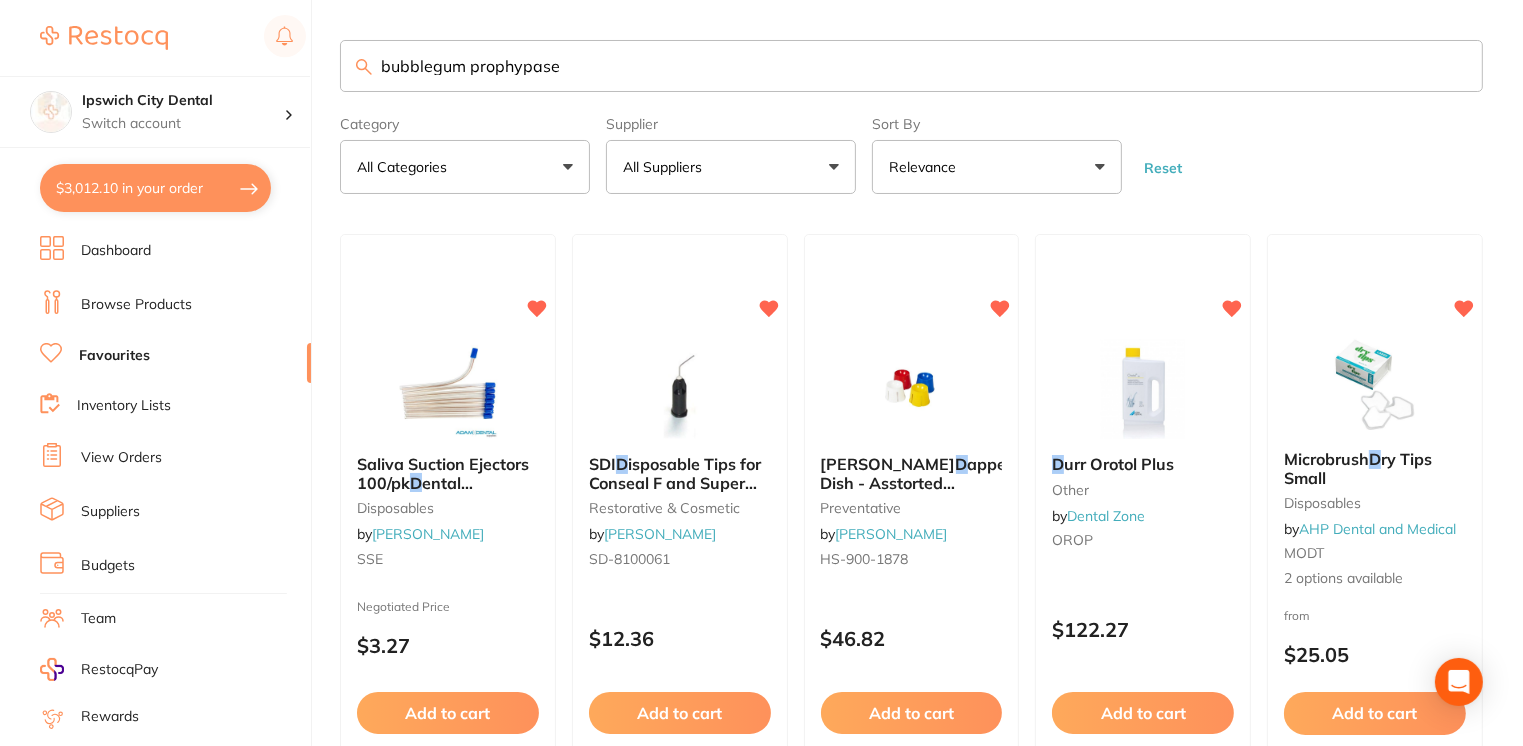type on "bubblegum prophypase" 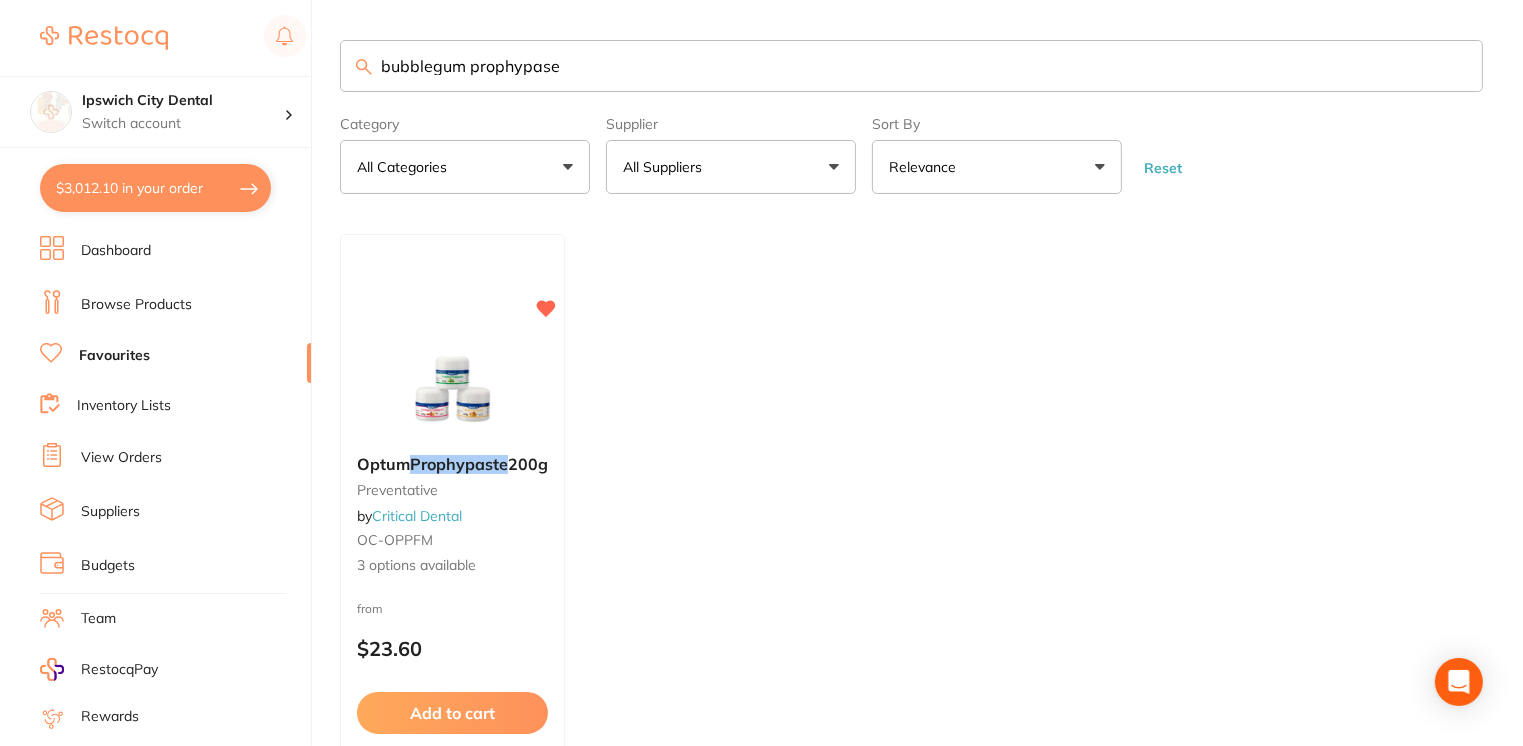 drag, startPoint x: 472, startPoint y: 374, endPoint x: 400, endPoint y: 344, distance: 78 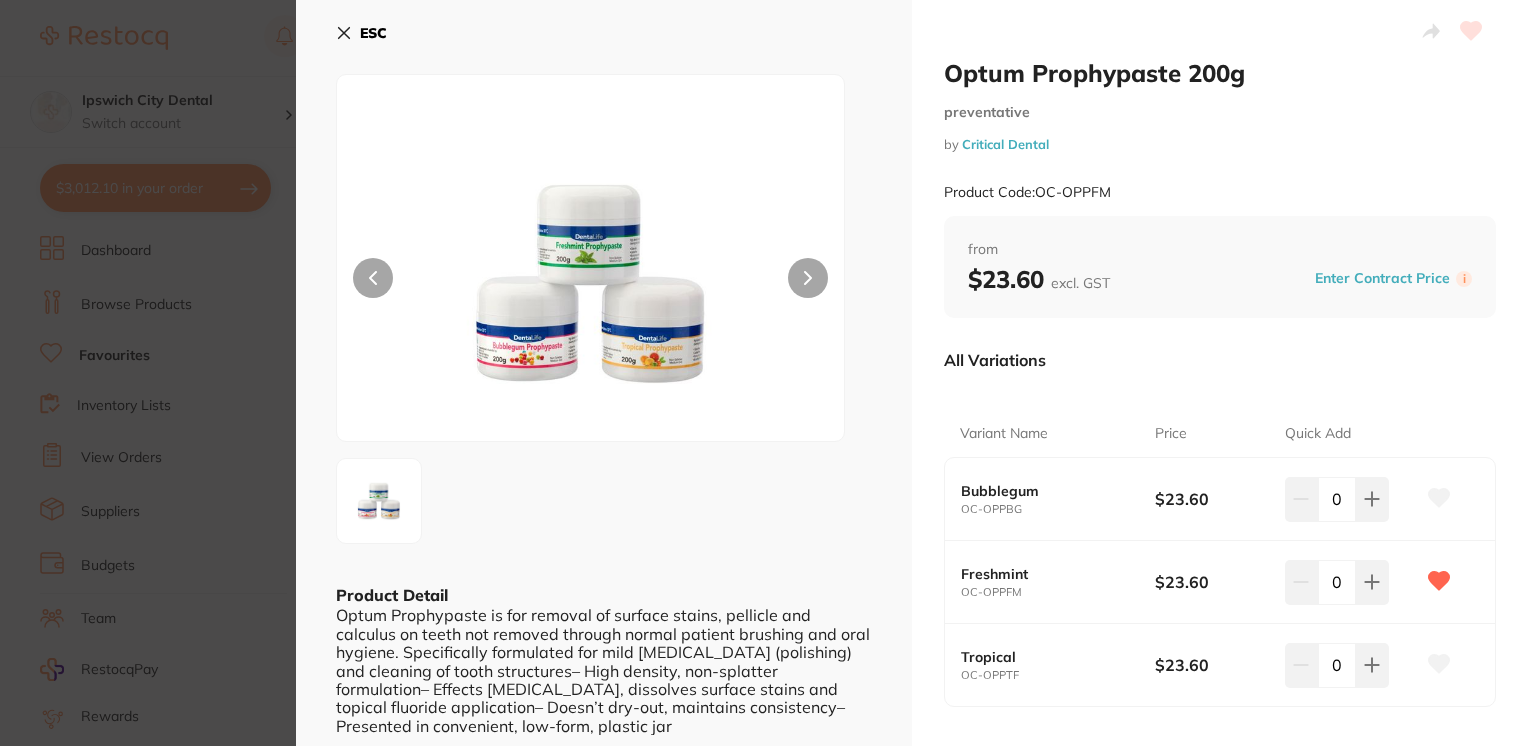 scroll, scrollTop: 0, scrollLeft: 0, axis: both 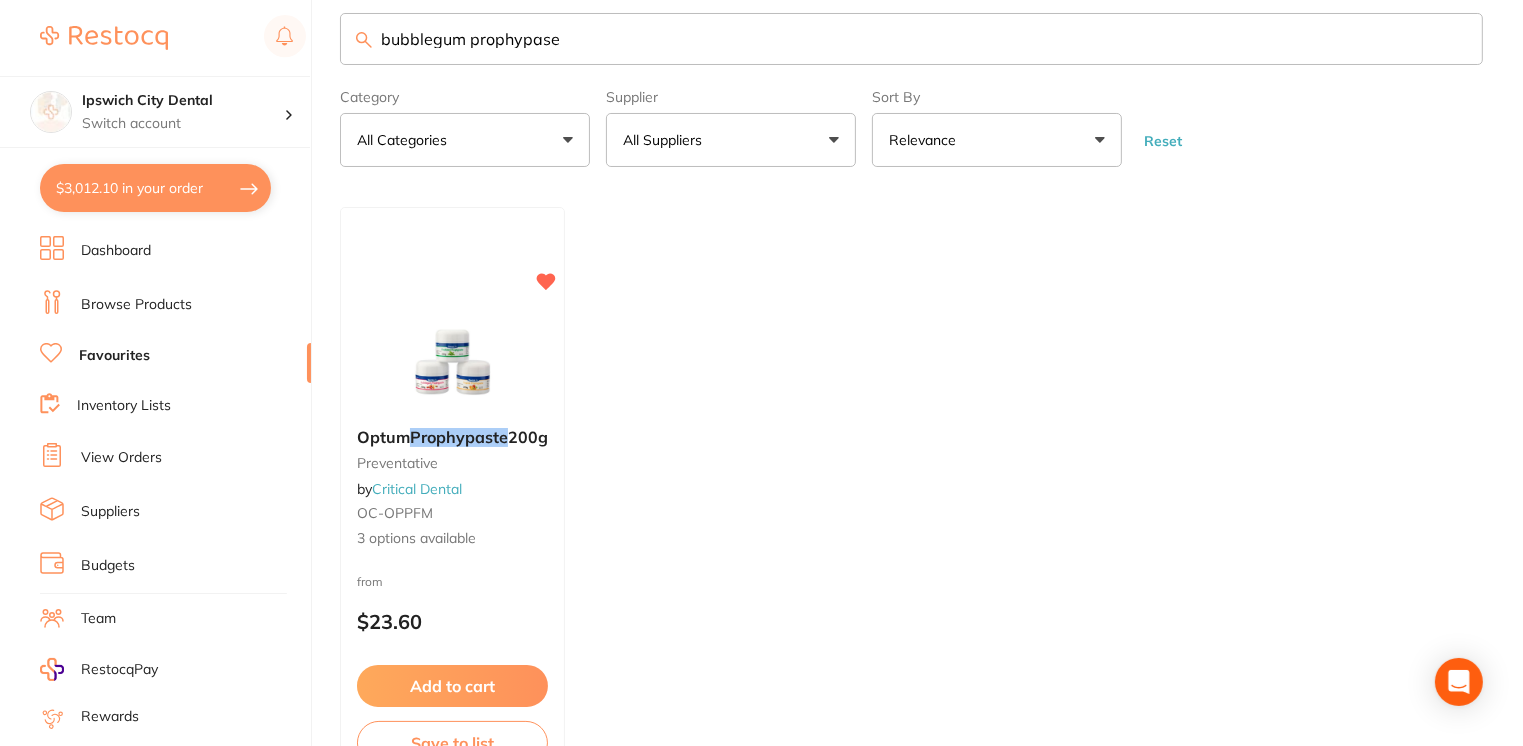 click on "$3,012.10   in your order" at bounding box center (155, 188) 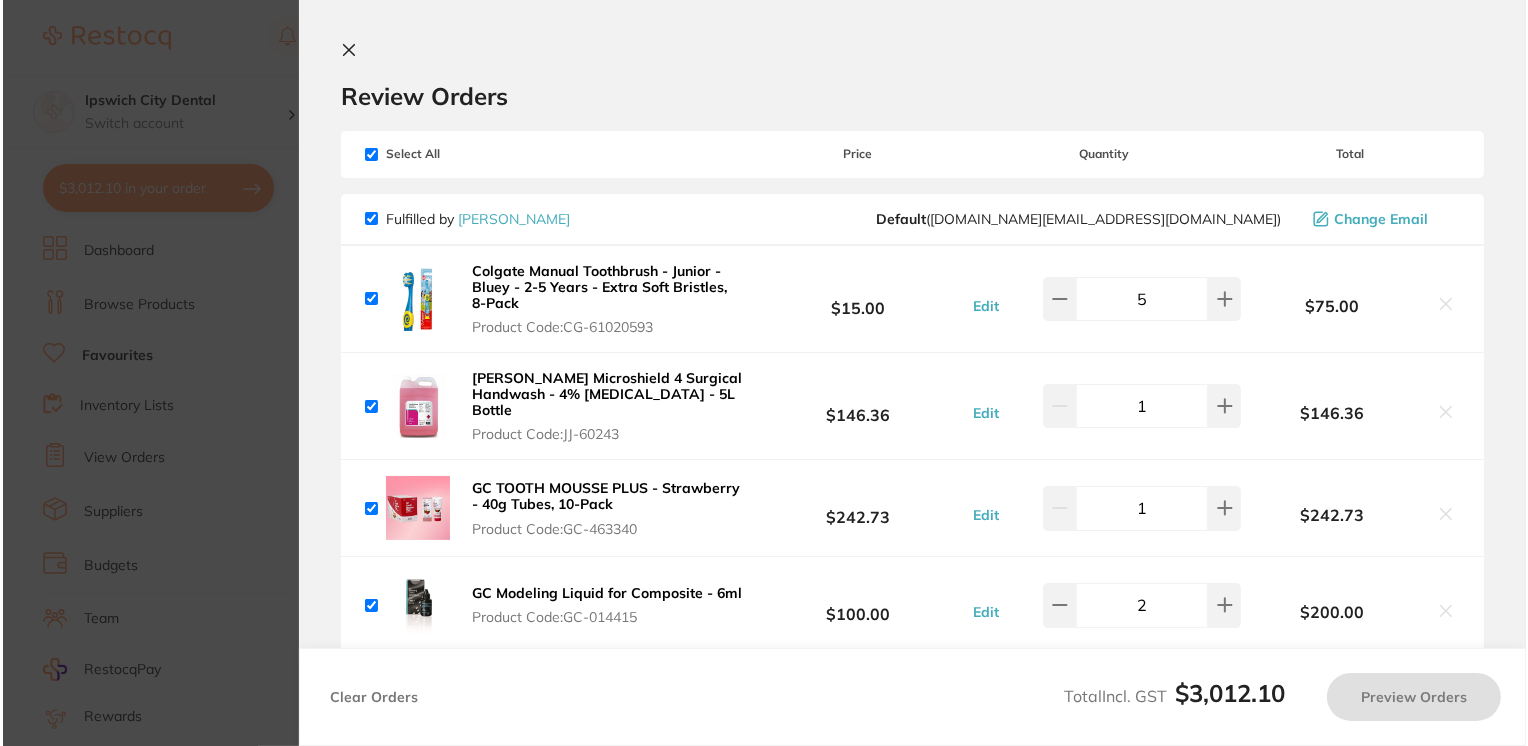 scroll, scrollTop: 0, scrollLeft: 0, axis: both 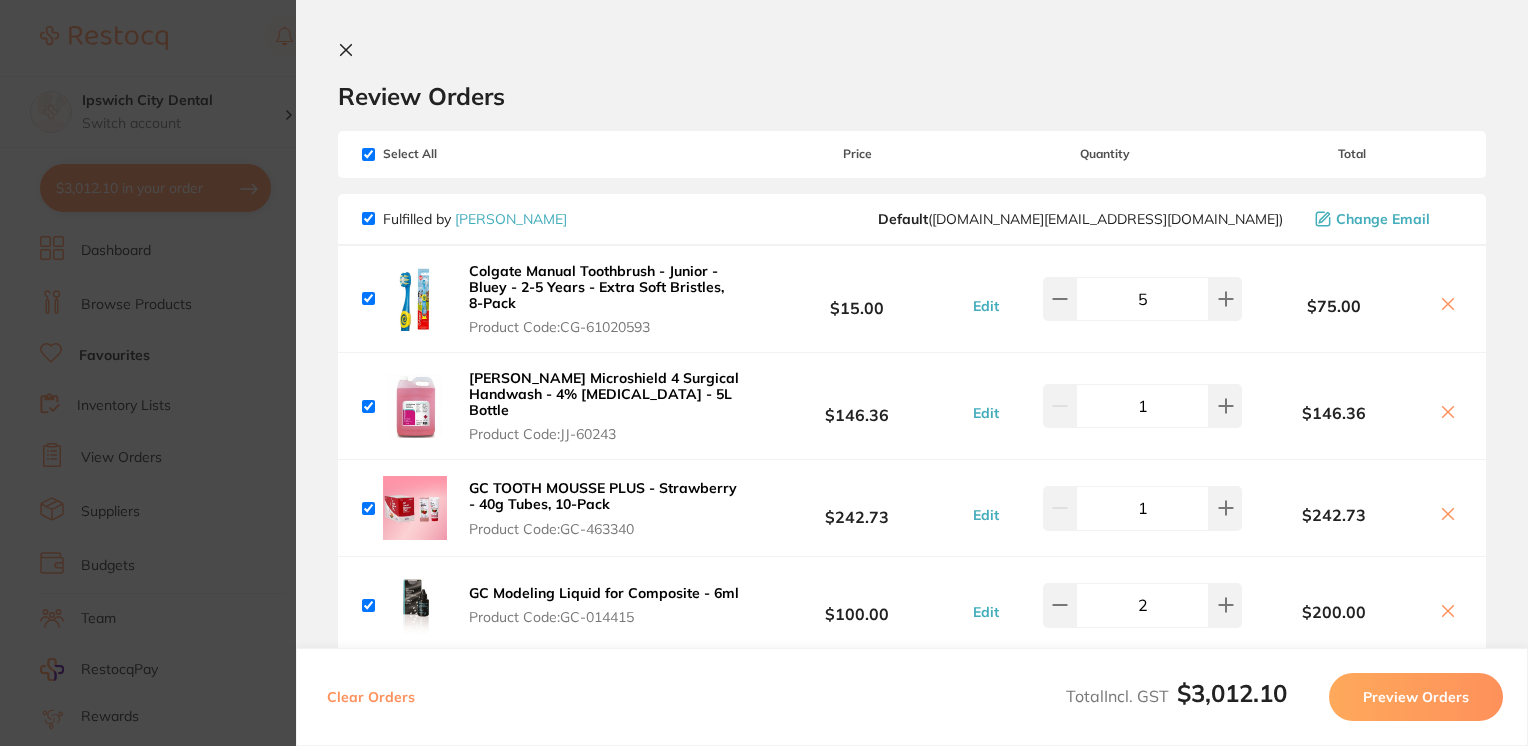 click on "Colgate Kids Manual Toothbrush - My First - 0-2 Years - Extra Soft Bristles, 8-Pack   Product Code:  CG-1221611     $15.00 Edit     2         $30.00" at bounding box center [912, 815] 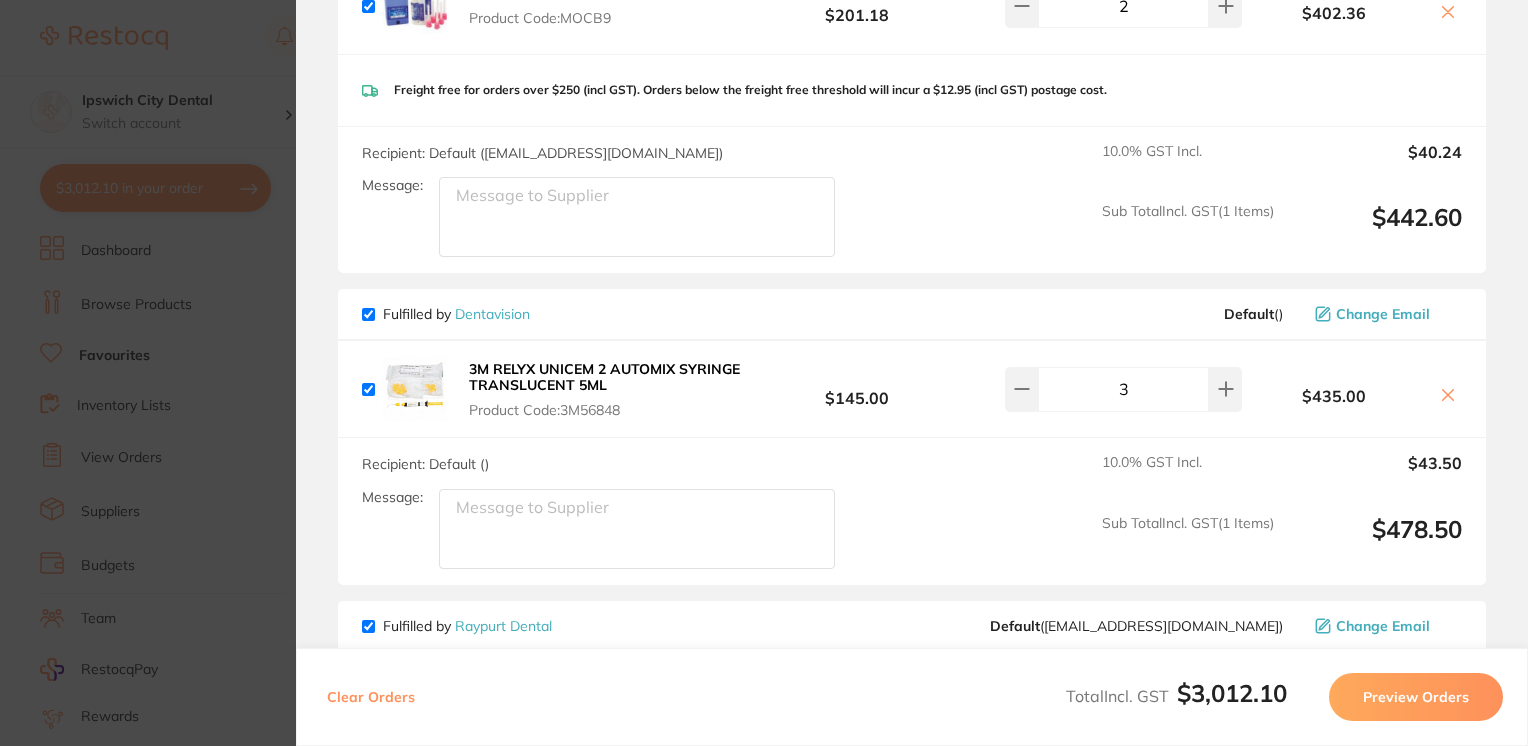 scroll, scrollTop: 4495, scrollLeft: 0, axis: vertical 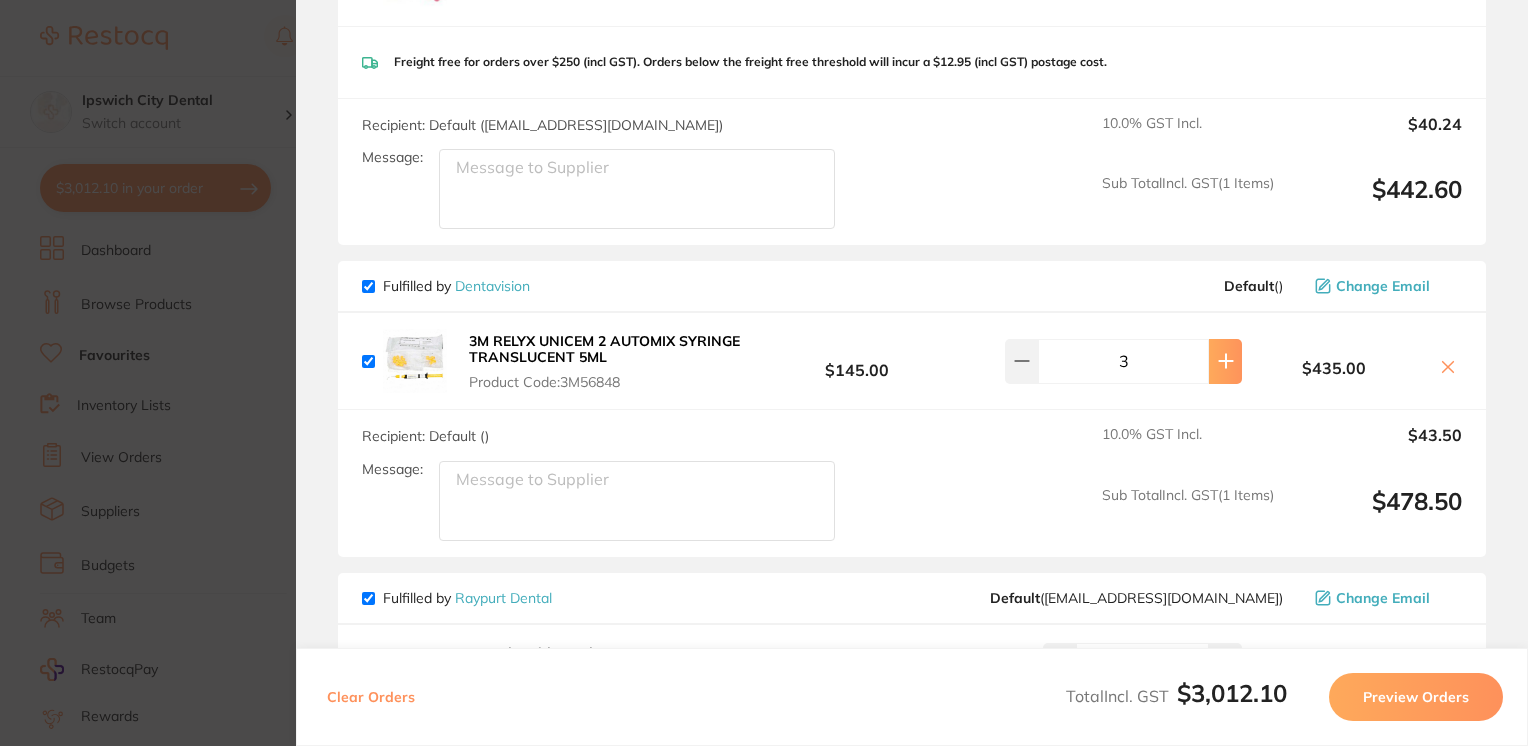 click at bounding box center [1225, -4196] 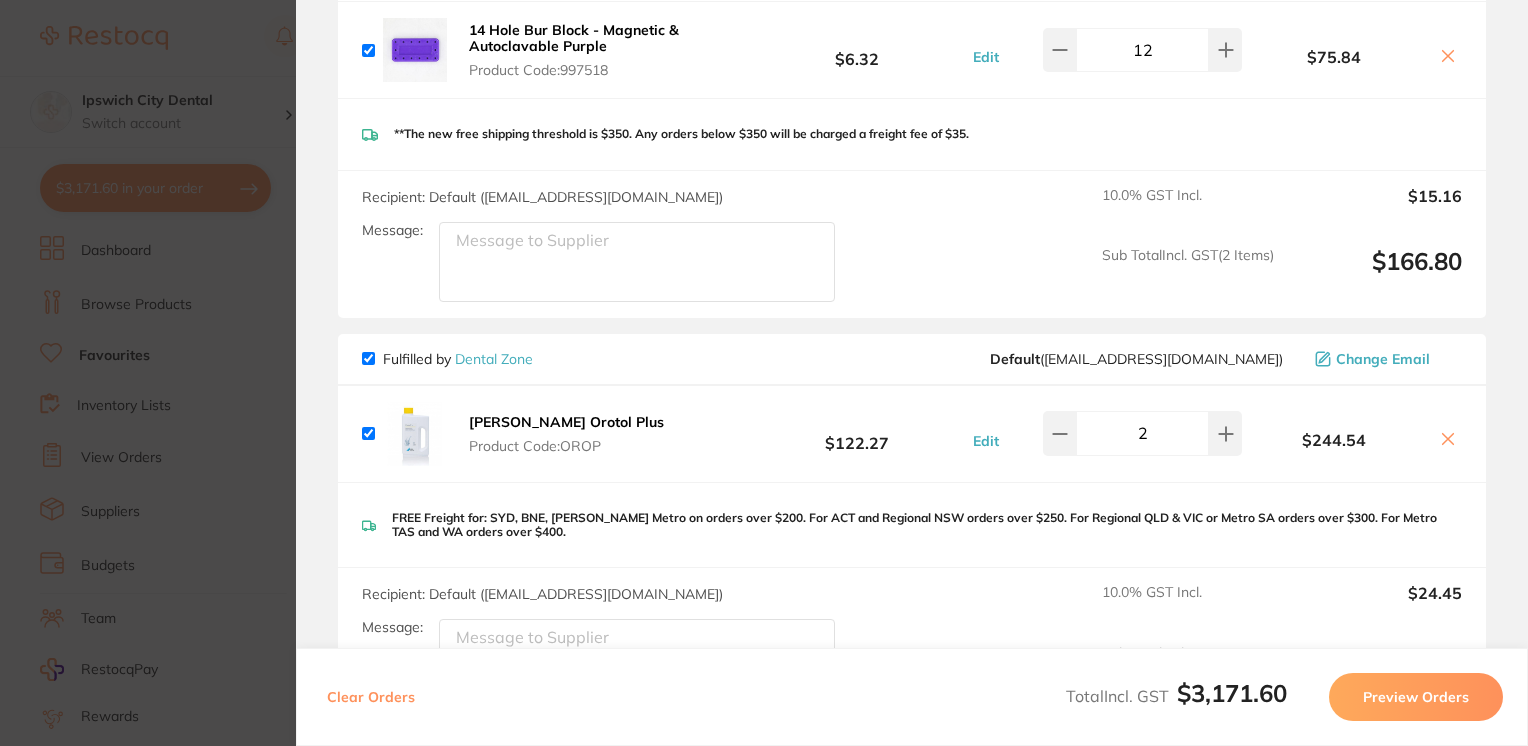scroll, scrollTop: 0, scrollLeft: 0, axis: both 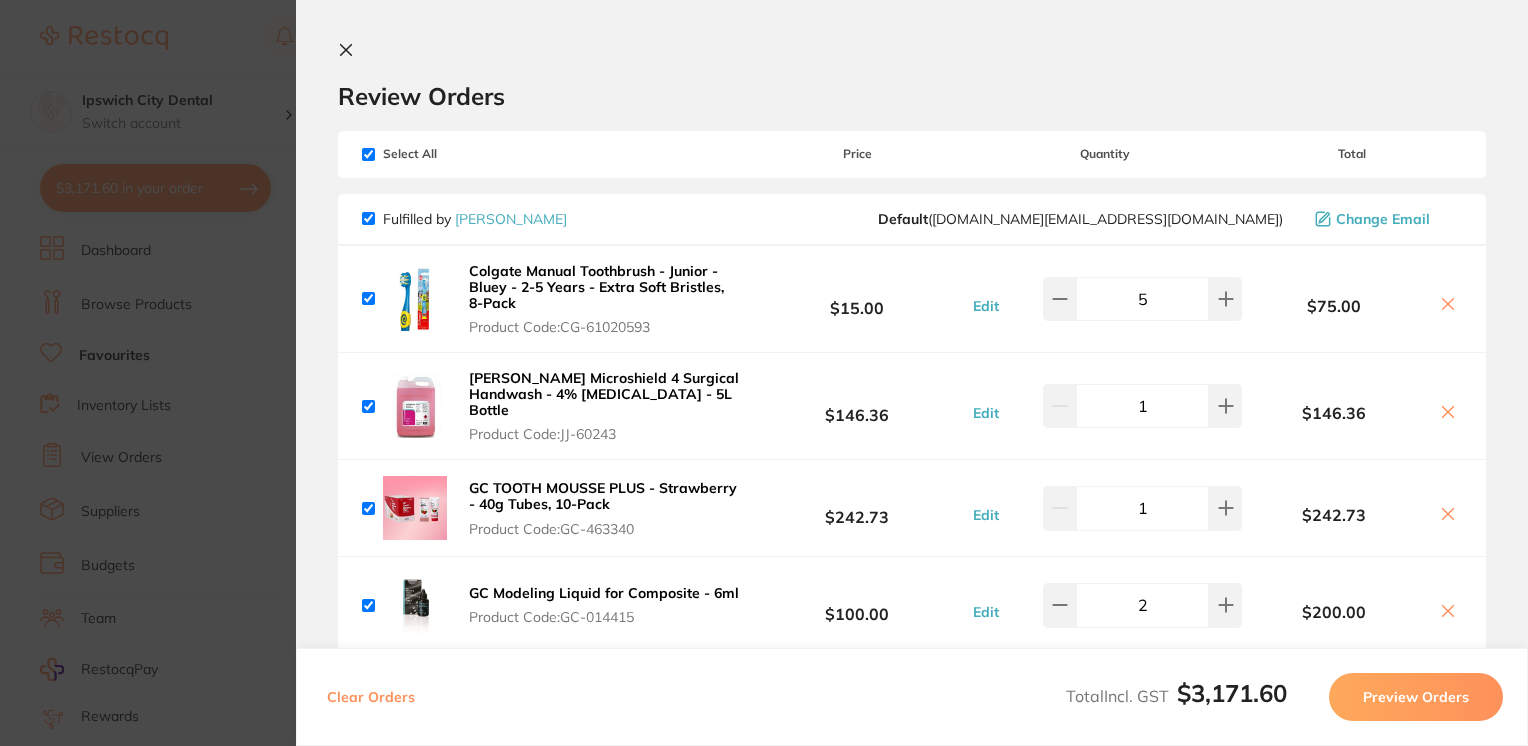 click at bounding box center (350, 51) 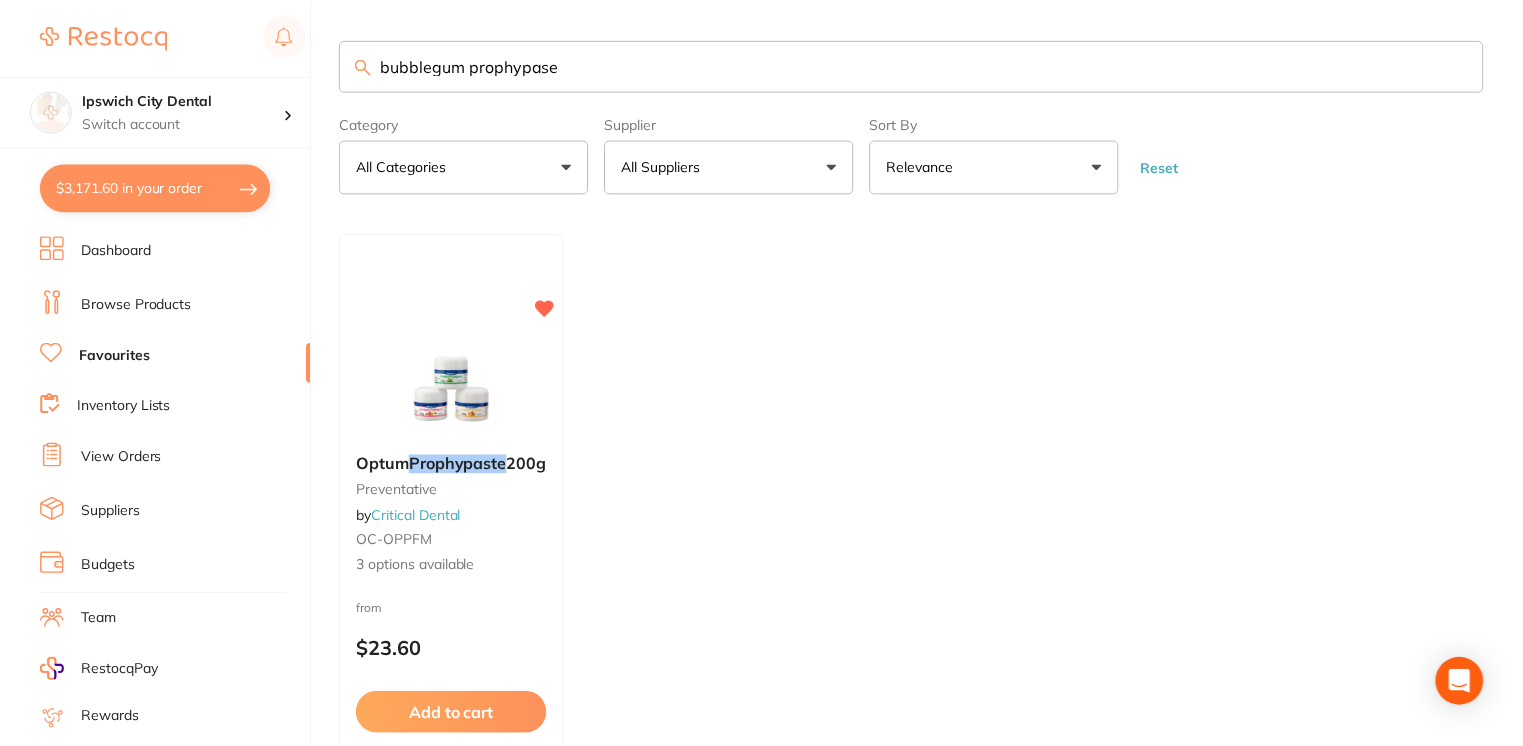 scroll, scrollTop: 27, scrollLeft: 0, axis: vertical 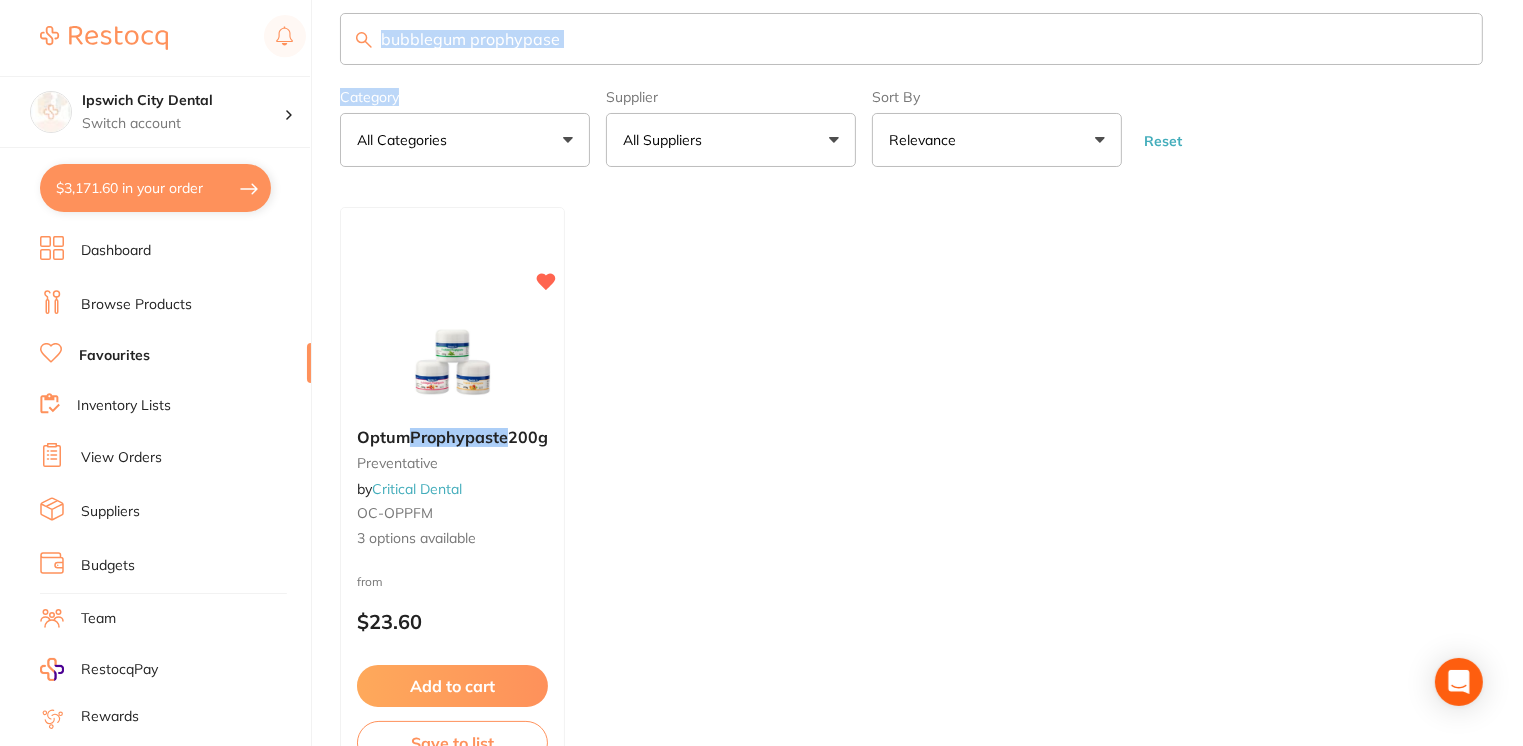 drag, startPoint x: 586, startPoint y: 73, endPoint x: 468, endPoint y: 55, distance: 119.36499 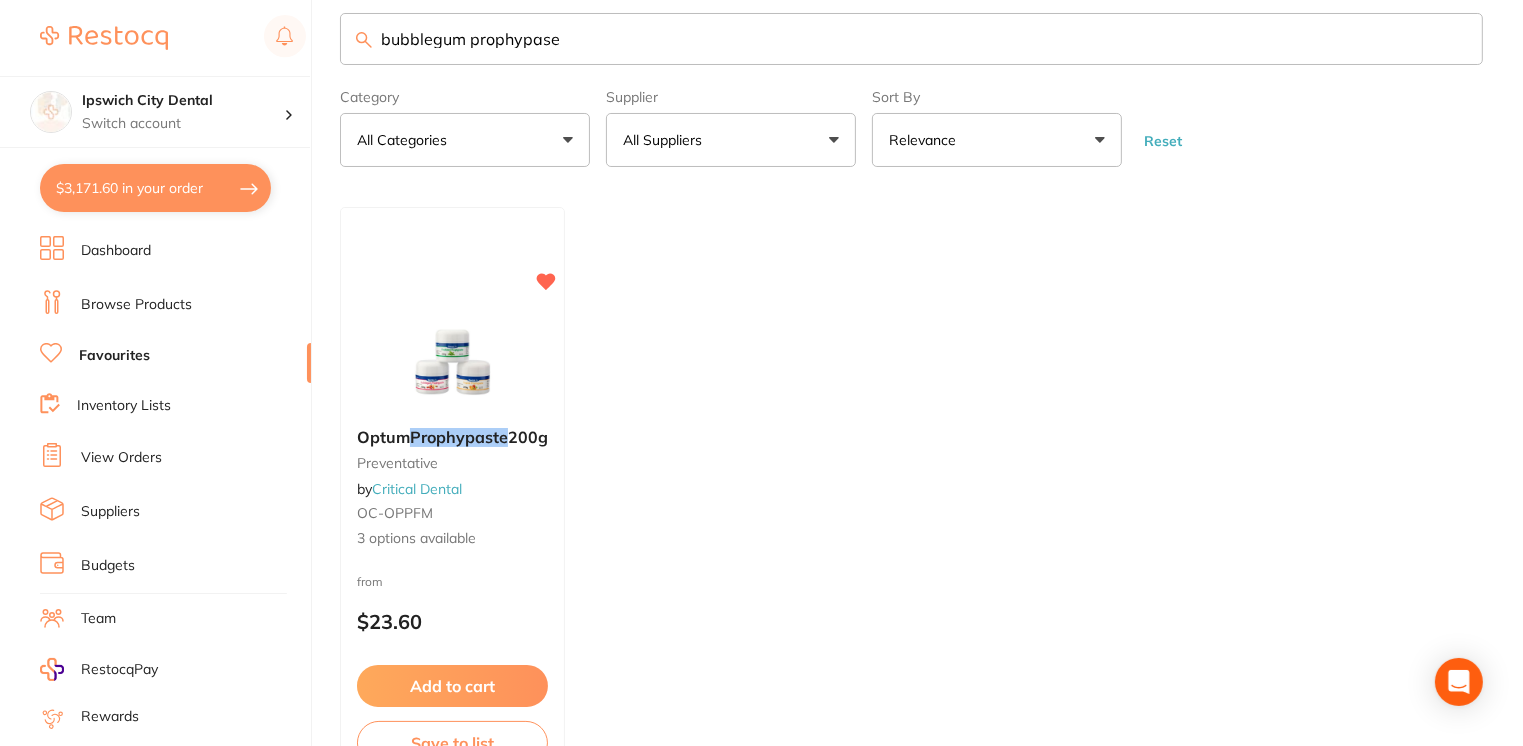 scroll, scrollTop: 0, scrollLeft: 0, axis: both 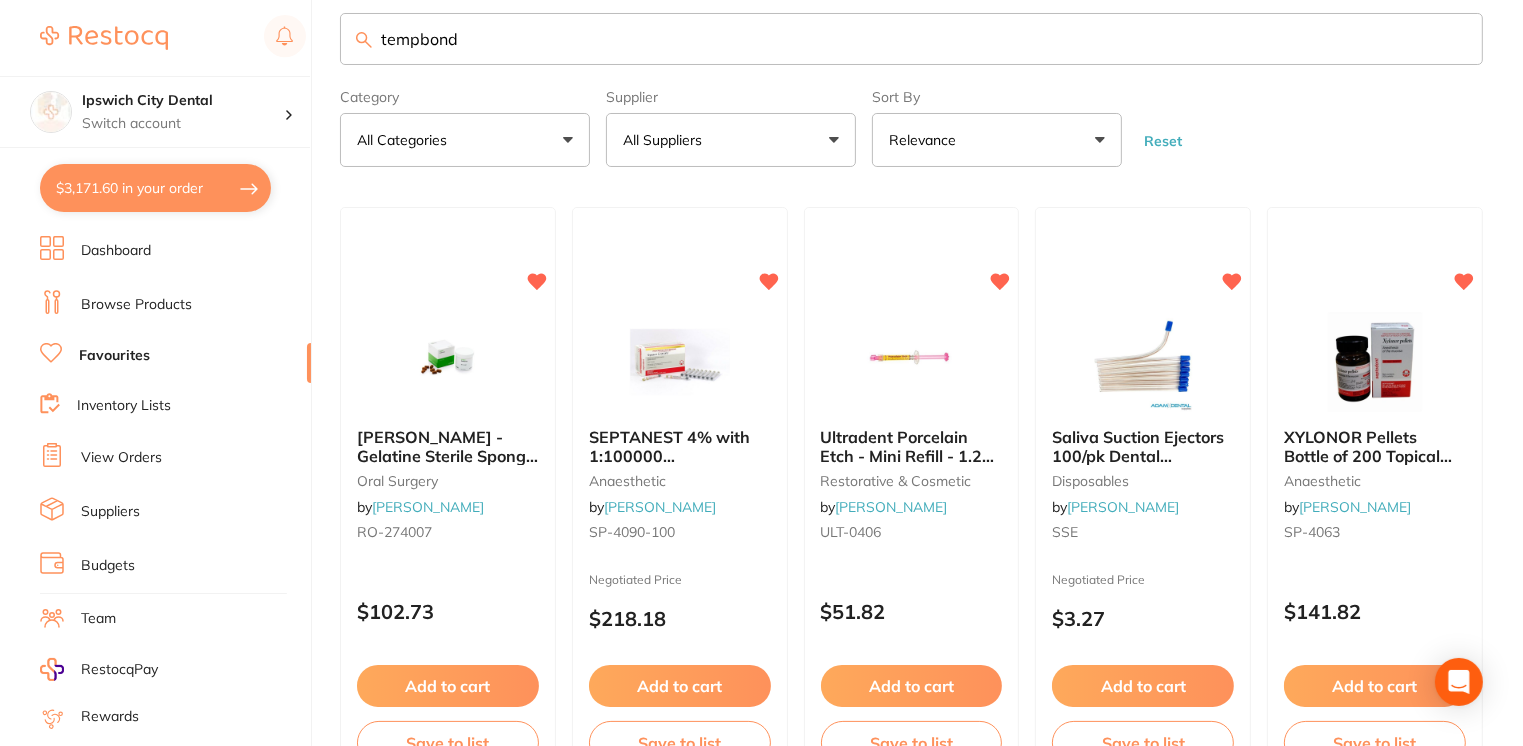 type on "tempbond" 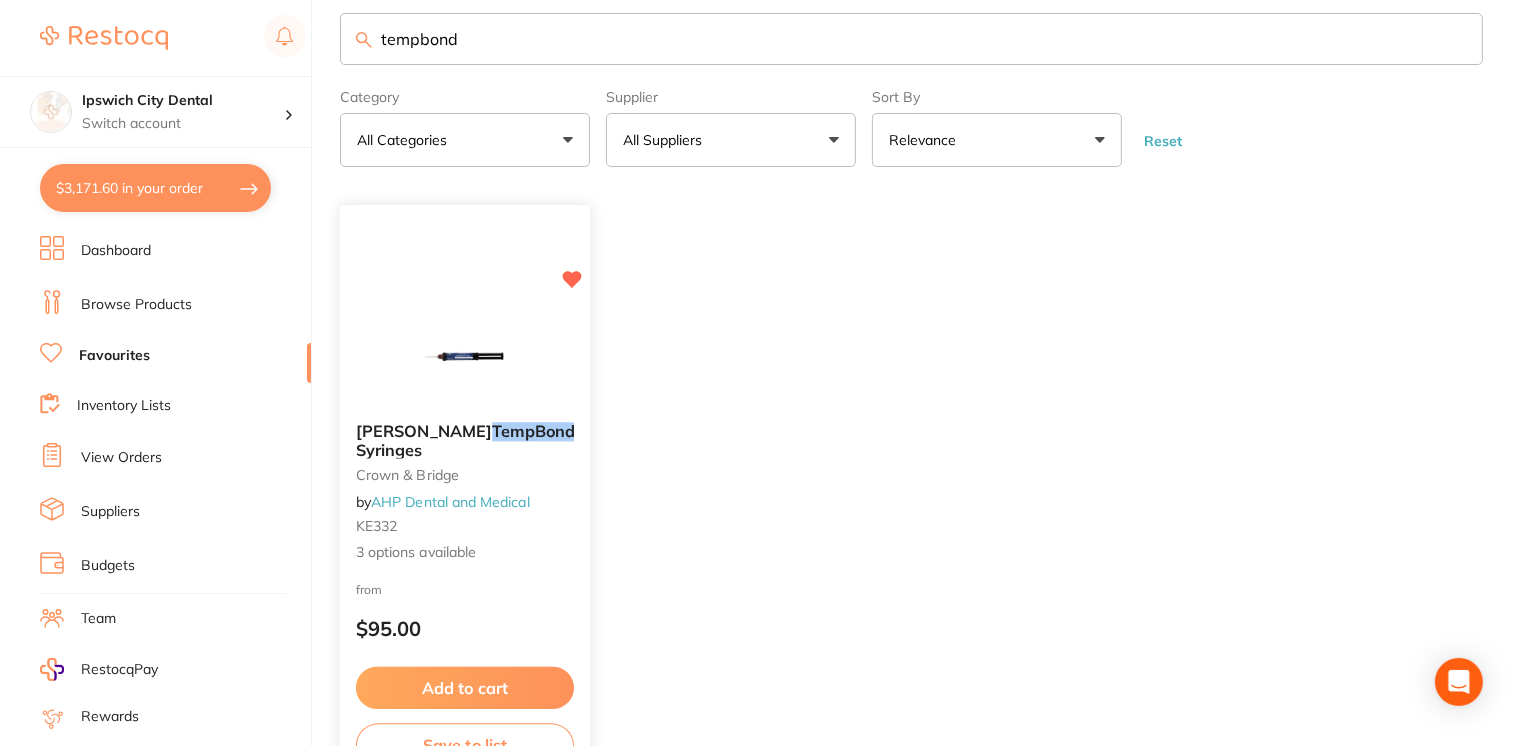 click at bounding box center (464, 355) 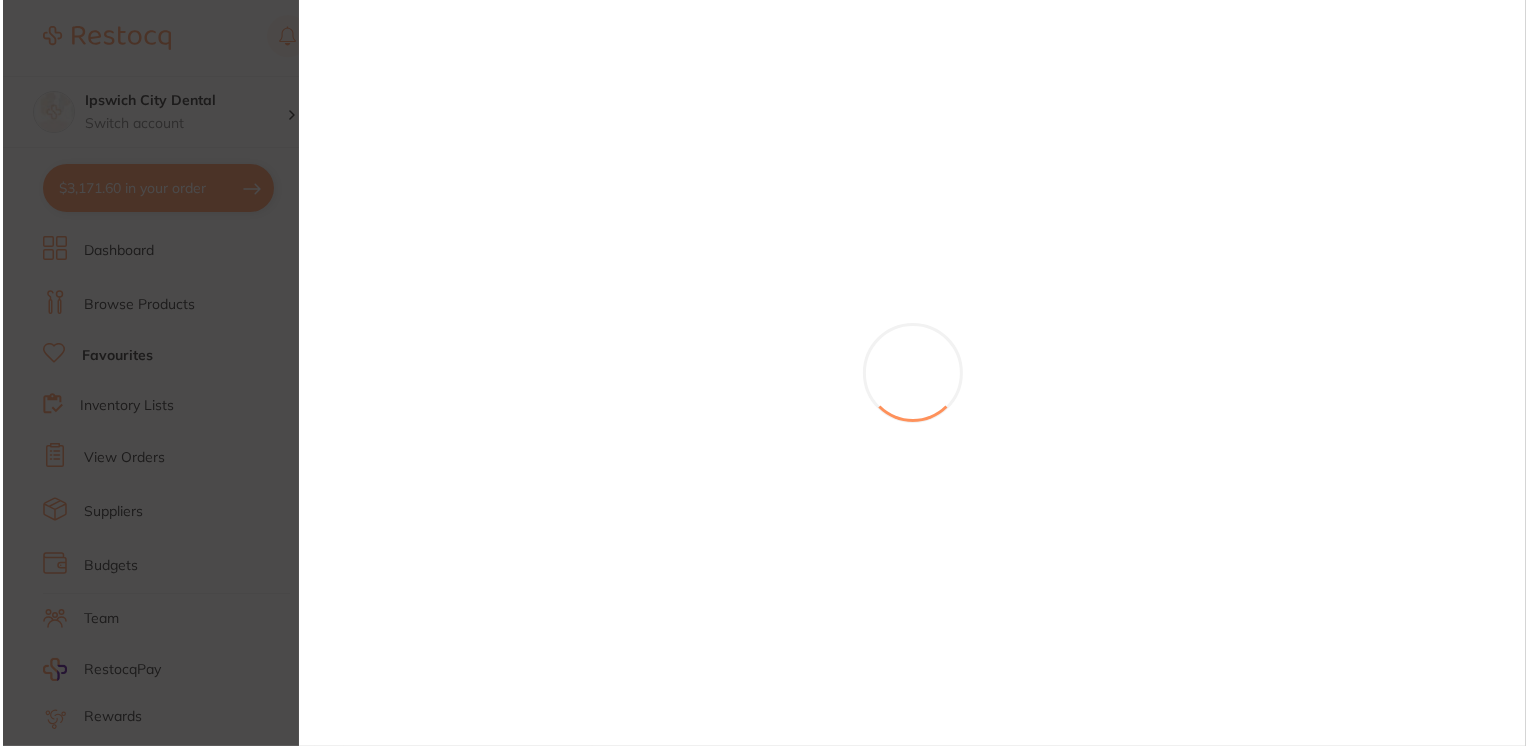 scroll, scrollTop: 0, scrollLeft: 0, axis: both 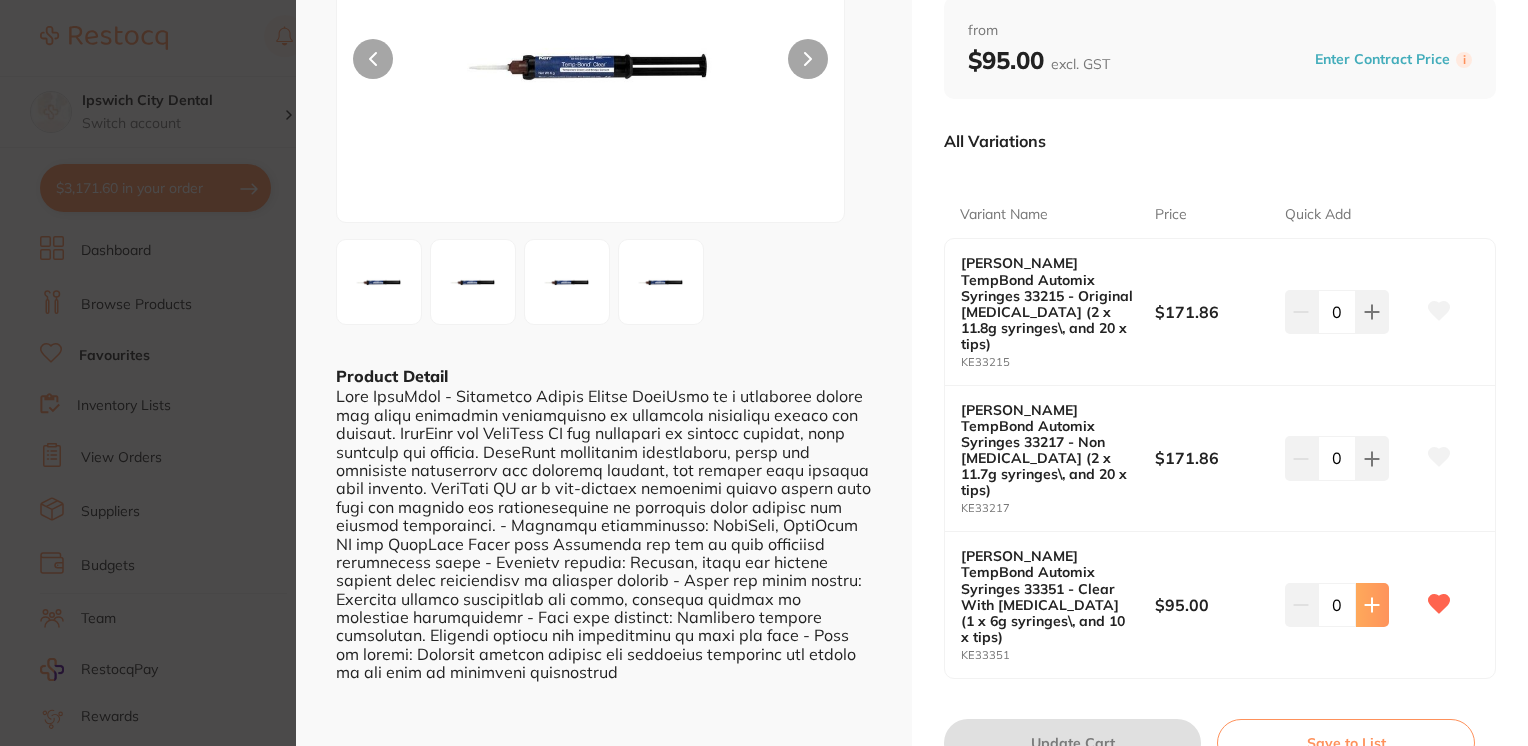 click 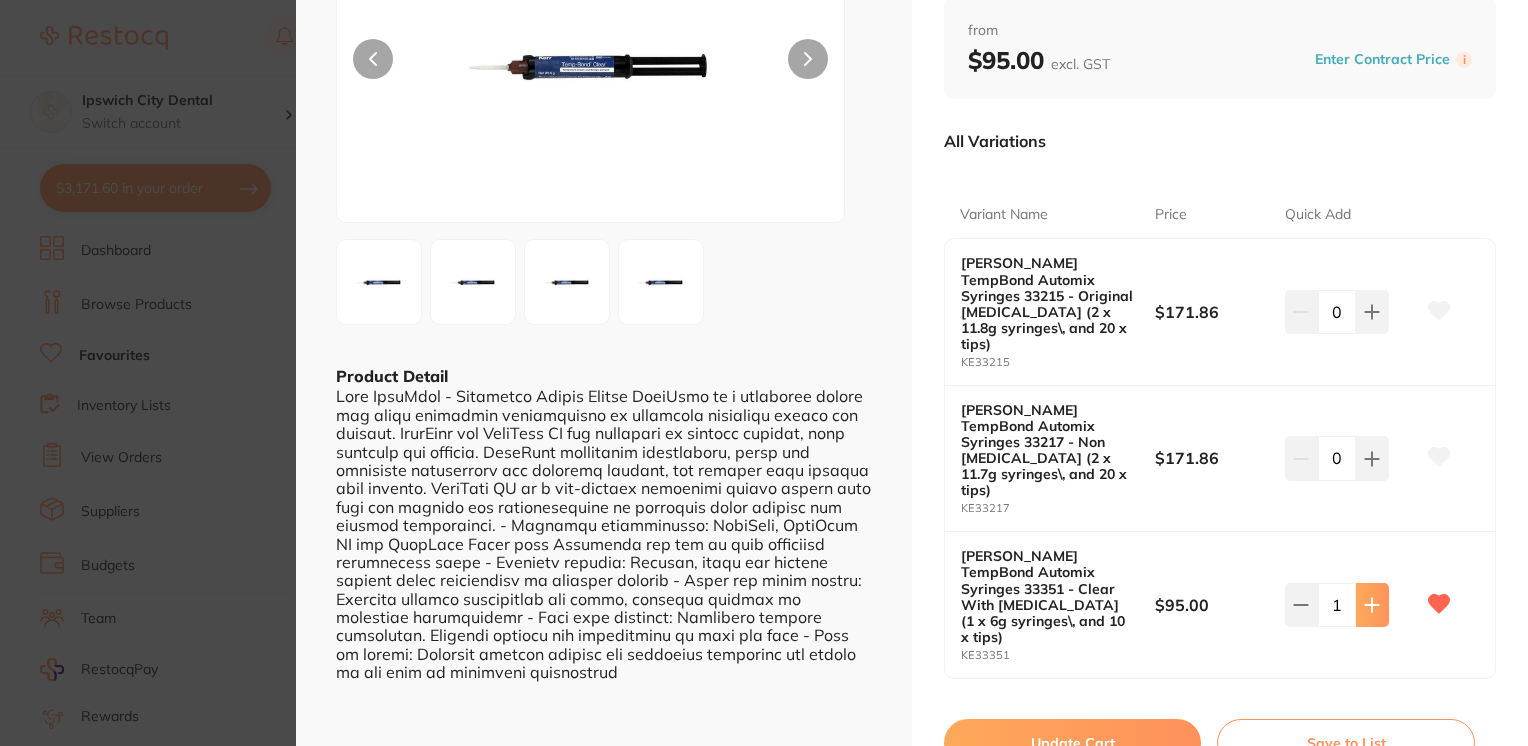 click 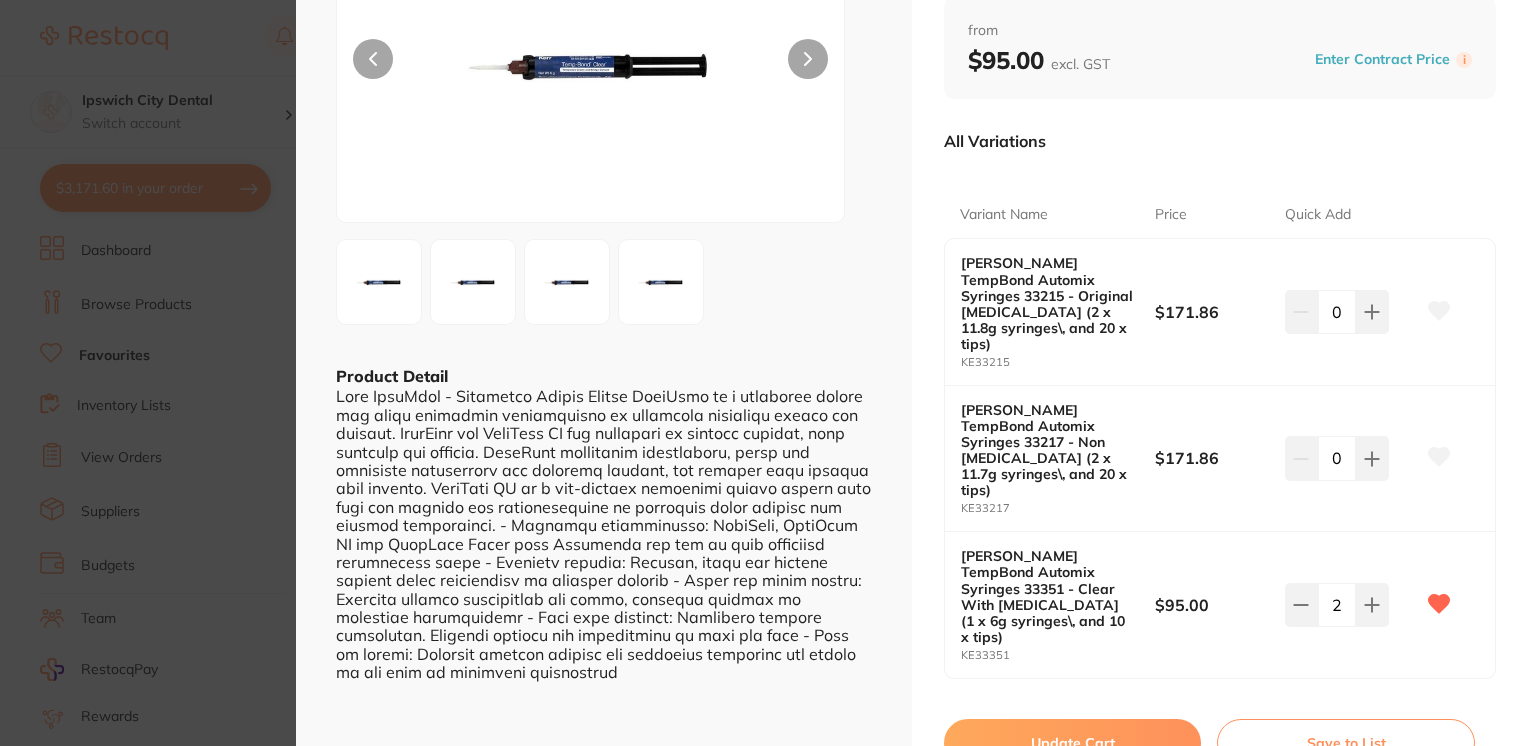 click on "Update Cart" at bounding box center (1072, 743) 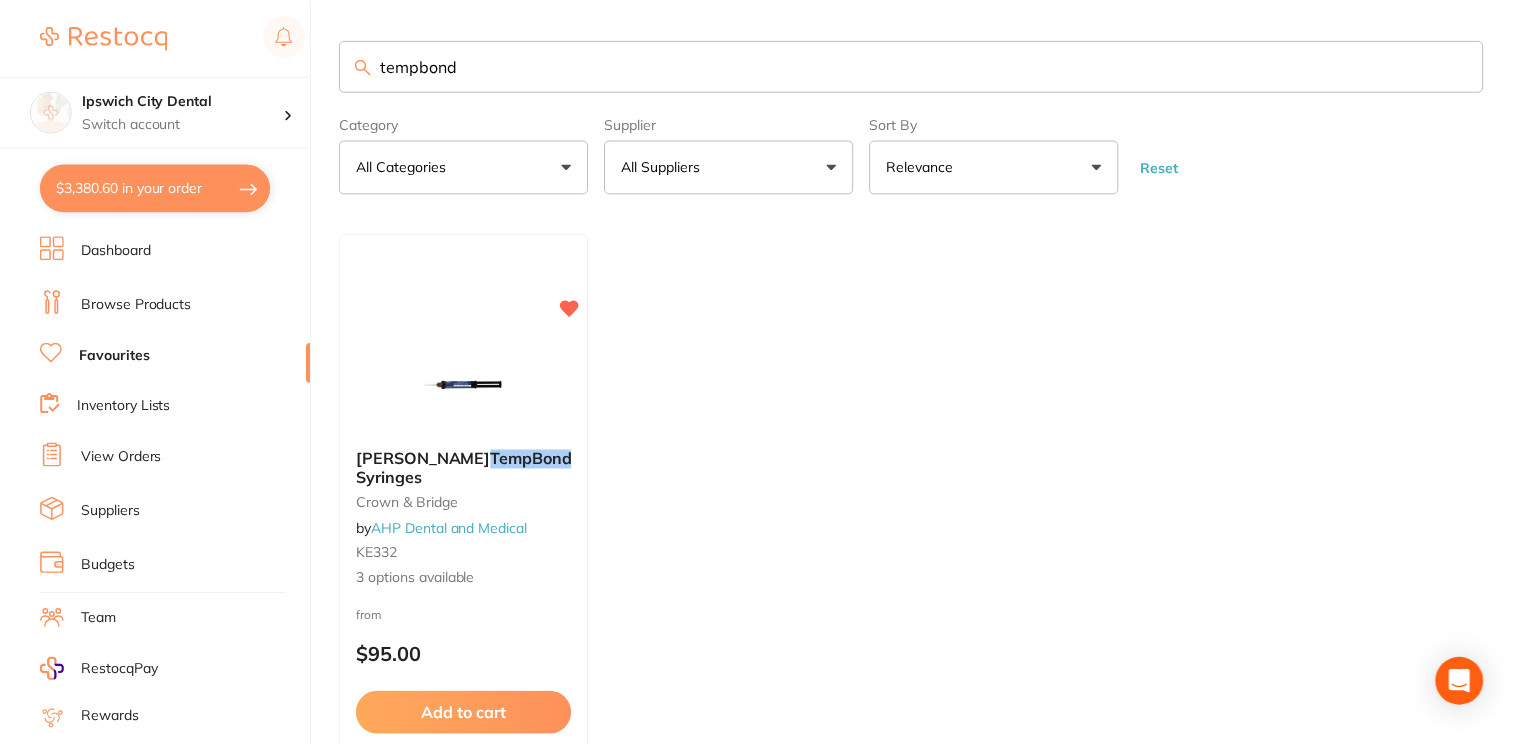 scroll, scrollTop: 27, scrollLeft: 0, axis: vertical 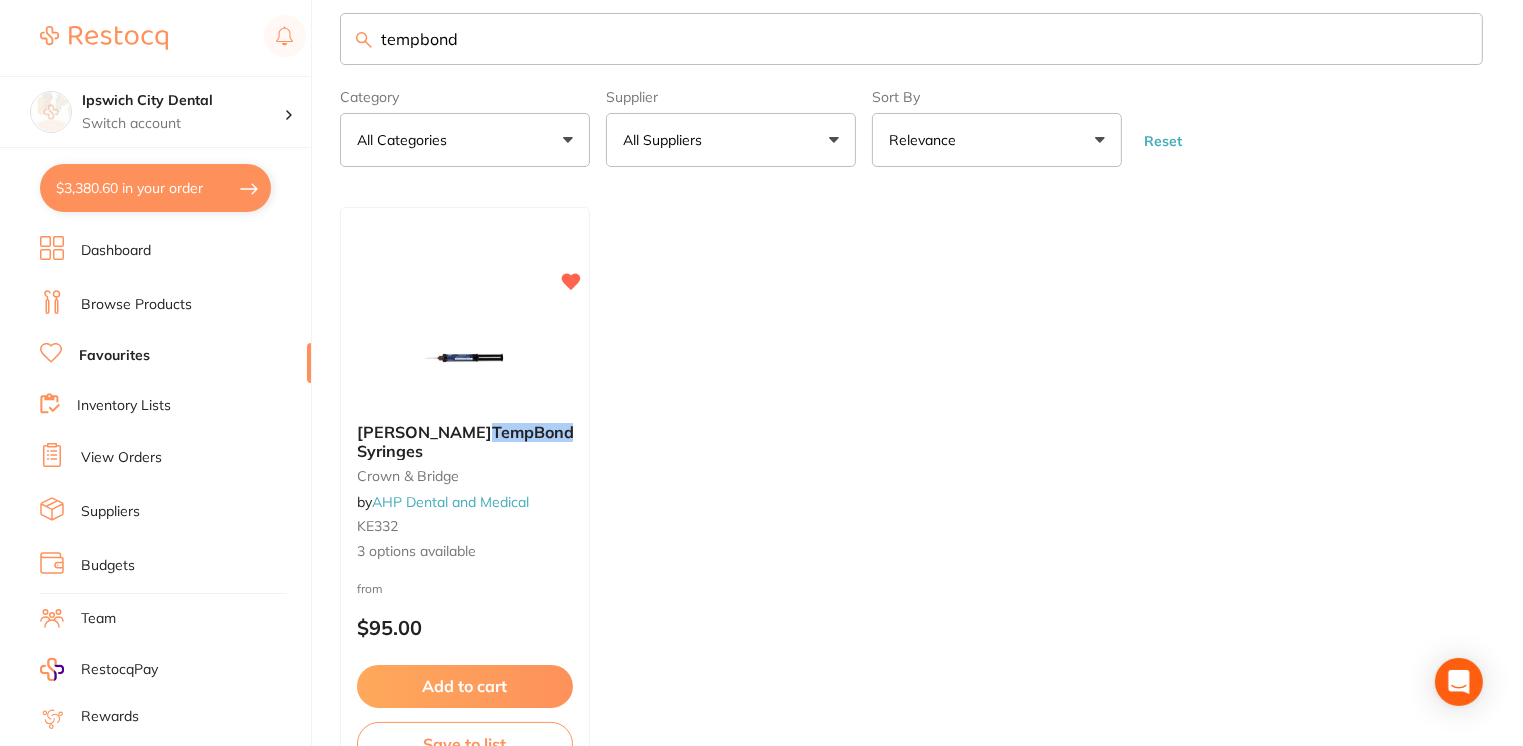 drag, startPoint x: 456, startPoint y: 46, endPoint x: 316, endPoint y: 30, distance: 140.91132 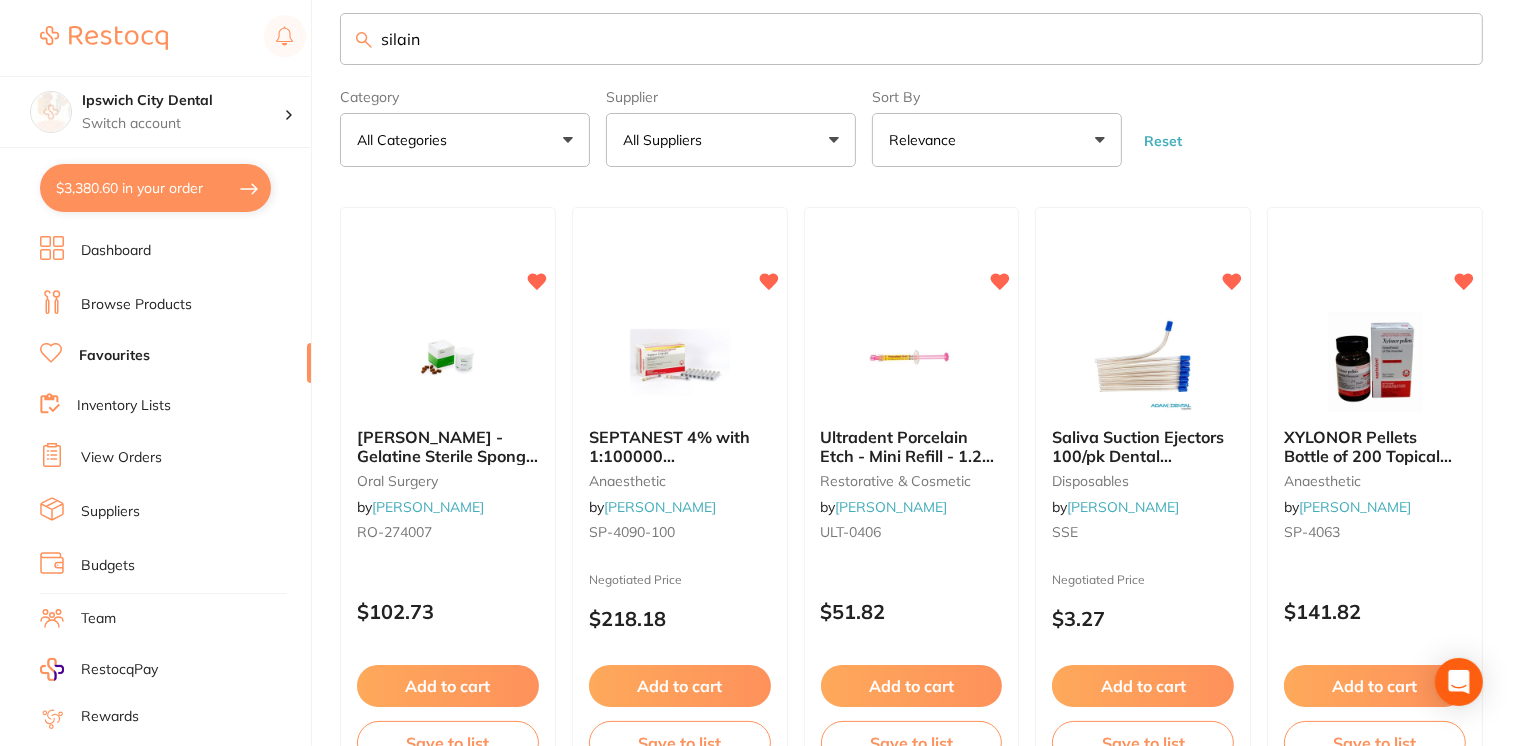 click on "silain Category All Categories All Categories 3D Printing anaesthetic articulating burs crown & bridge disposables endodontics equipment finishing & polishing handpieces impression infection control instruments laboratory miscellaneous oral surgery Orthodontics other preventative restorative & cosmetic rubber dam xrays/imaging Clear Category   false    All Categories Category All Categories 3D Printing anaesthetic articulating burs crown & bridge disposables endodontics equipment finishing & polishing handpieces impression infection control instruments laboratory miscellaneous oral surgery Orthodontics other preventative restorative & cosmetic rubber dam xrays/imaging Supplier All Suppliers All Suppliers Dentsply Sirona Adam Dental AHP Dental and Medical Amalgadent Apollo Dental Supplies Critical Dental Dental Zone Dentavision Erskine Dental Healthware Australia Ridley Henry Schein Halas HIT Dental & Medical Supplies Independent Dental Ivoclar Vivadent Matrixdental Numedical Orien dental SDI Limited Straumann" at bounding box center (931, 346) 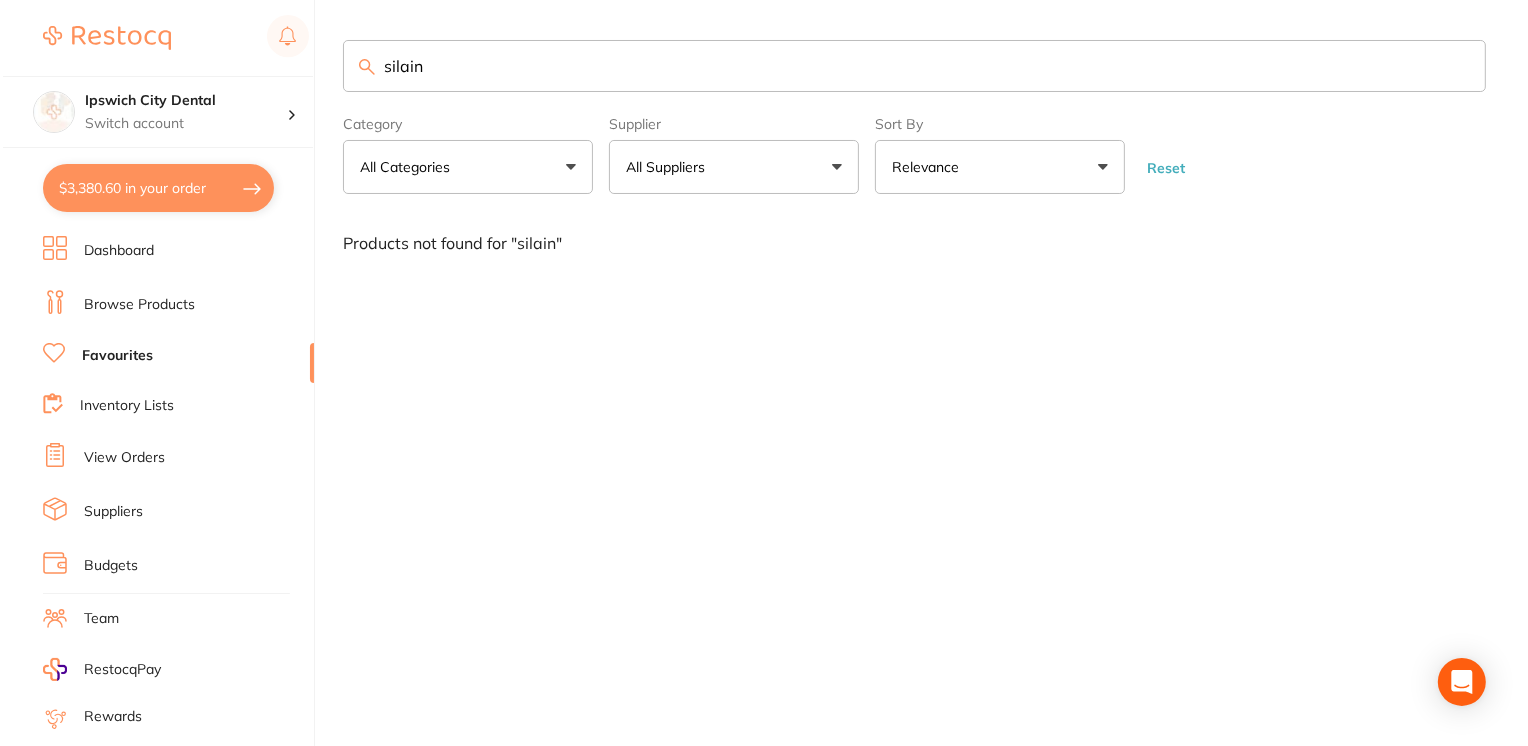 scroll, scrollTop: 0, scrollLeft: 0, axis: both 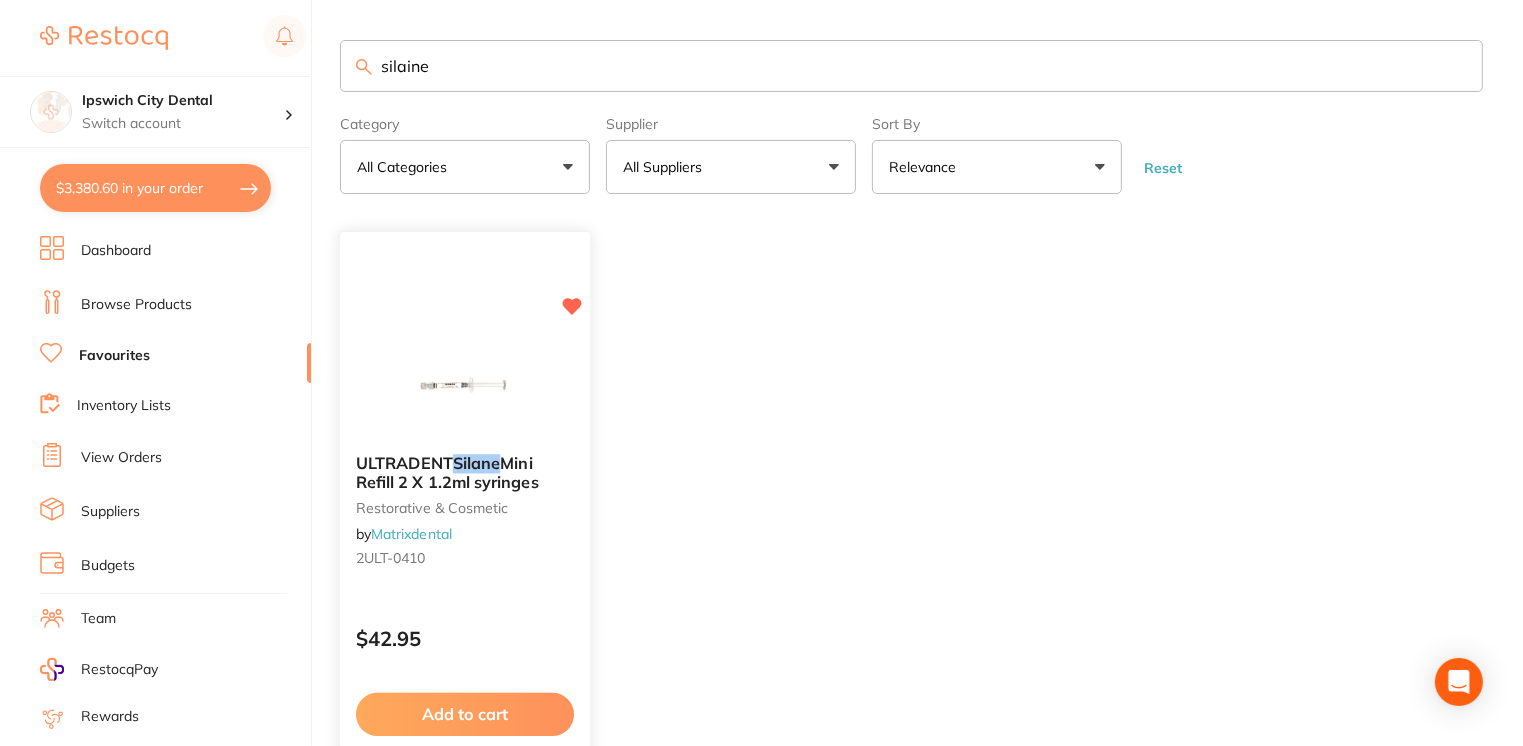 type on "silaine" 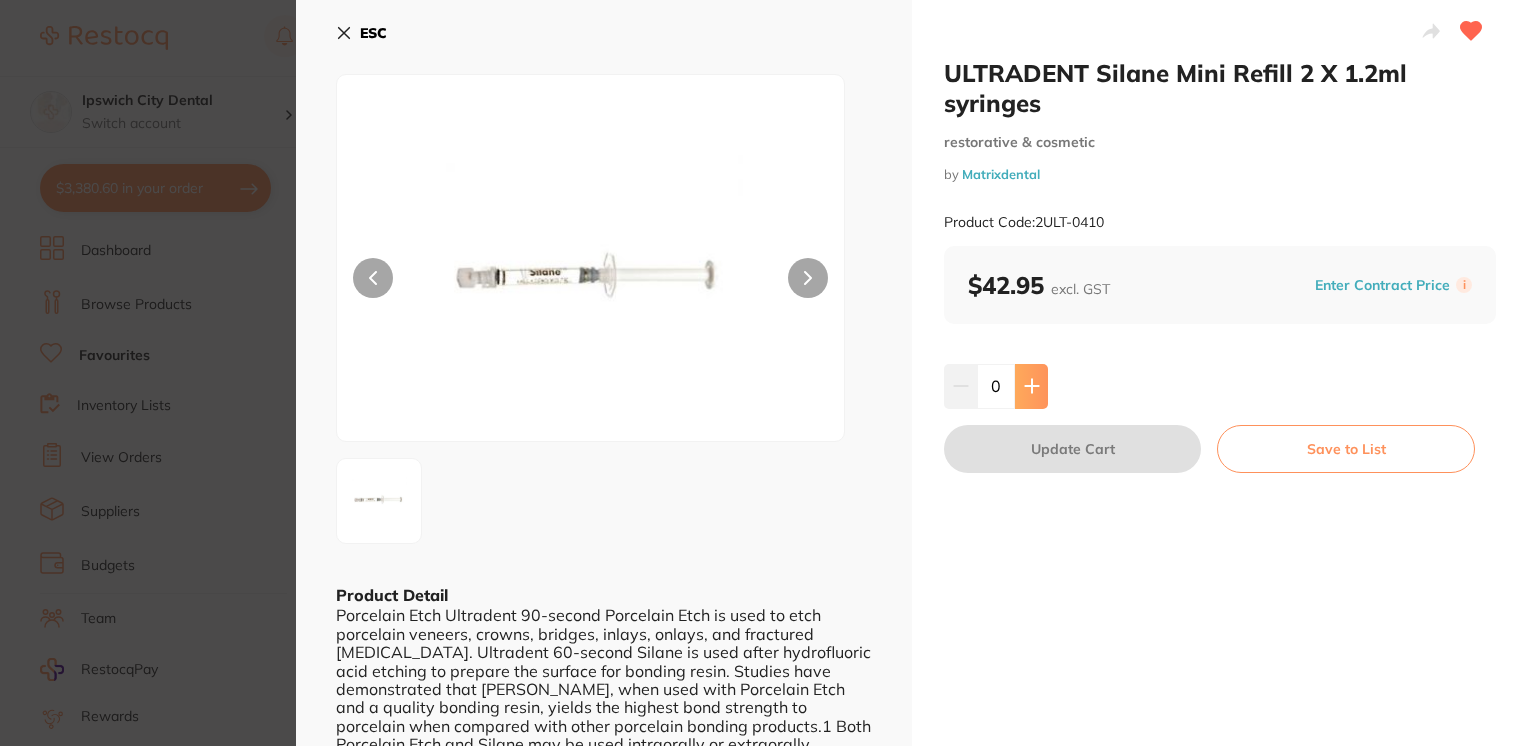 click at bounding box center (1031, 386) 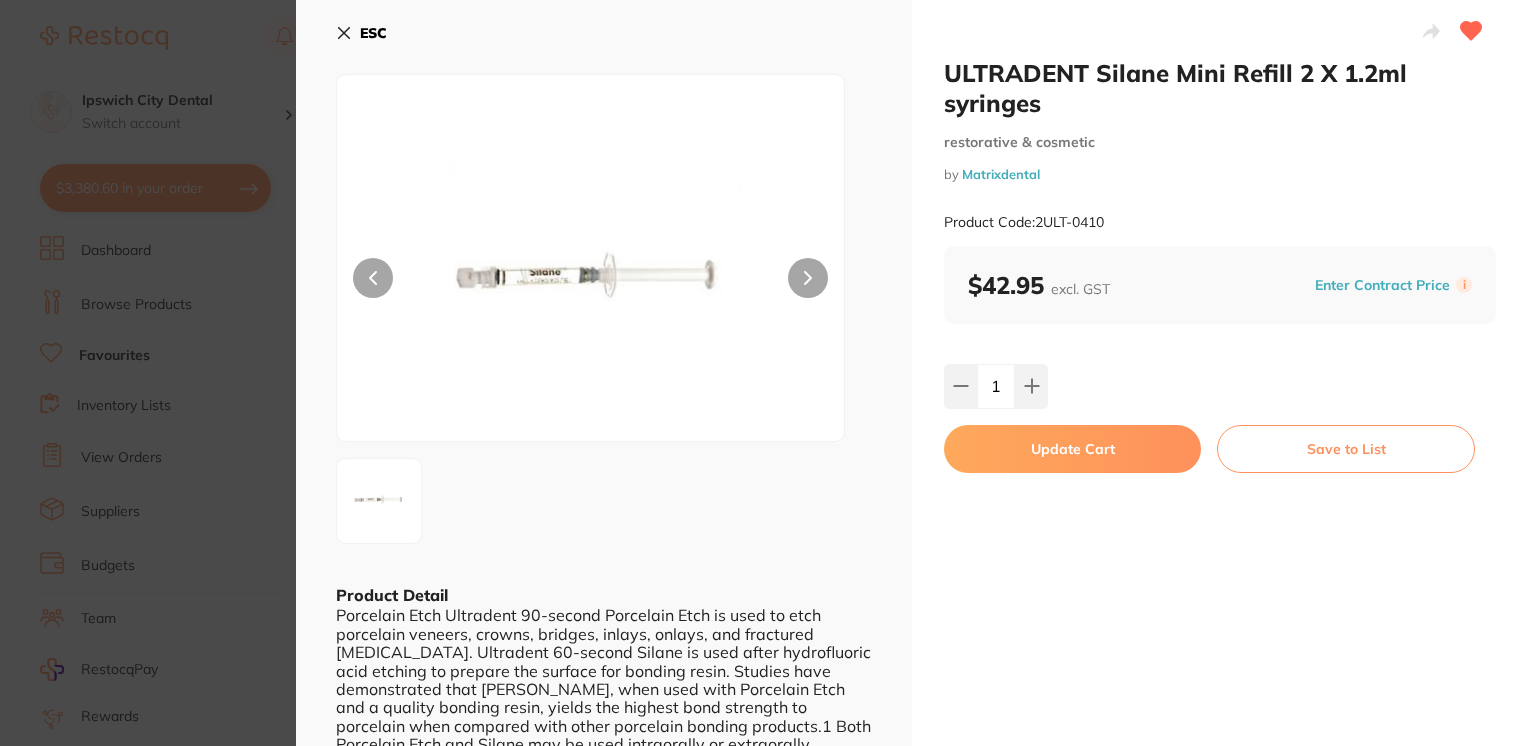 click on "Update Cart" at bounding box center (1072, 449) 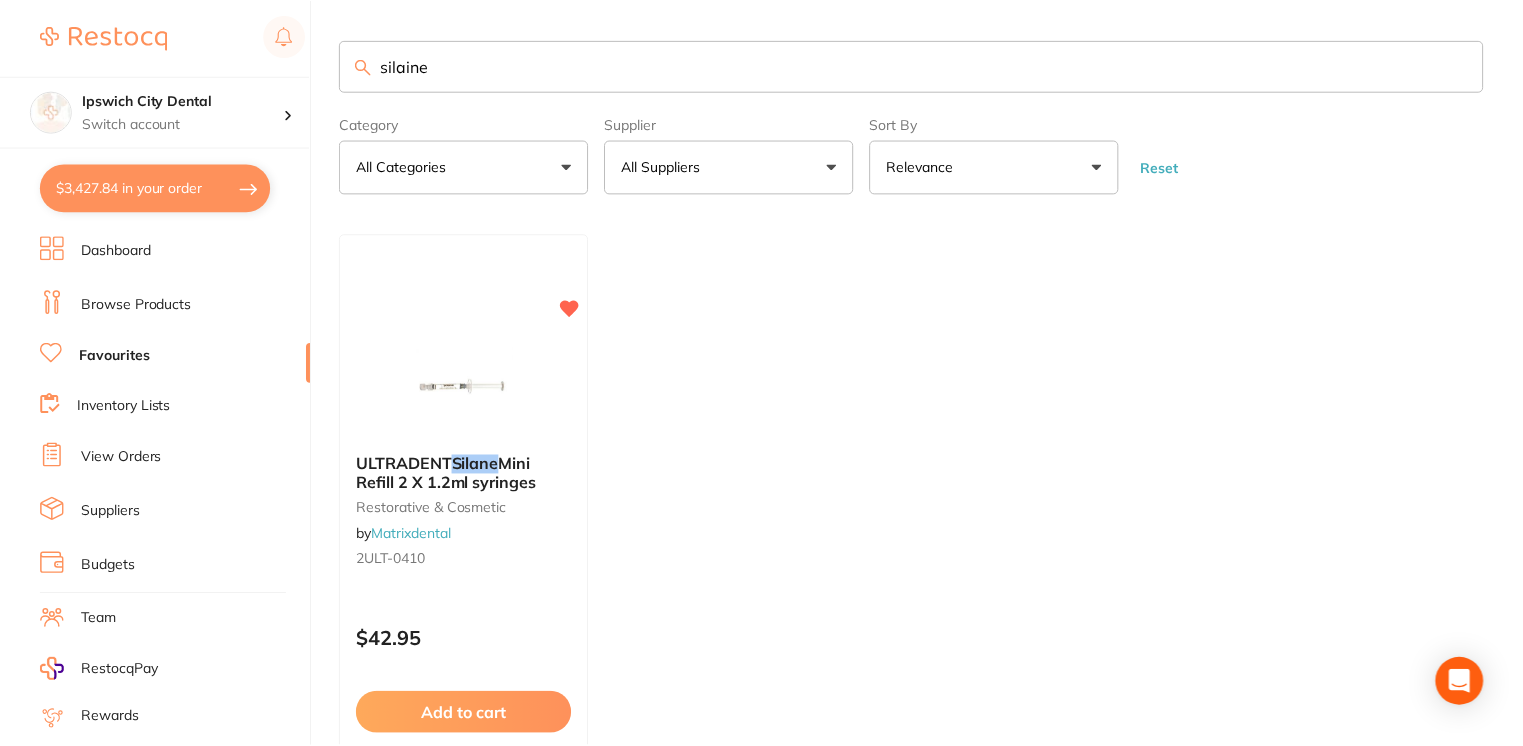 scroll, scrollTop: 27, scrollLeft: 0, axis: vertical 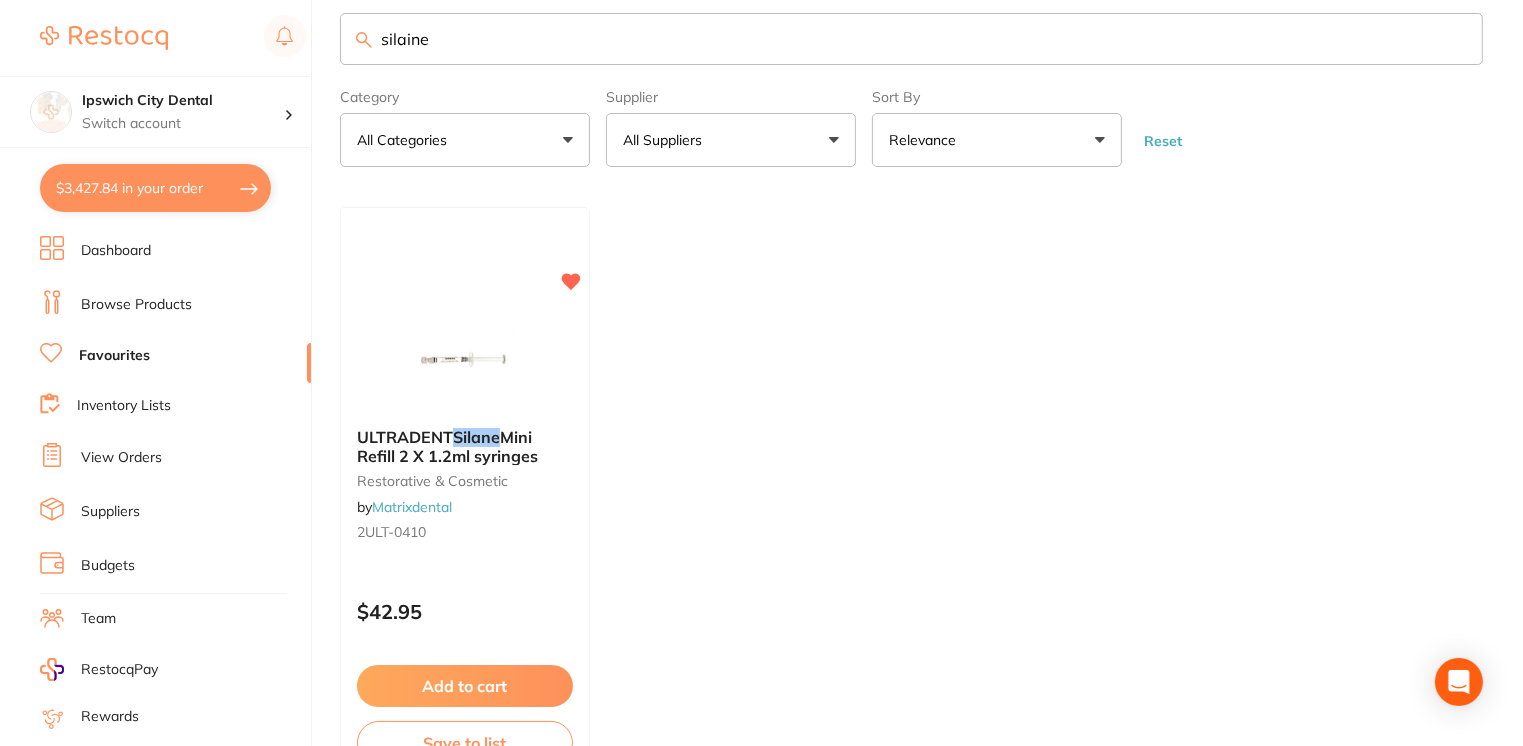 drag, startPoint x: 473, startPoint y: 25, endPoint x: 325, endPoint y: 21, distance: 148.05405 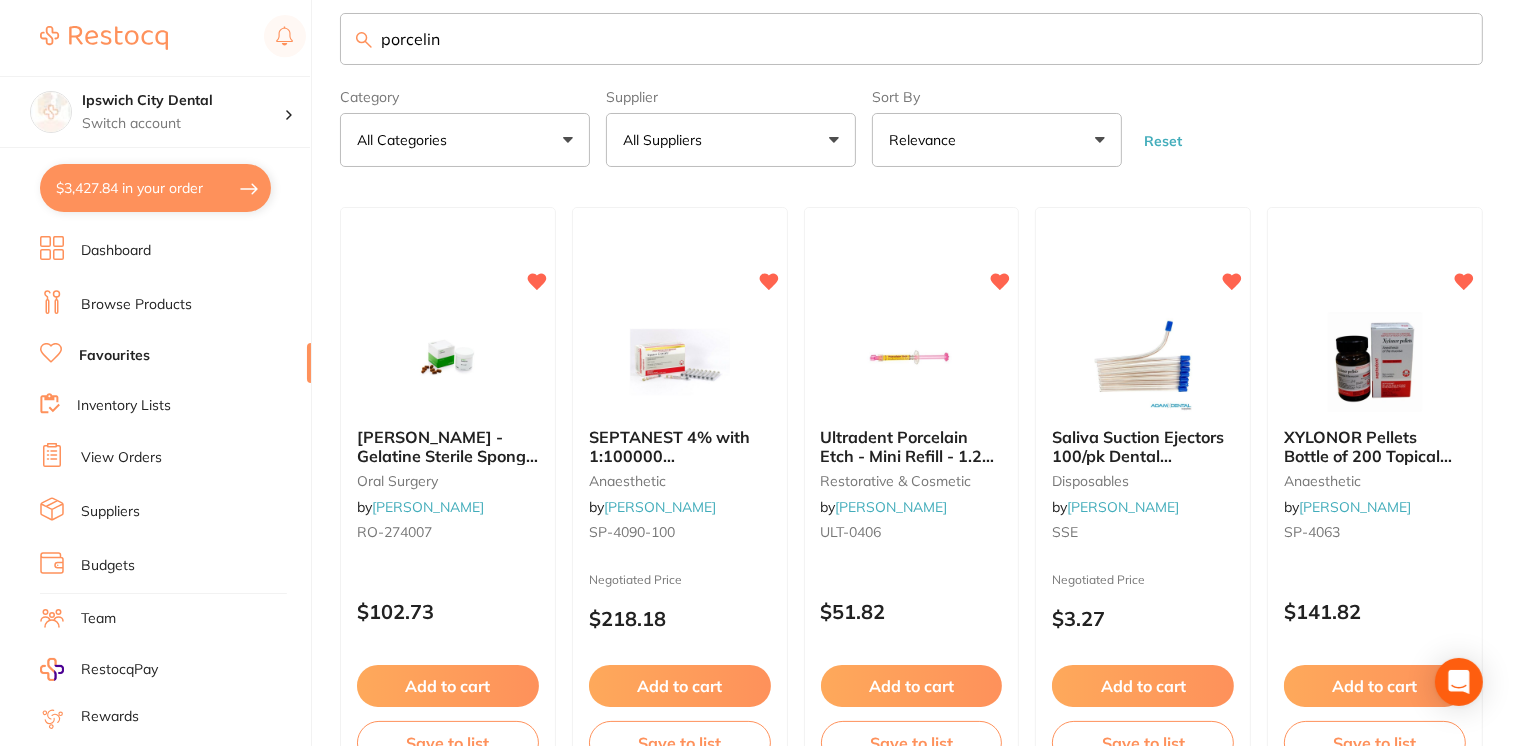click on "Roeko Gelatamp - Gelatine Sterile Sponge - 15 x 7 x 7mm, 50-Pack   oral surgery by  Henry Schein Halas RO-274007 $102.73 Add to cart Save to list SEPTANEST 4% with 1:100000 adrenalin 2.2ml 2xBox 50 GOLD   anaesthetic by  Henry Schein Halas SP-4090-100 Negotiated Price $218.18 Add to cart Save to list Ultradent Porcelain Etch - Mini Refill - 1.2ml Porcelain Etch, 2-Pack   restorative & cosmetic by  Henry Schein Halas ULT-0406 $51.82 Add to cart Save to list Saliva Suction Ejectors 100/pk Dental Aspiration   disposables by  Adam Dental SSE Negotiated Price $3.27 Add to cart Save to list XYLONOR Pellets Bottle of 200 Topical Anaesthetic   anaesthetic by  Henry Schein Halas SP-4063 $141.82 Add to cart Save to list SCANDONEST 3% Plain 2.2ml 2xBox 50 Light Green label   by  Henry Schein Halas SP-4049-100 $210.91 Add to cart Save to list Colgate Savacol Alcohol Free Mouth and Throat Rinse - 300ml Bottles, 6-Pack   preventative by  Henry Schein Halas CG-61038153 $53.42 Add to cart Save to list   impression by    by" at bounding box center [911, 3449] 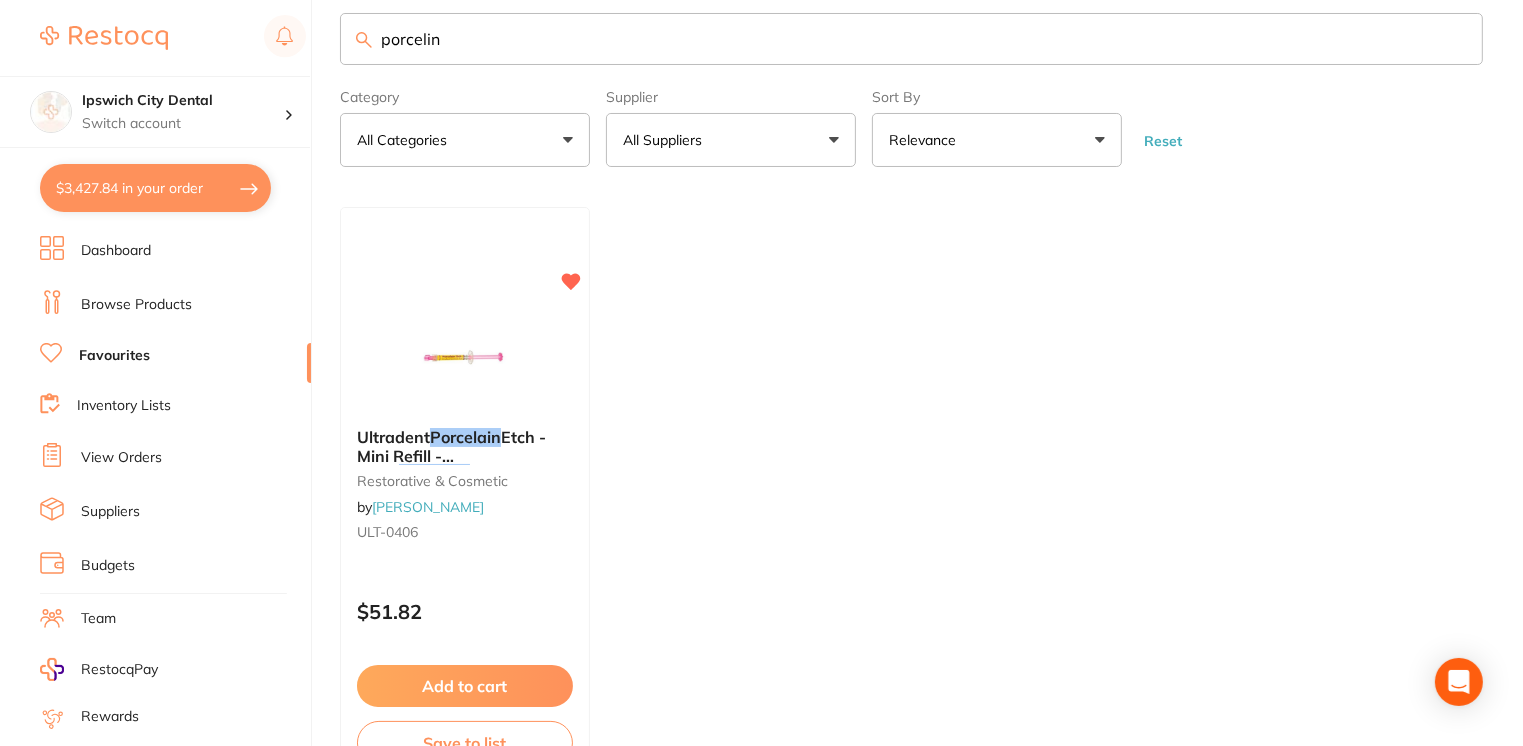 drag, startPoint x: 426, startPoint y: 664, endPoint x: 472, endPoint y: 678, distance: 48.08326 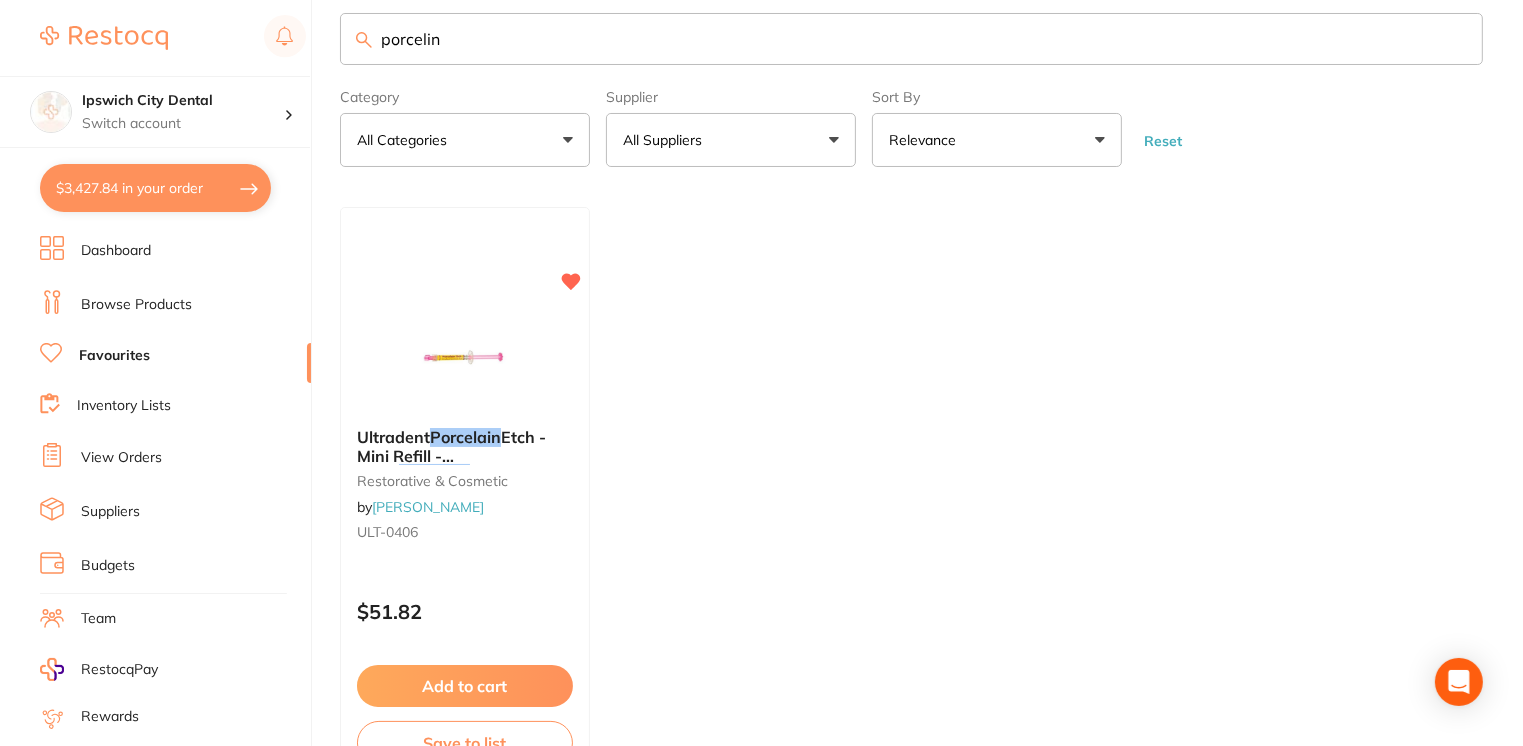 click at bounding box center (761, 373) 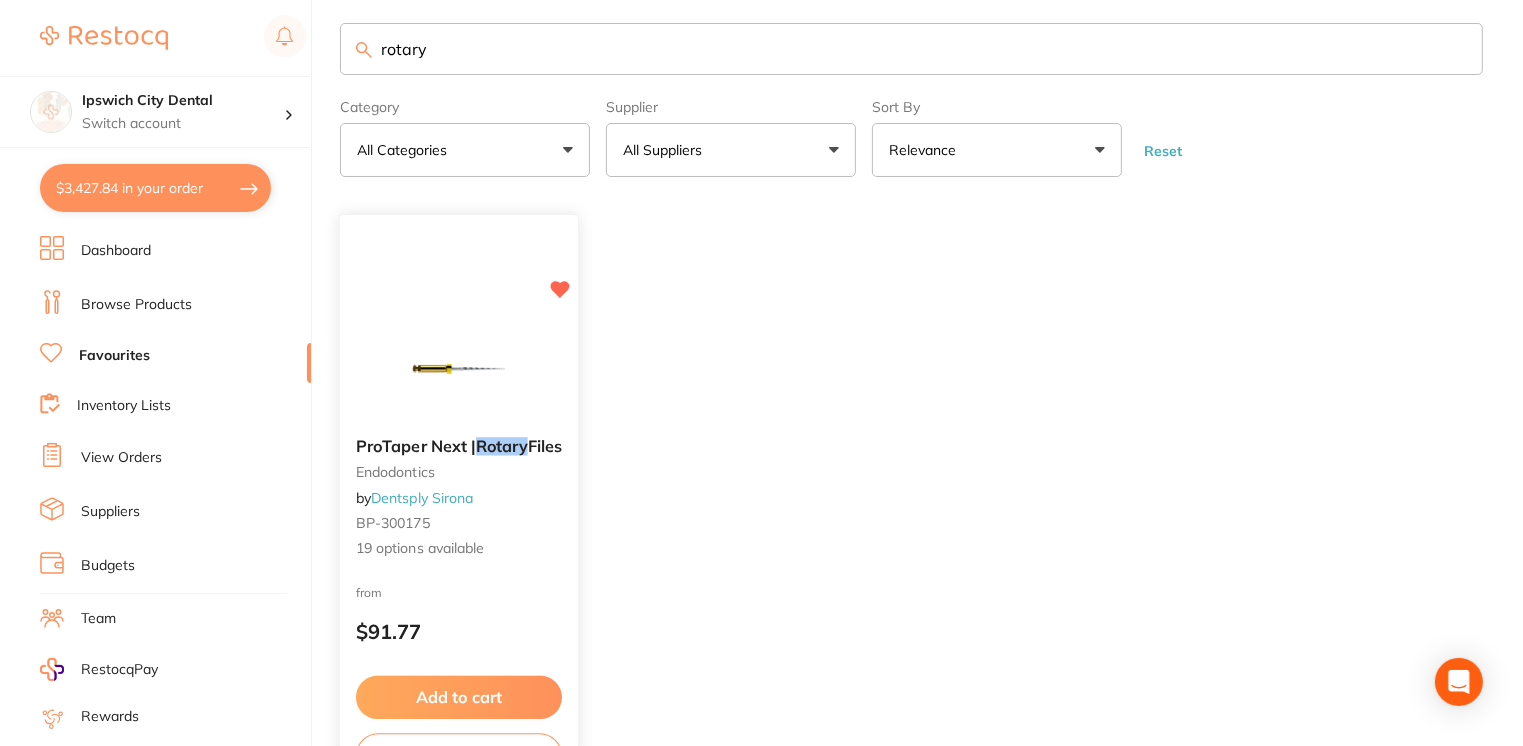 scroll, scrollTop: 0, scrollLeft: 0, axis: both 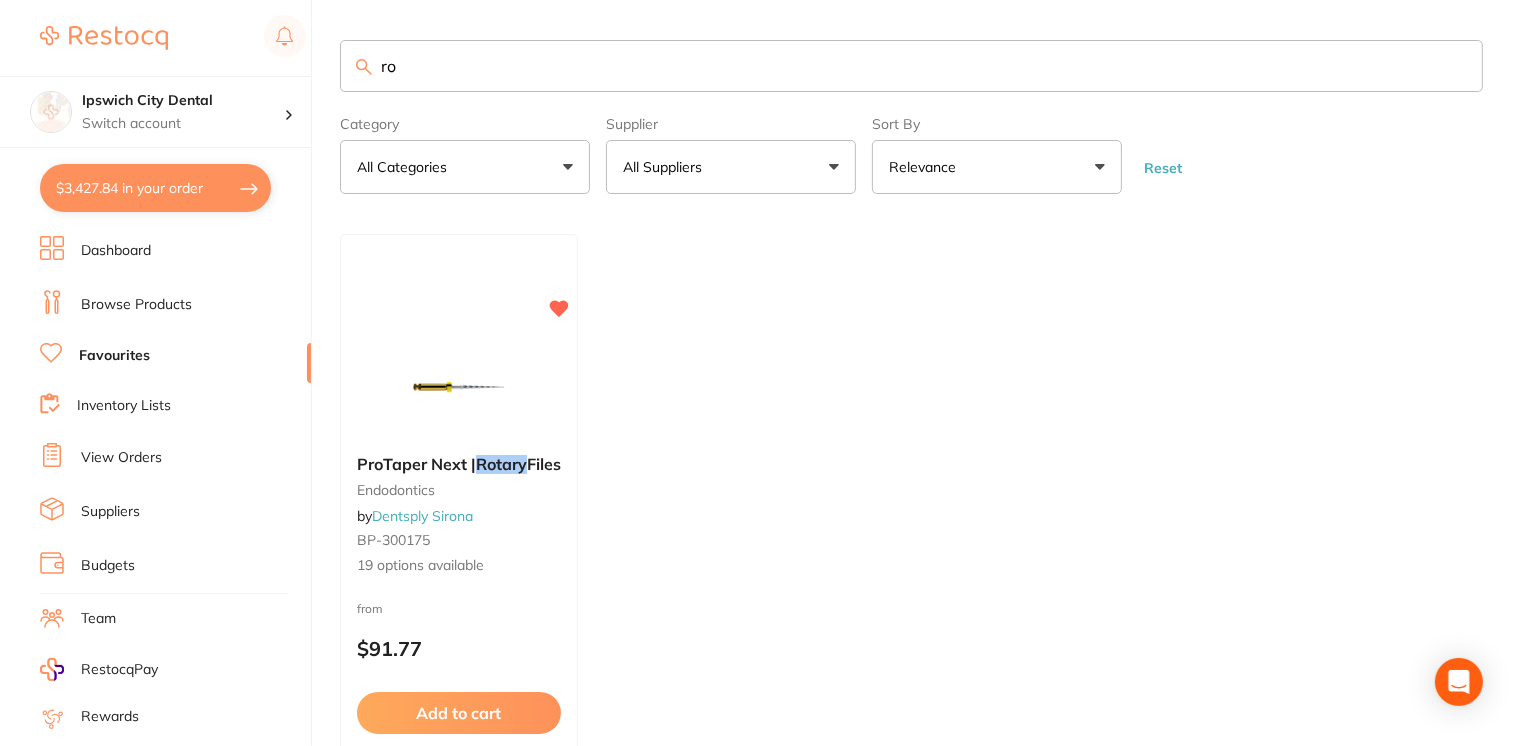 type on "r" 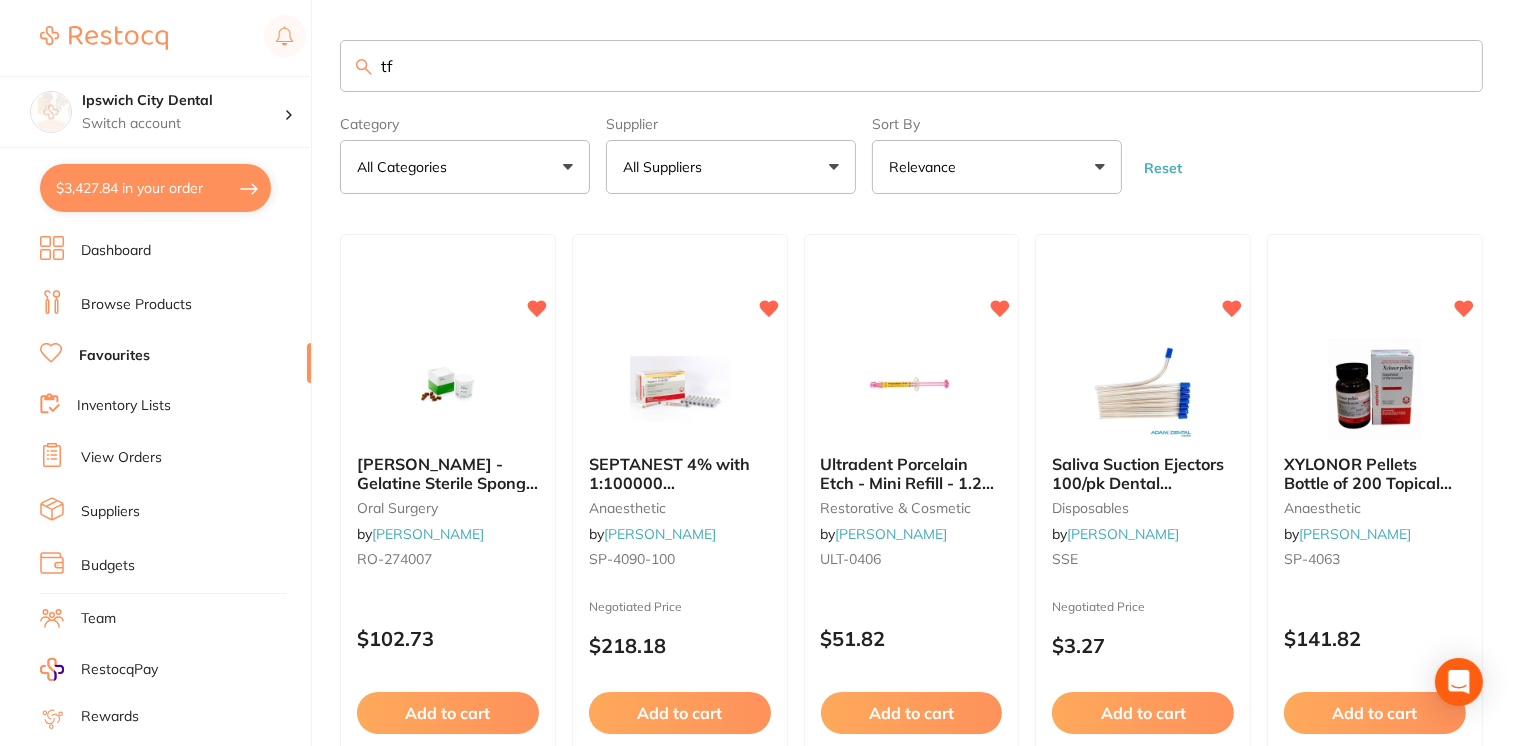 type on "tf" 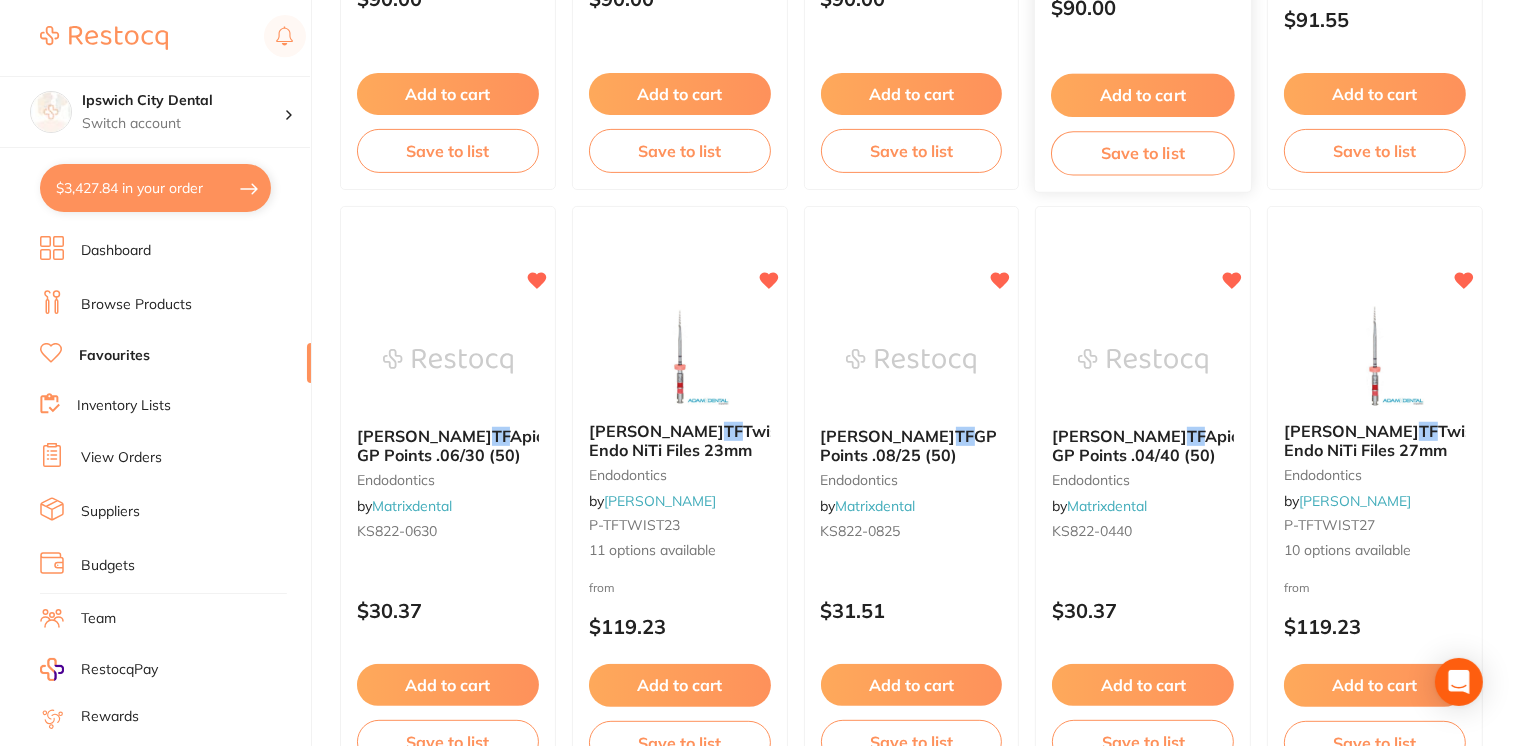 scroll, scrollTop: 618, scrollLeft: 0, axis: vertical 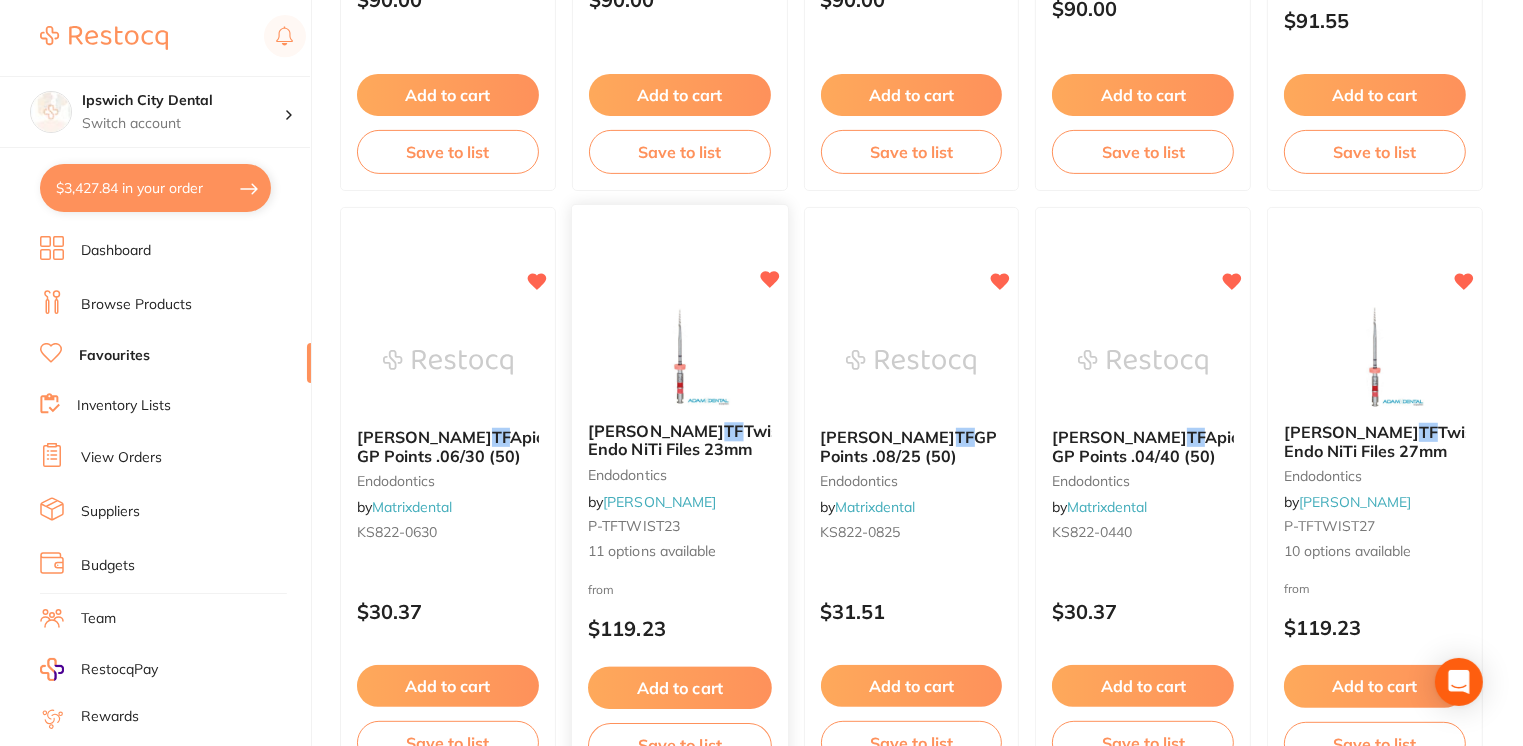 click at bounding box center [679, 355] 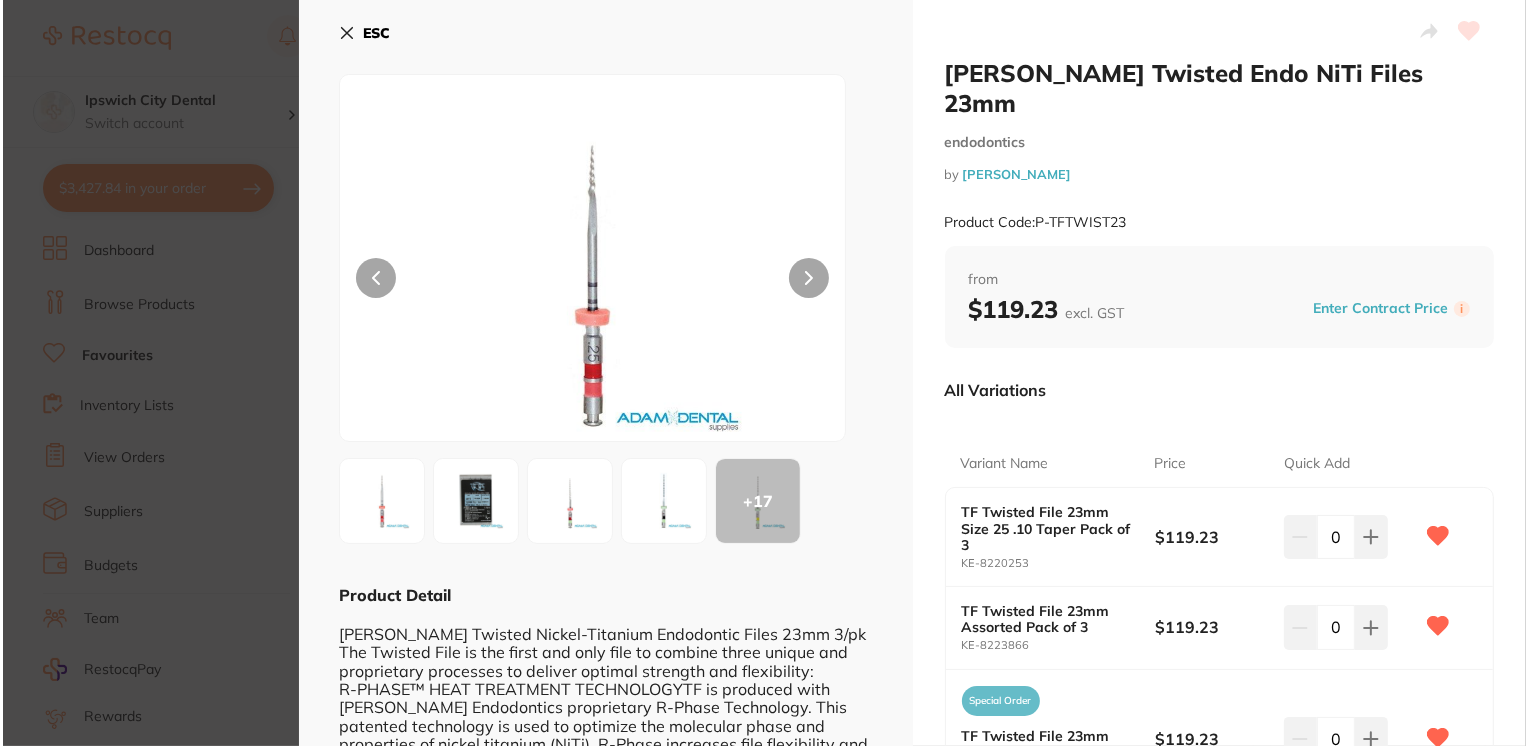 scroll, scrollTop: 0, scrollLeft: 0, axis: both 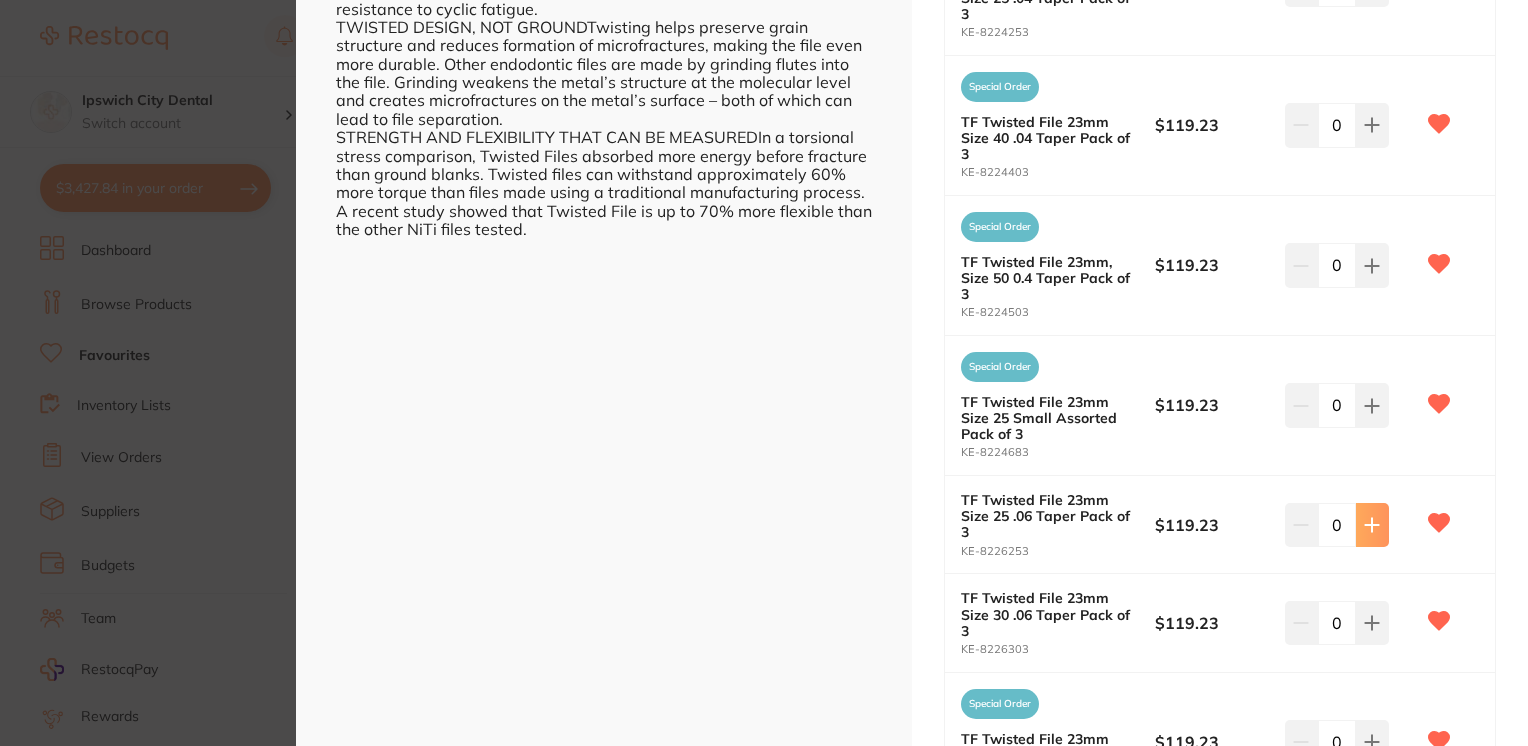 click 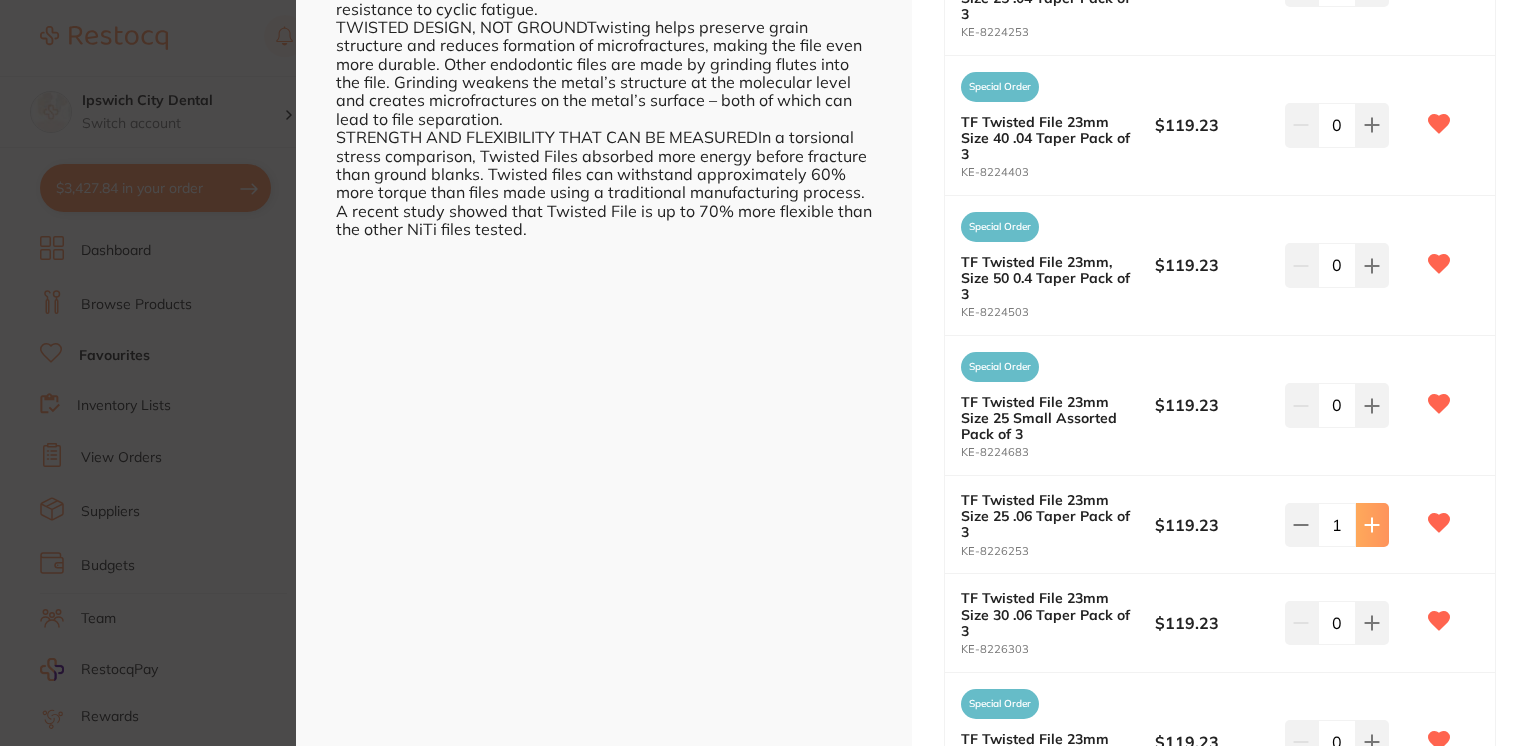 click 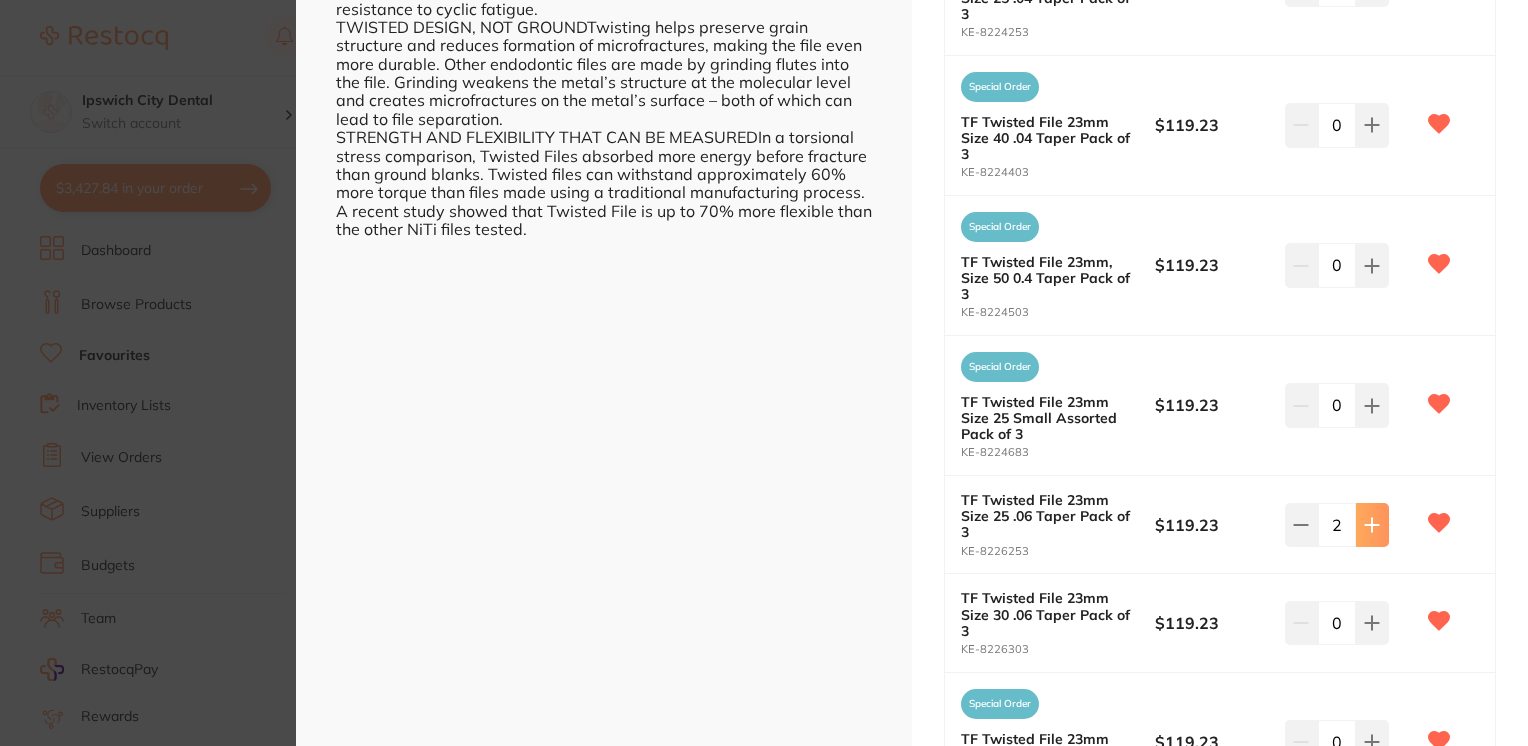 click 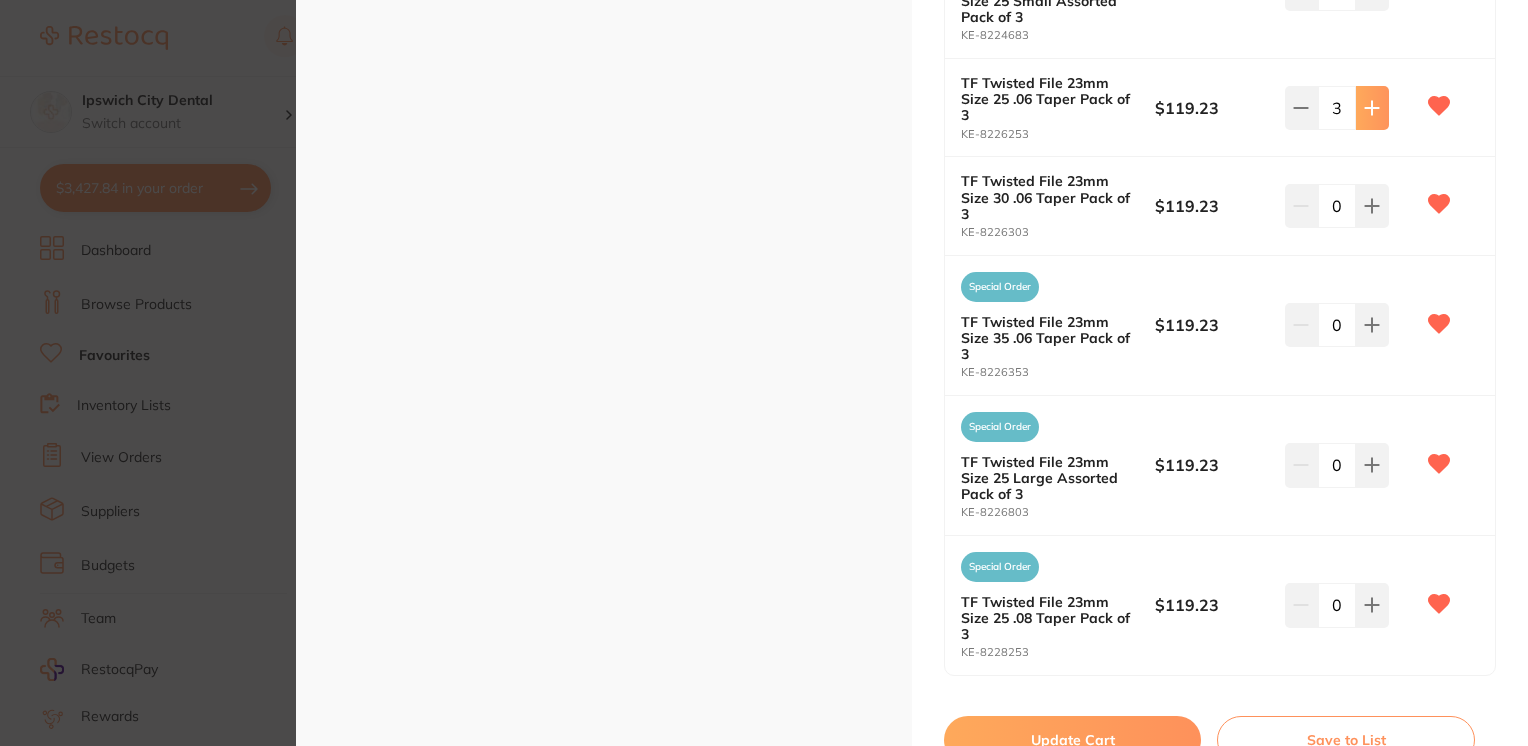 scroll, scrollTop: 1188, scrollLeft: 0, axis: vertical 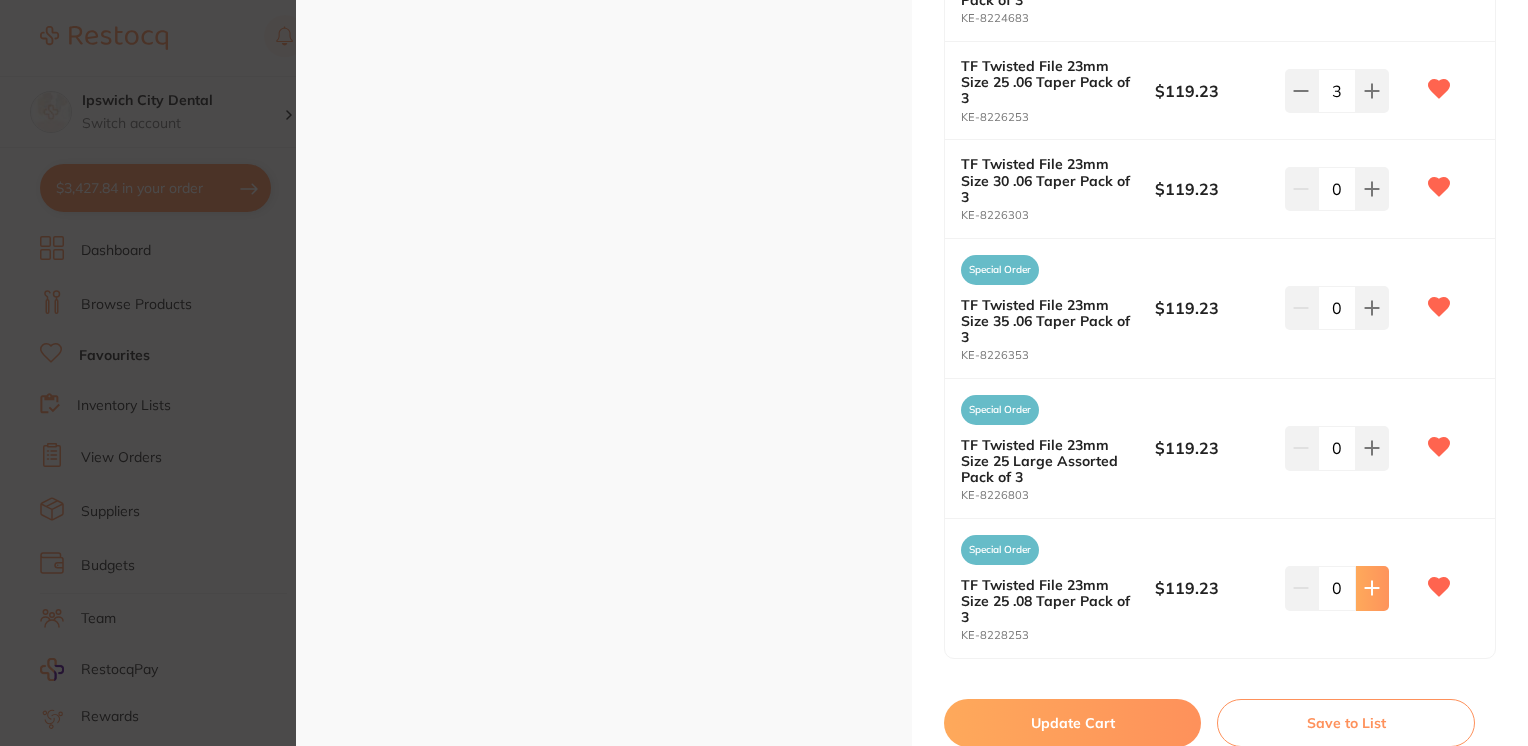 click at bounding box center [1372, -651] 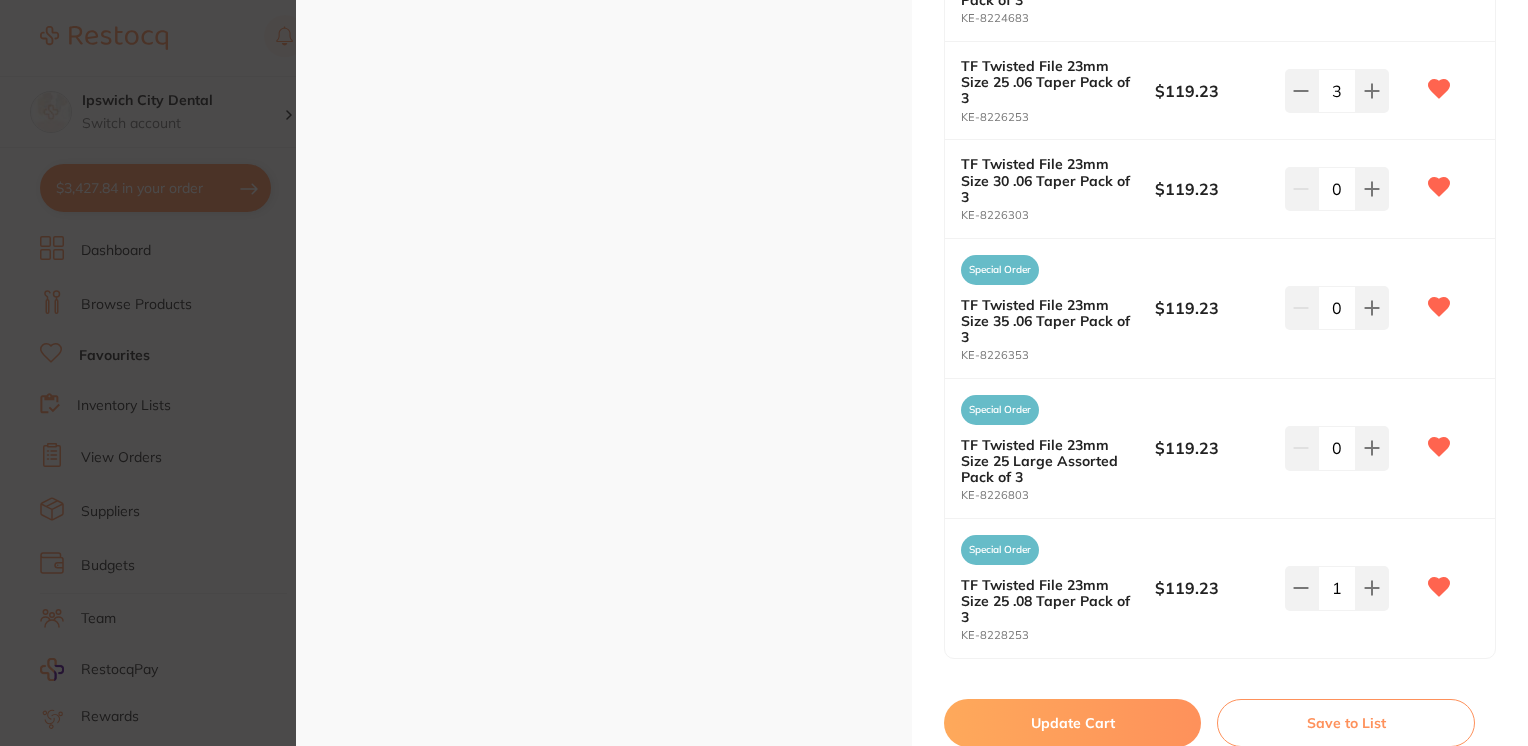 click on "Update Cart" at bounding box center (1072, 723) 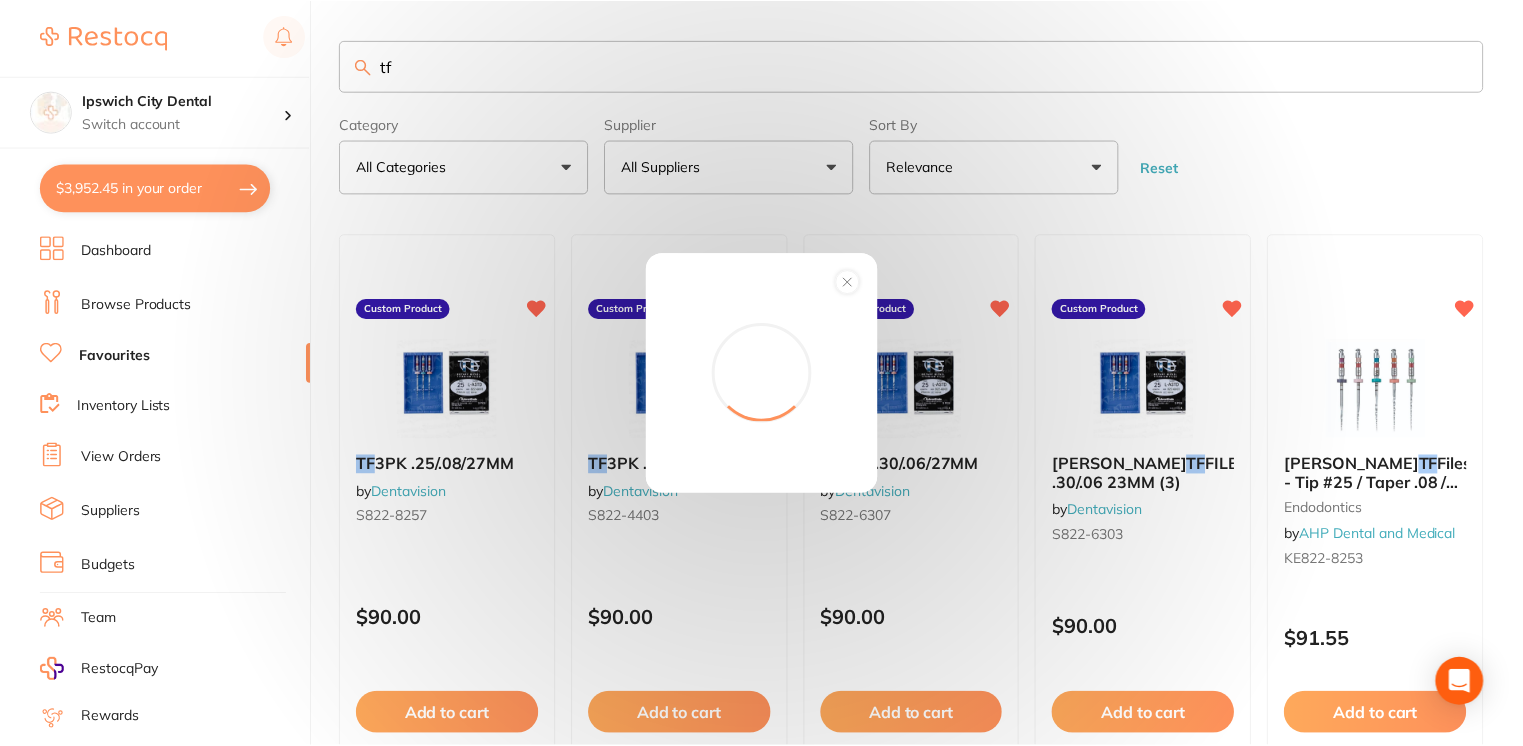 scroll, scrollTop: 618, scrollLeft: 0, axis: vertical 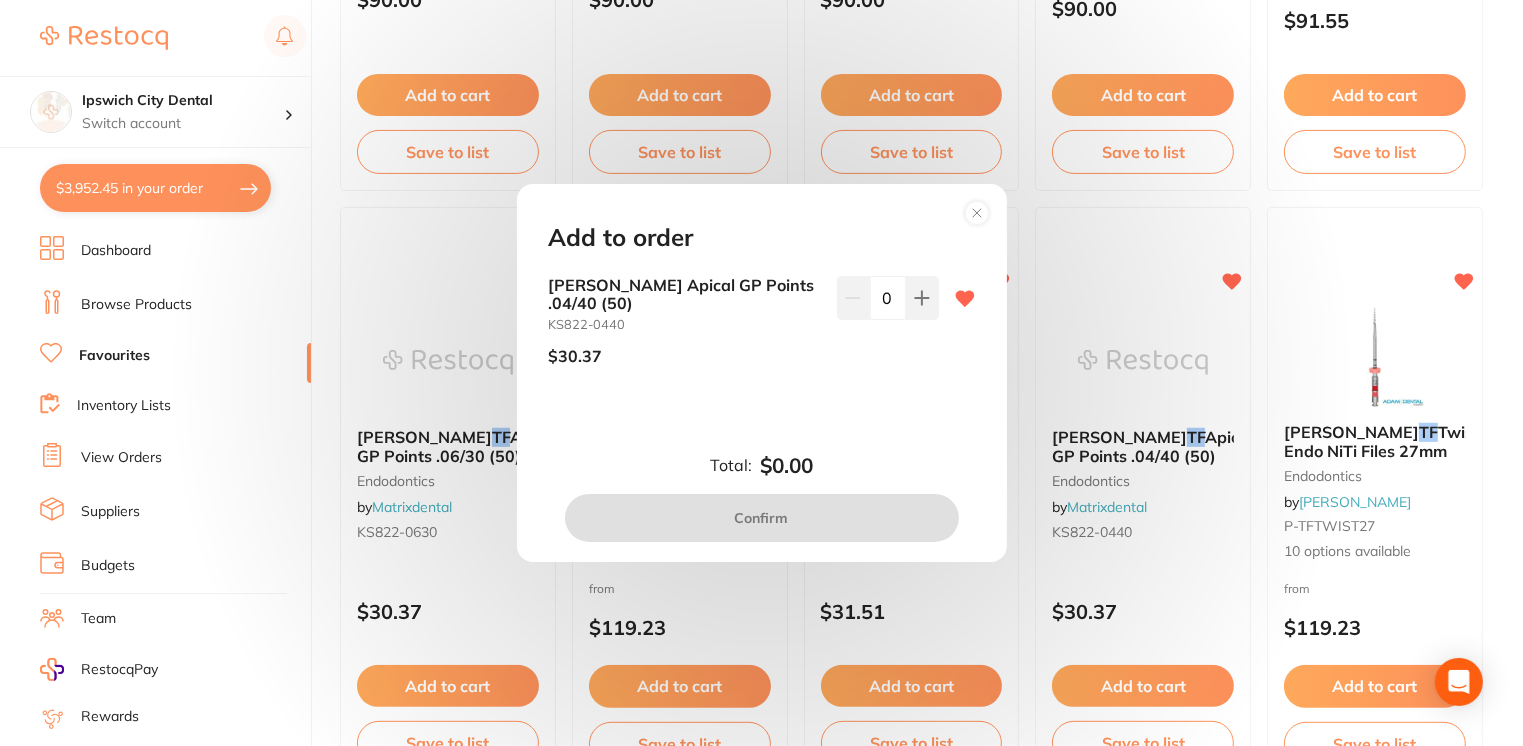 click 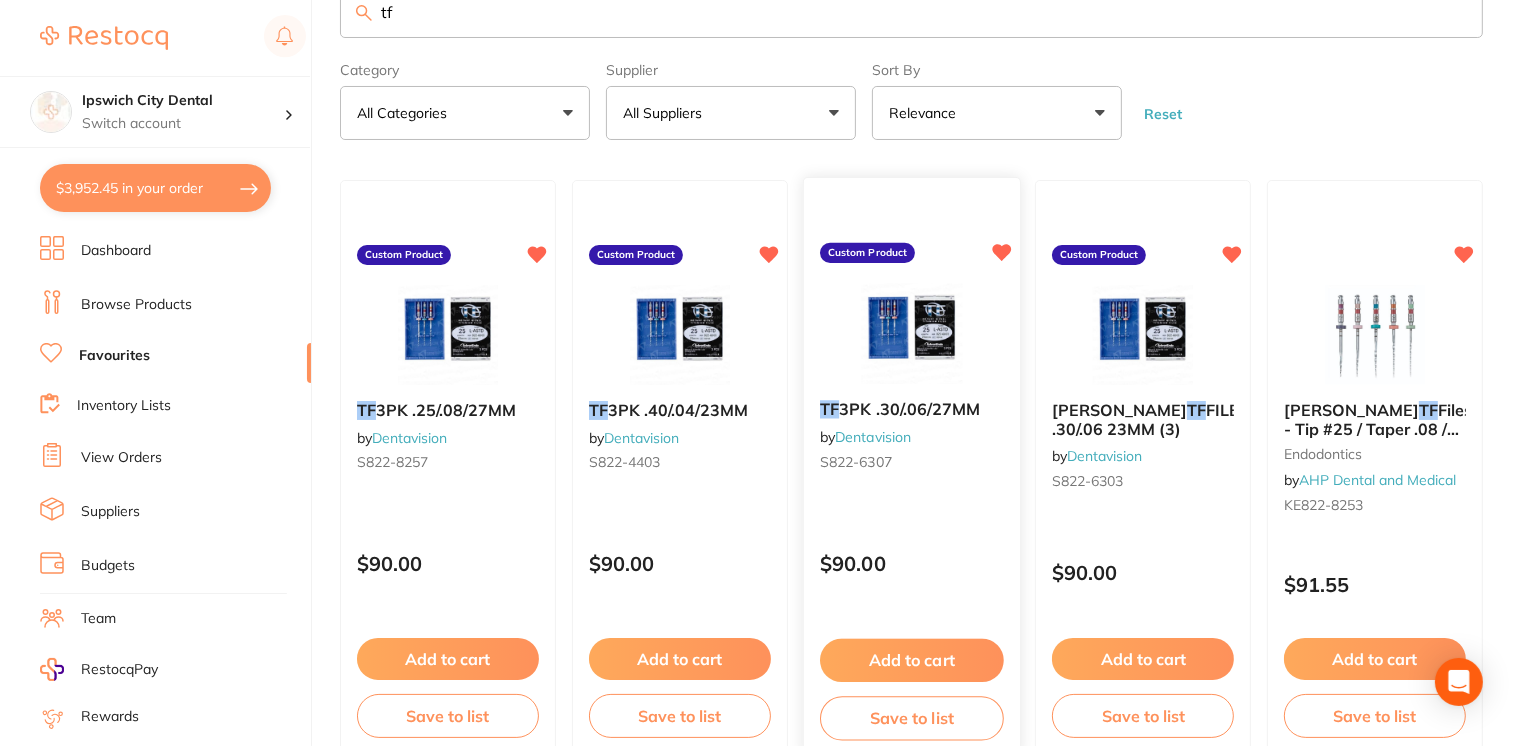 scroll, scrollTop: 0, scrollLeft: 0, axis: both 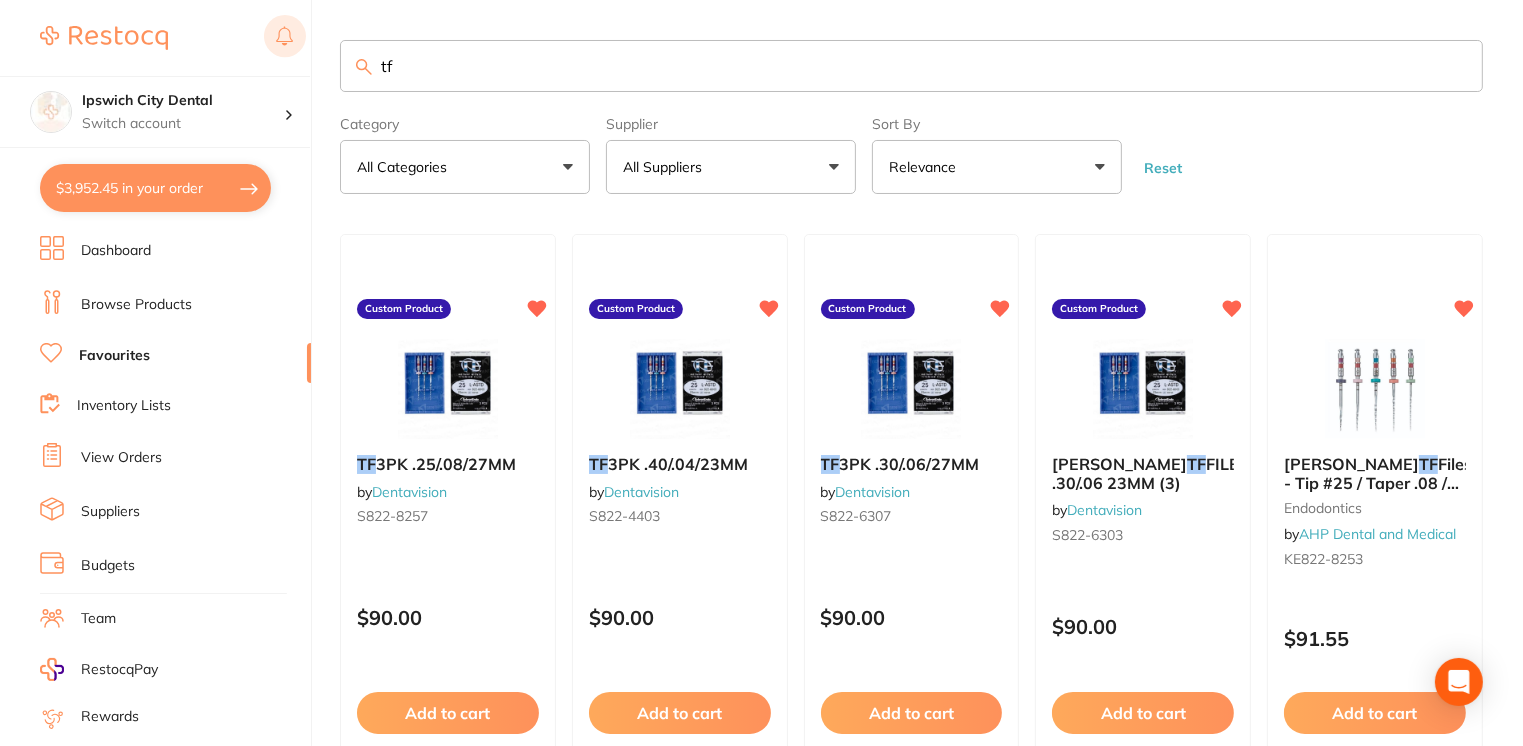 drag, startPoint x: 385, startPoint y: 51, endPoint x: 302, endPoint y: 41, distance: 83.60024 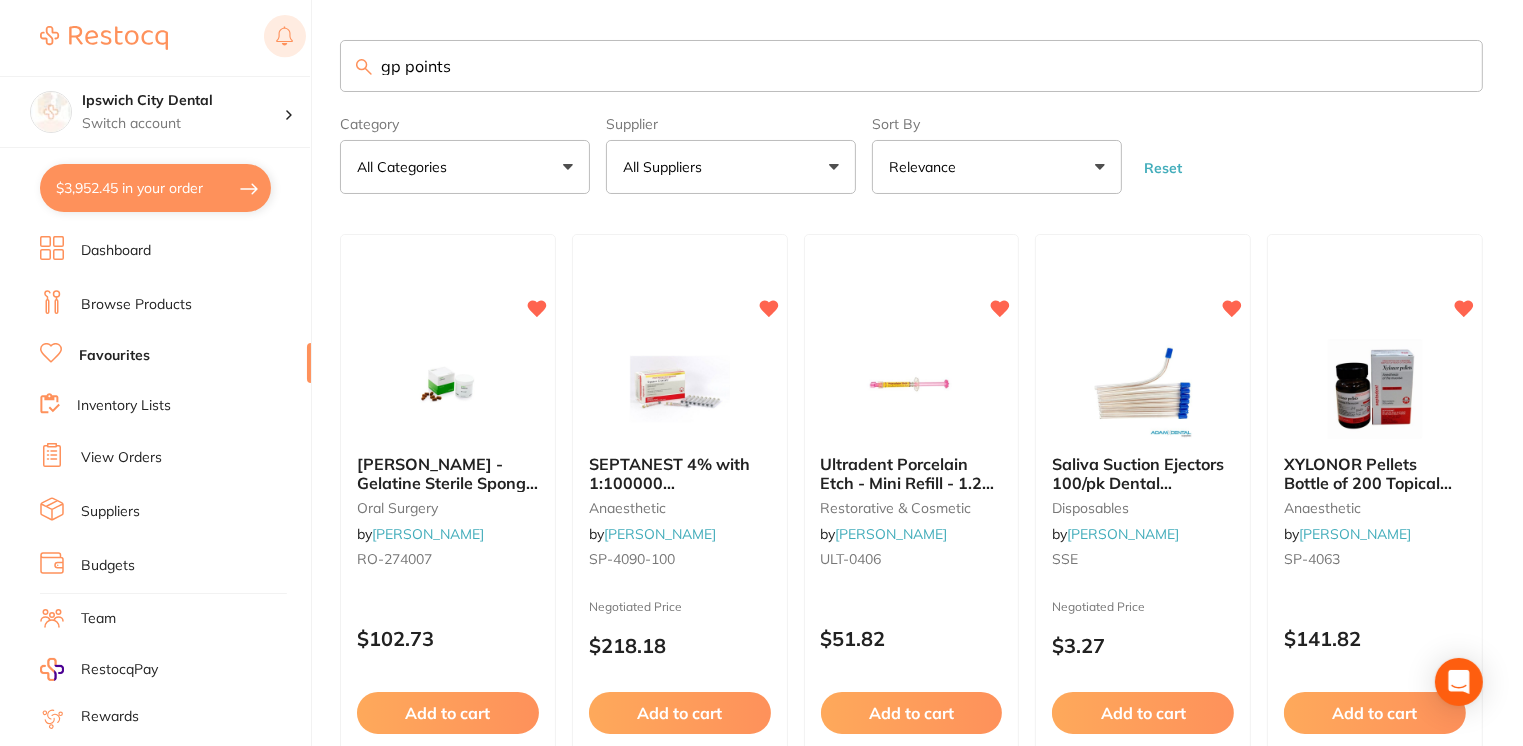 type on "gp points" 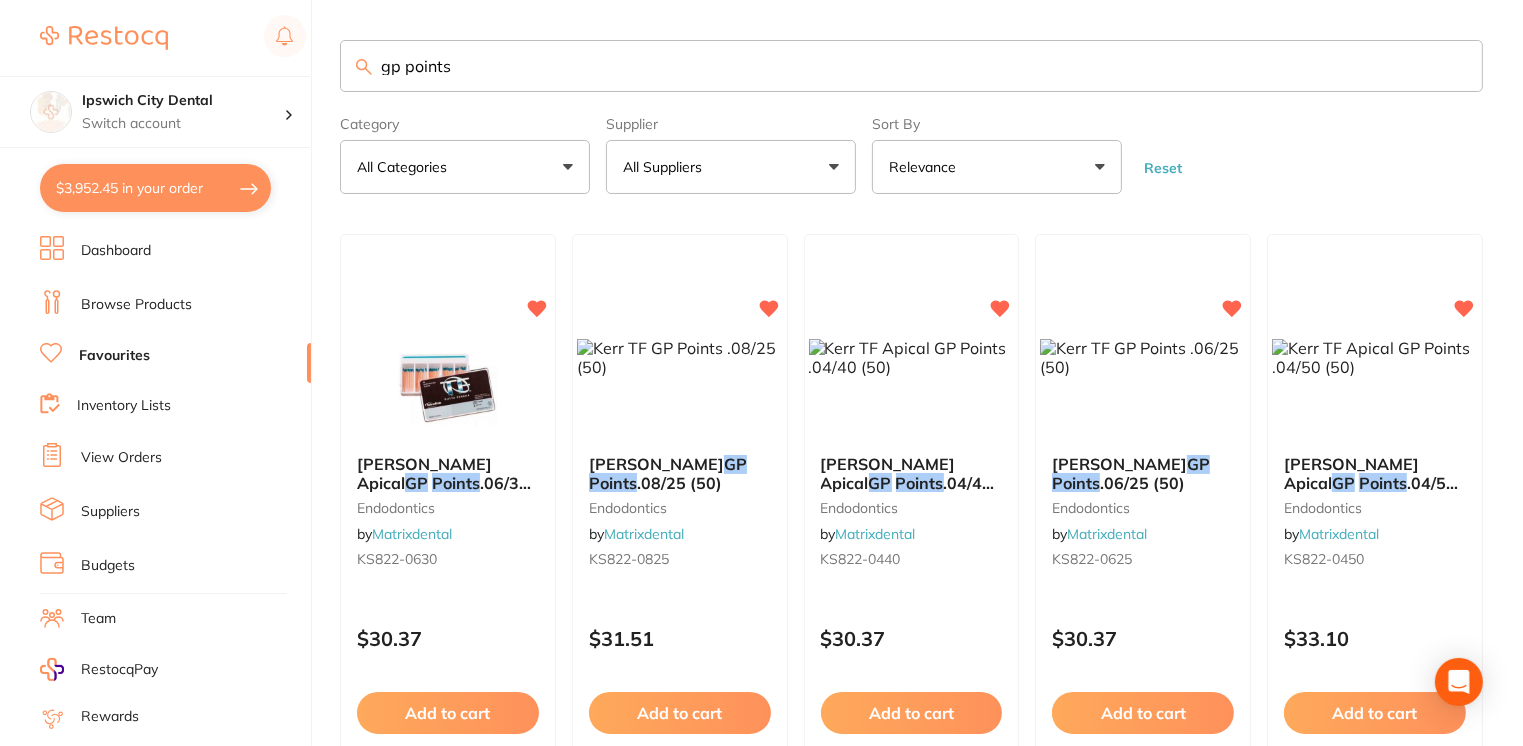 drag, startPoint x: 302, startPoint y: 41, endPoint x: -4, endPoint y: -36, distance: 315.5392 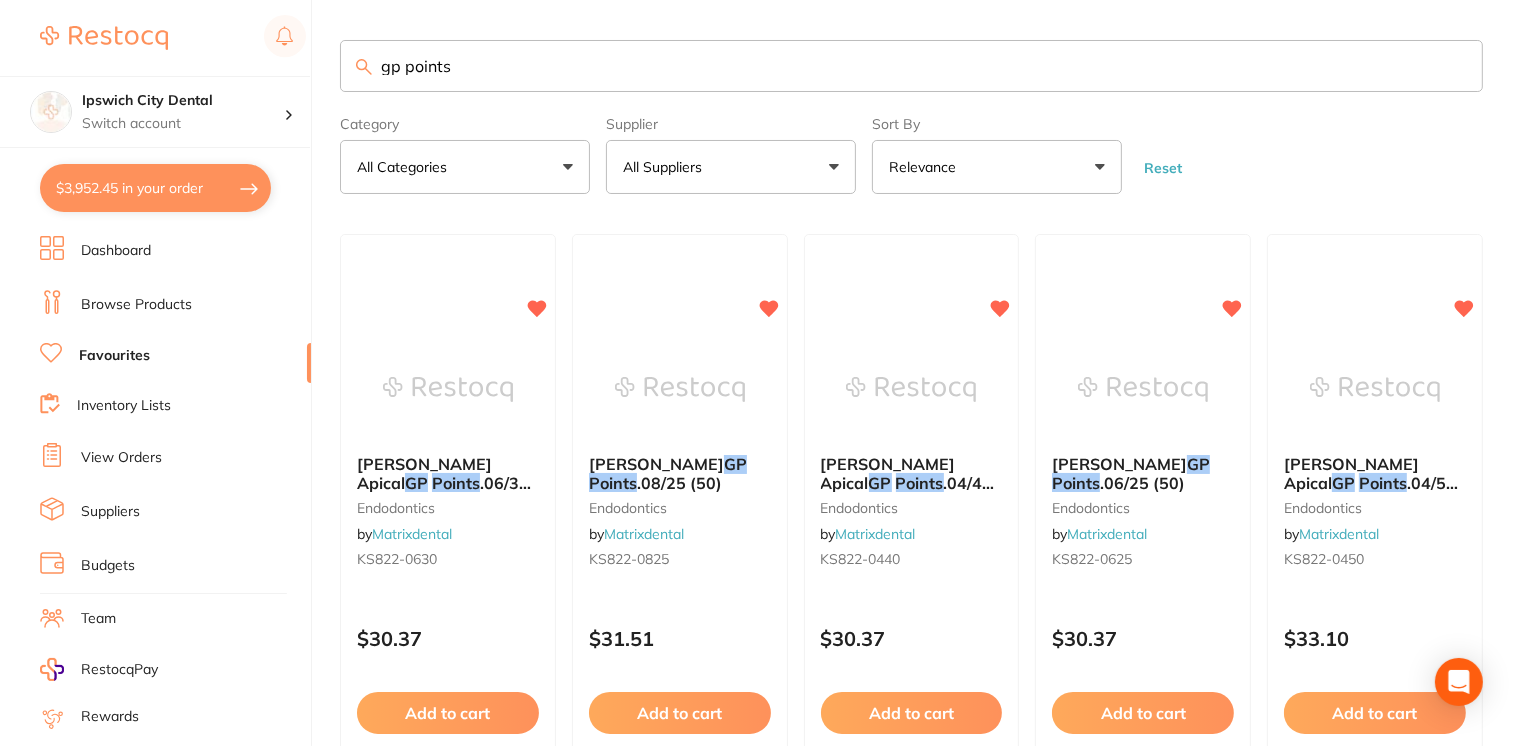 drag, startPoint x: 556, startPoint y: 62, endPoint x: 339, endPoint y: 66, distance: 217.03687 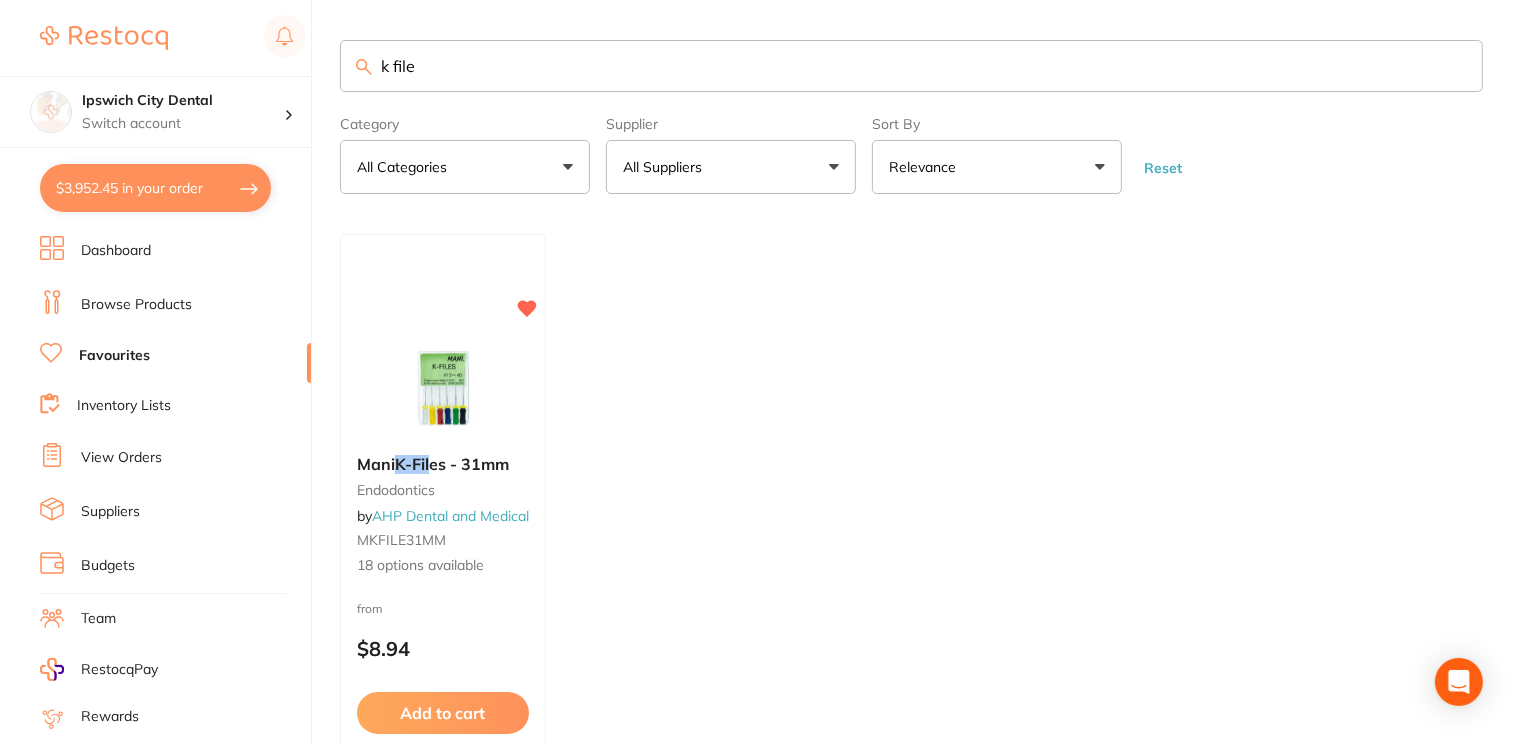 type on "k file" 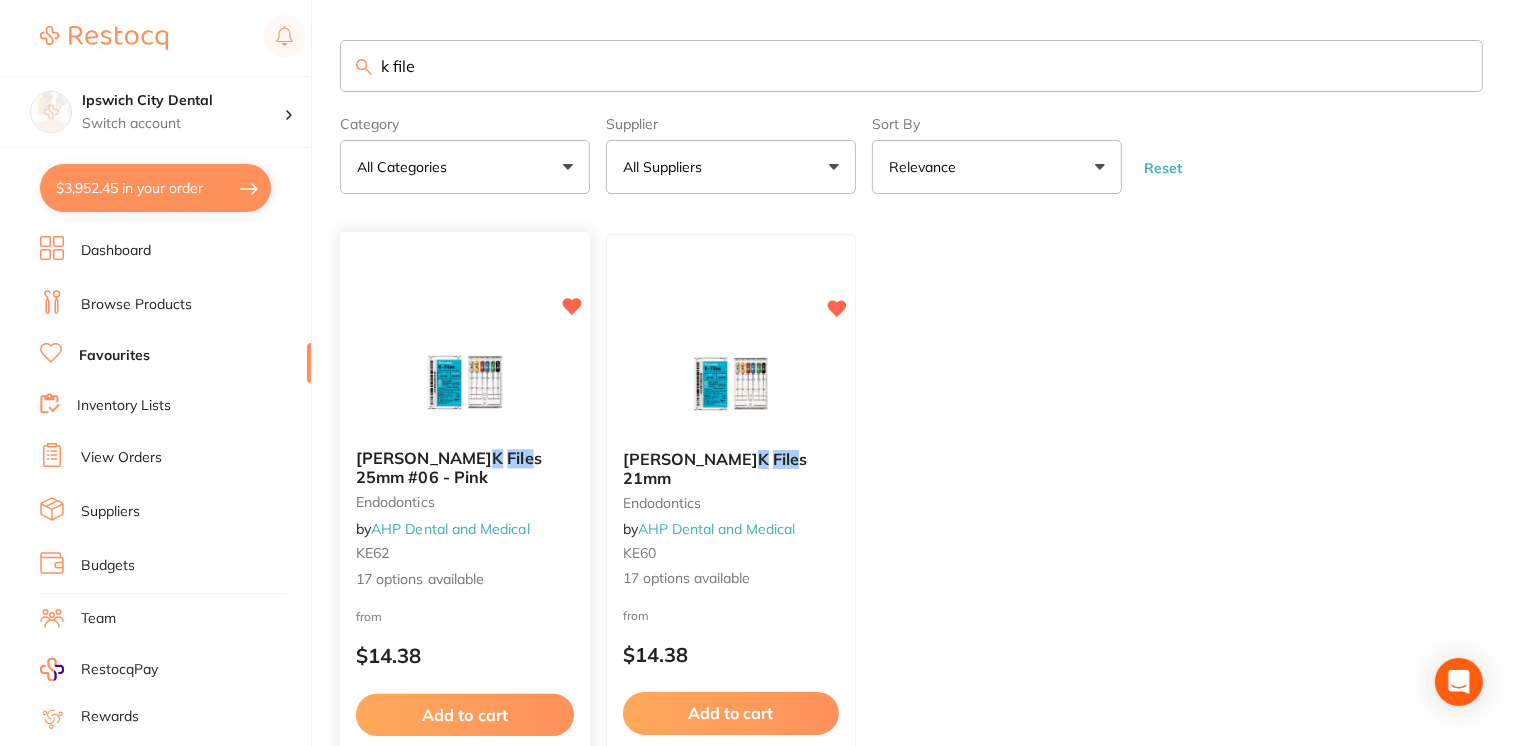 click at bounding box center (464, 382) 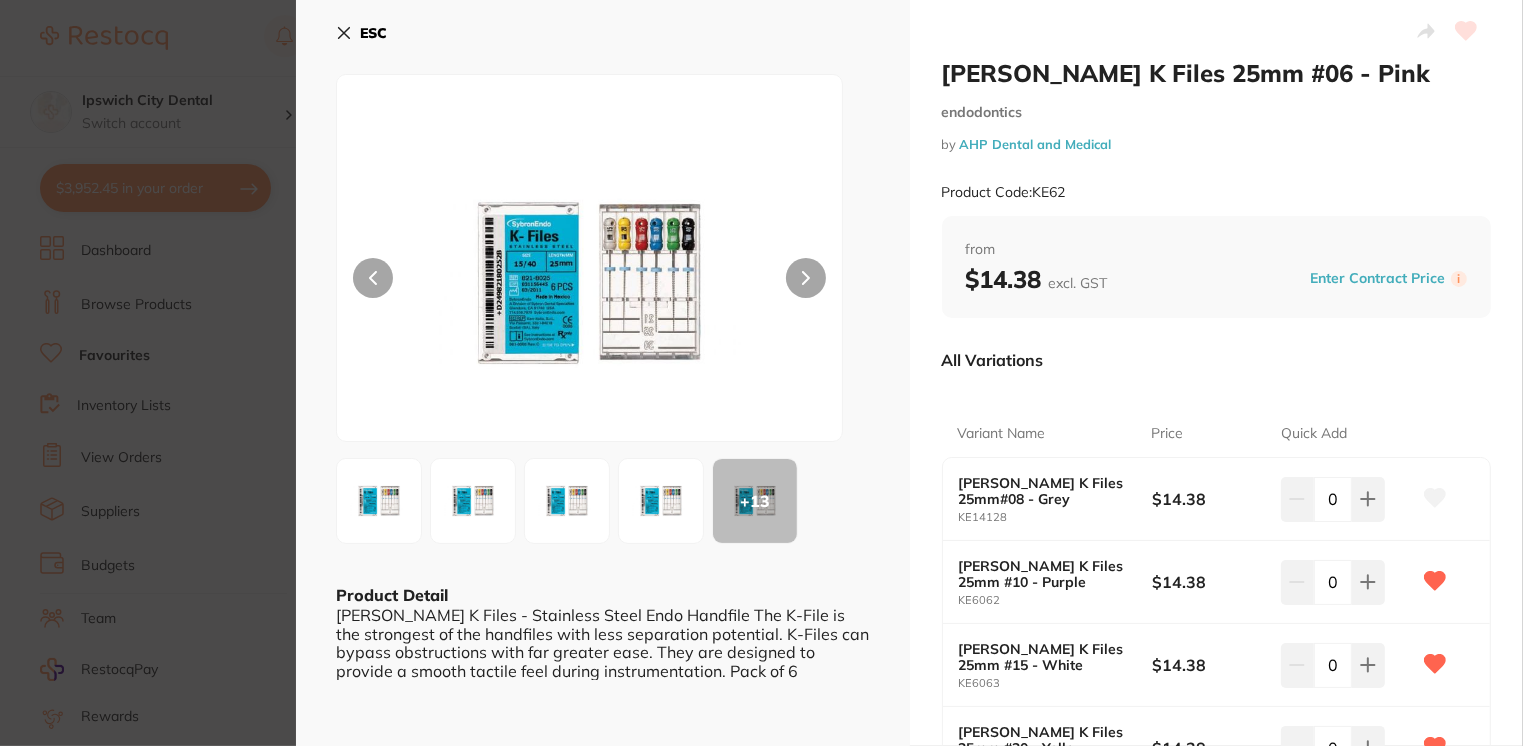 click on "Kerr K Files 25mm #06 - Pink endodontics by   AHP Dental and Medical Product Code:  KE62 ESC         + 13 Product Detail Kerr K Files - Stainless Steel Endo Handfile The K-File is the strongest of the handfiles with less separation potential. K-Files can bypass obstructions with far greater ease. They are designed to provide a smooth tactile feel during instrumentation. Pack of 6 Kerr K Files 25mm #06 - Pink endodontics by   AHP Dental and Medical Product Code:  KE62 from $14.38     excl. GST Enter Contract Price i All Variations Variant   Name Price Quick Add Kerr K Files 25mm#08 - Grey KE14128 $14.38     0         Kerr K Files 25mm #10 - Purple KE6062 $14.38     0         Kerr K Files 25mm #15 - White KE6063 $14.38     0         Kerr K Files 25mm #20 - Yellow KE6064 $14.38     0         Kerr K Files 25mm#25 - Red KE6065 $14.38     0         Kerr K Files 25mm#30 - Blue KE6066 $14.38     0         Kerr K Files 25mm#35 - Green KE6067 $14.38     0         Kerr K Files 25mm #40 - Black KE6069 $14.38     0" at bounding box center [761, 373] 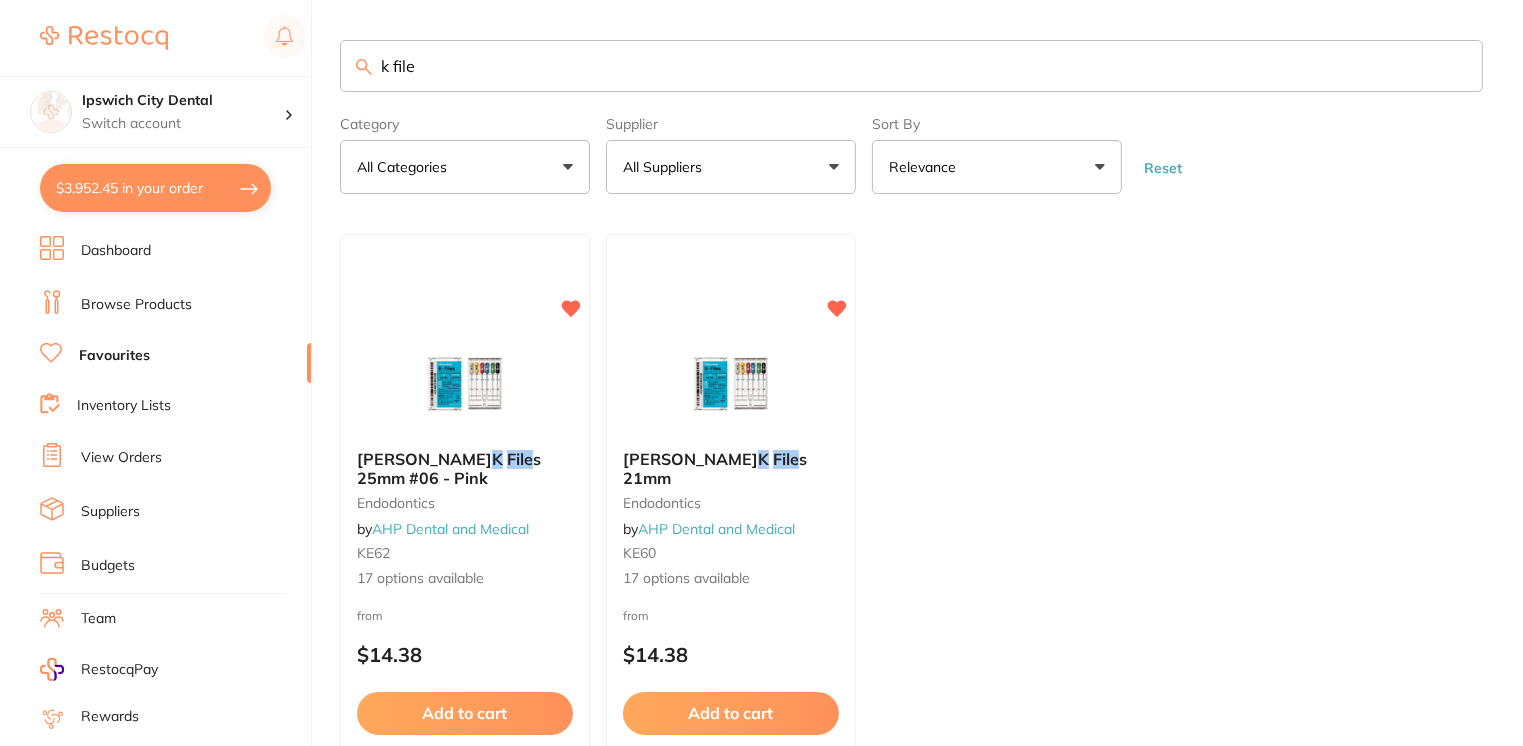 scroll, scrollTop: 166, scrollLeft: 0, axis: vertical 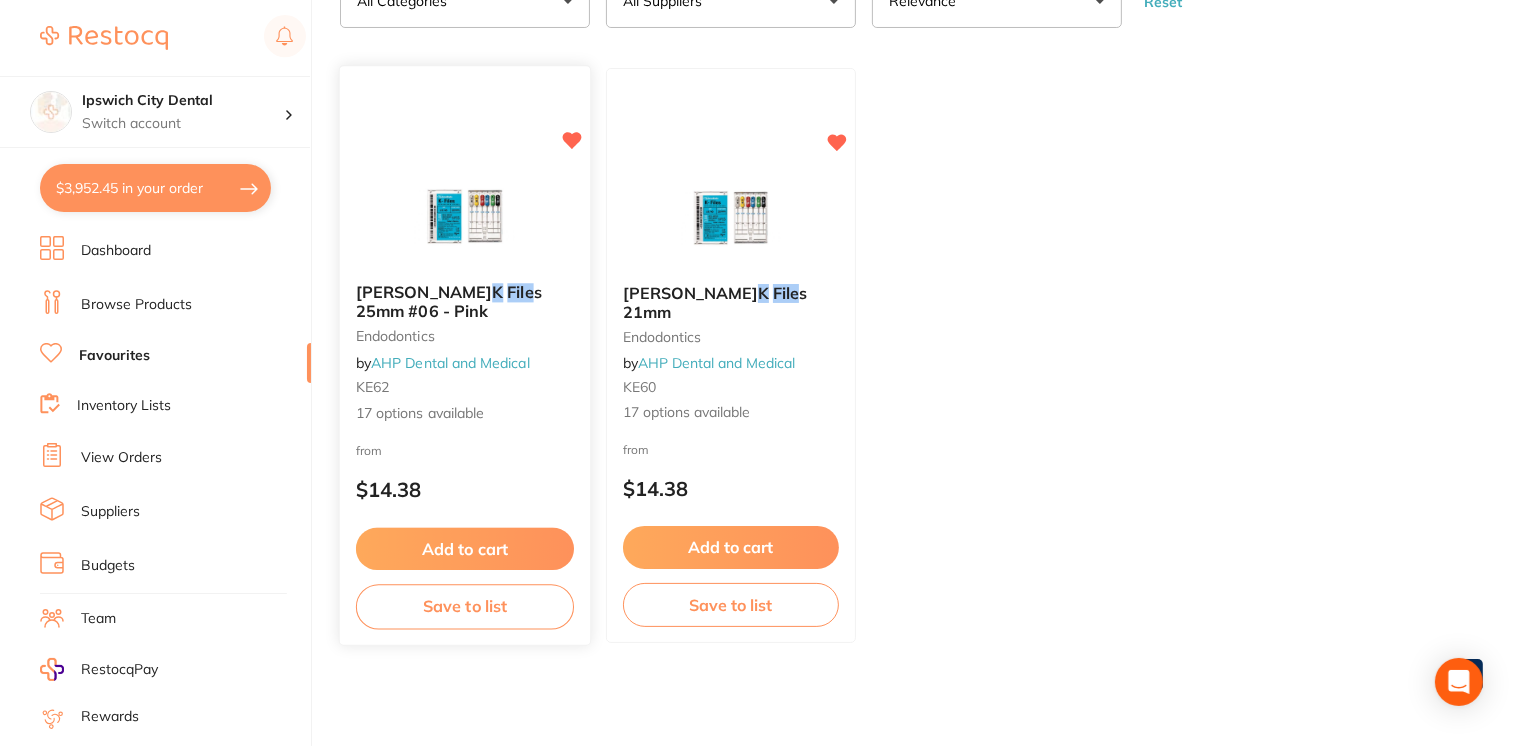 click on "s 25mm #06 - Pink" at bounding box center [449, 301] 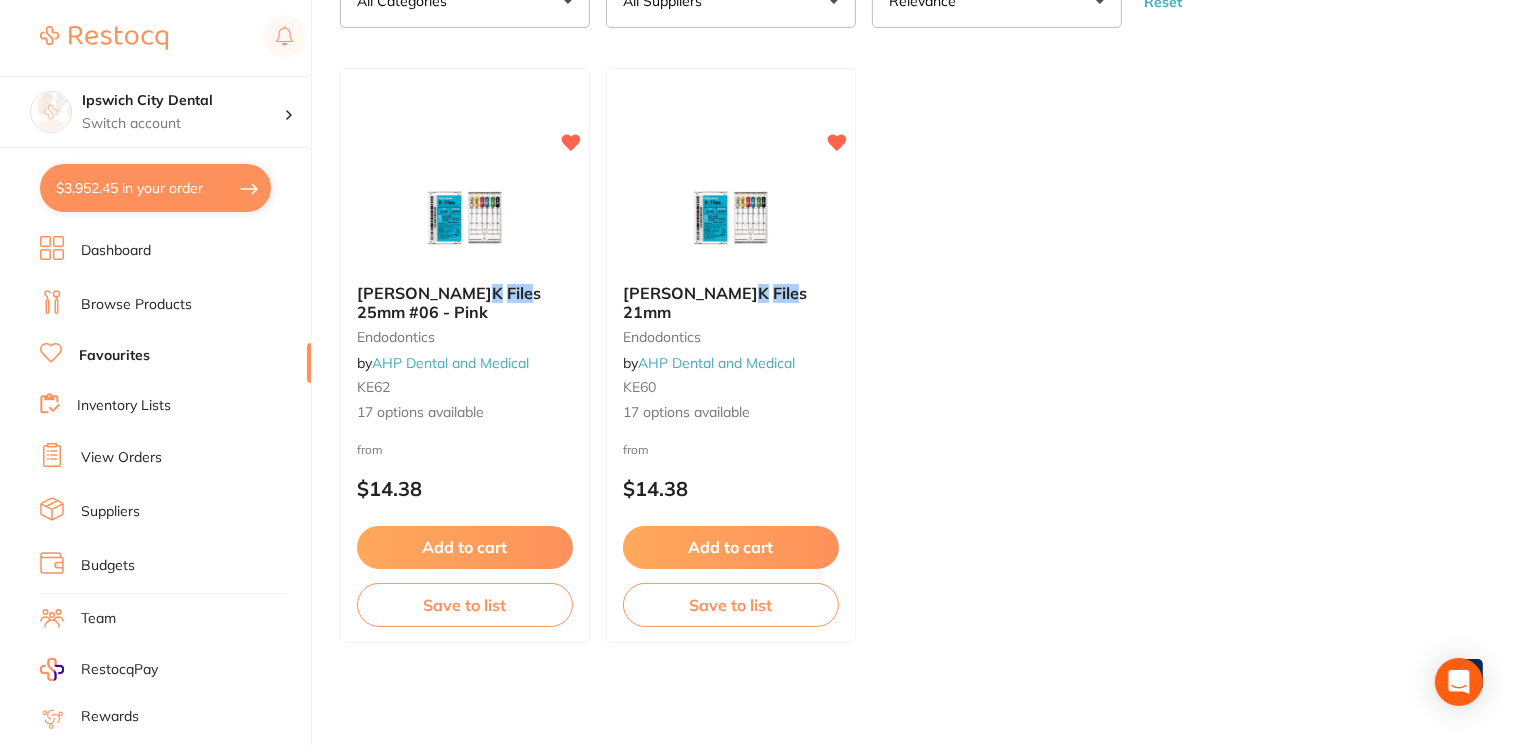 click at bounding box center (761, 373) 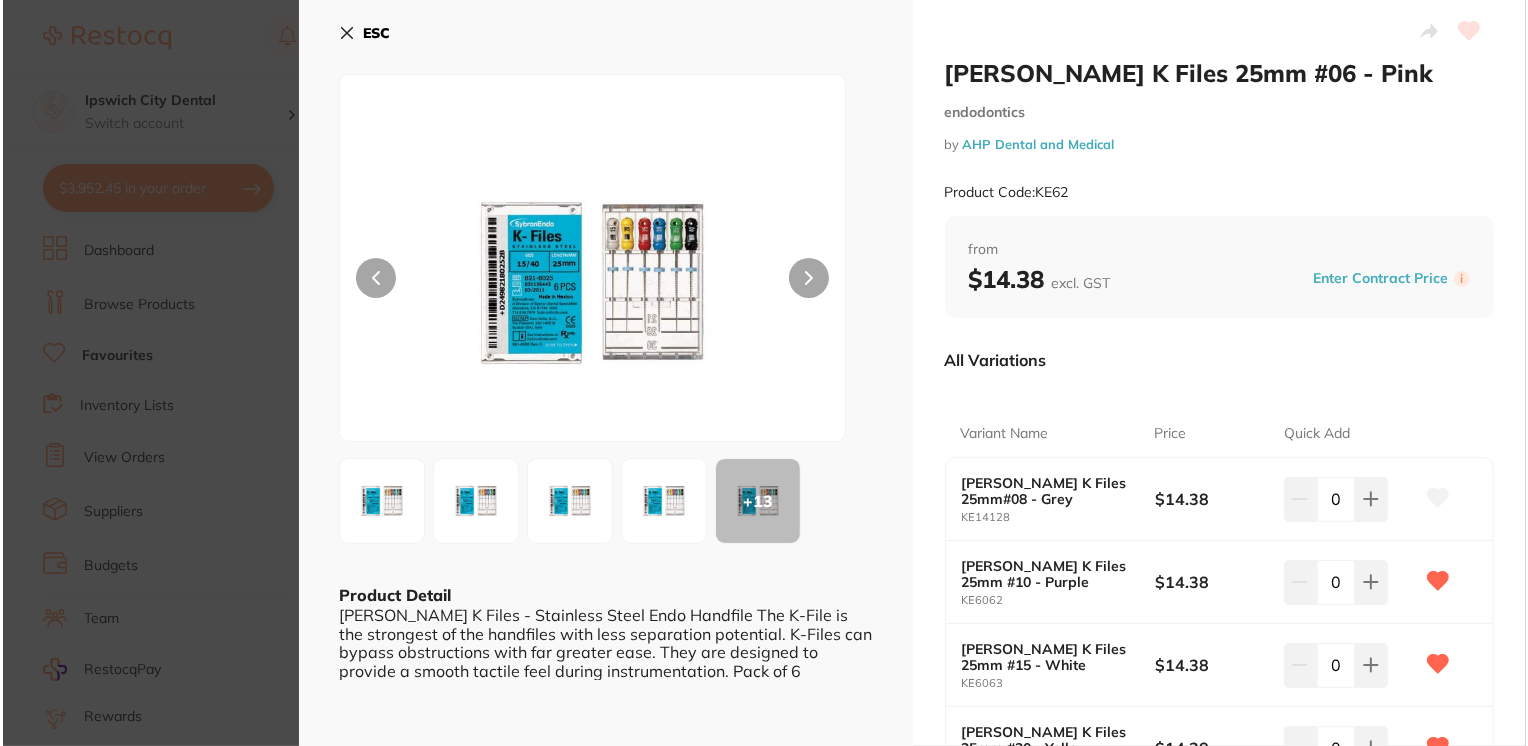 scroll, scrollTop: 0, scrollLeft: 0, axis: both 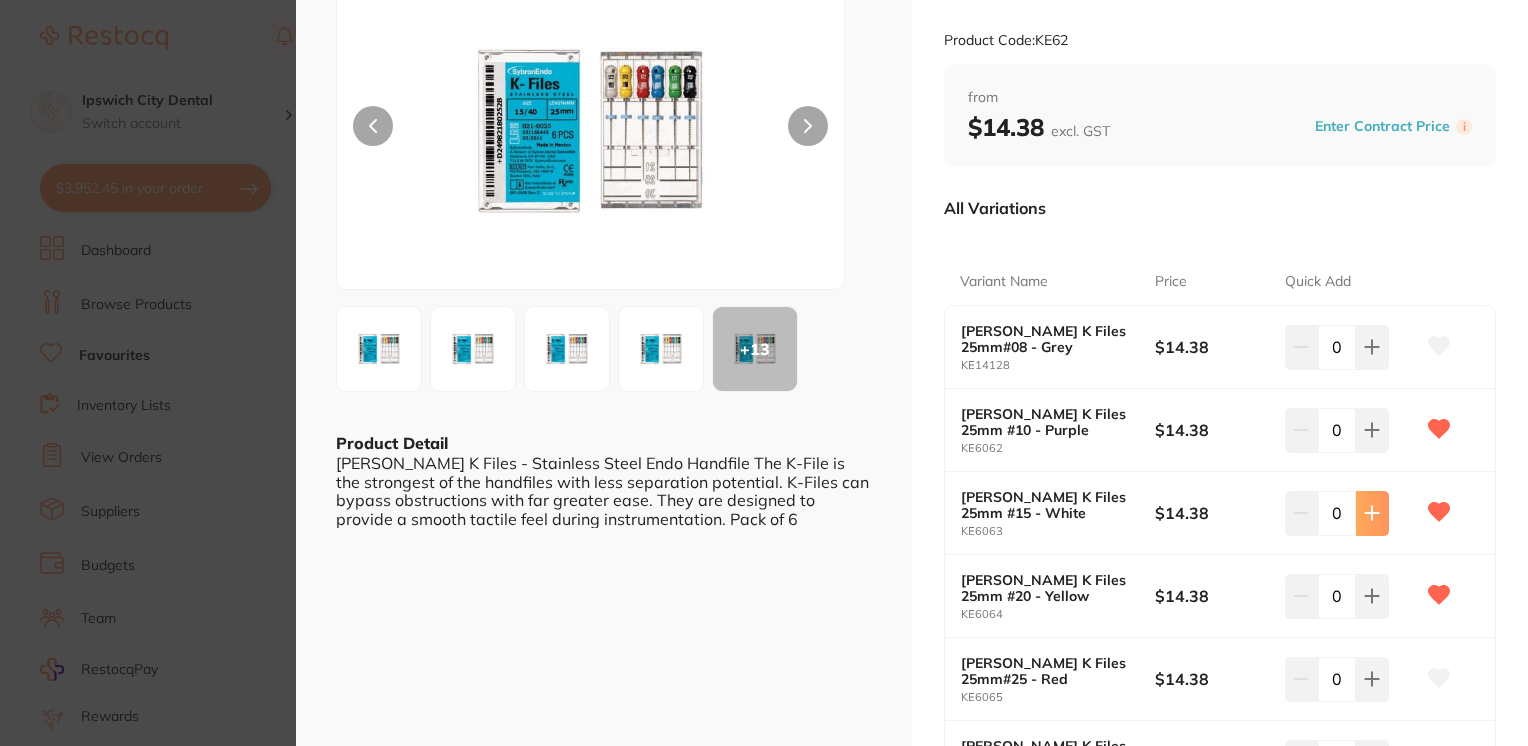 click 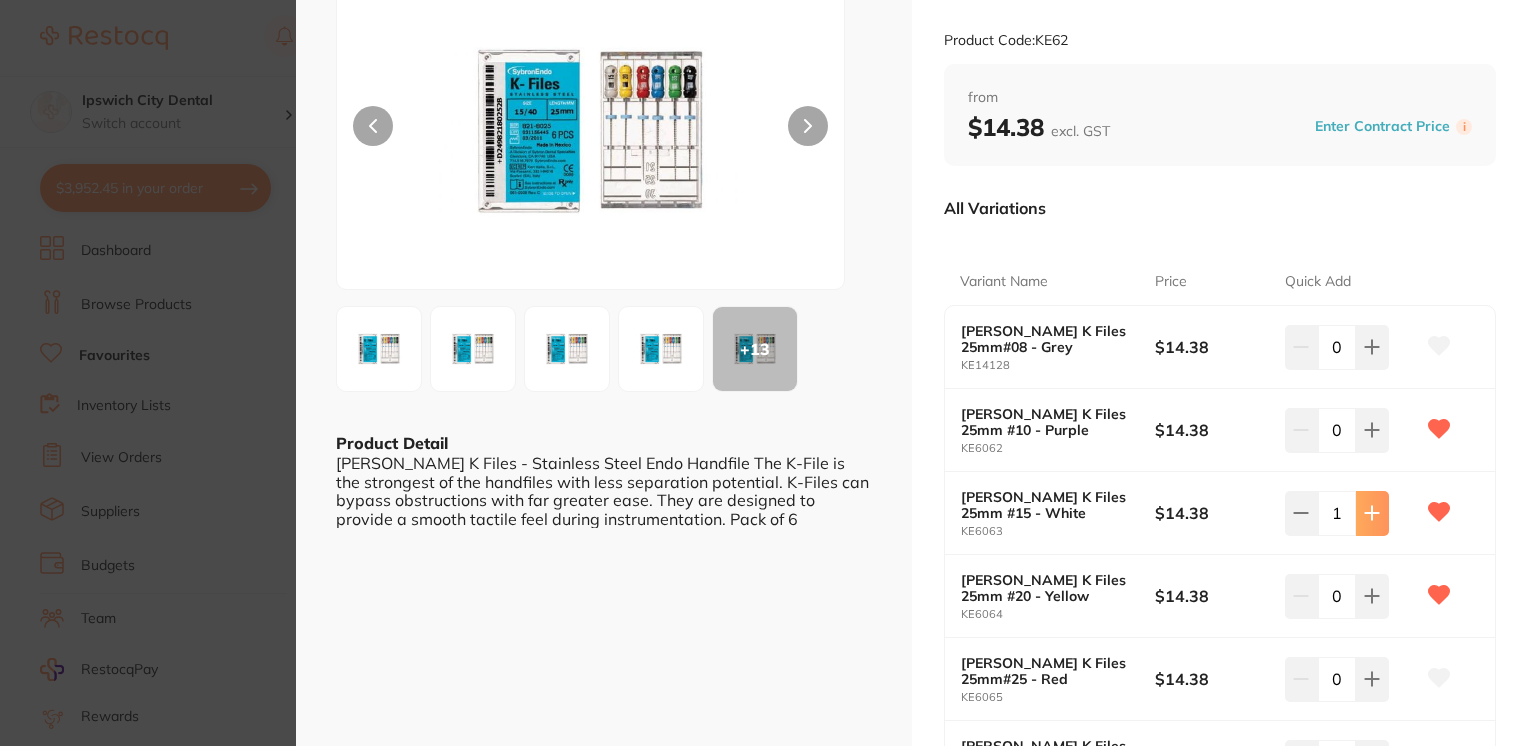 click 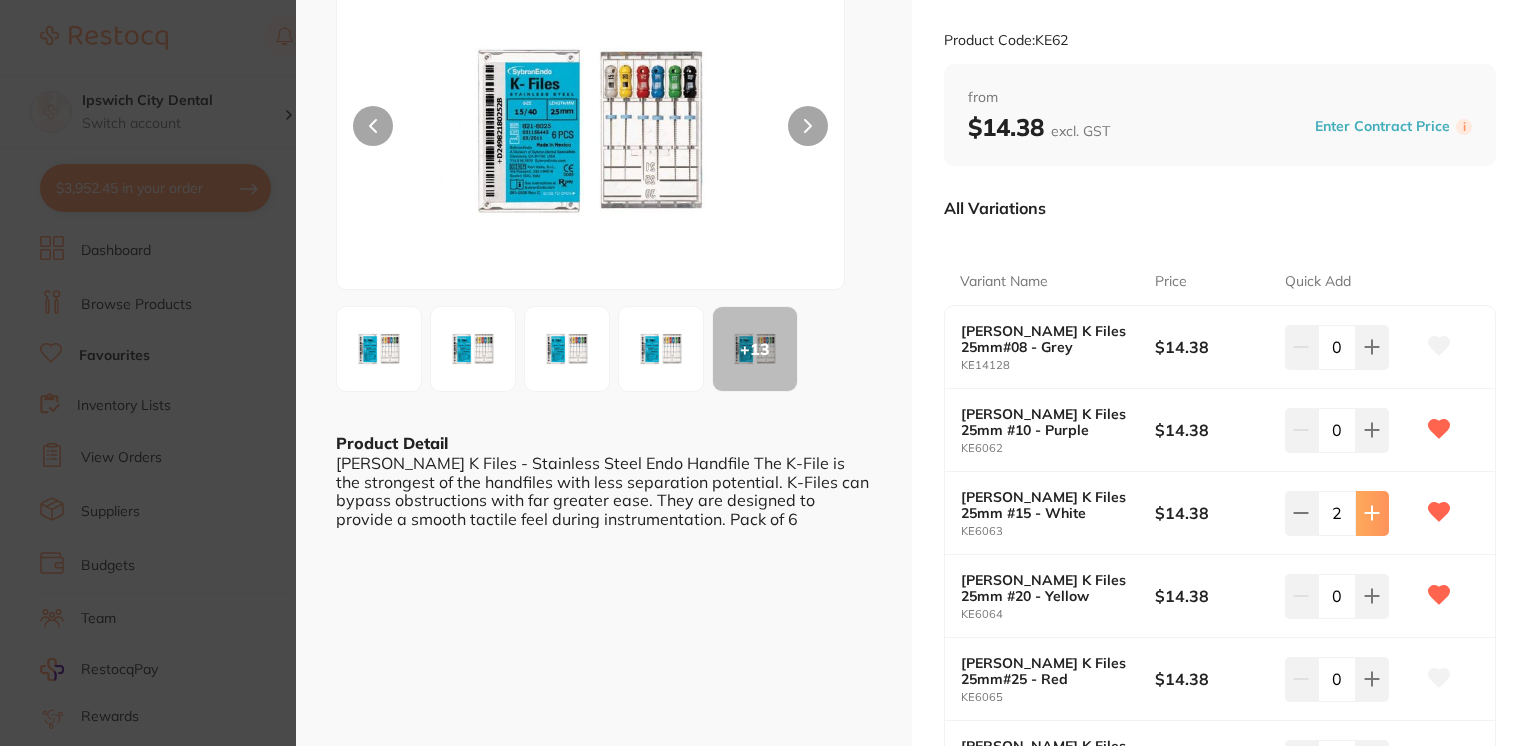 click 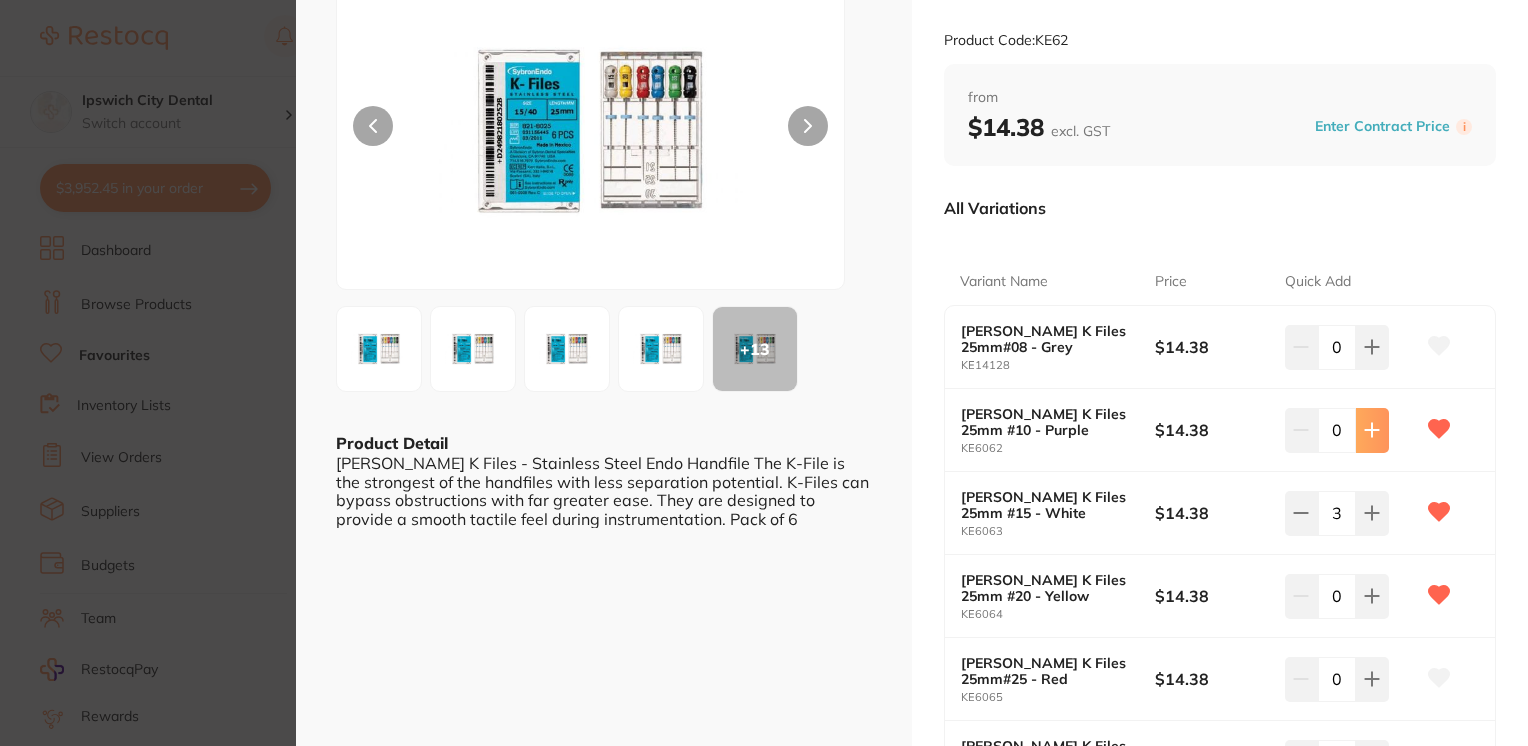 click 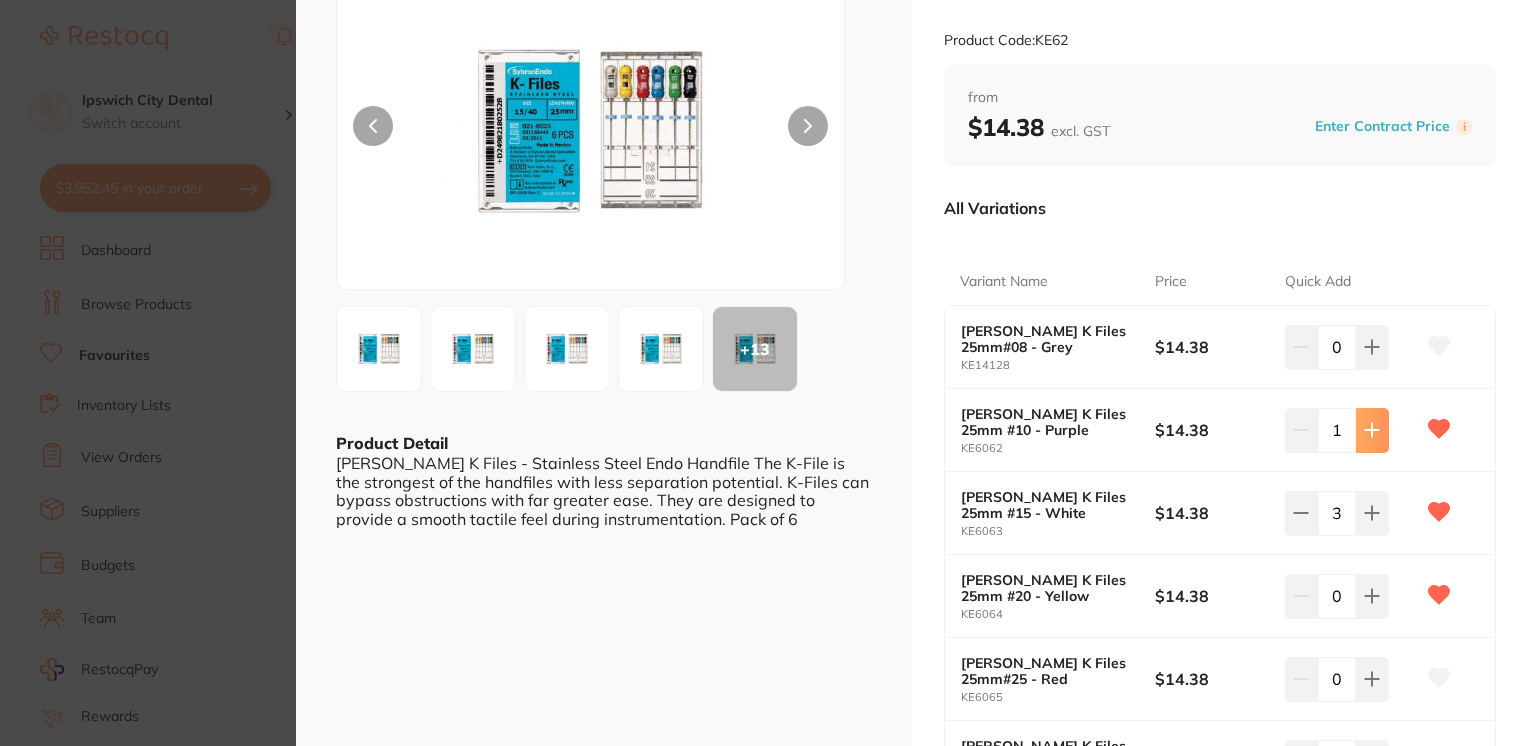 click 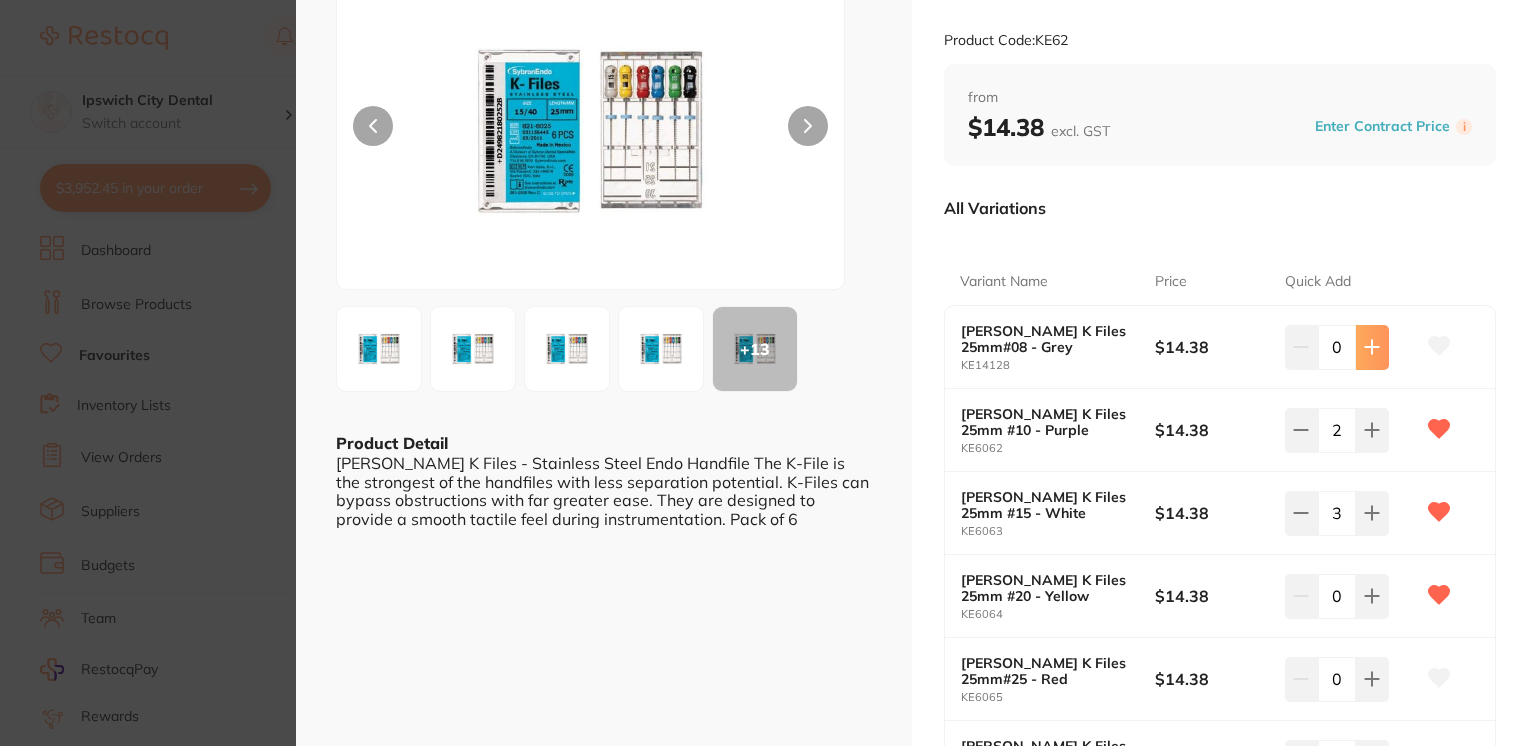 click at bounding box center (1372, 347) 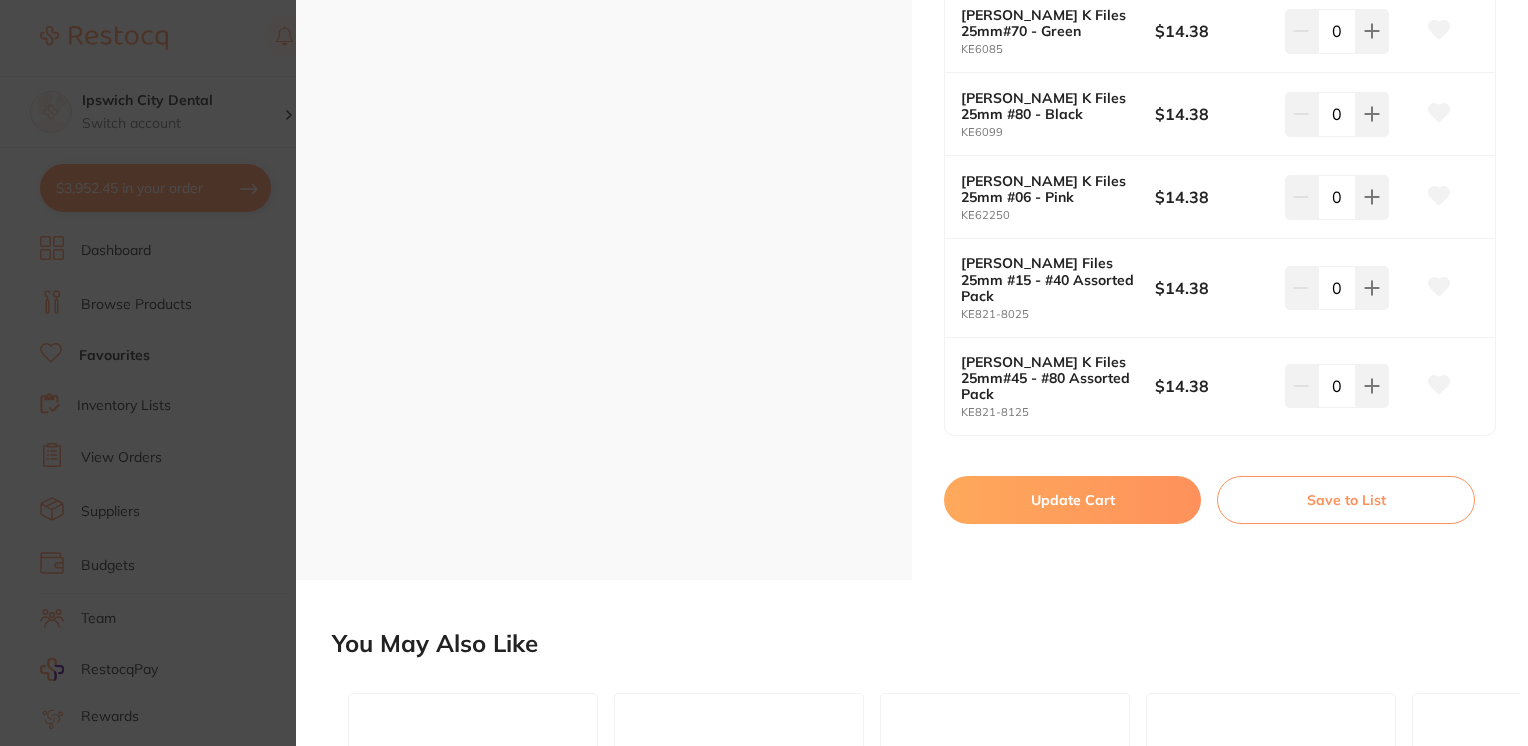 scroll, scrollTop: 1474, scrollLeft: 0, axis: vertical 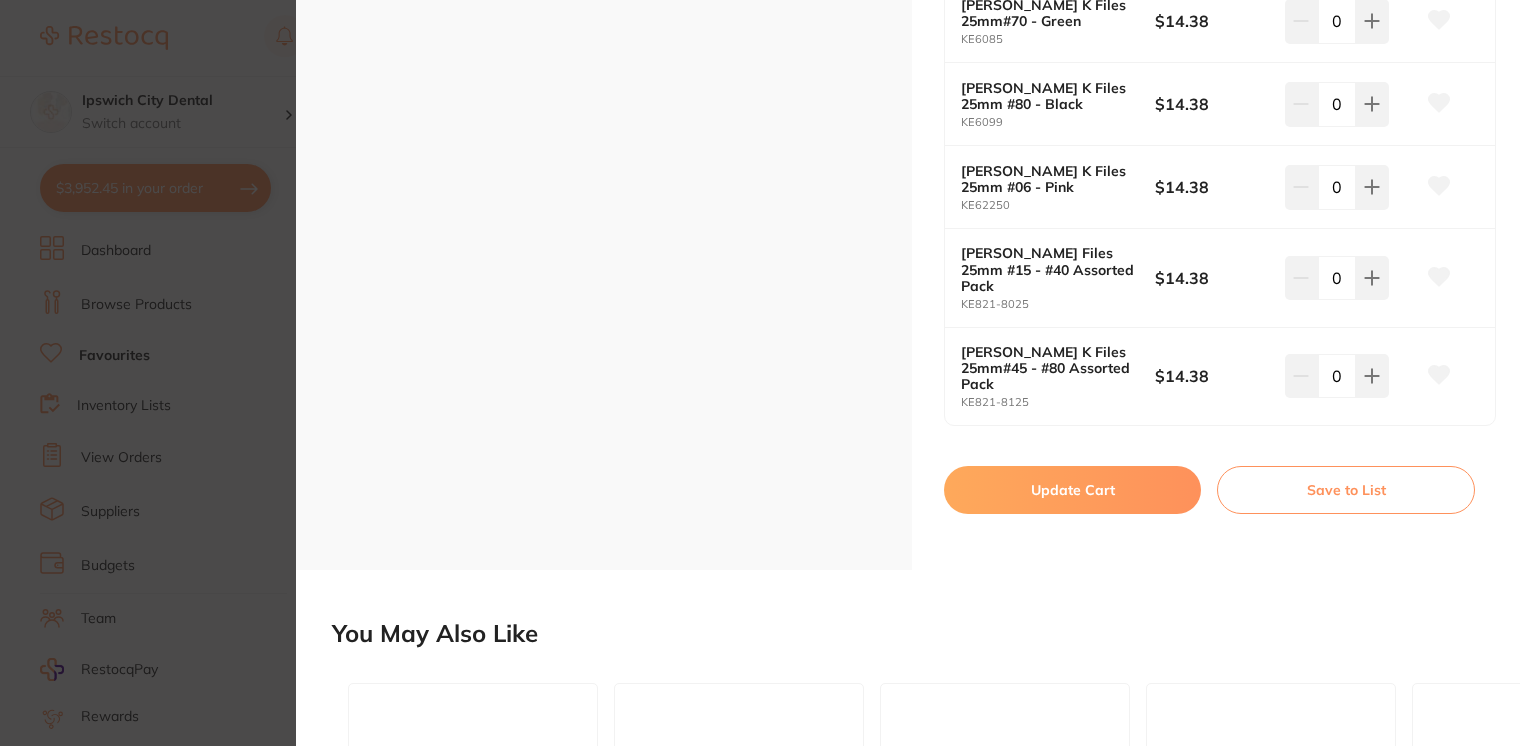 click on "Update Cart" at bounding box center [1072, 490] 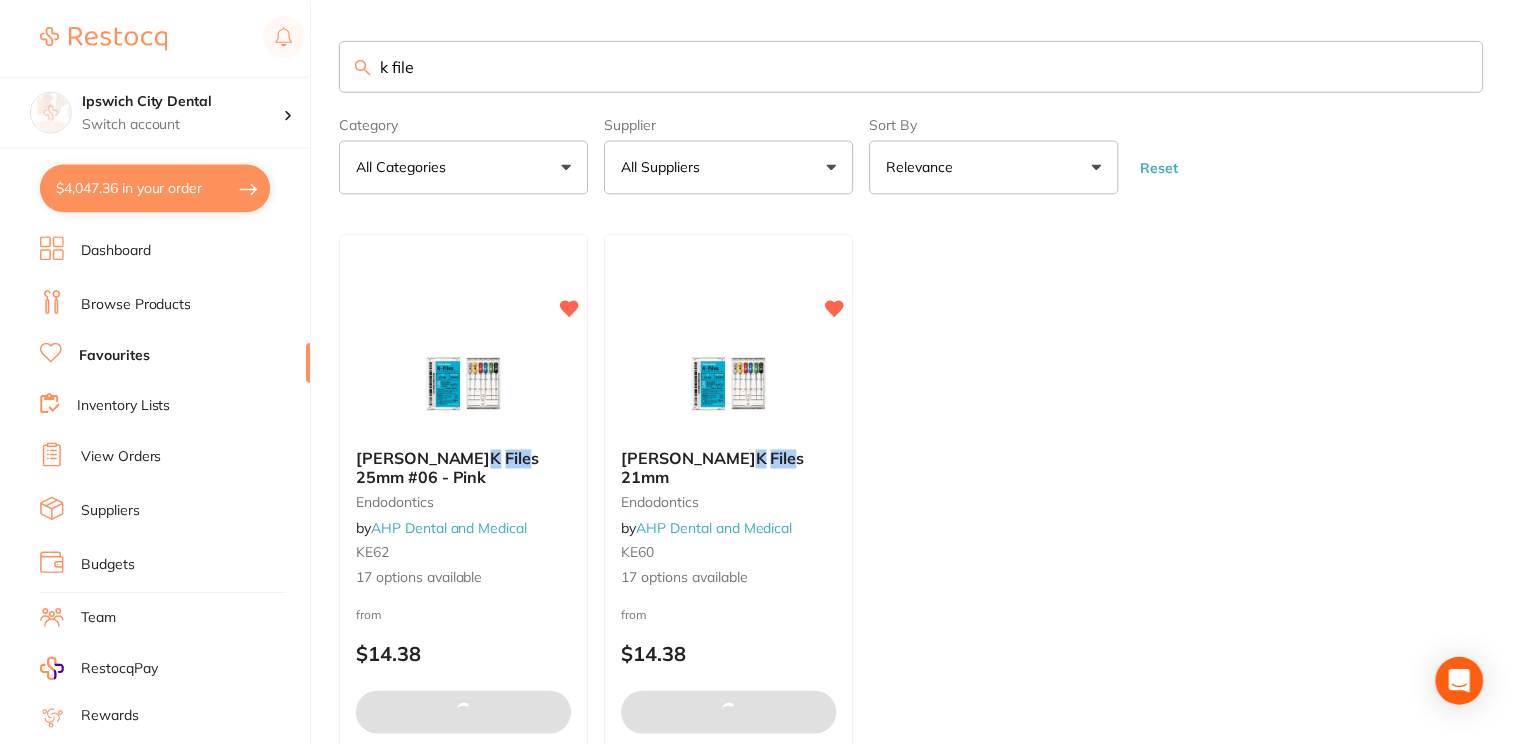 scroll, scrollTop: 166, scrollLeft: 0, axis: vertical 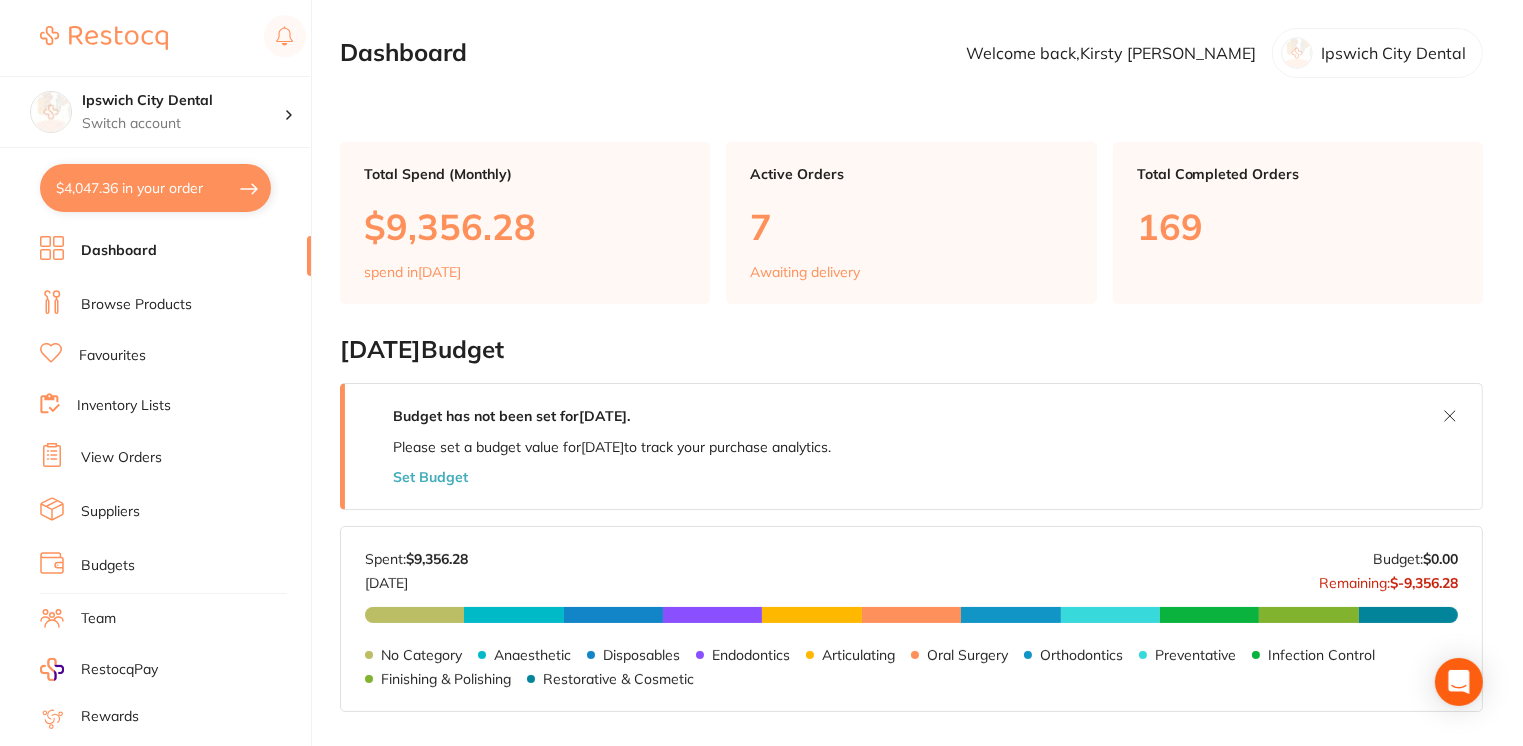 click on "View Orders" at bounding box center (175, 458) 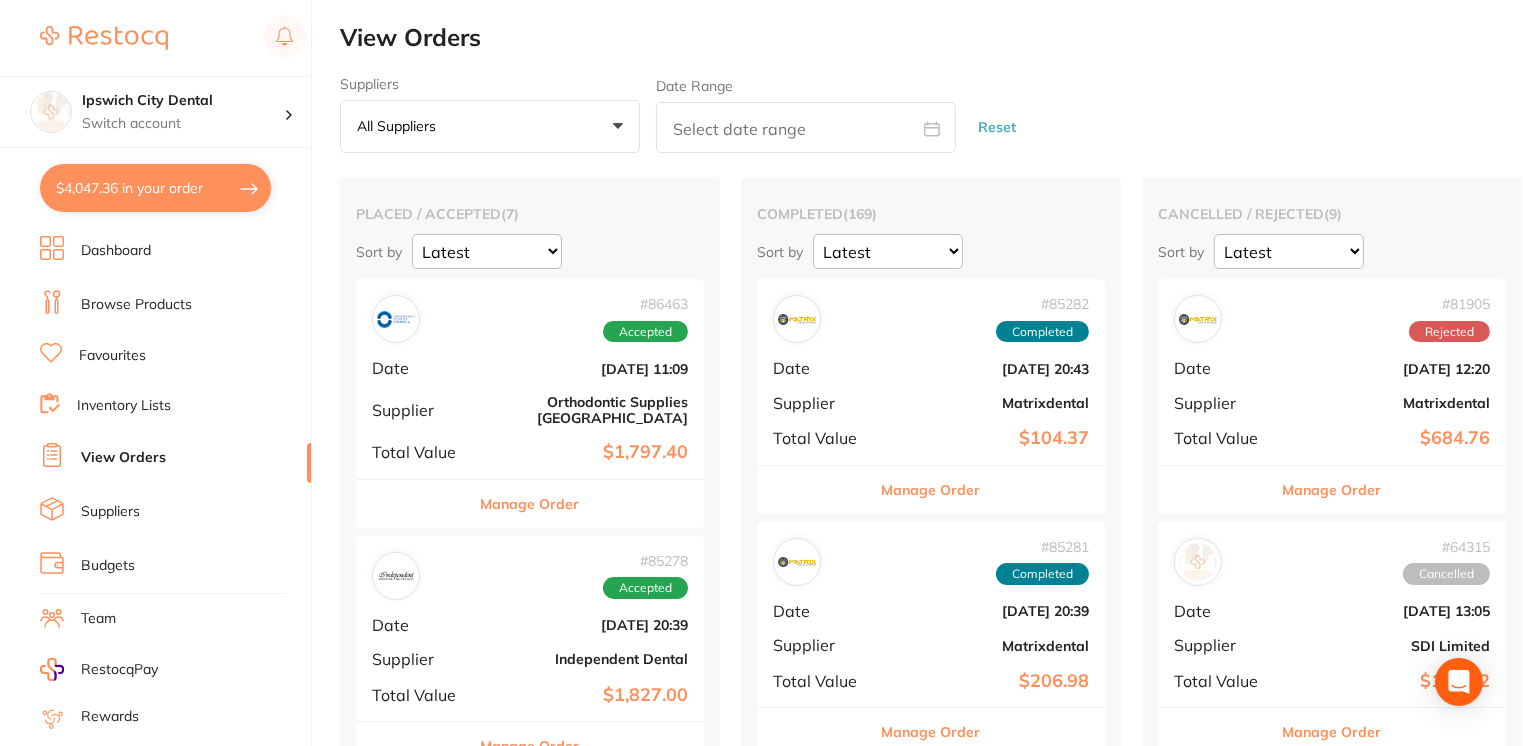 click on "Budgets" at bounding box center [175, 566] 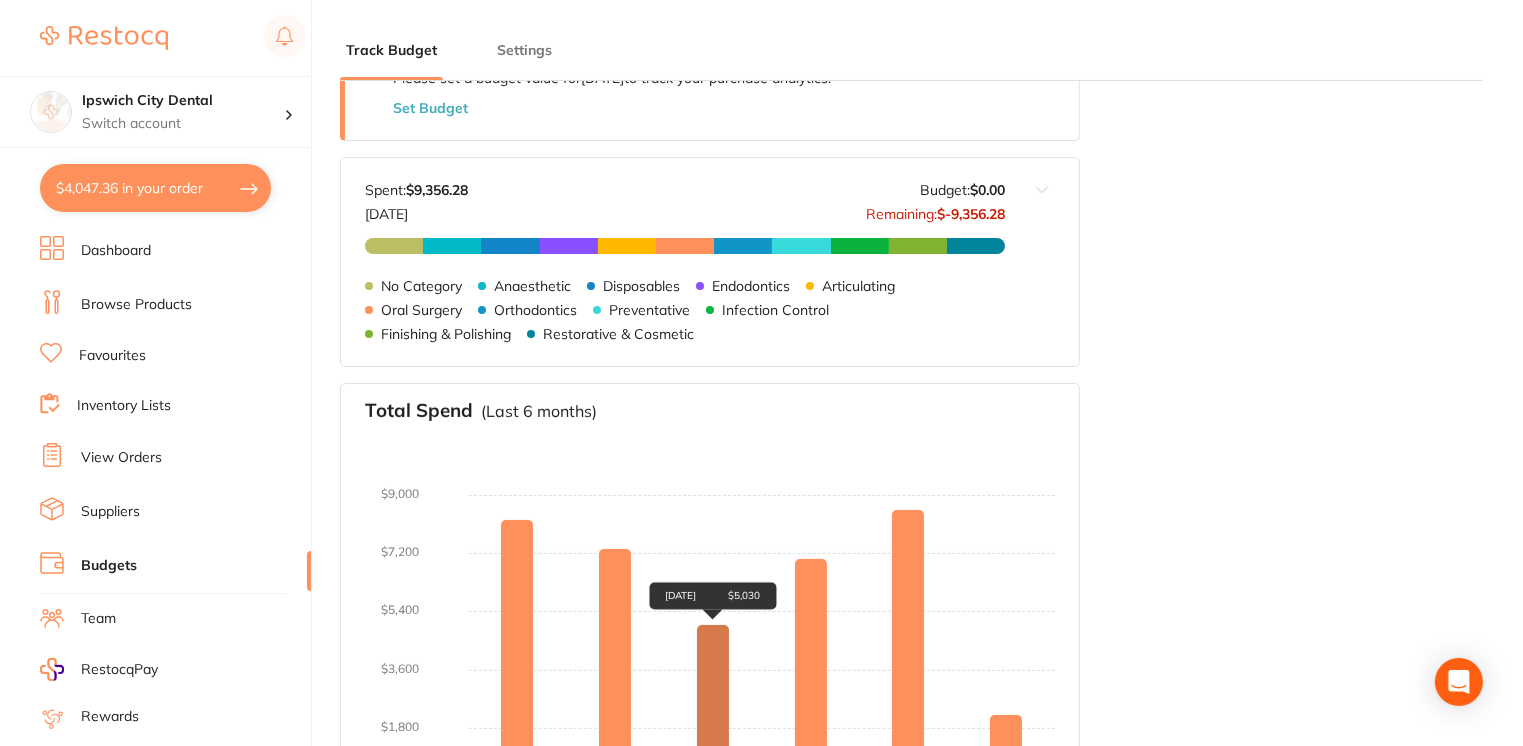 scroll, scrollTop: 0, scrollLeft: 0, axis: both 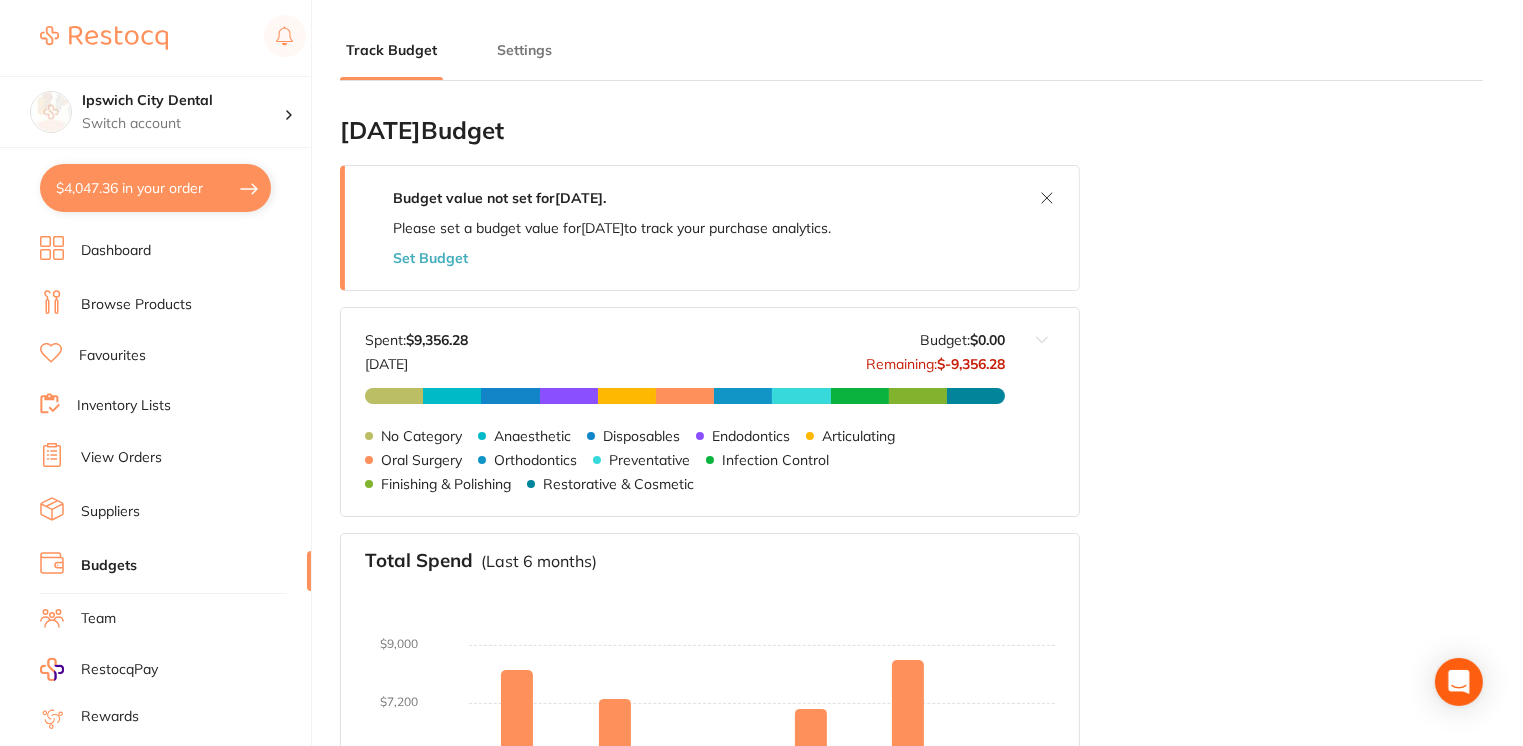 click on "Browse Products" at bounding box center (136, 305) 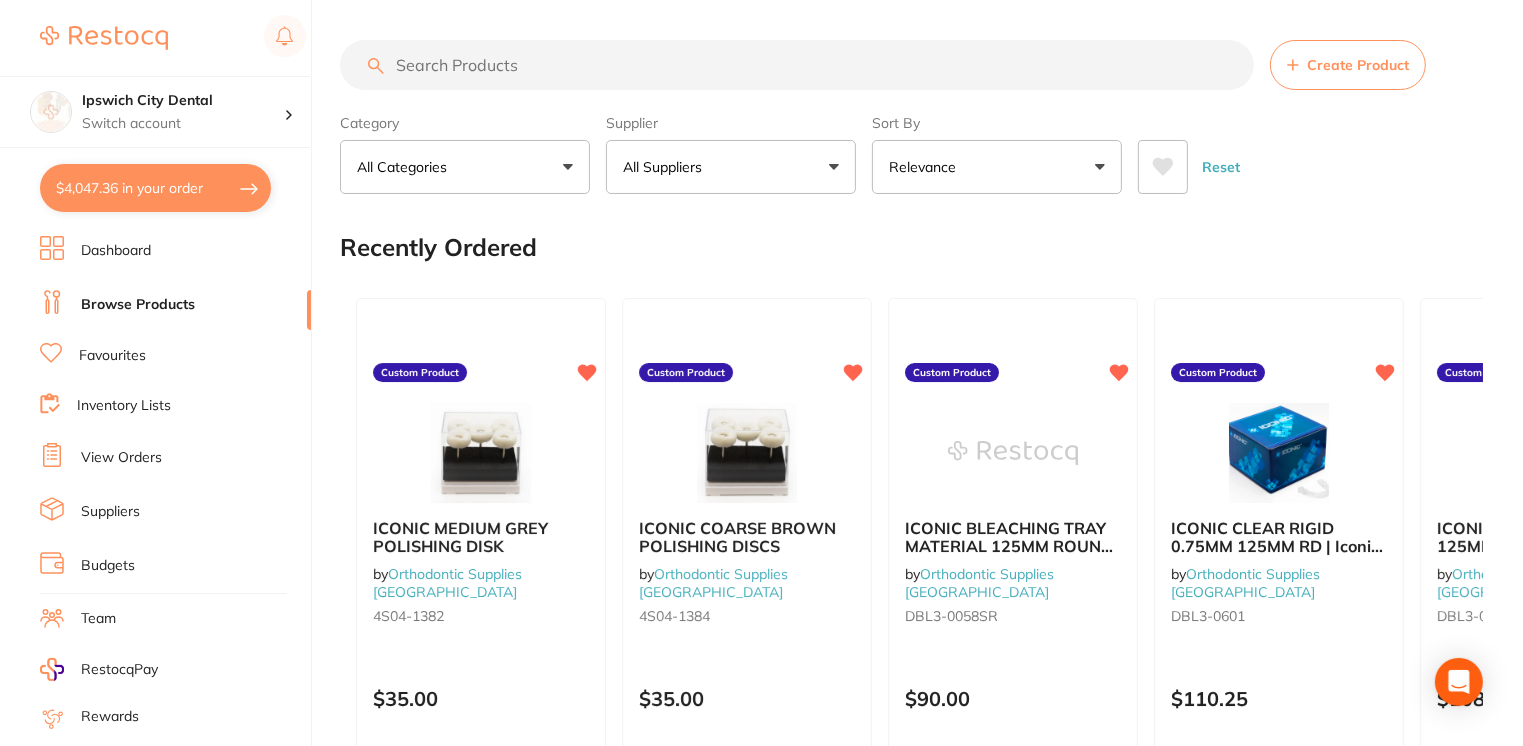 click on "Favourites" at bounding box center (112, 356) 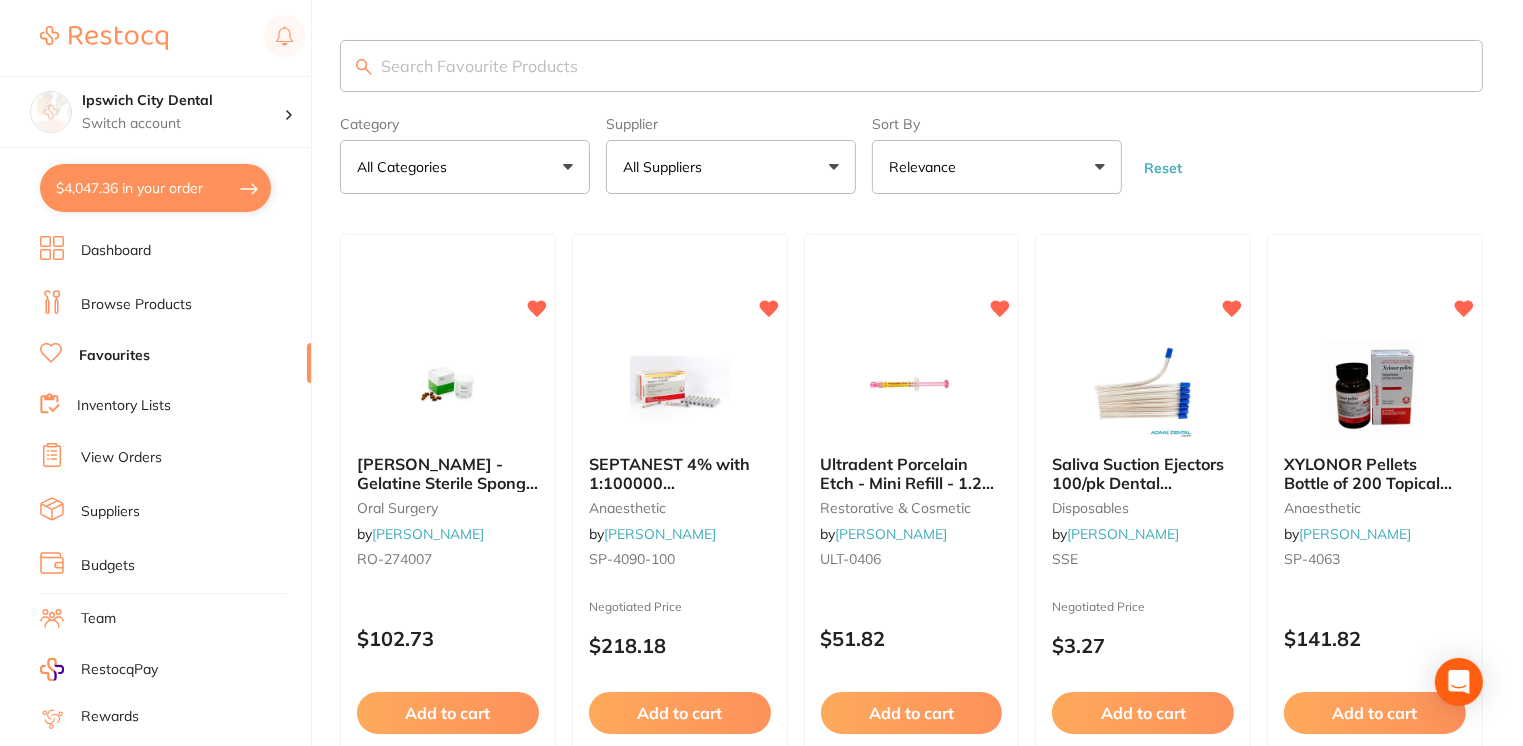 click at bounding box center (911, 66) 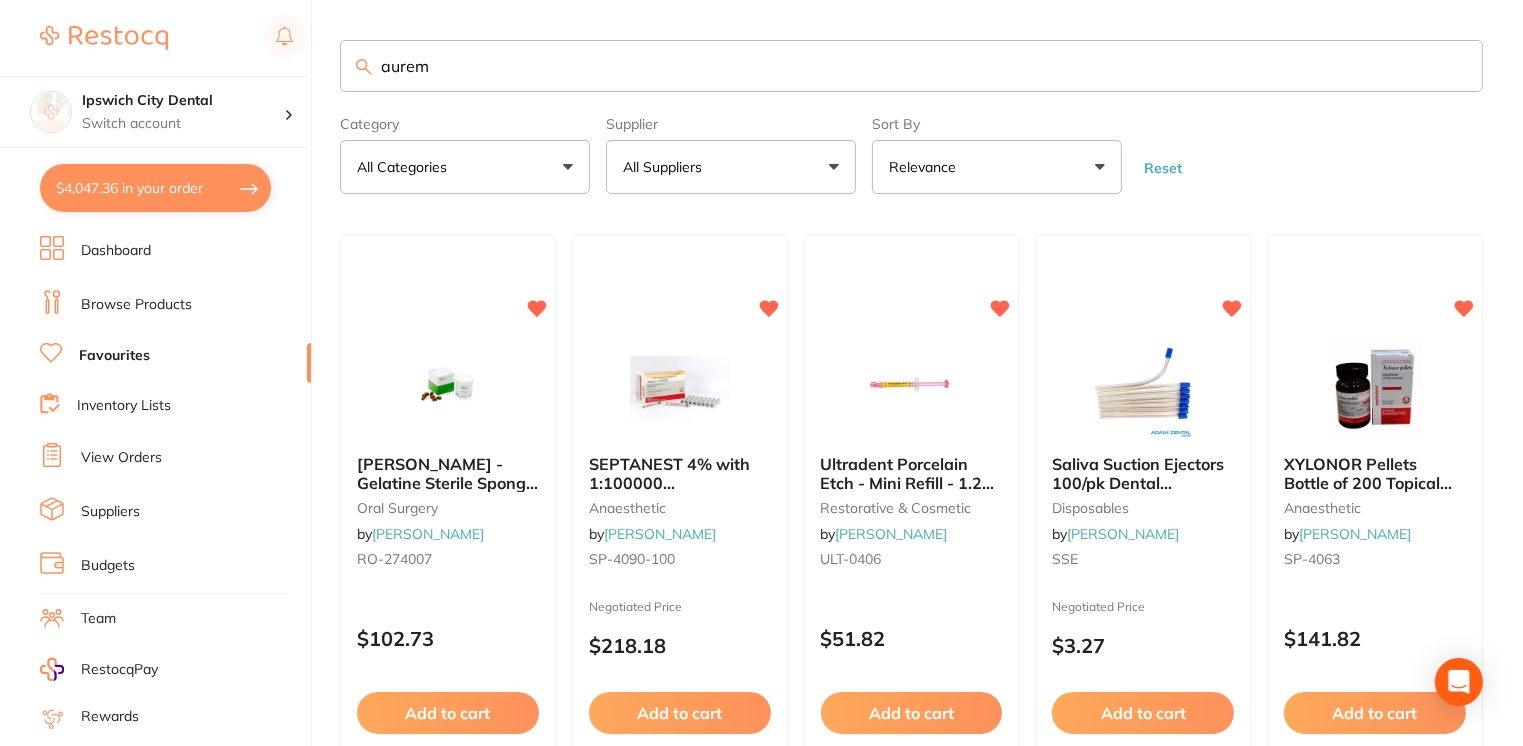 type on "aurem" 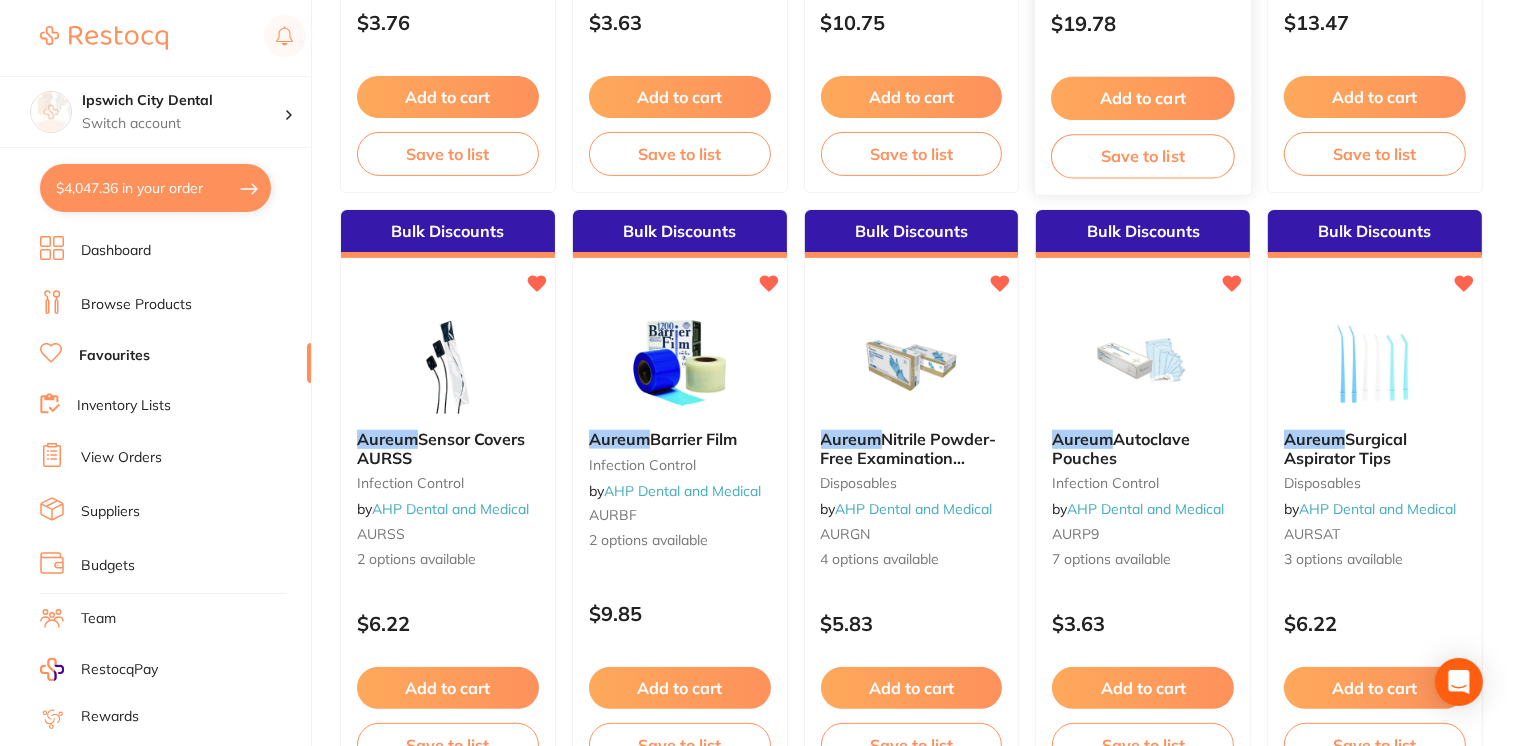 scroll, scrollTop: 616, scrollLeft: 0, axis: vertical 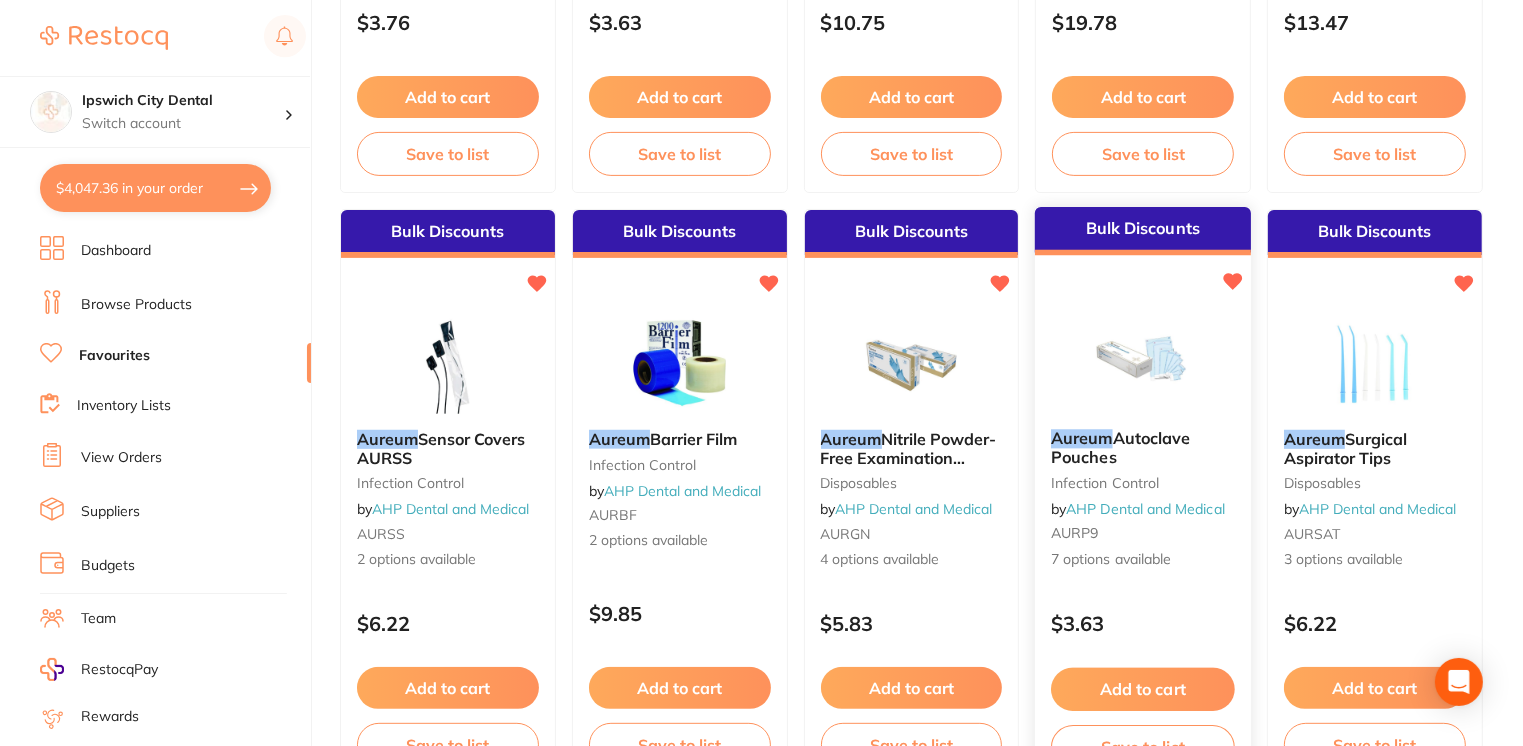 click at bounding box center (1143, 363) 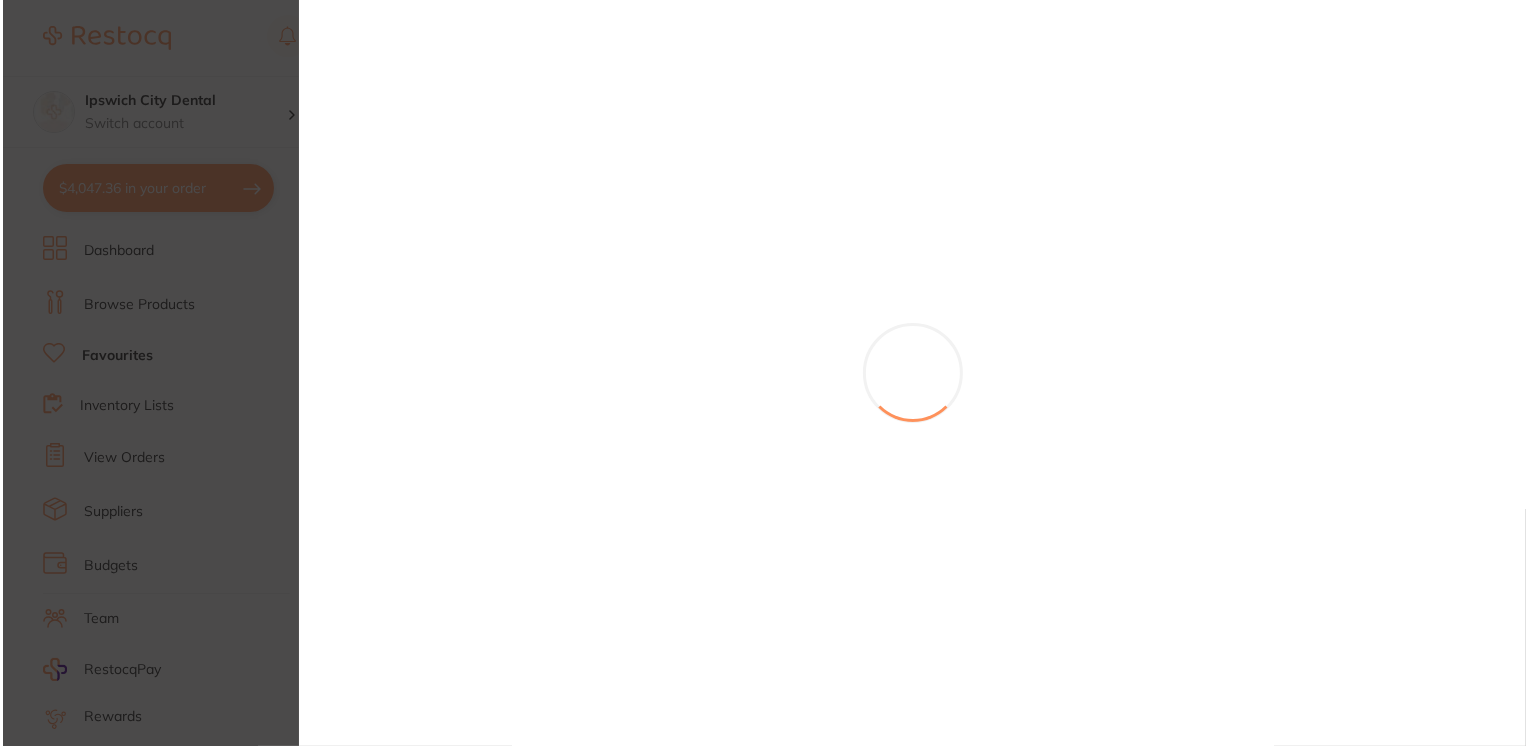 scroll, scrollTop: 0, scrollLeft: 0, axis: both 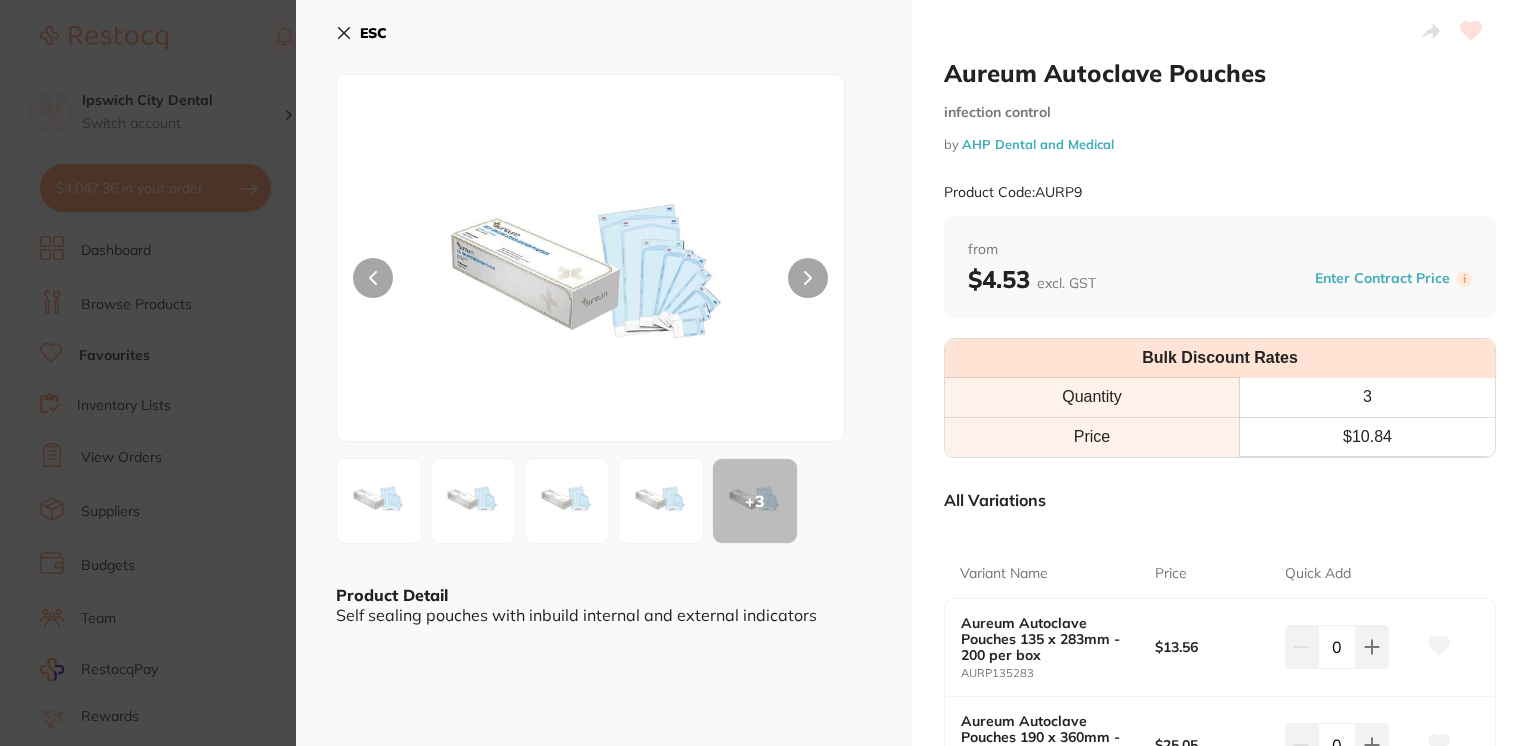 click 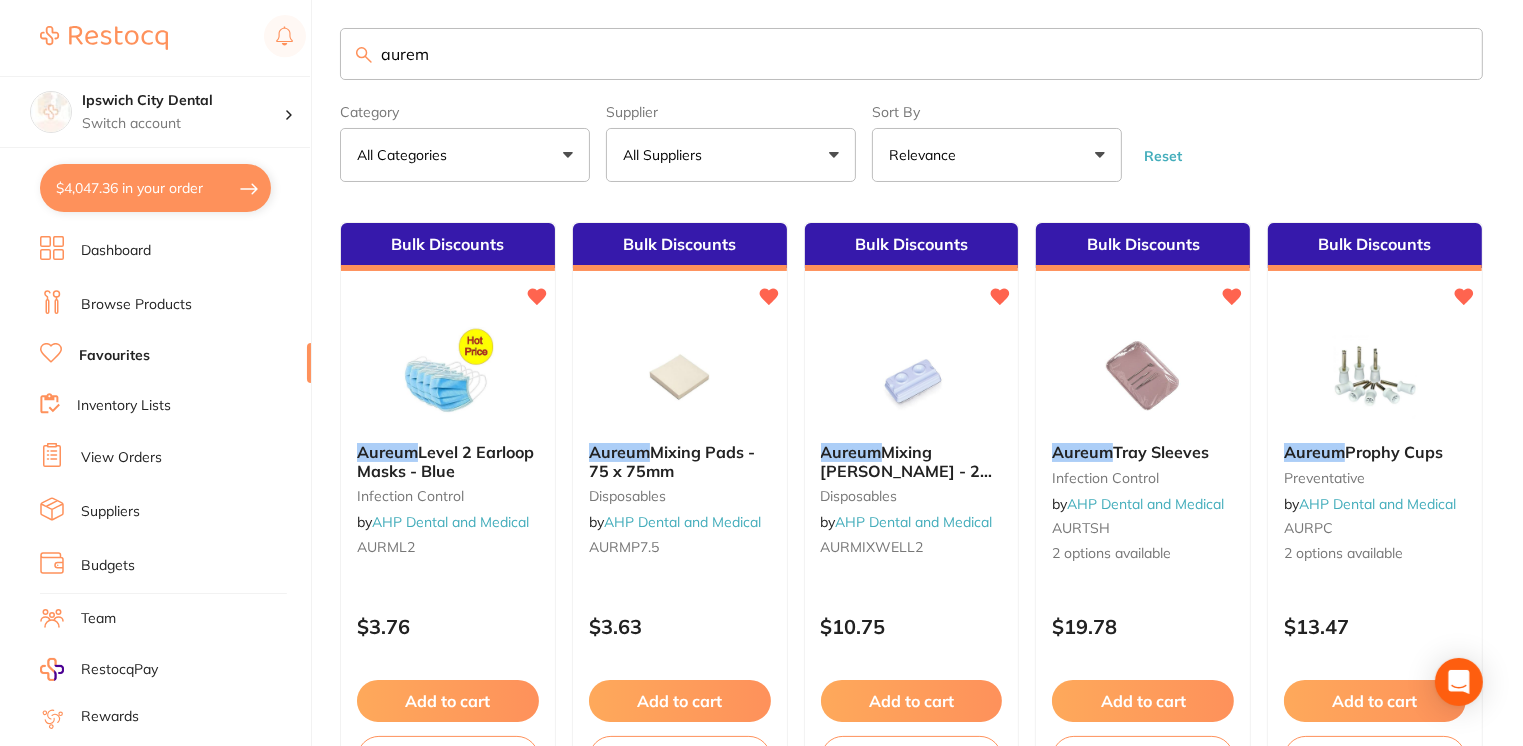 scroll, scrollTop: 0, scrollLeft: 0, axis: both 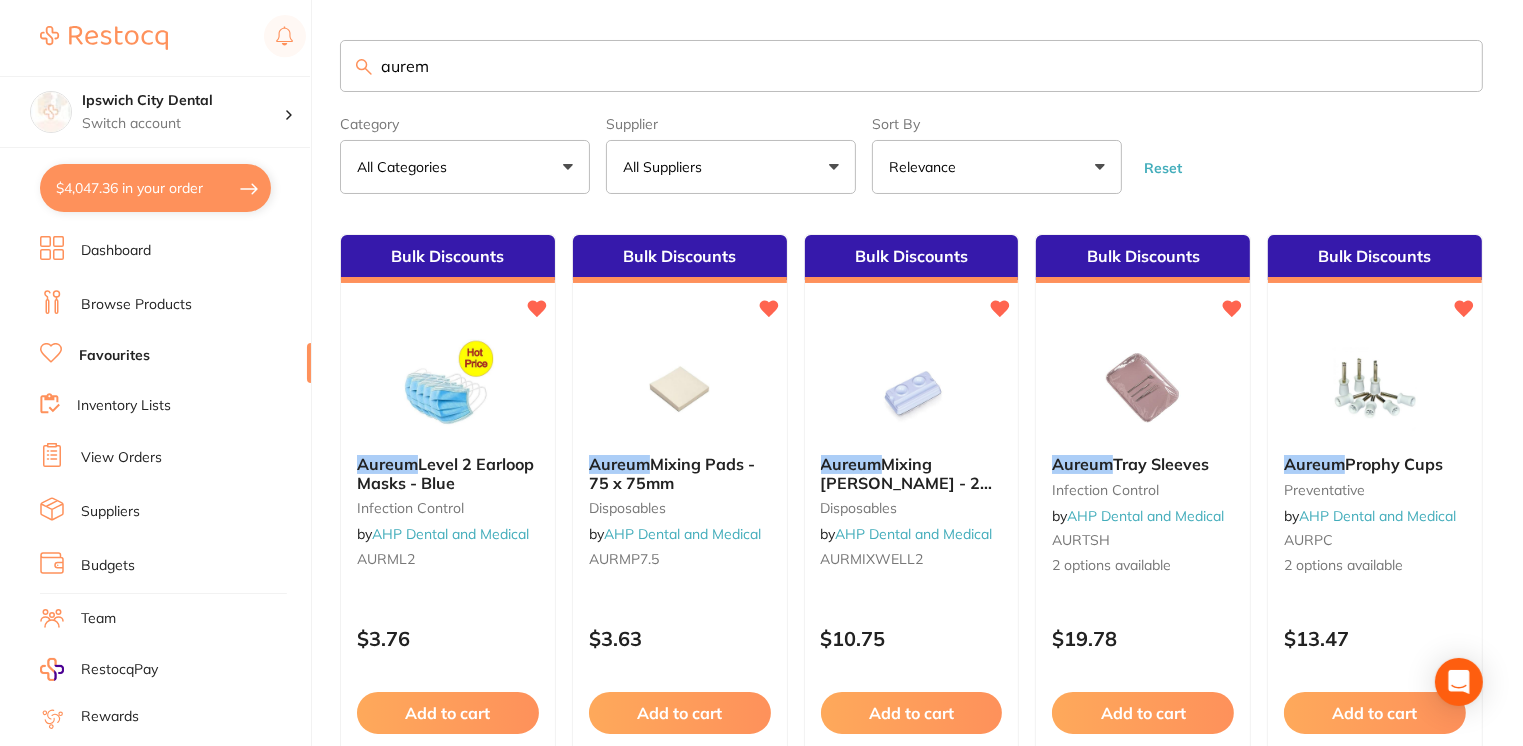 drag, startPoint x: 462, startPoint y: 71, endPoint x: 324, endPoint y: 86, distance: 138.81282 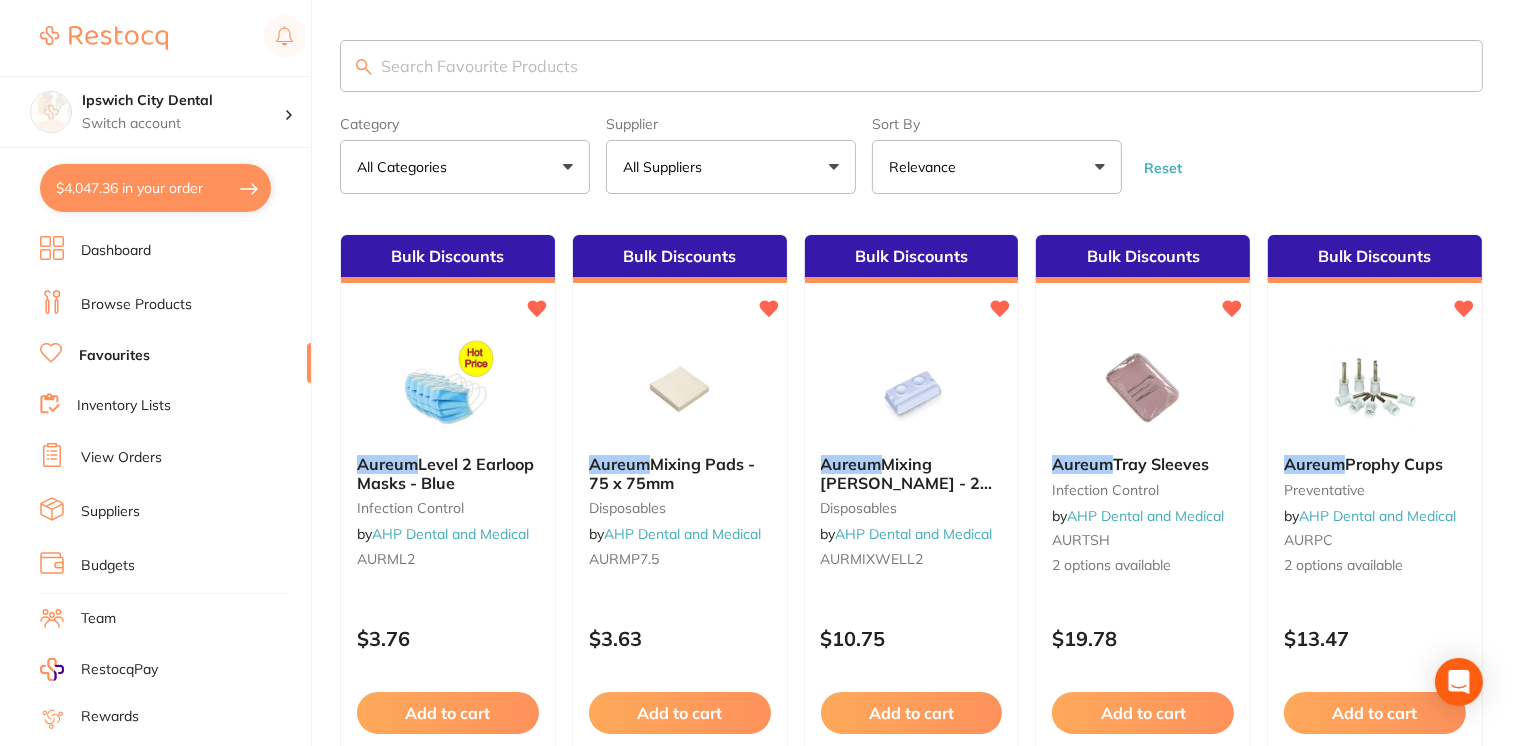 scroll, scrollTop: 0, scrollLeft: 0, axis: both 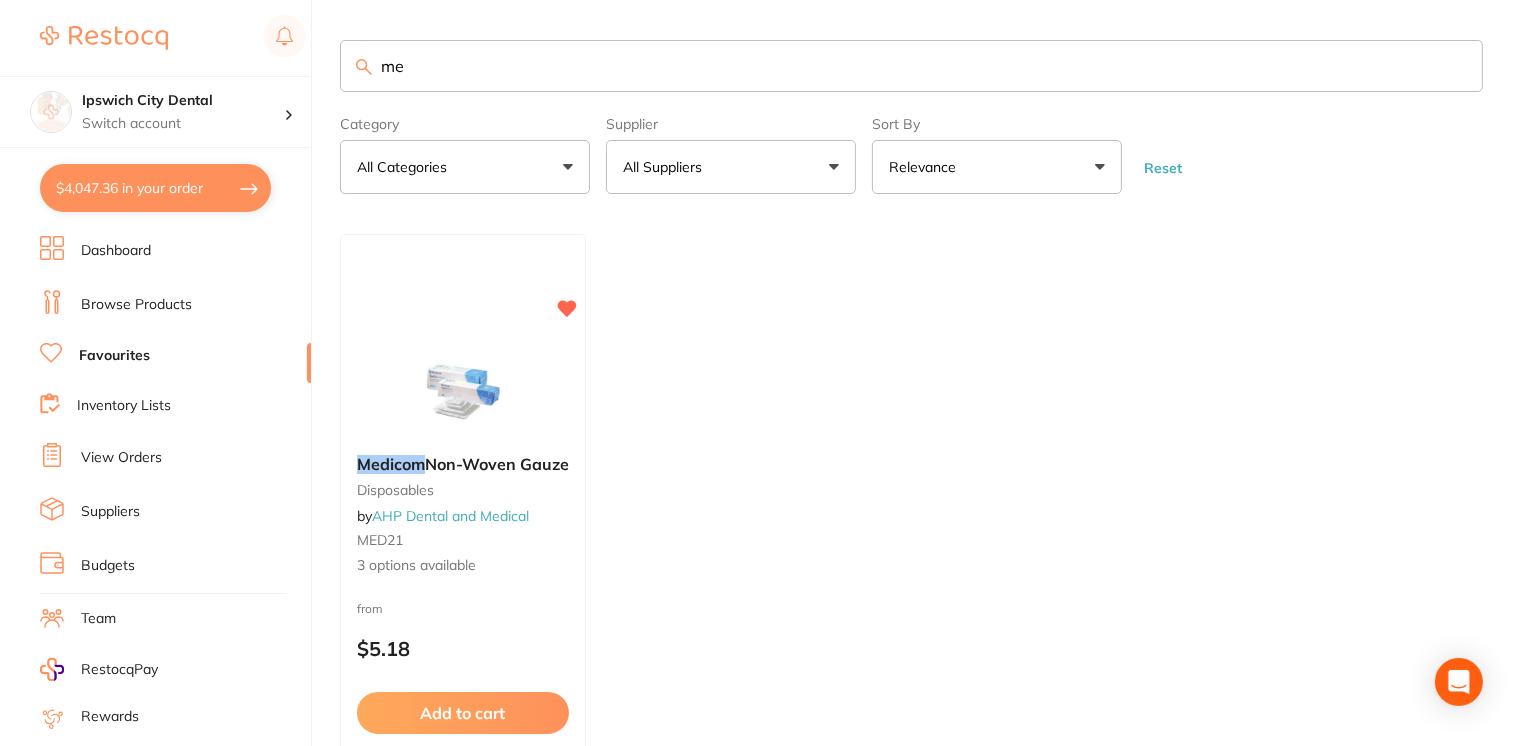 type on "m" 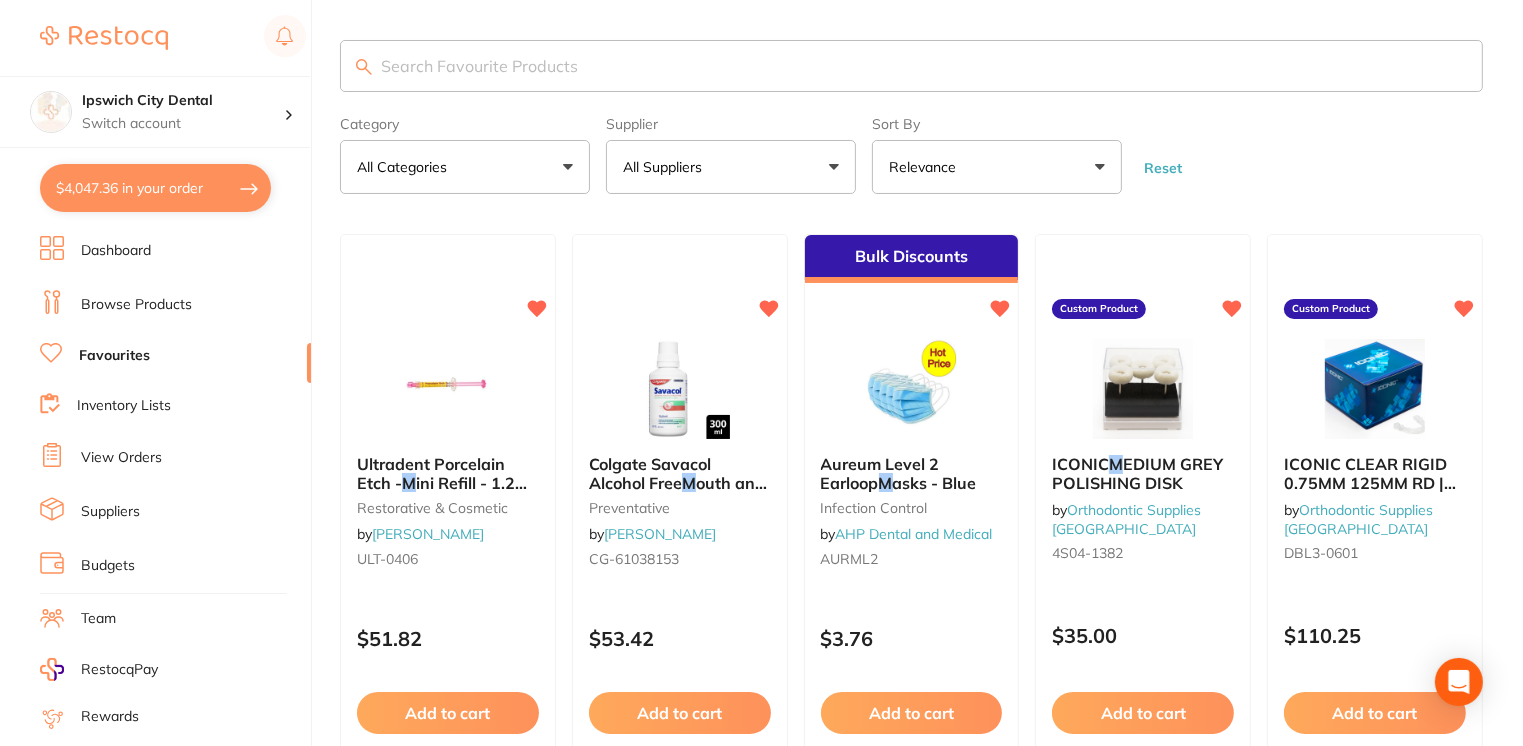 type 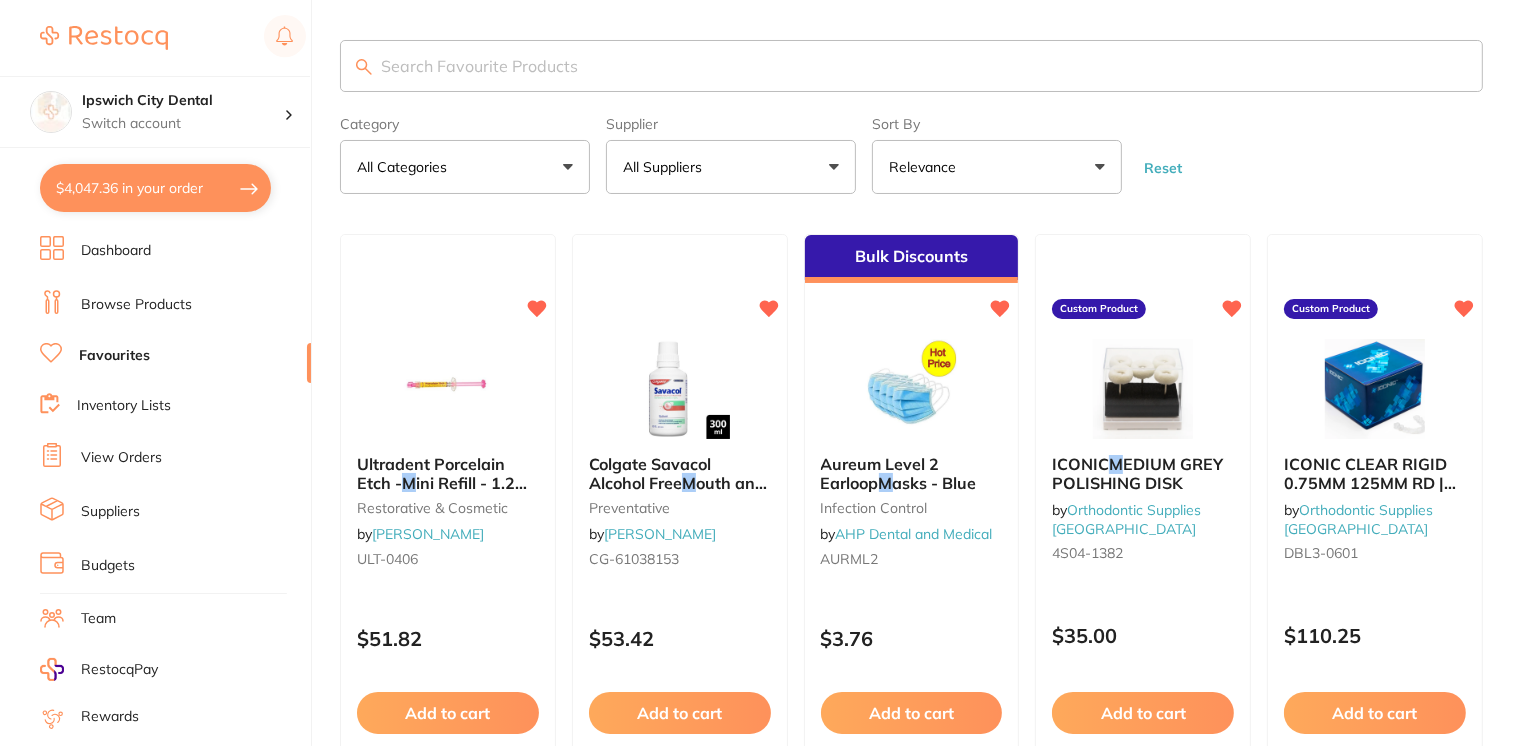 click on "Browse Products" at bounding box center [136, 305] 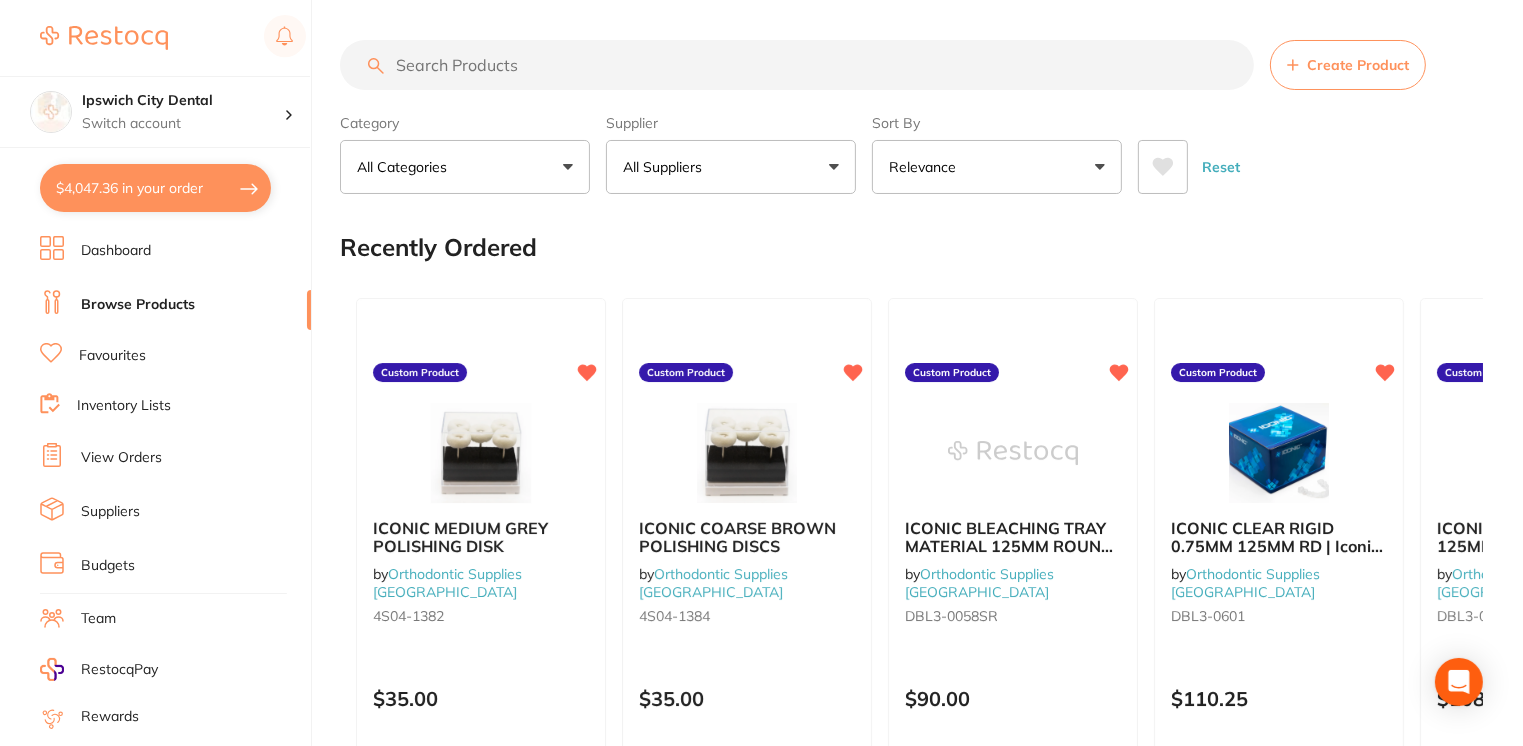 click at bounding box center [797, 65] 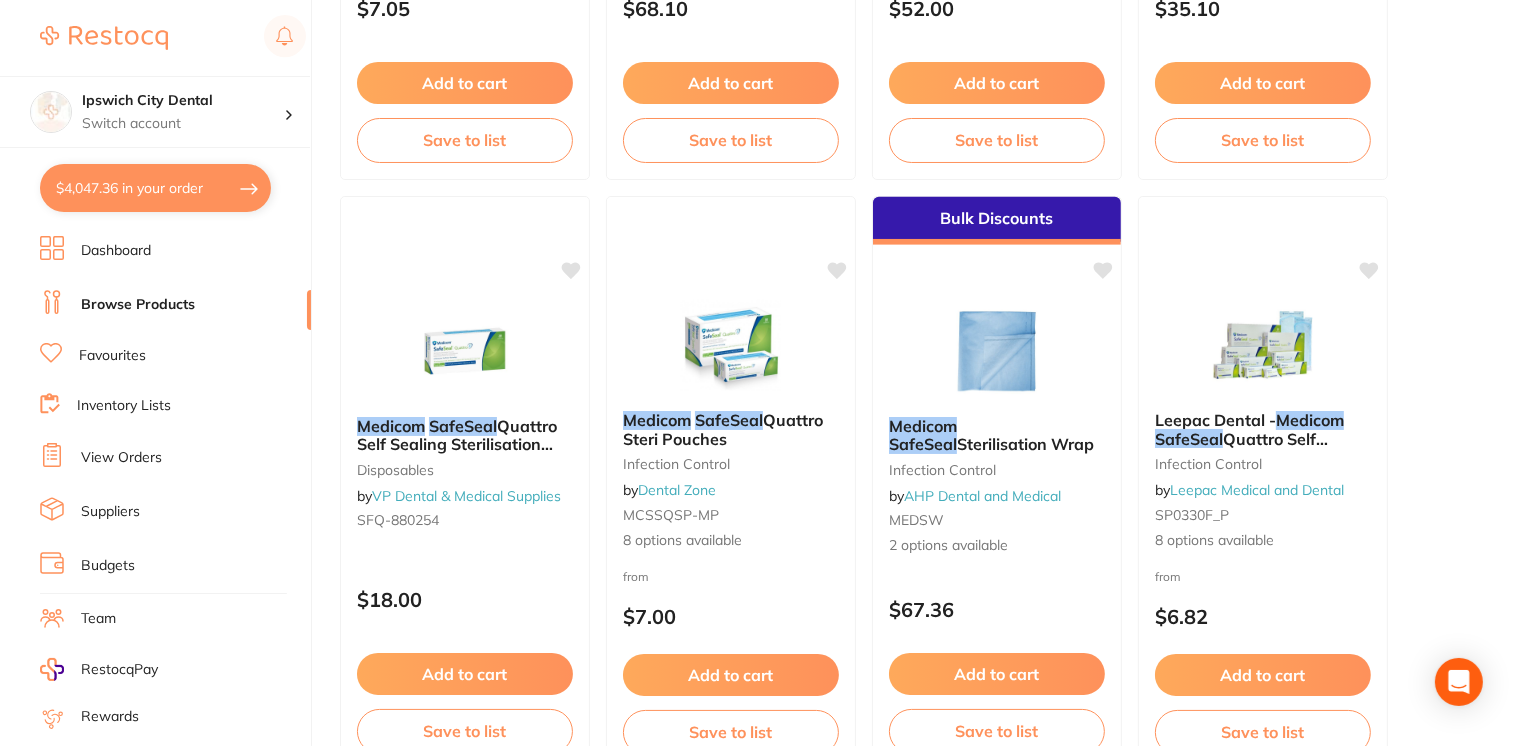 scroll, scrollTop: 1274, scrollLeft: 0, axis: vertical 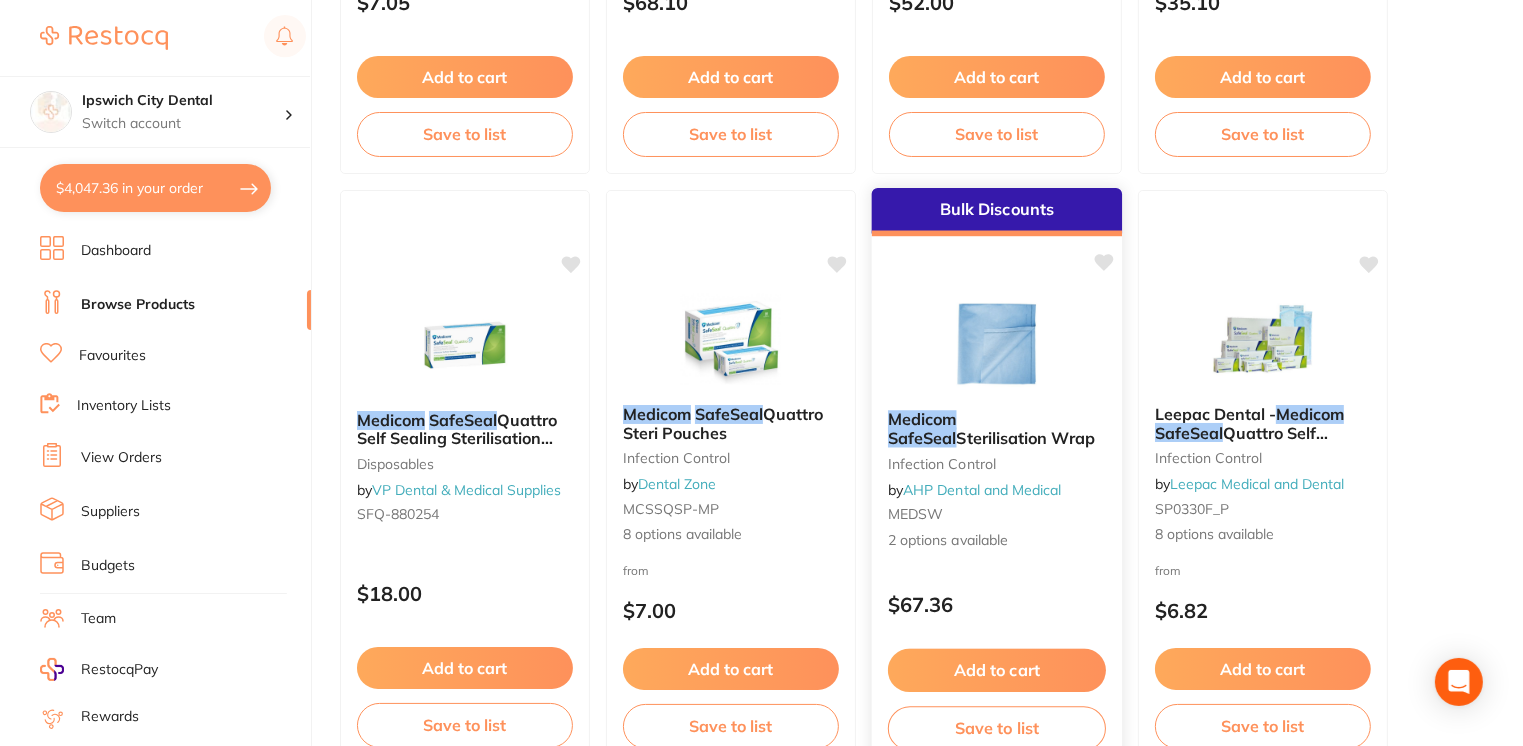 type on "medicom safeseal" 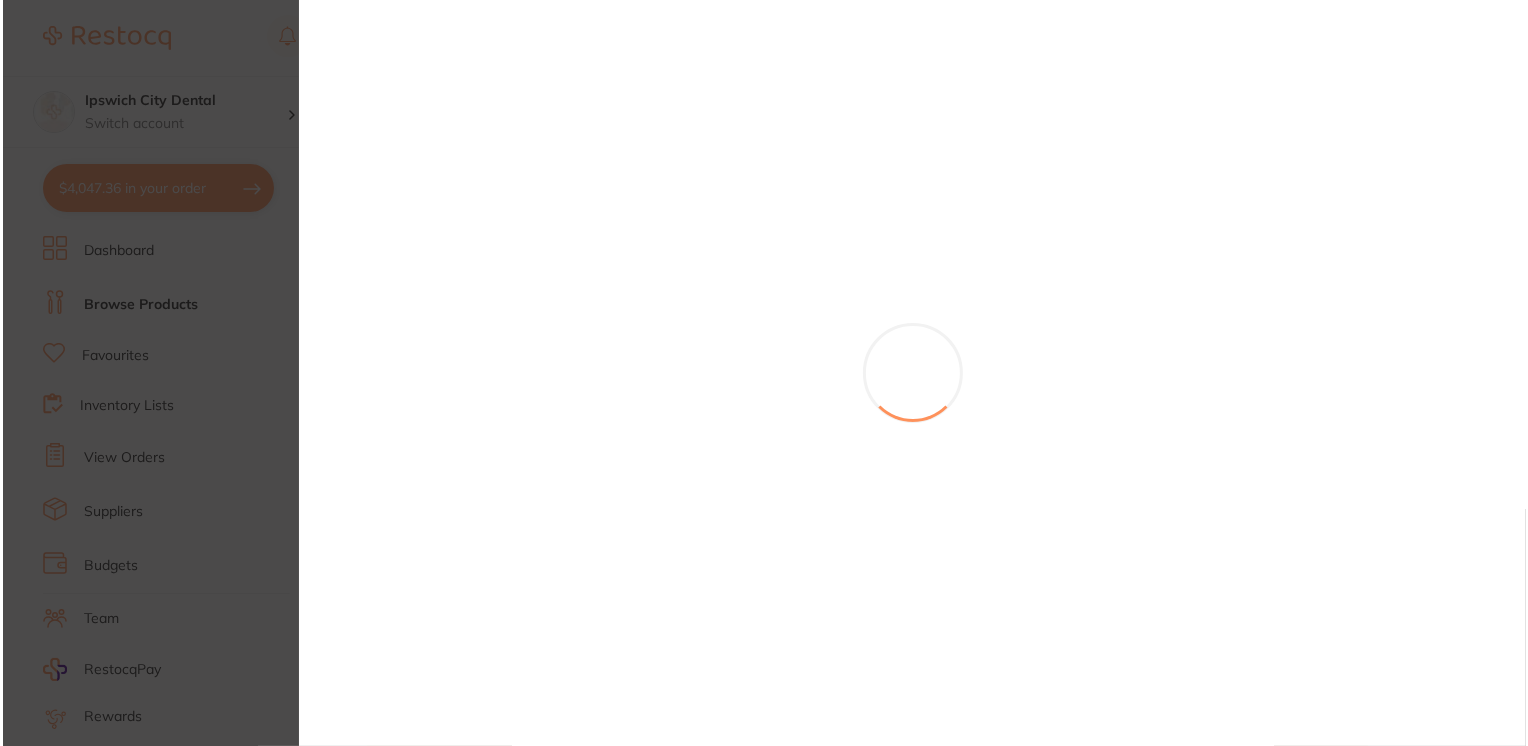 scroll, scrollTop: 0, scrollLeft: 0, axis: both 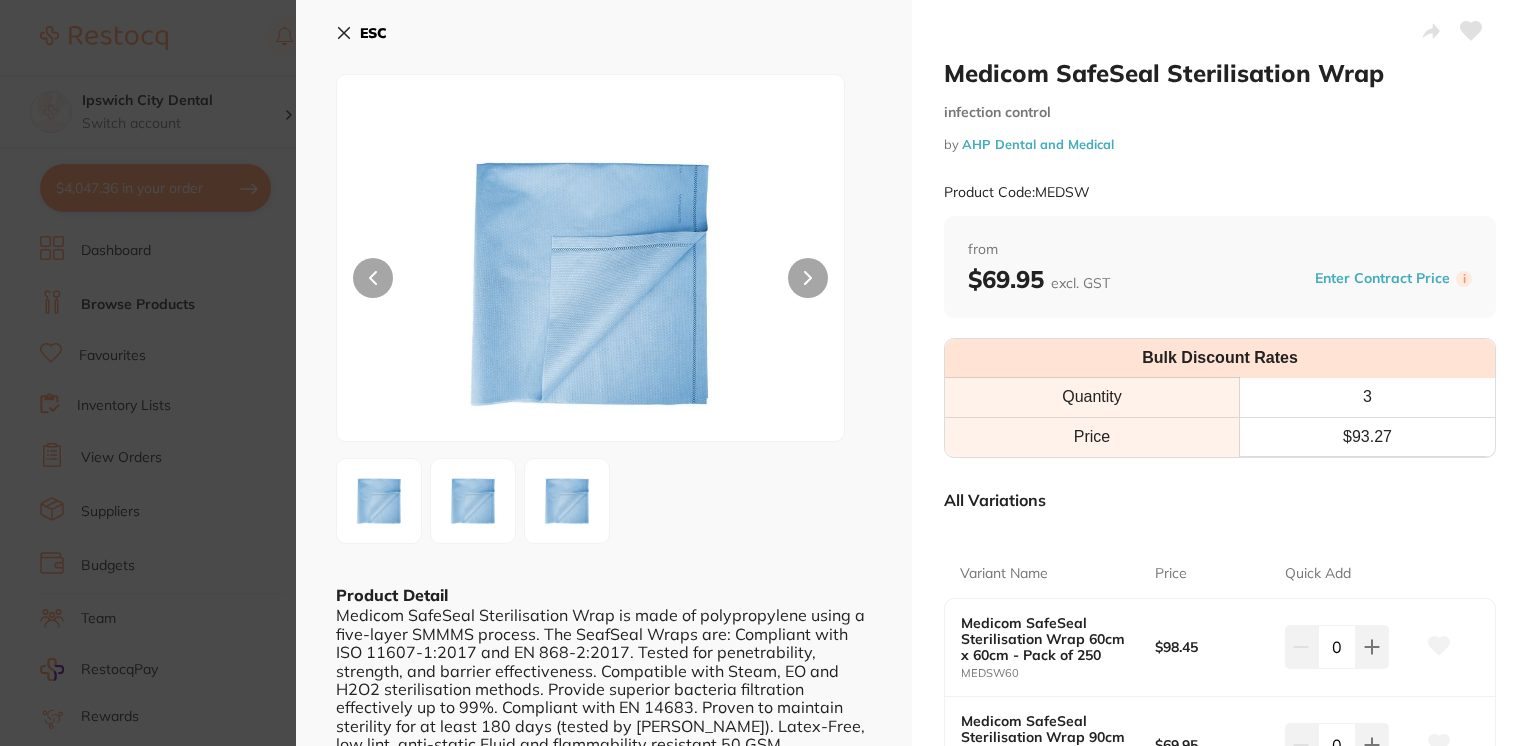 click 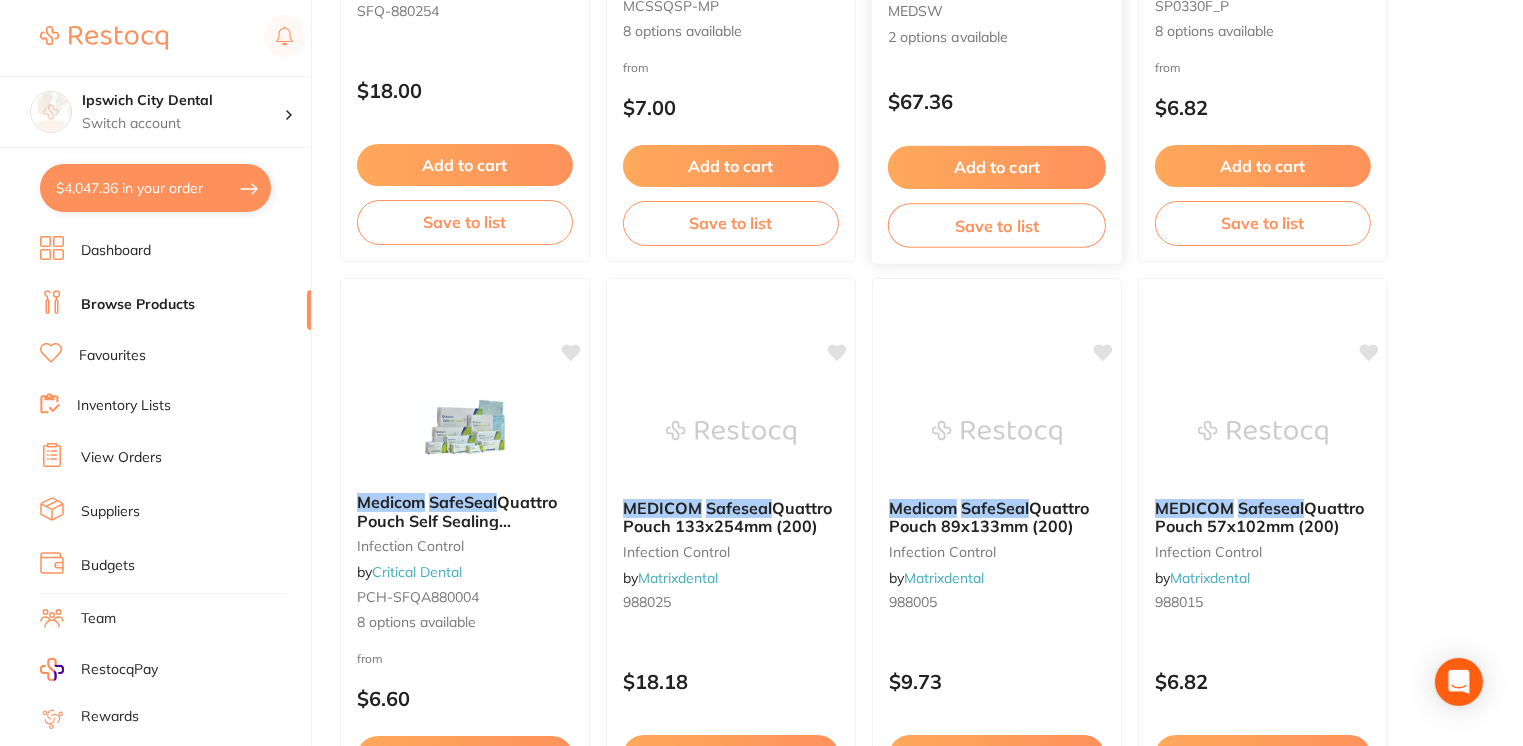 scroll, scrollTop: 1778, scrollLeft: 0, axis: vertical 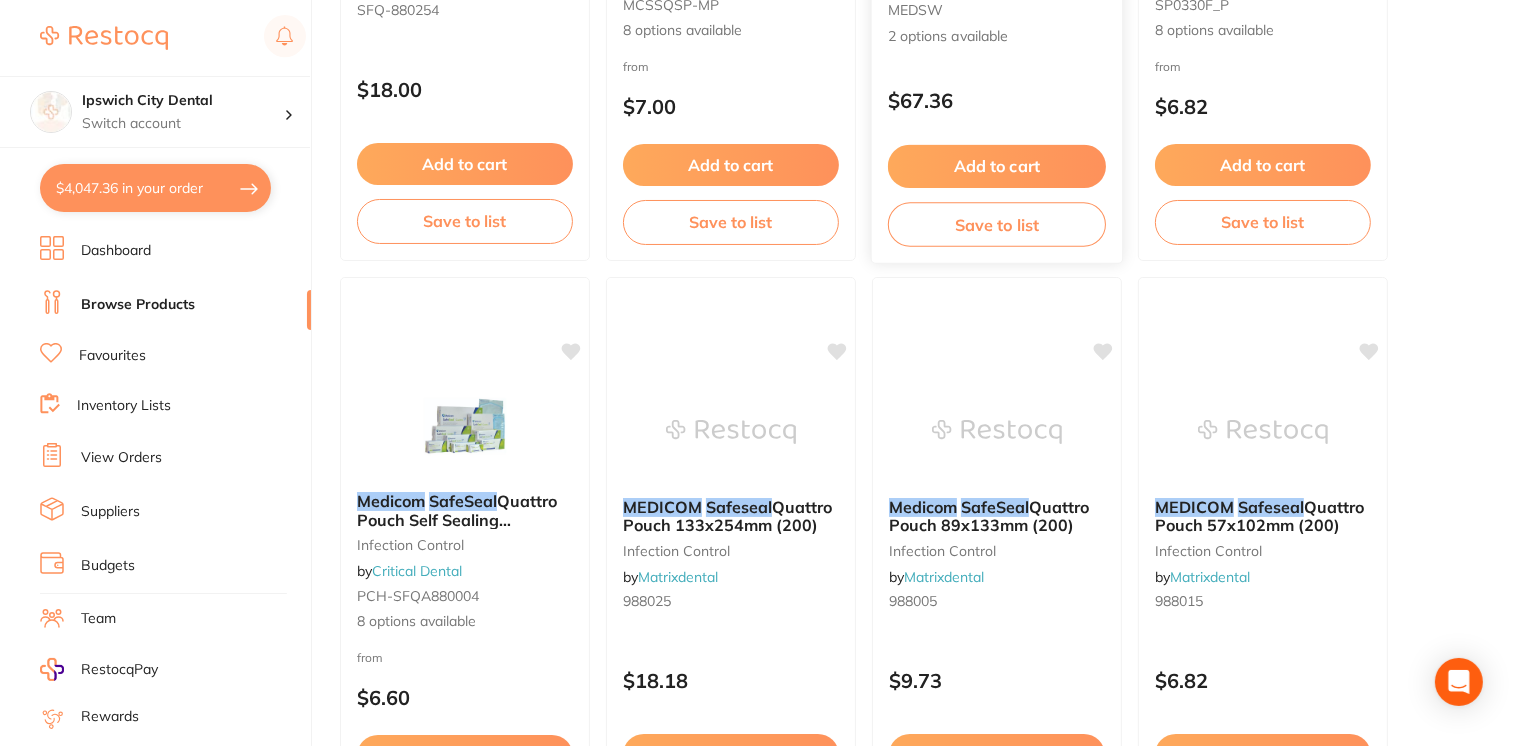 click at bounding box center (997, 432) 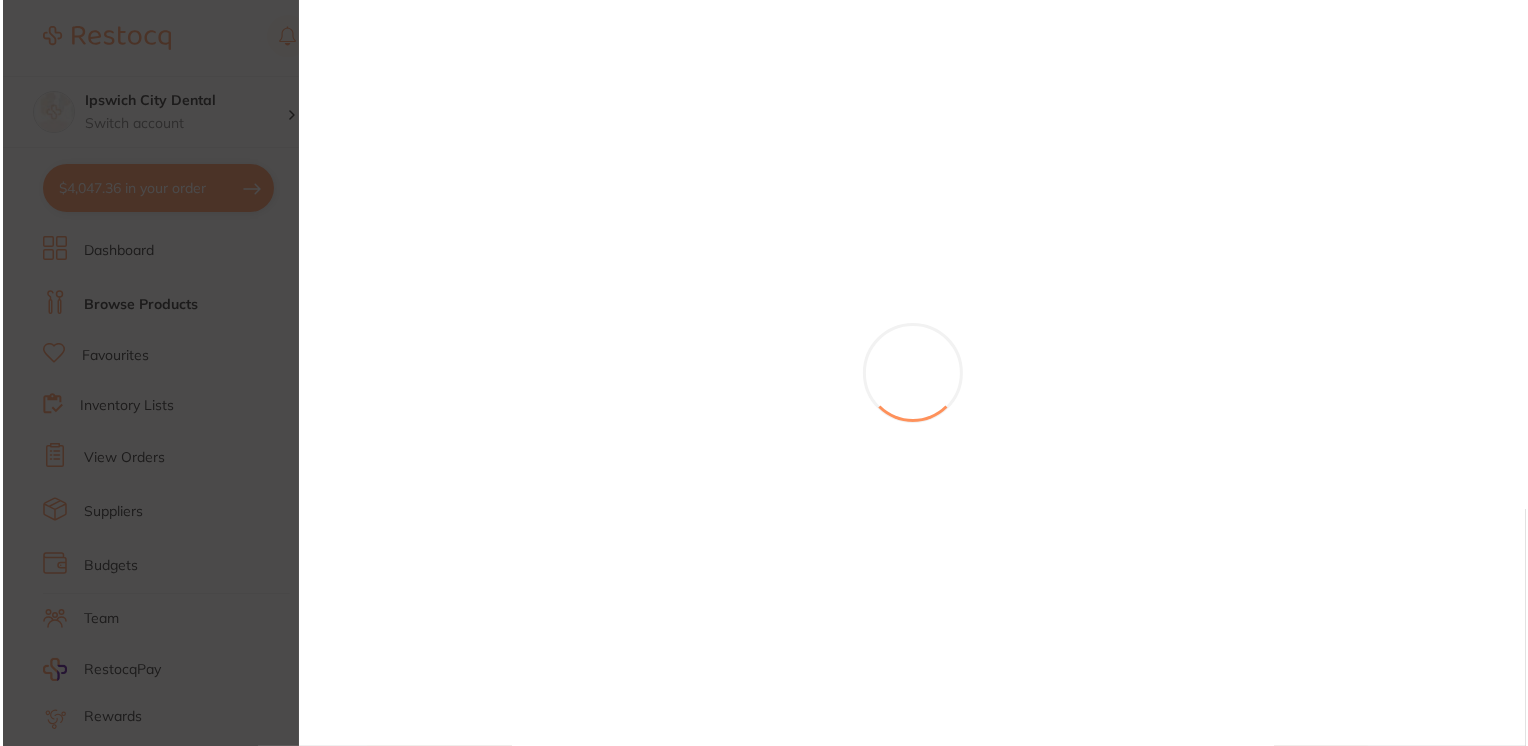 scroll, scrollTop: 0, scrollLeft: 0, axis: both 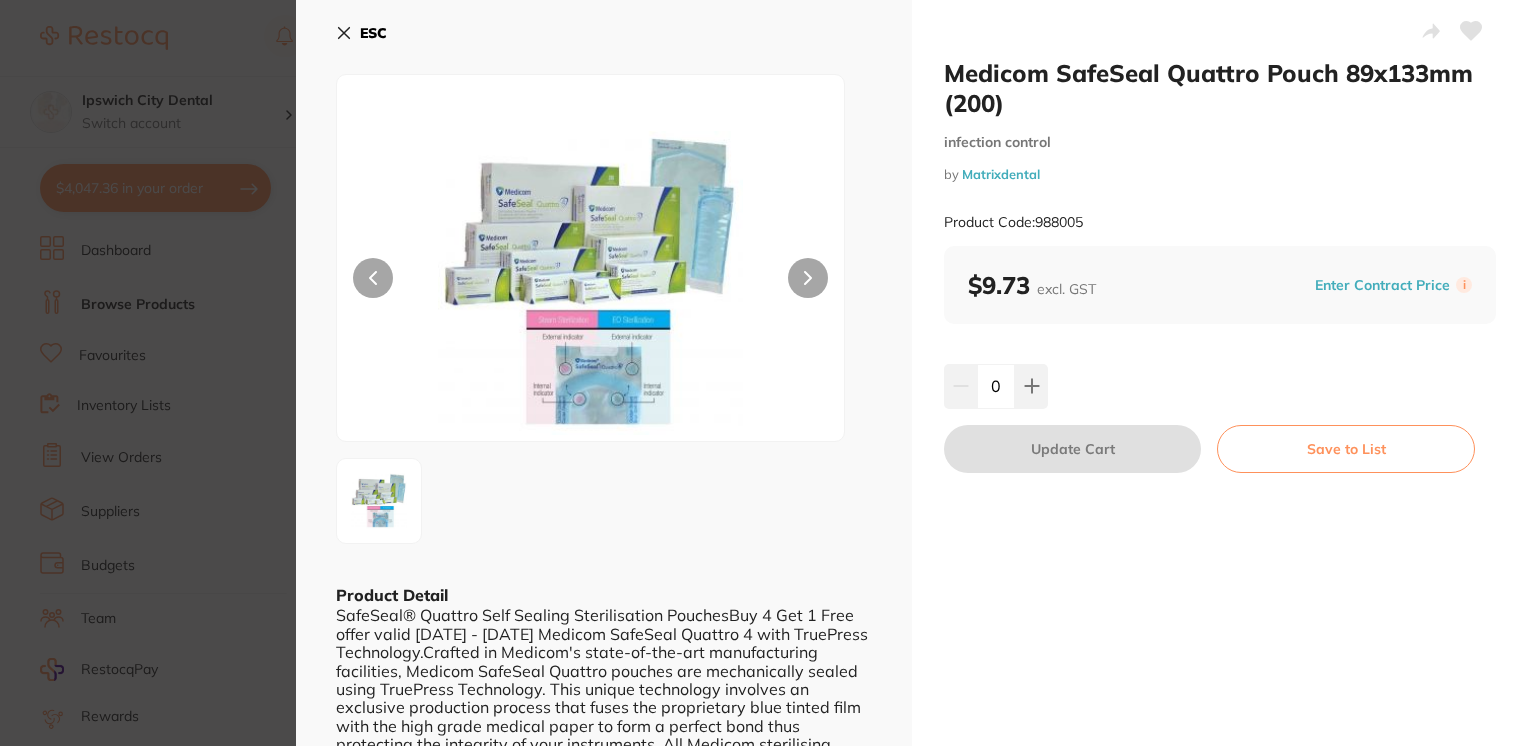 click 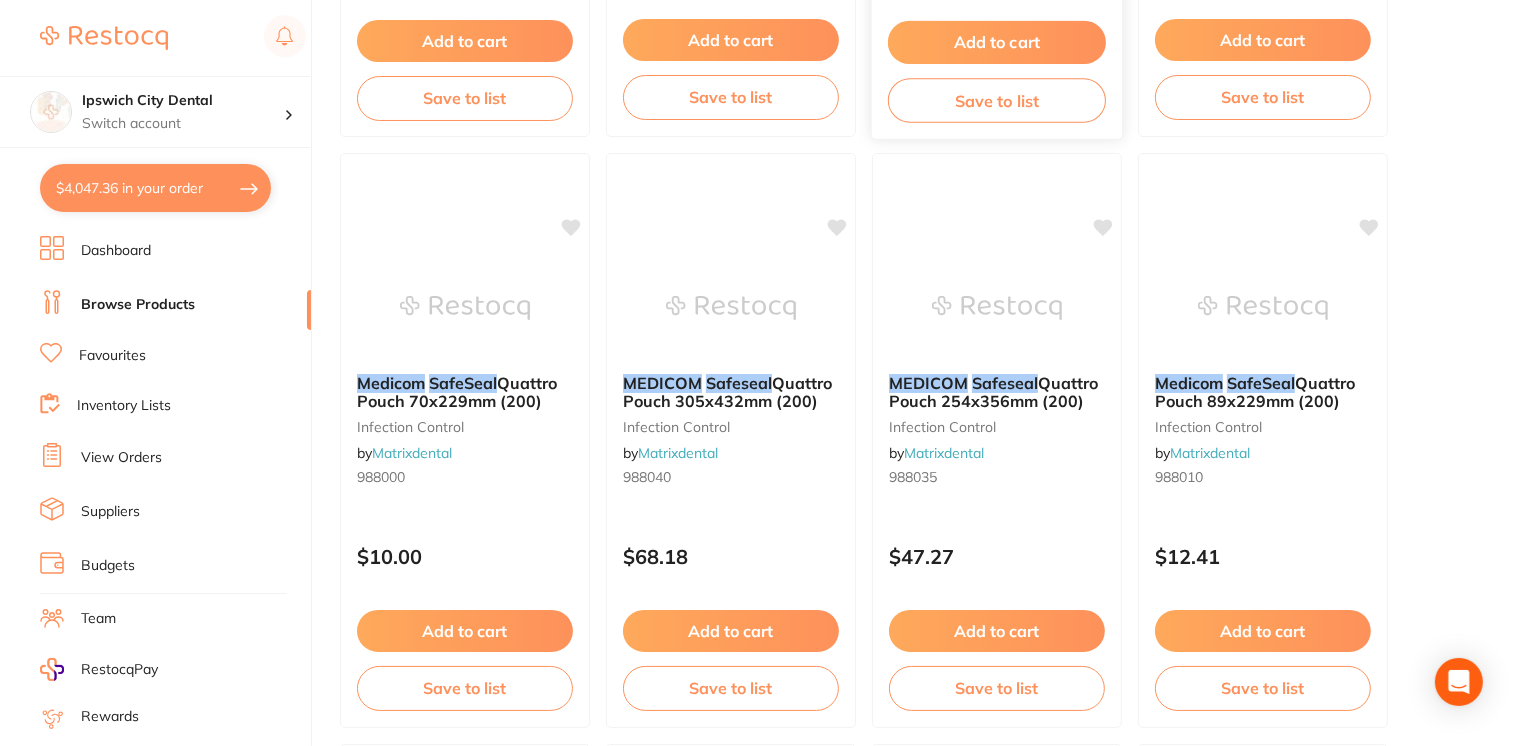 scroll, scrollTop: 2494, scrollLeft: 0, axis: vertical 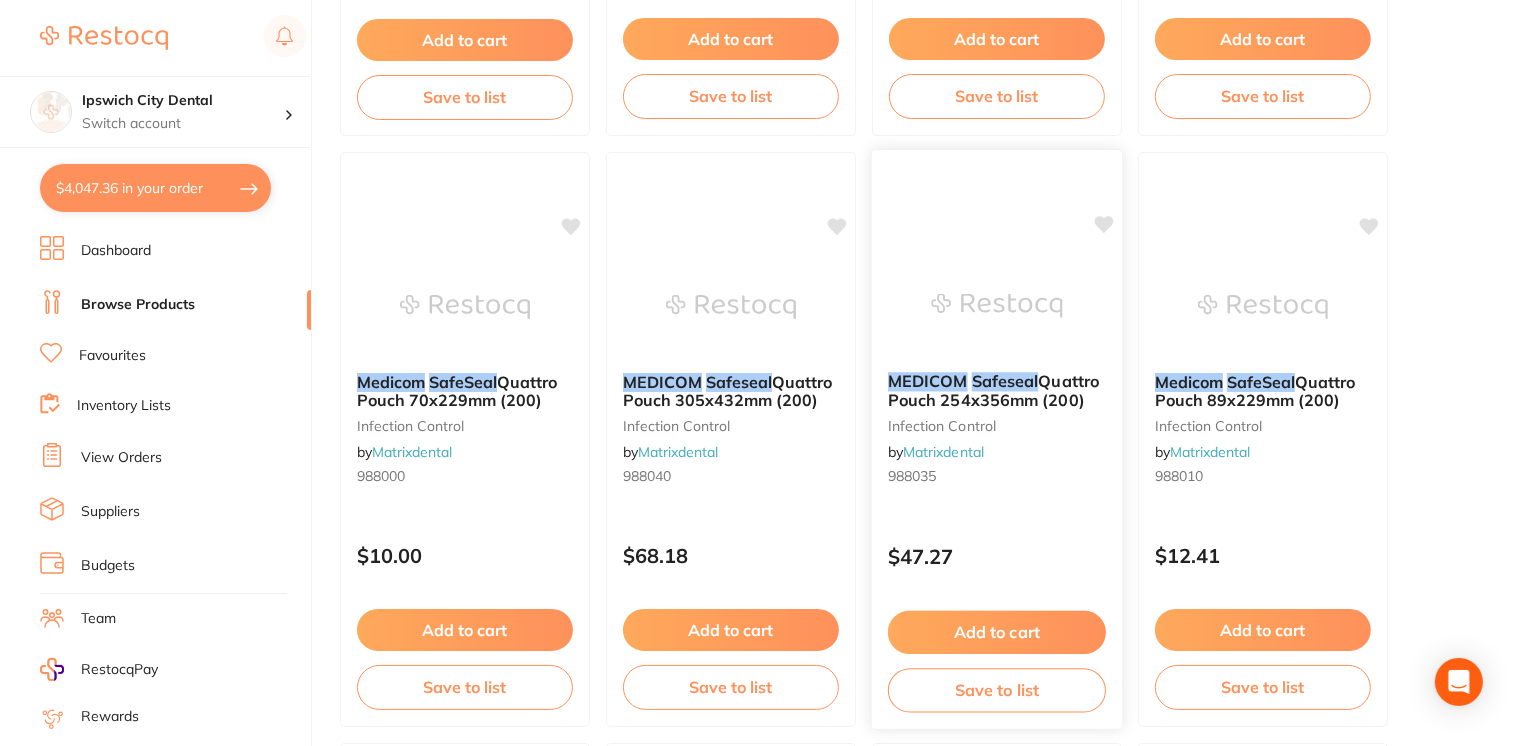 drag, startPoint x: 948, startPoint y: 519, endPoint x: 889, endPoint y: 490, distance: 65.74192 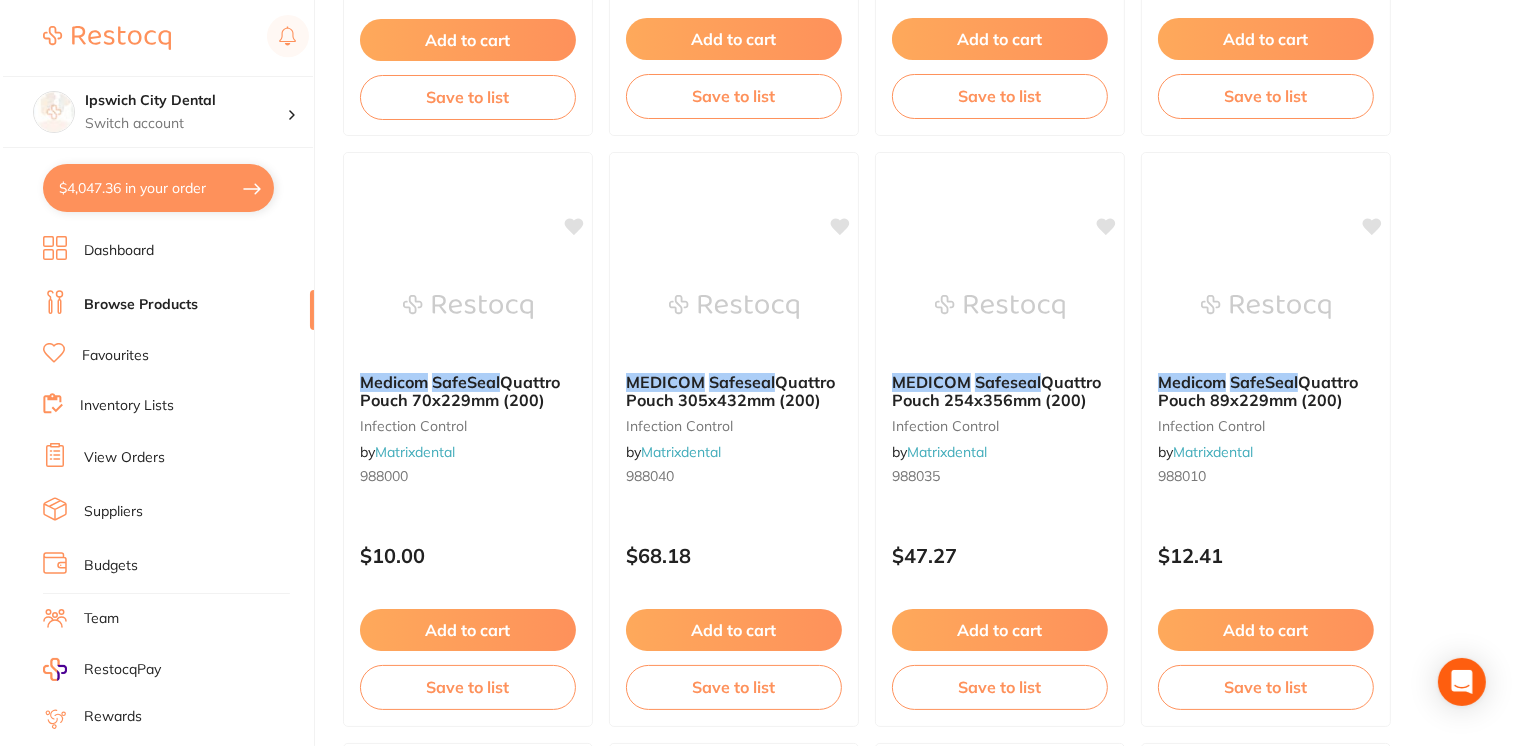 scroll, scrollTop: 0, scrollLeft: 0, axis: both 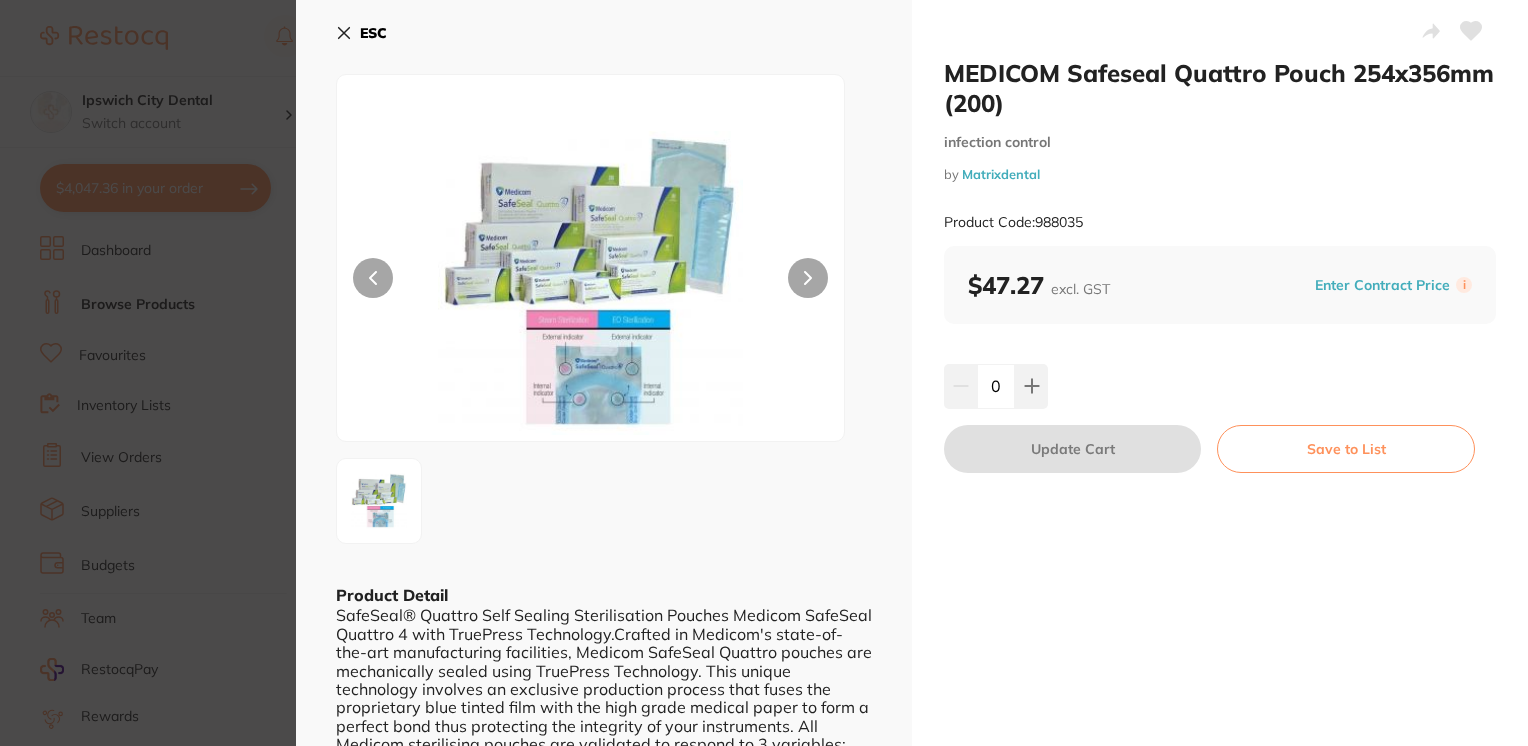 click 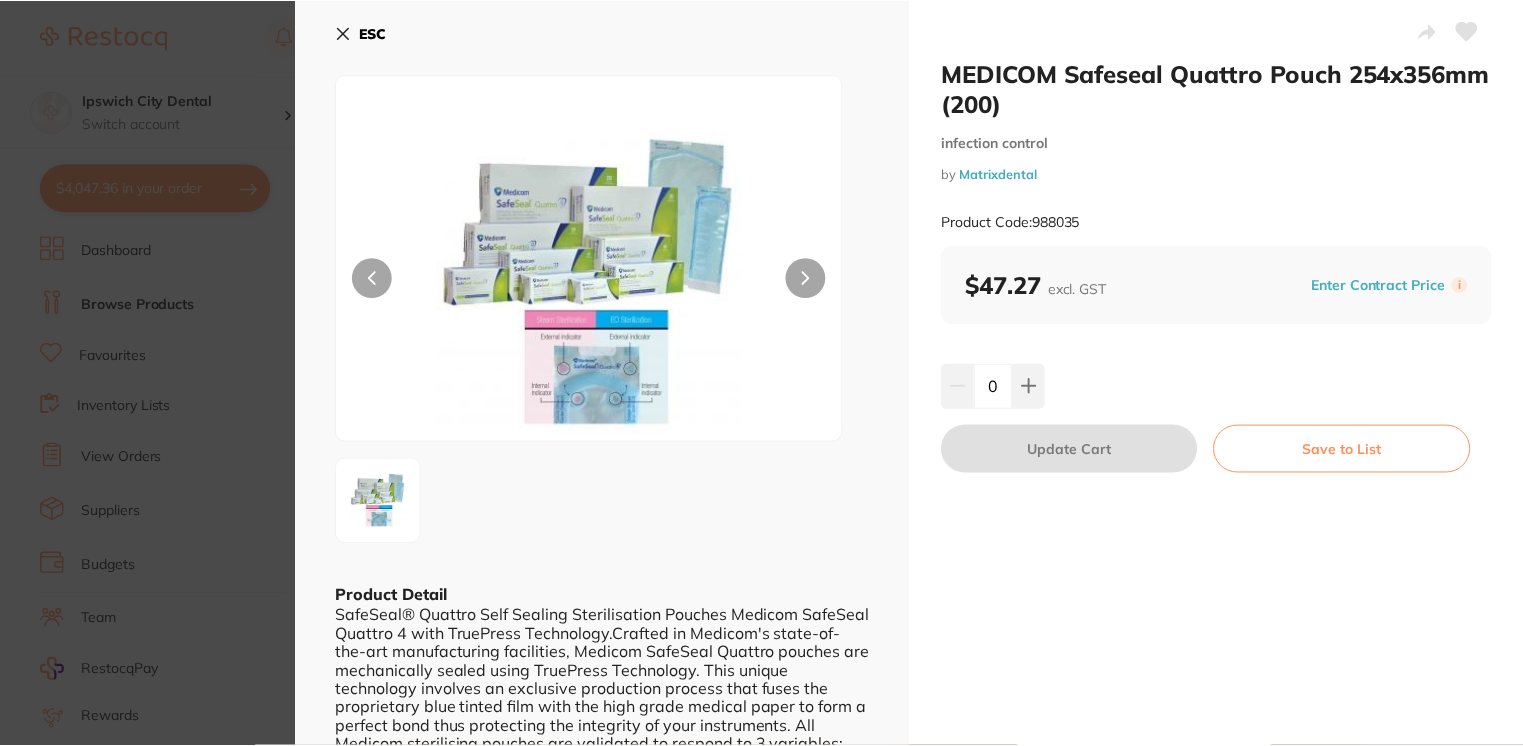 scroll, scrollTop: 2494, scrollLeft: 0, axis: vertical 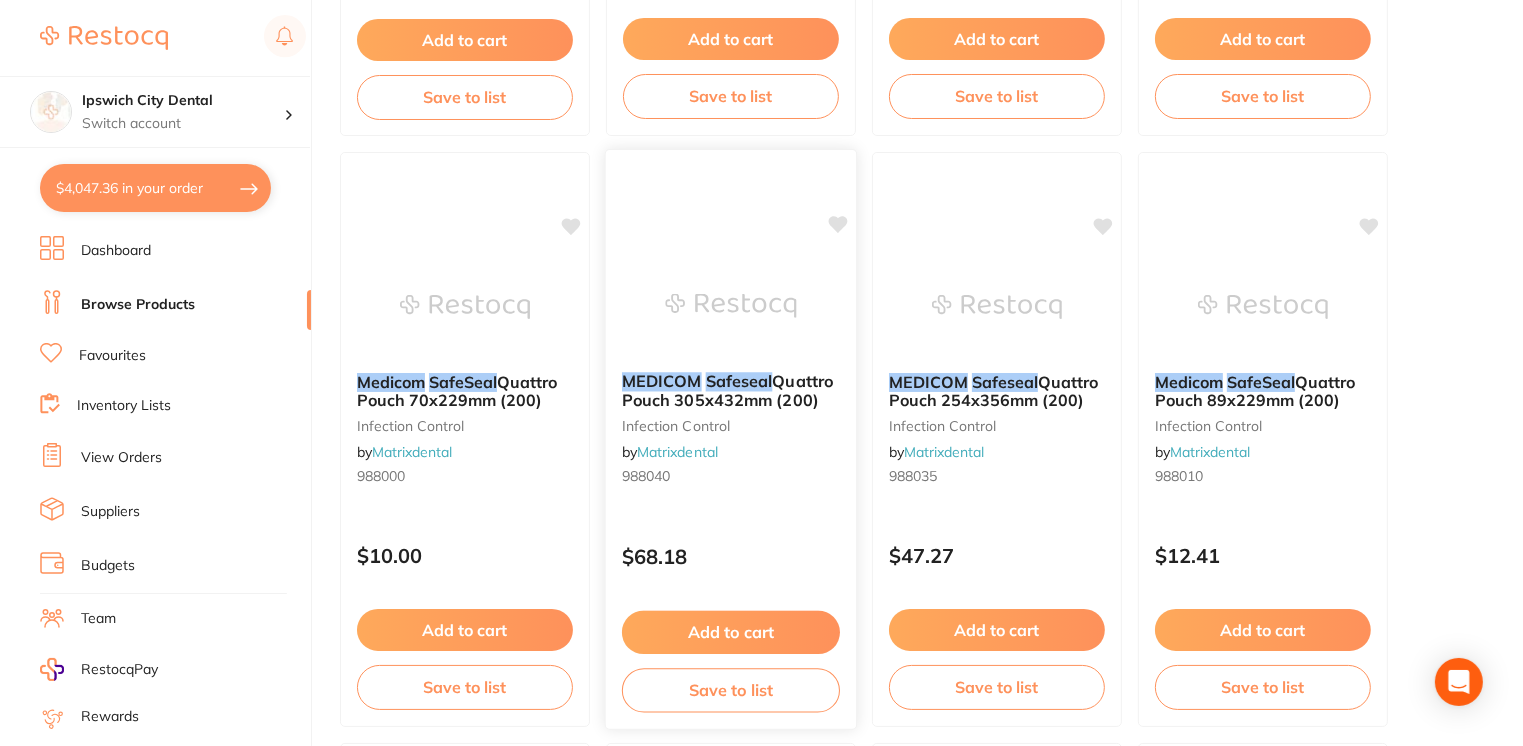 click at bounding box center [730, 305] 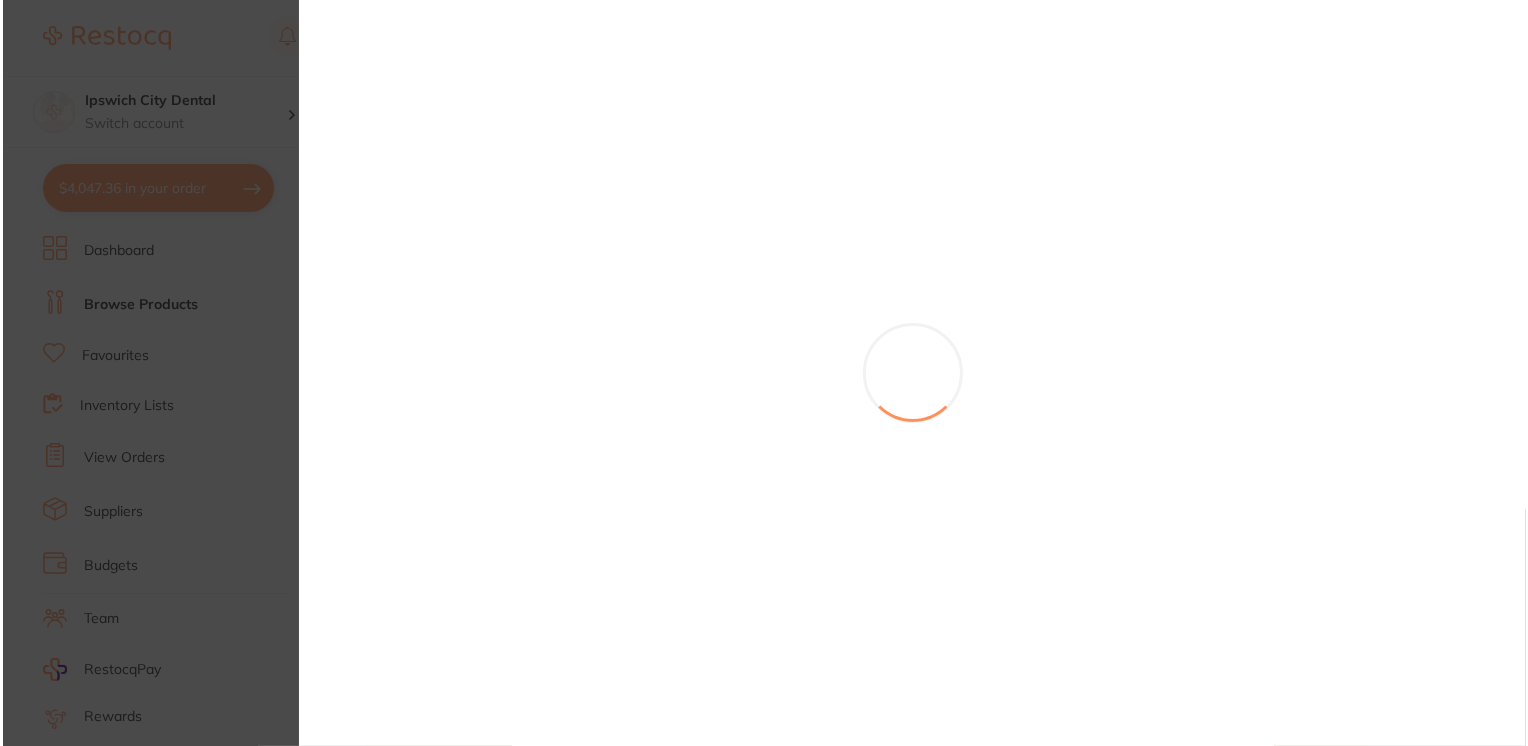 scroll, scrollTop: 0, scrollLeft: 0, axis: both 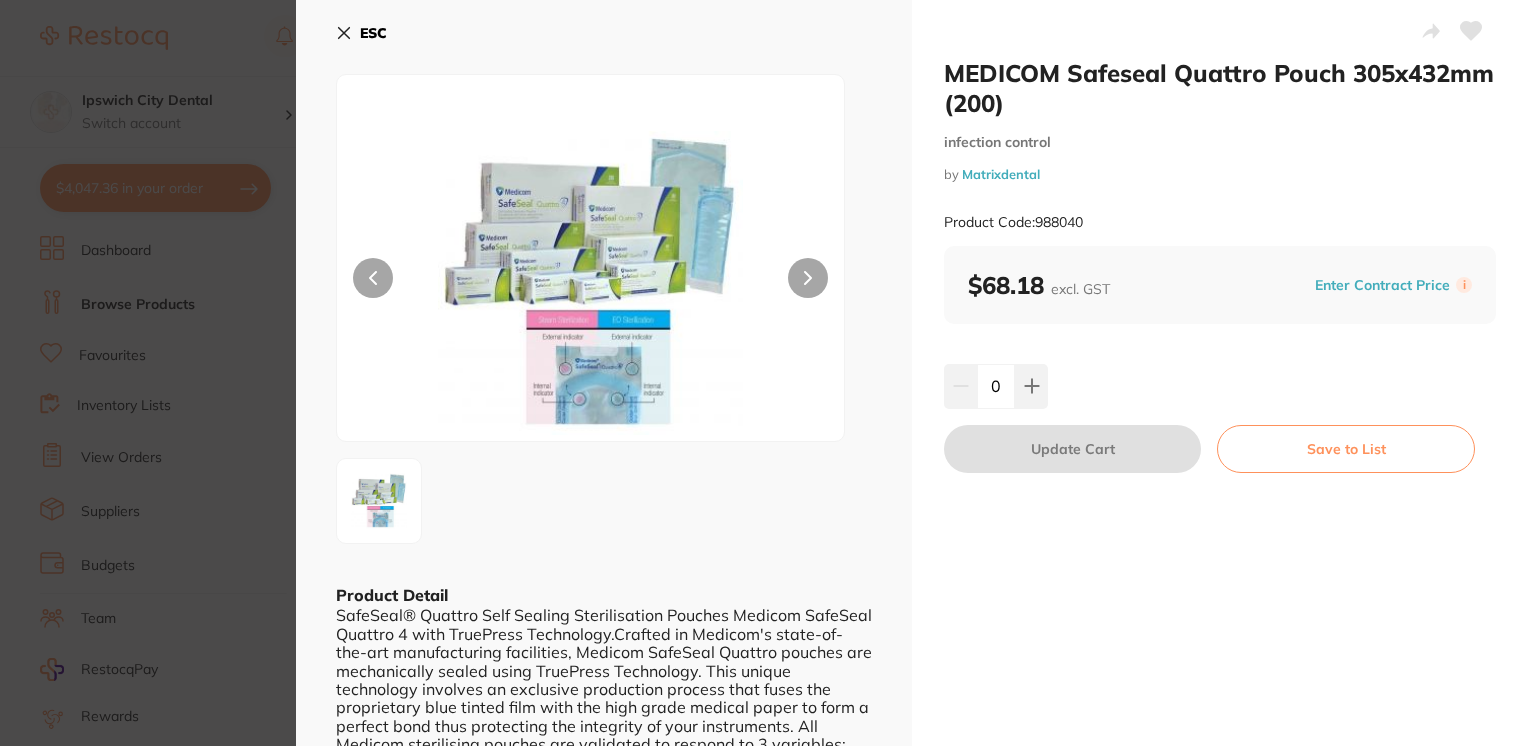 click 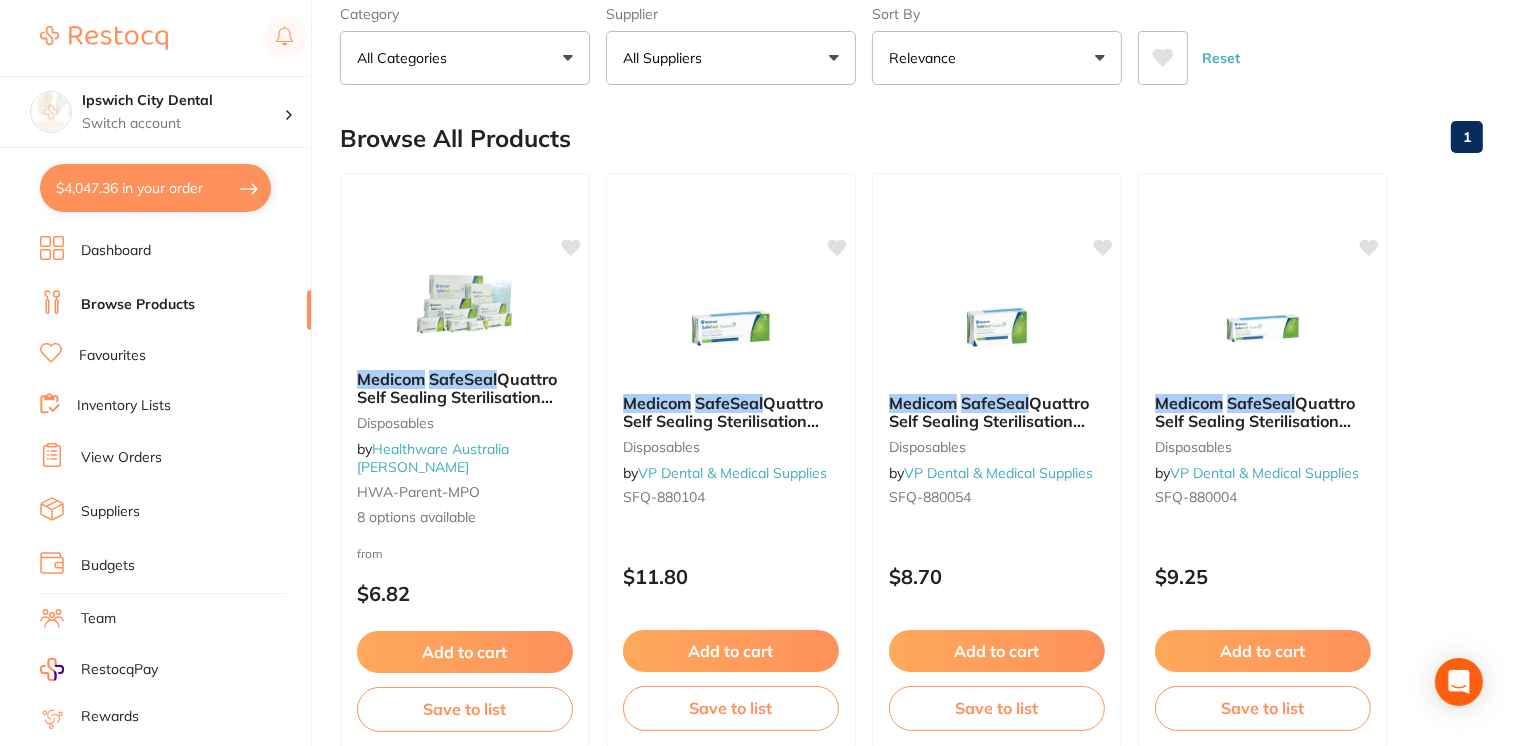 scroll, scrollTop: 0, scrollLeft: 0, axis: both 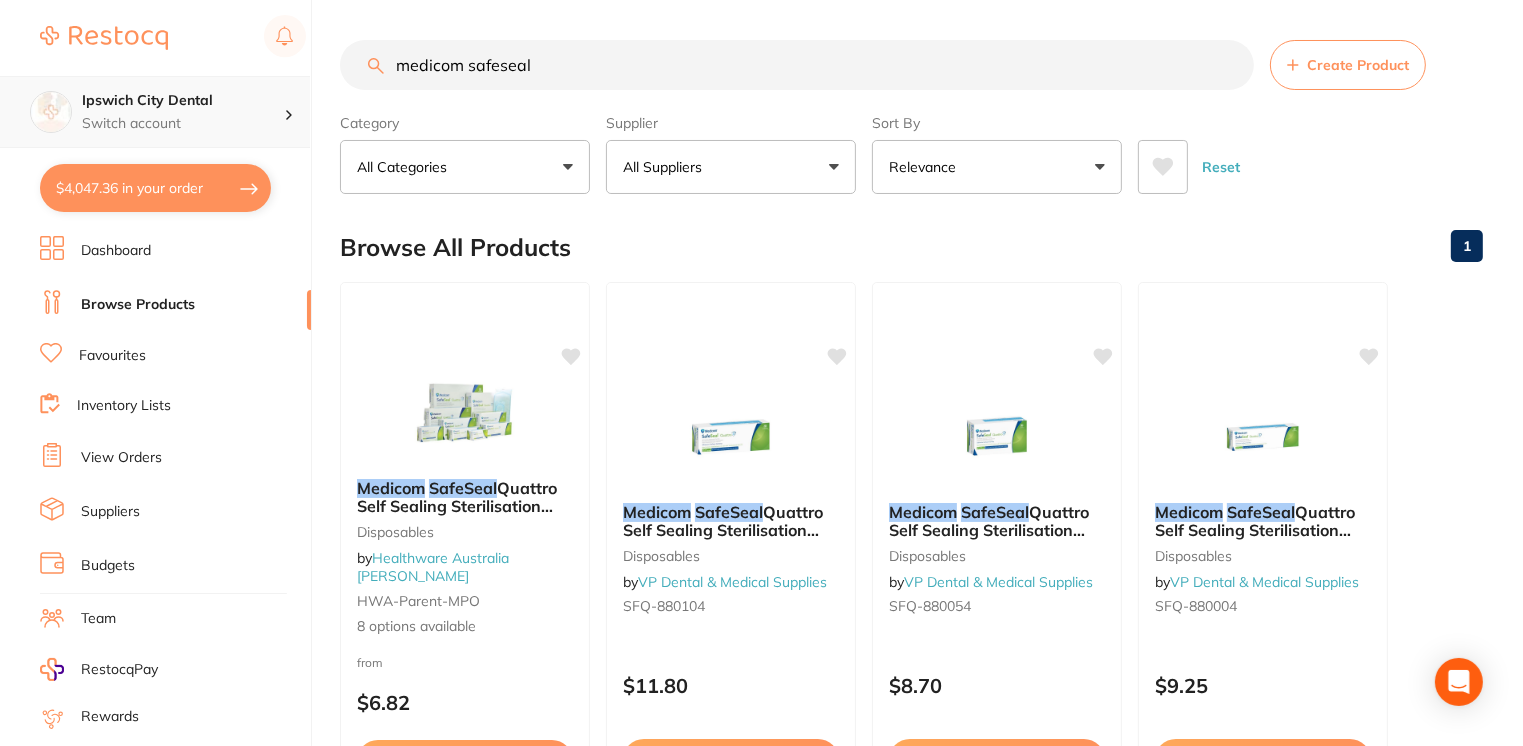 drag, startPoint x: 568, startPoint y: 58, endPoint x: 206, endPoint y: 86, distance: 363.08127 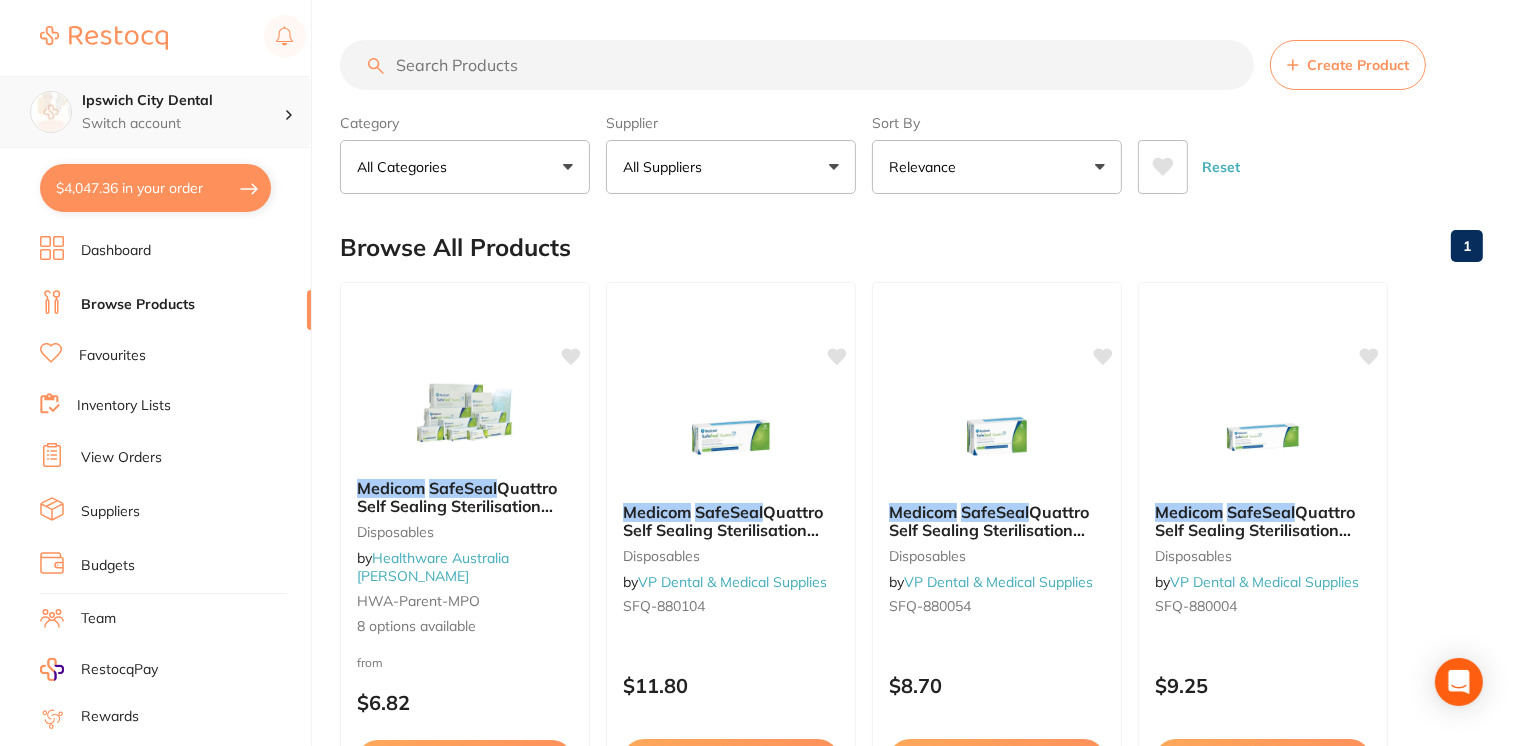 scroll, scrollTop: 0, scrollLeft: 0, axis: both 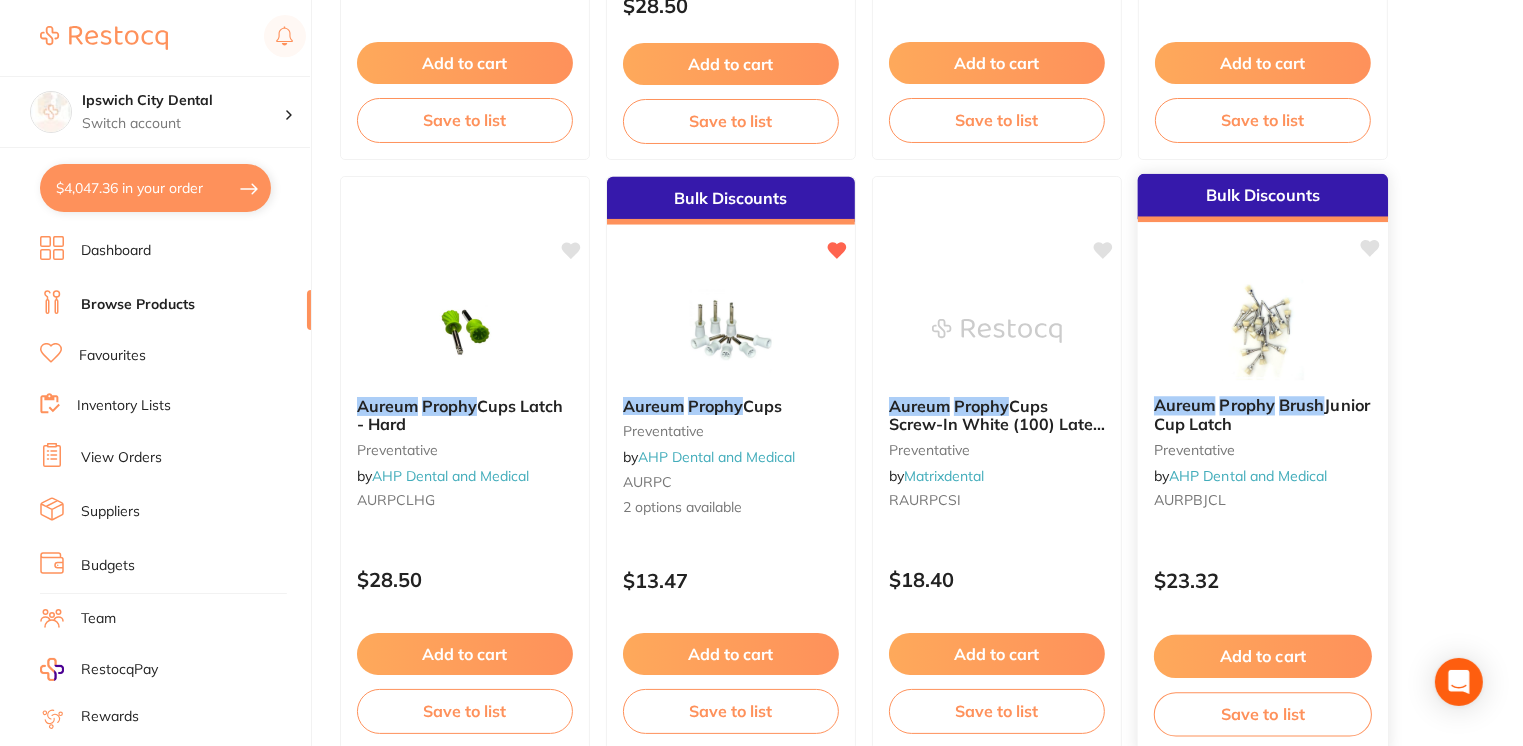 click at bounding box center [1262, 329] 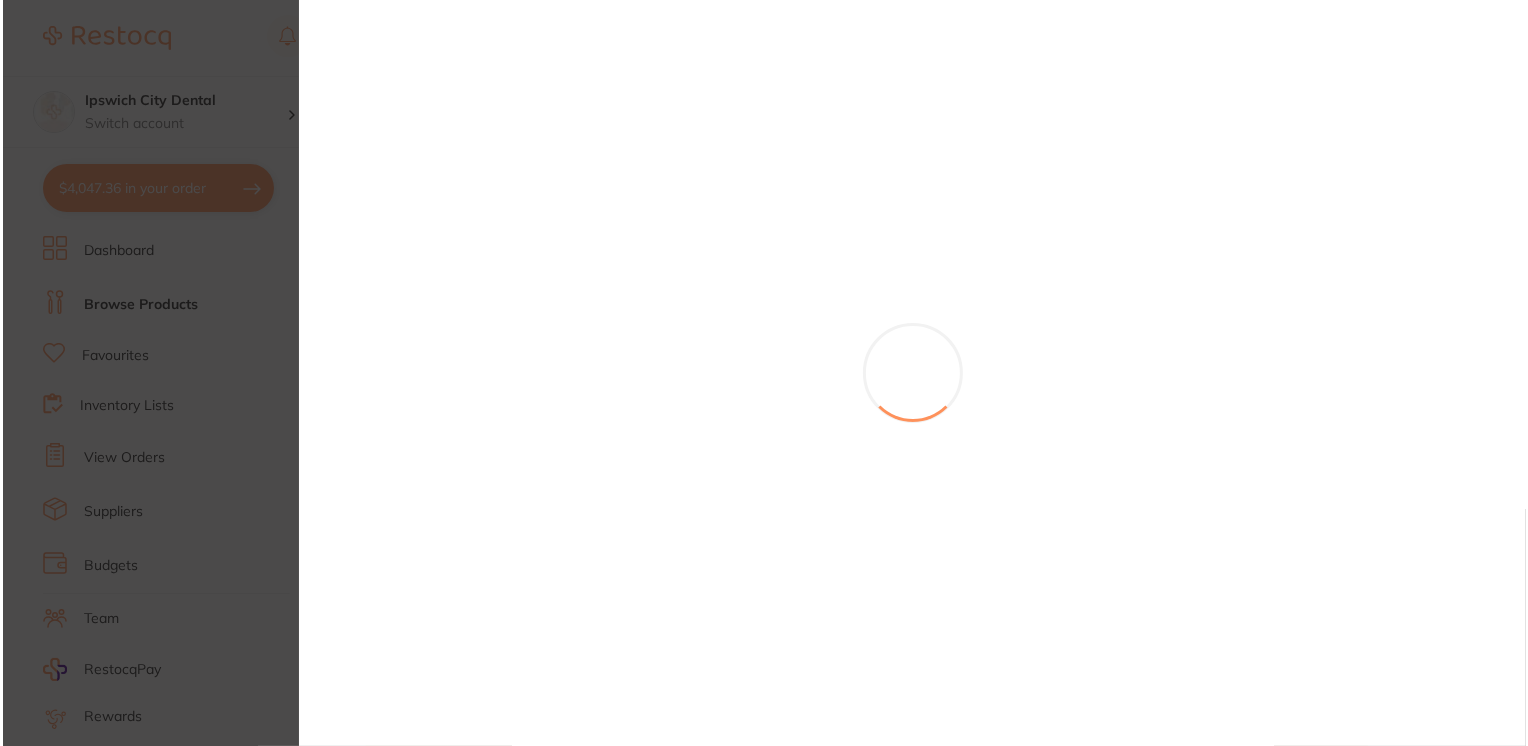 scroll, scrollTop: 0, scrollLeft: 0, axis: both 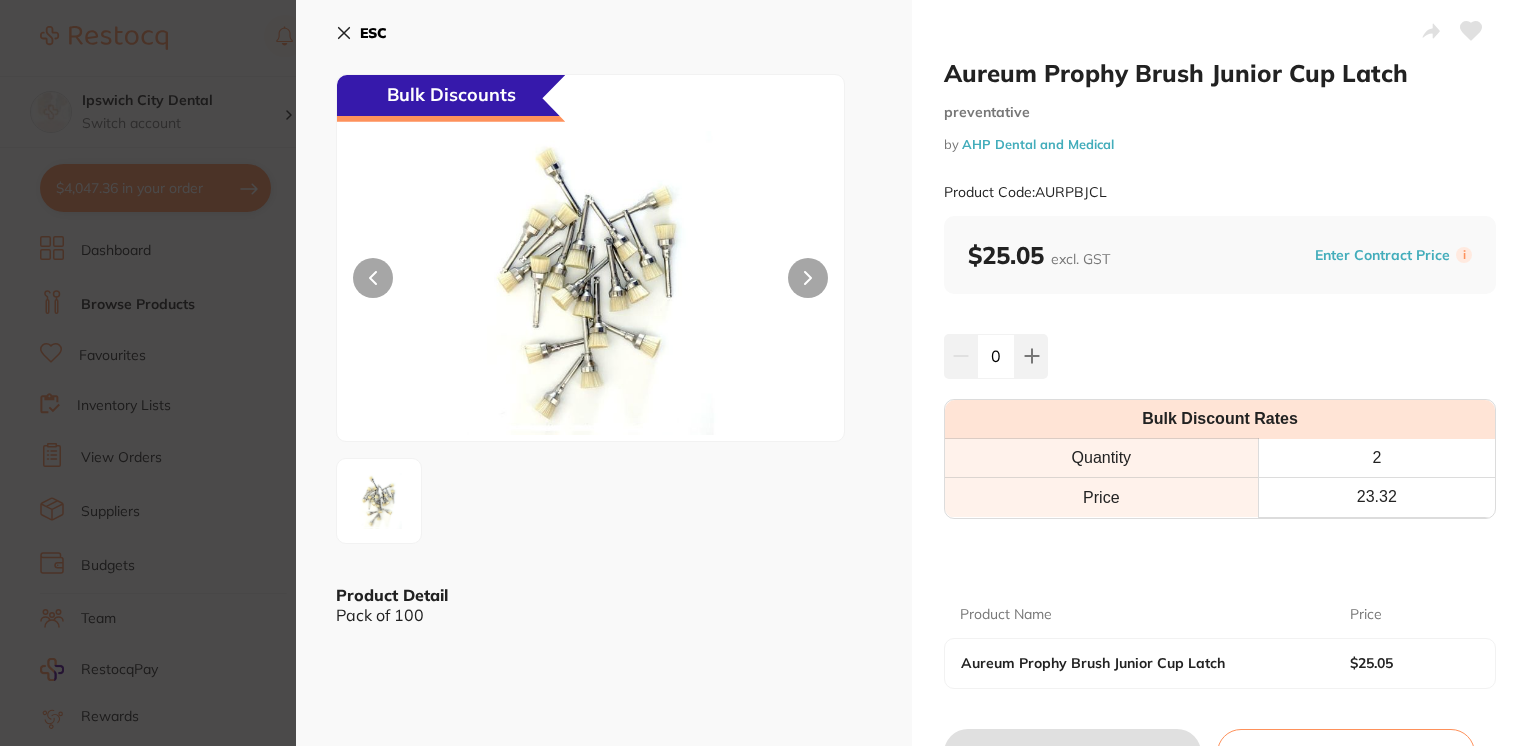 click 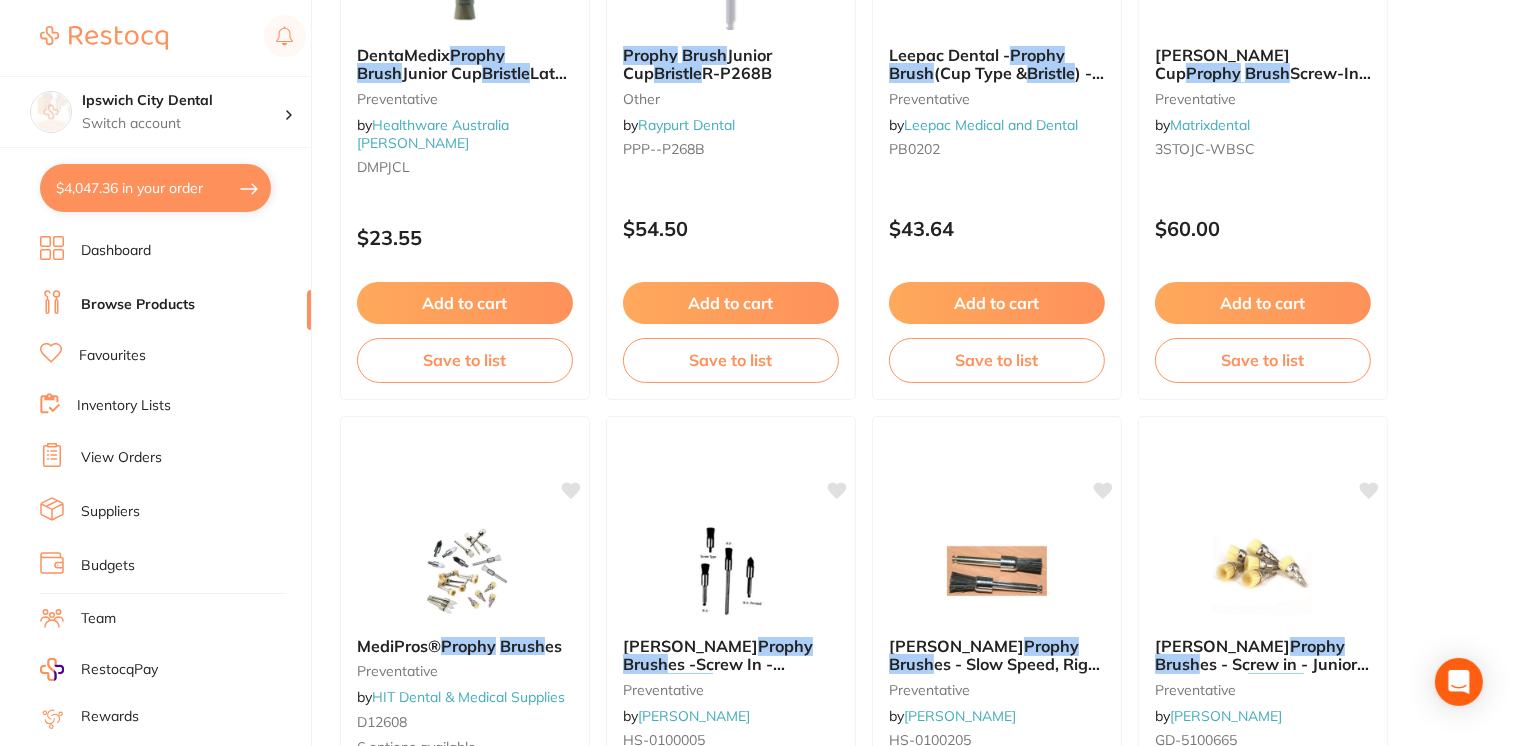 scroll, scrollTop: 0, scrollLeft: 0, axis: both 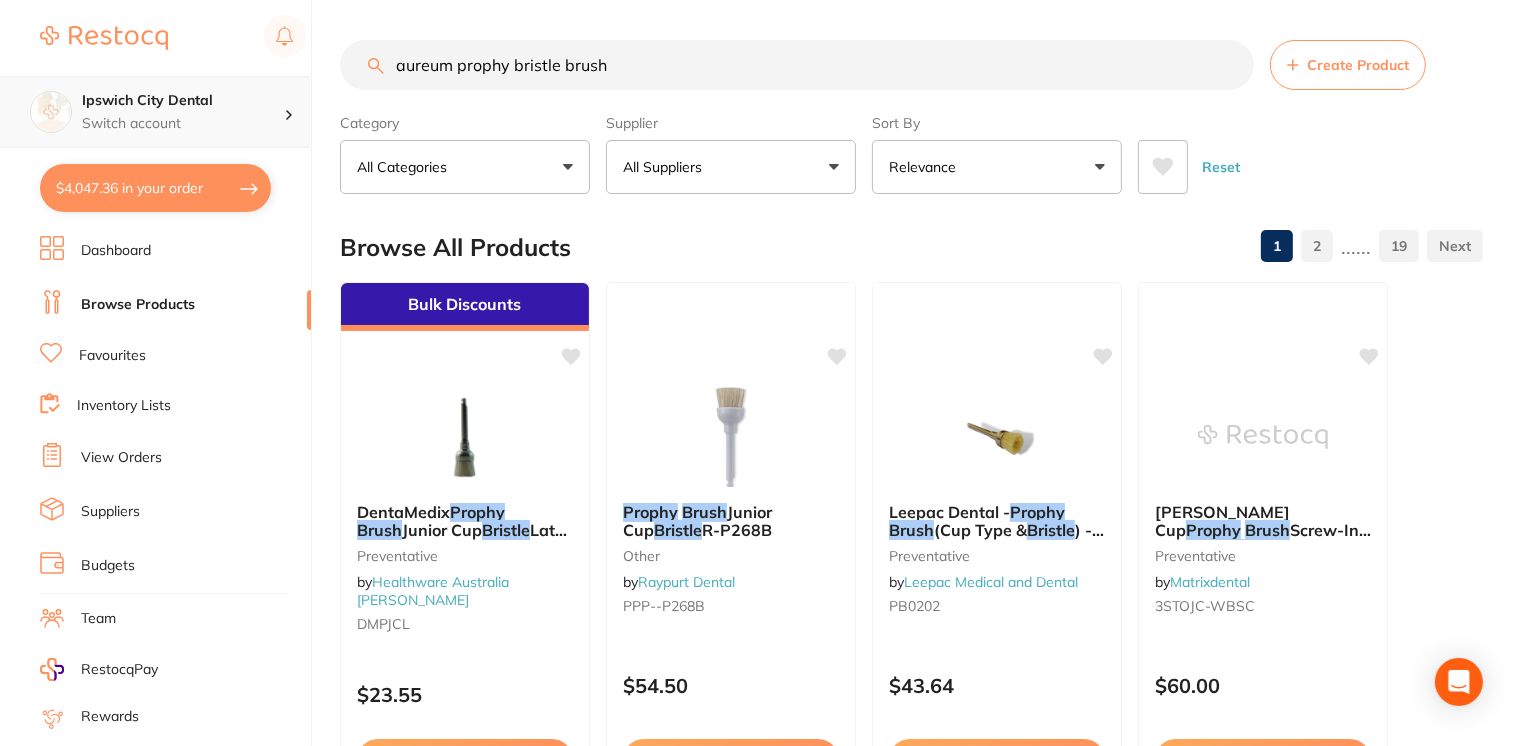 drag, startPoint x: 568, startPoint y: 64, endPoint x: 280, endPoint y: 76, distance: 288.24988 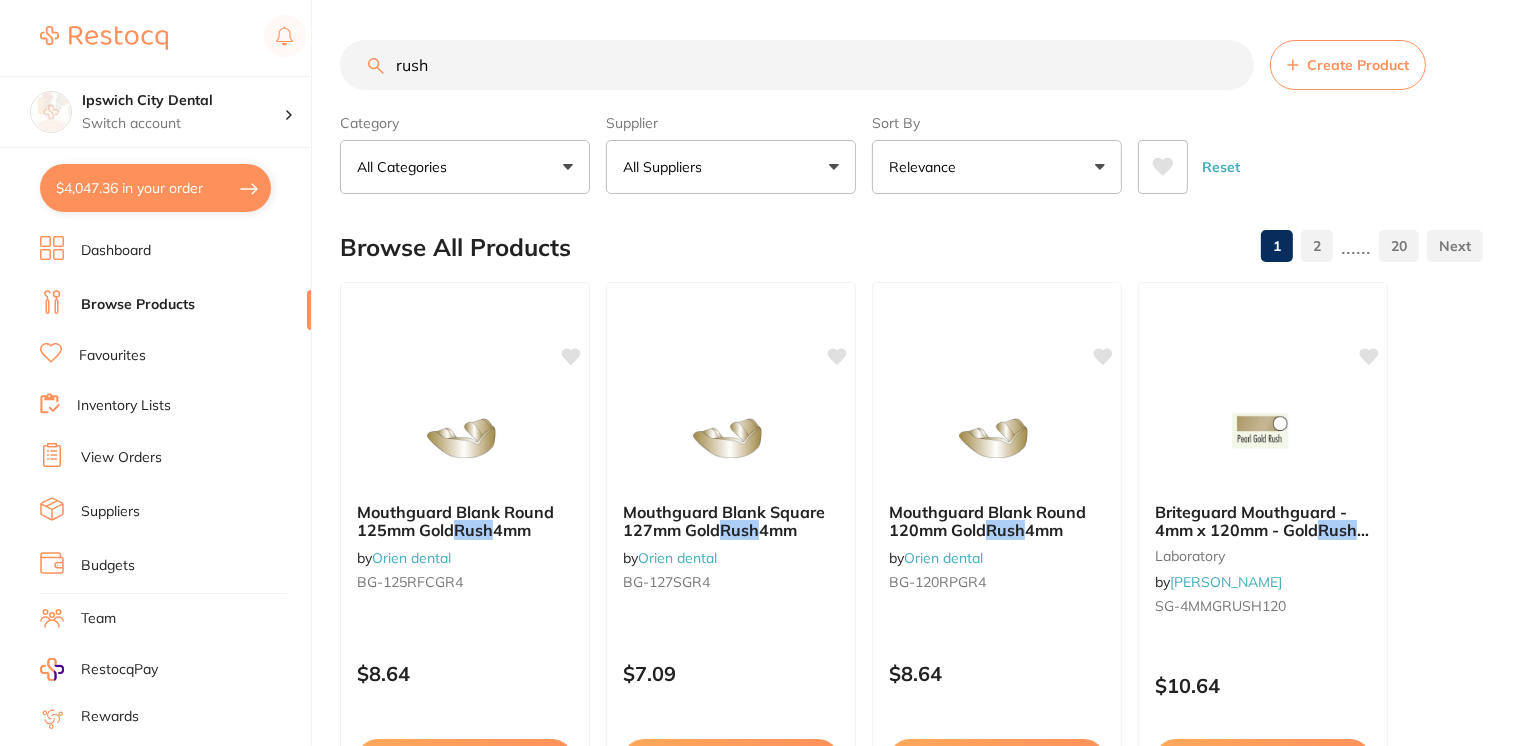 drag, startPoint x: 455, startPoint y: 74, endPoint x: 366, endPoint y: 65, distance: 89.453896 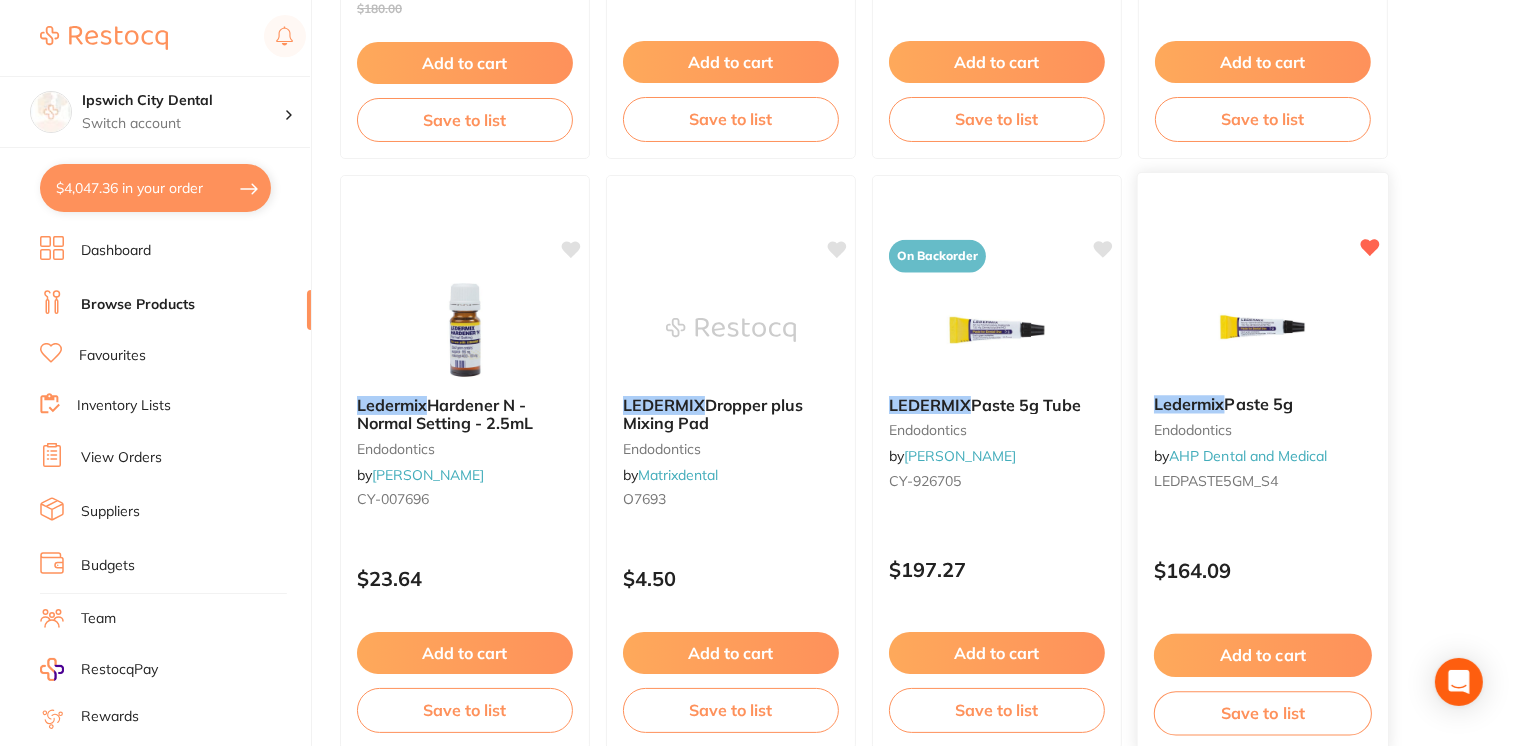 scroll, scrollTop: 2472, scrollLeft: 0, axis: vertical 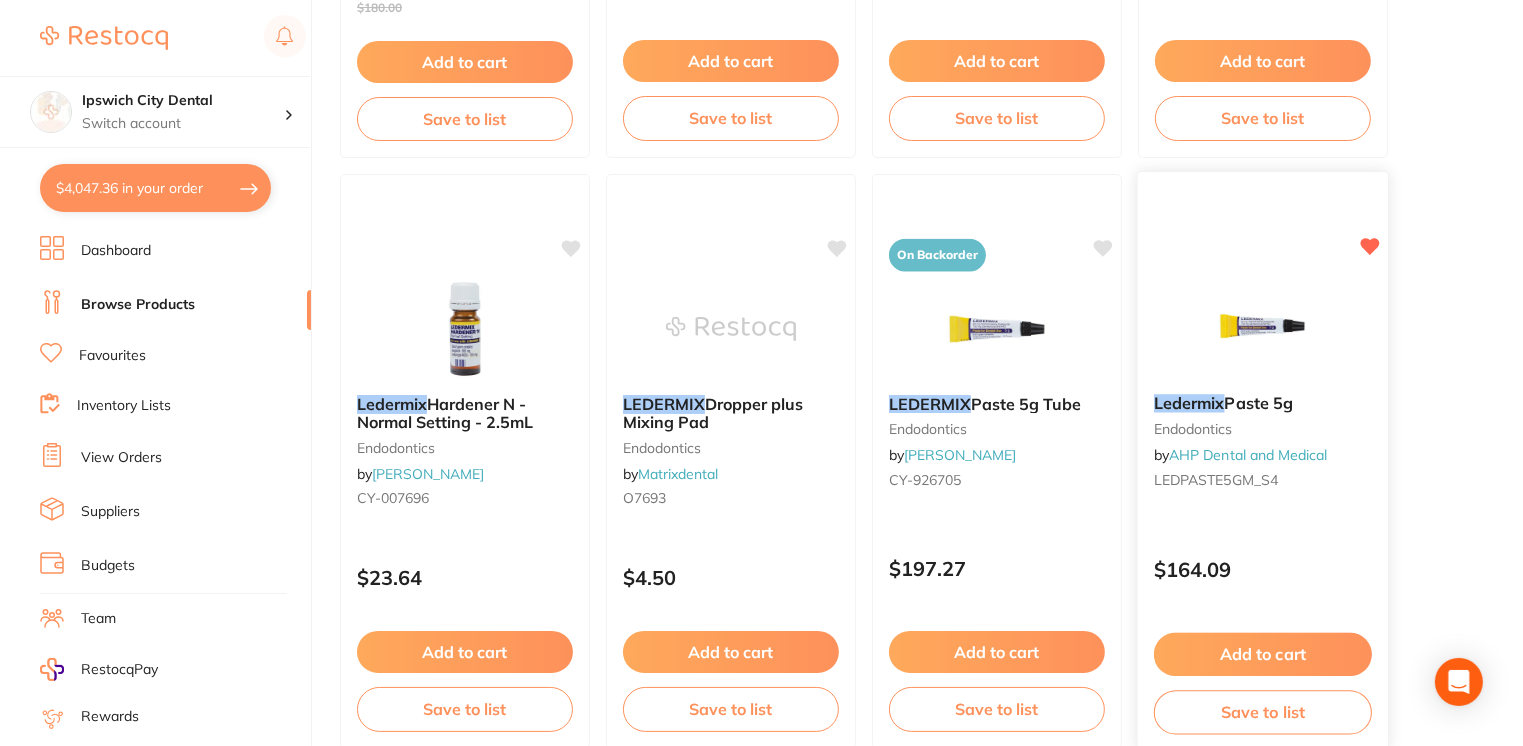 type on "ledermix" 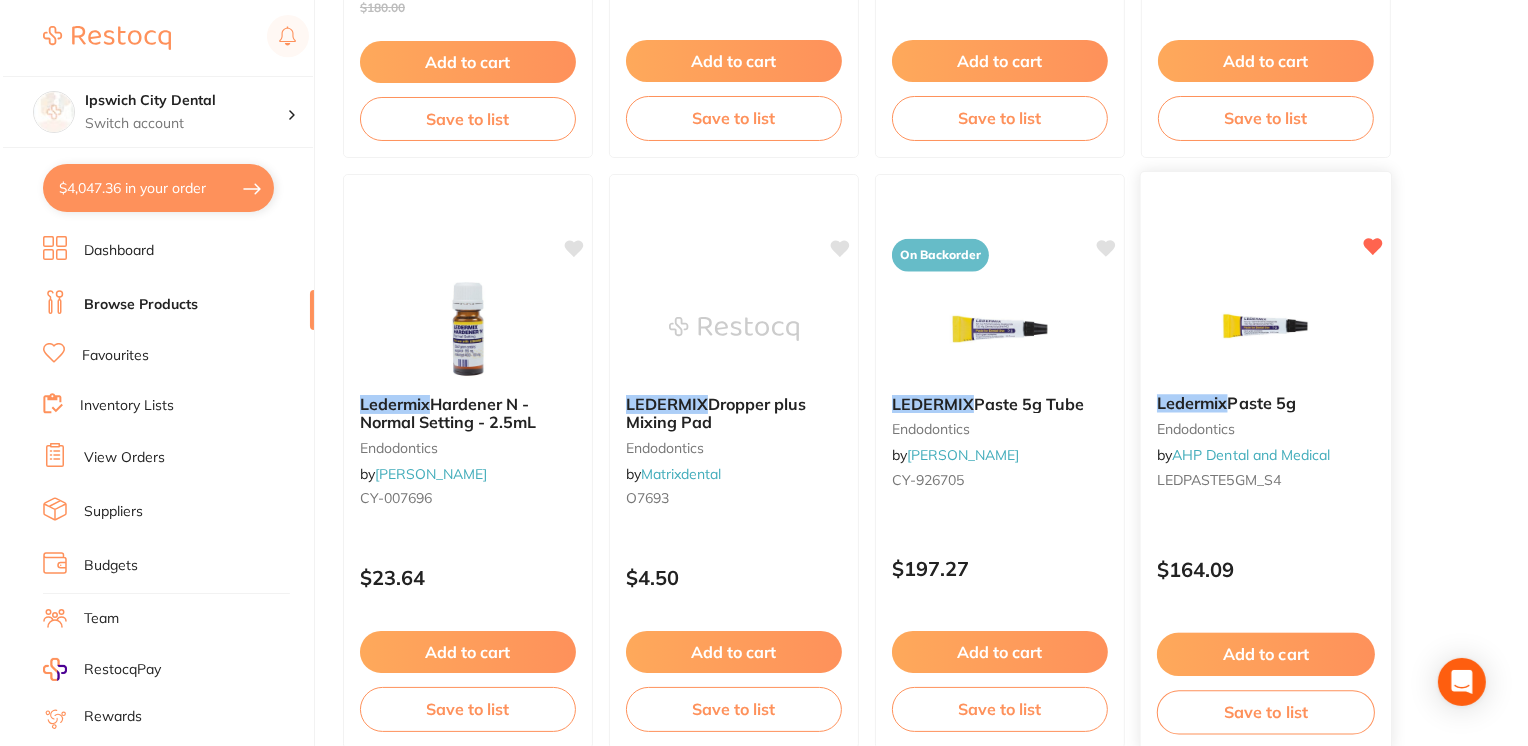 scroll, scrollTop: 0, scrollLeft: 0, axis: both 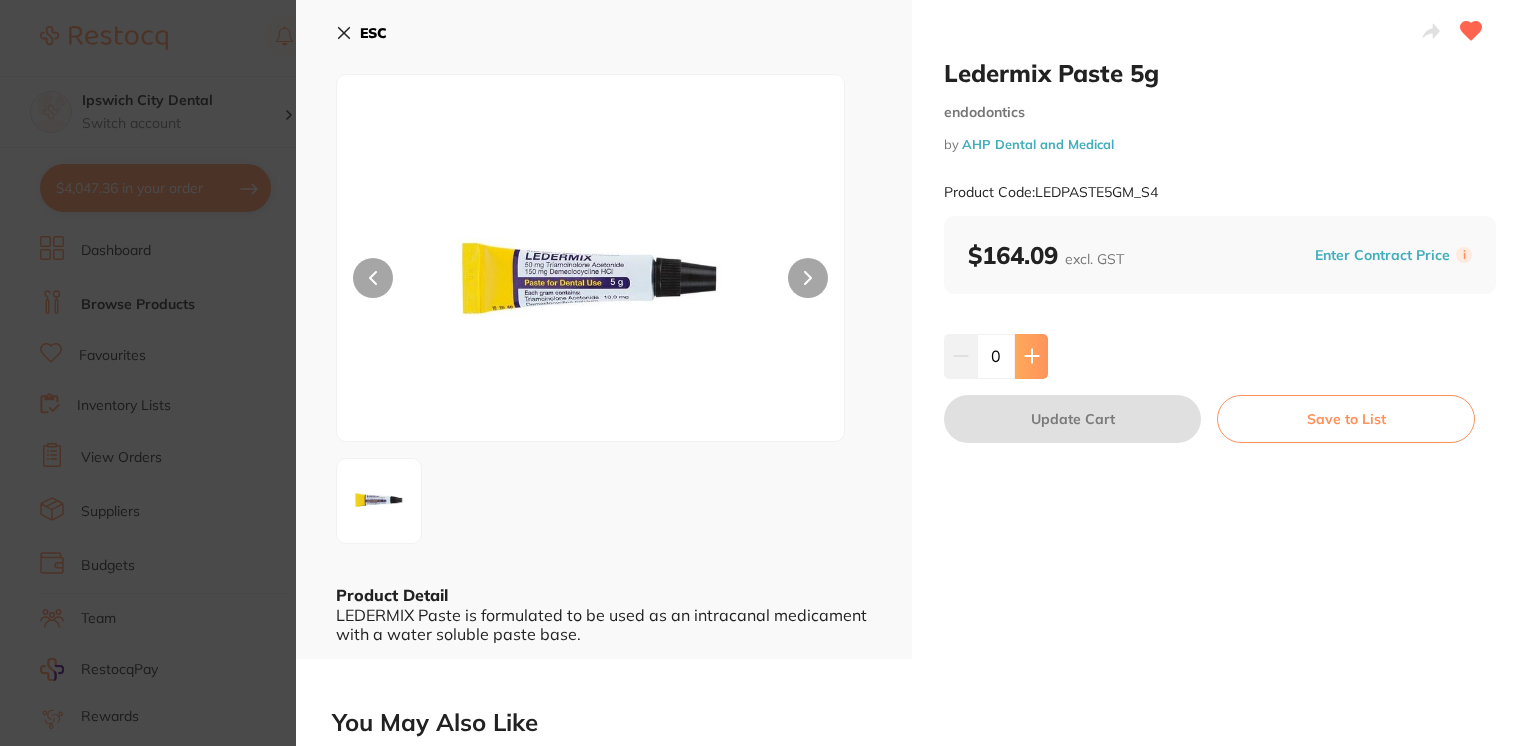 click at bounding box center (1031, 356) 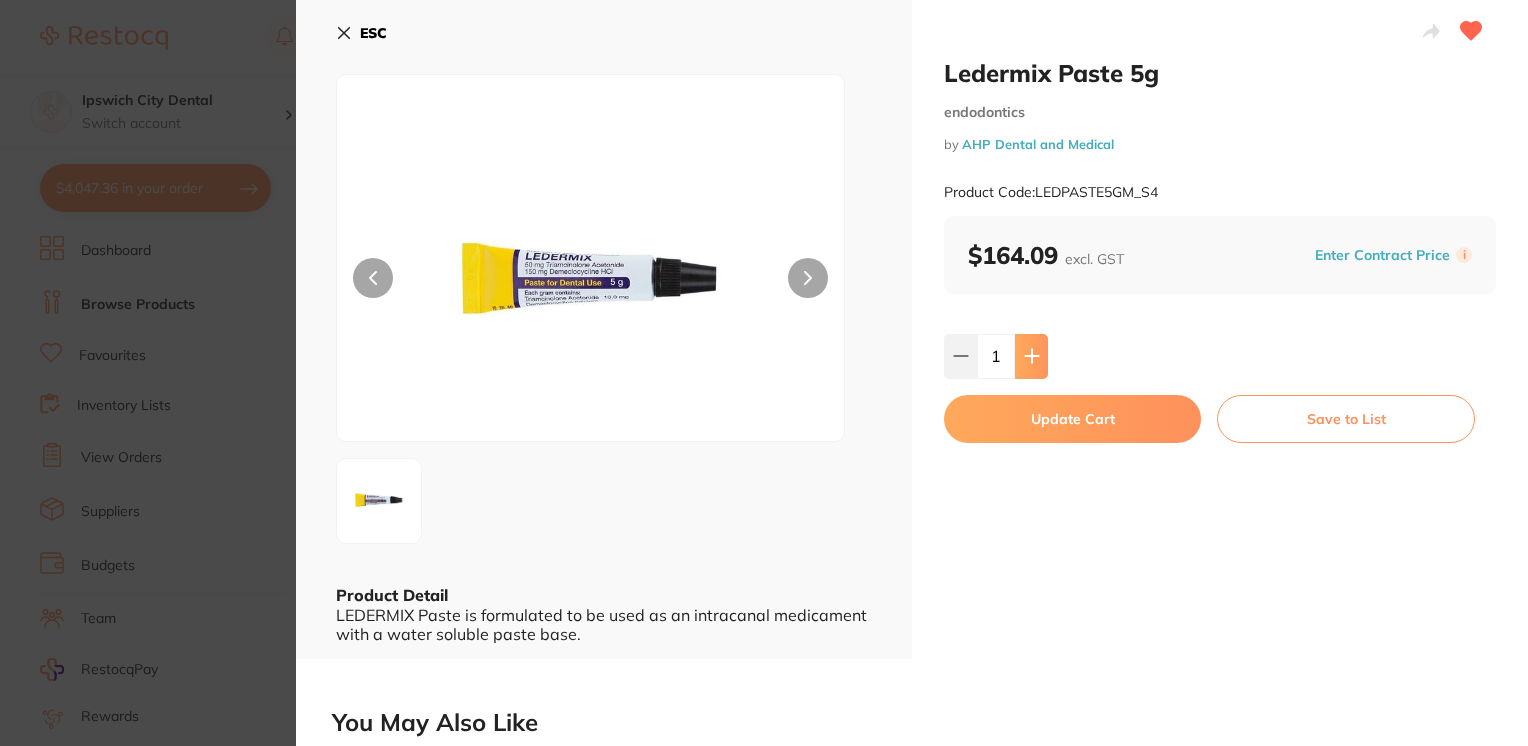 click at bounding box center [1031, 356] 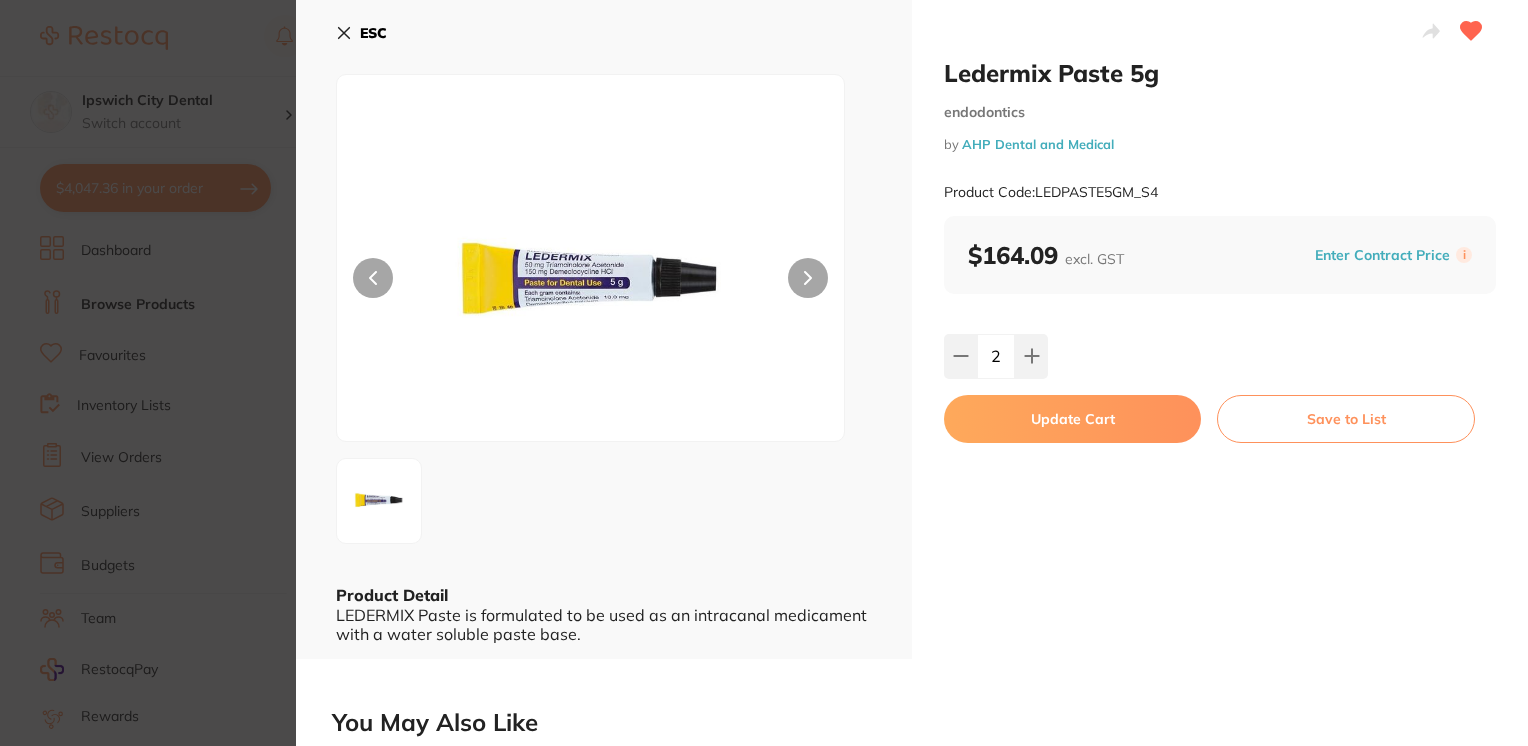 click on "Update Cart" at bounding box center [1072, 419] 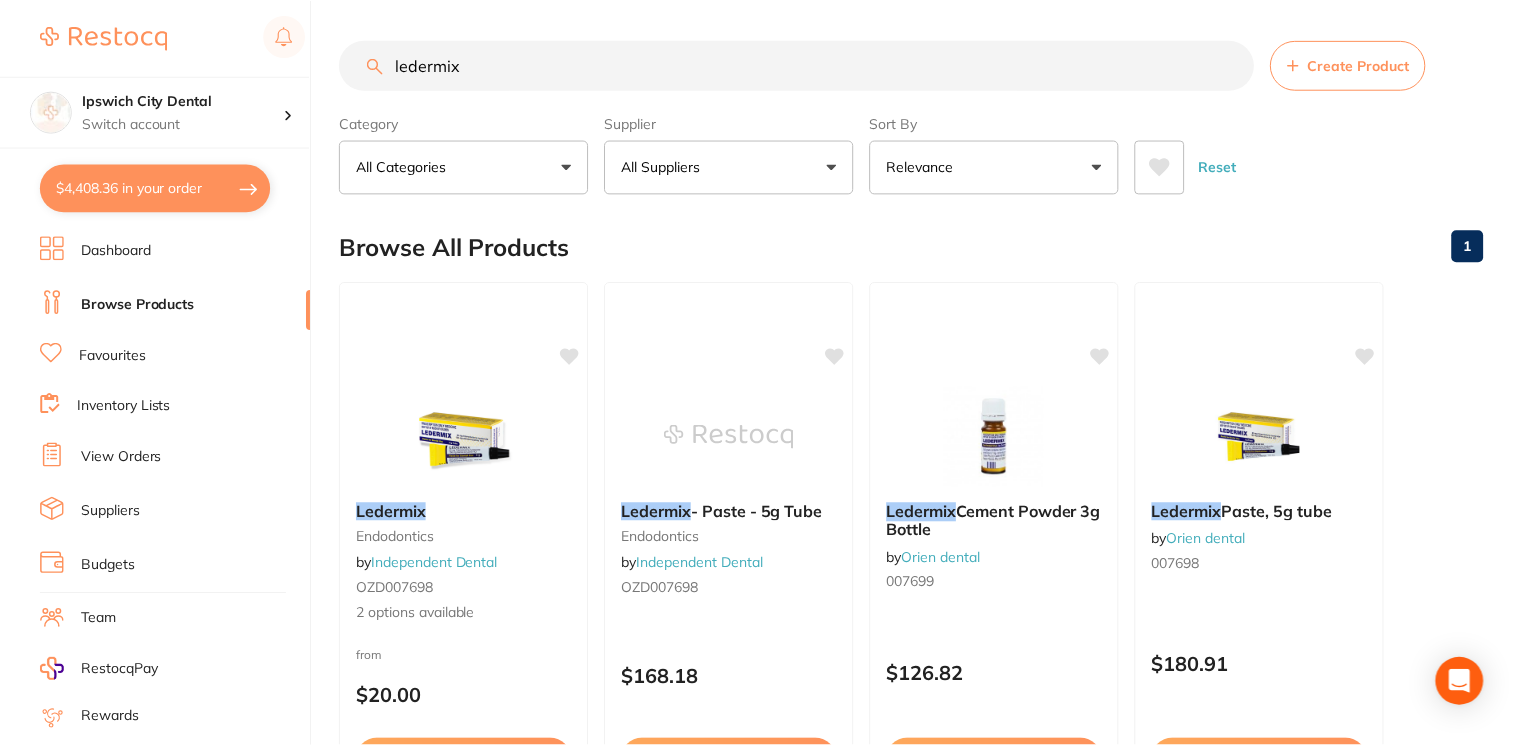 scroll, scrollTop: 2472, scrollLeft: 0, axis: vertical 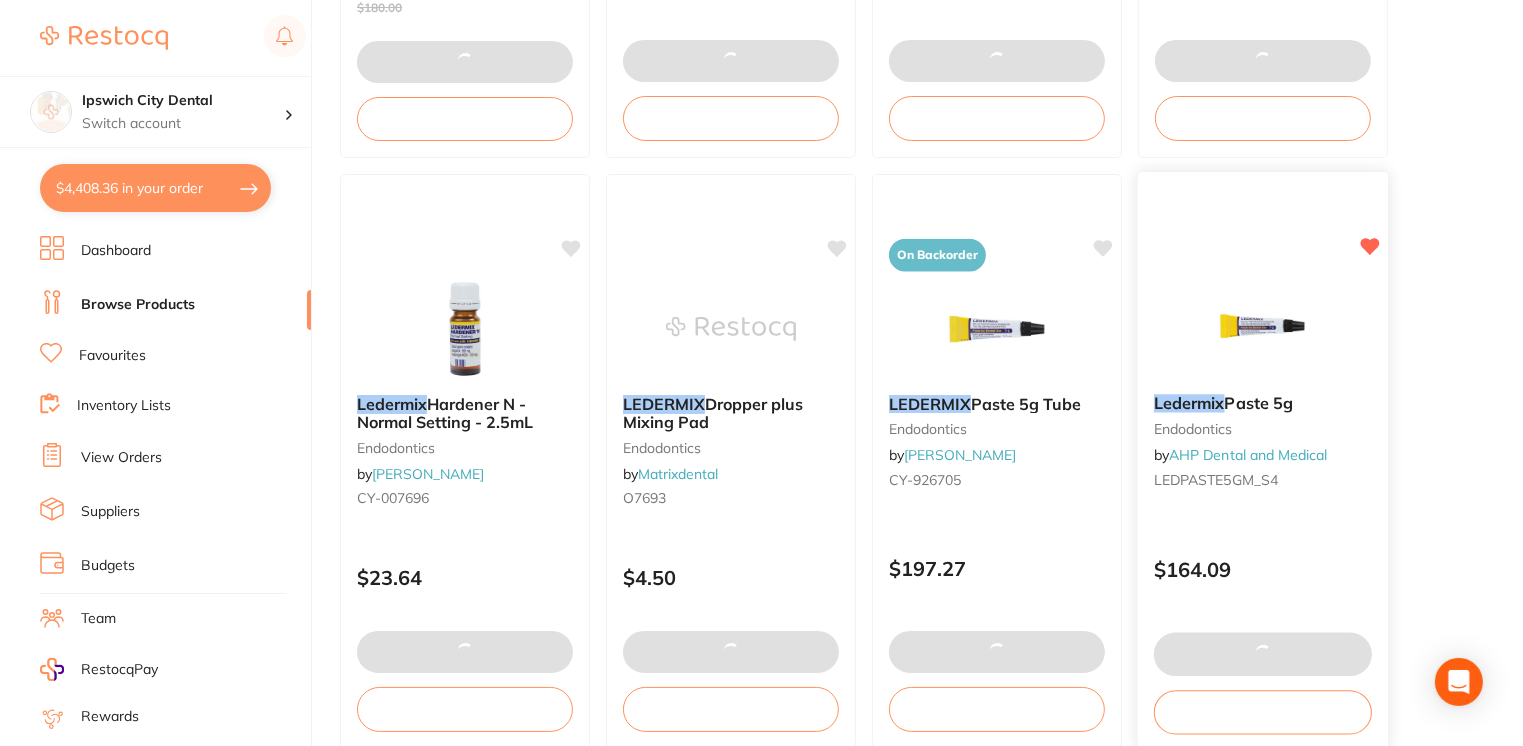 click on "Ledermix" at bounding box center (1189, 403) 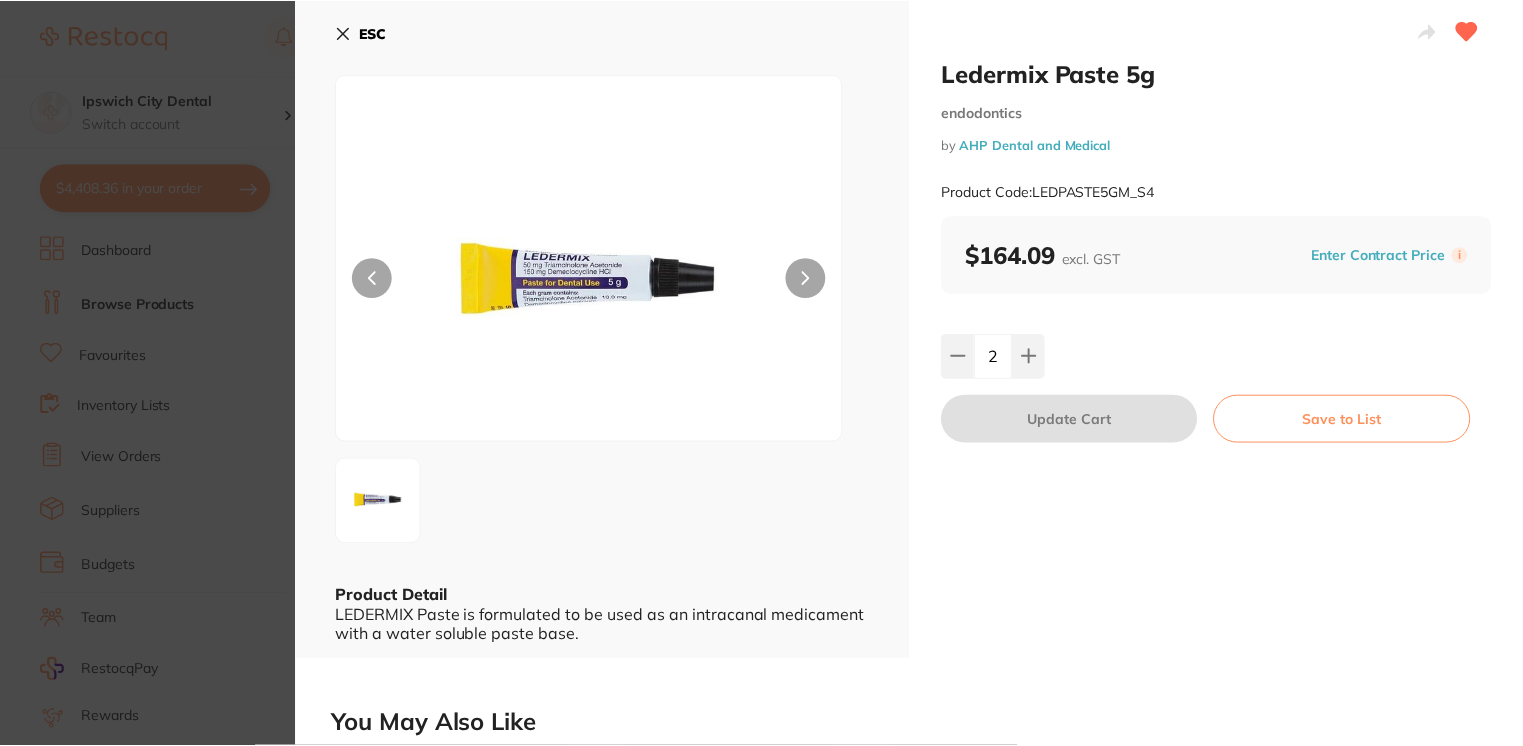 scroll, scrollTop: 2472, scrollLeft: 0, axis: vertical 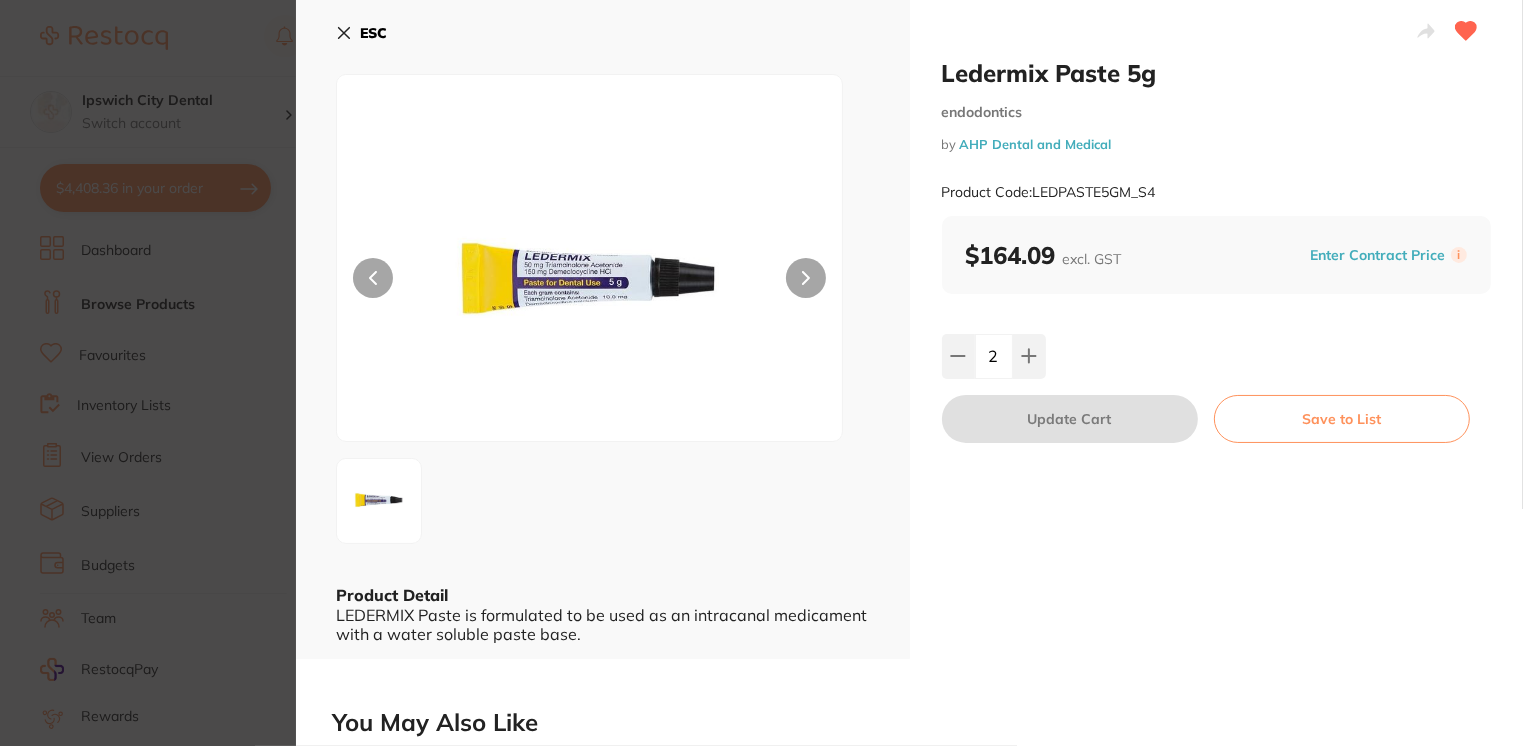 click 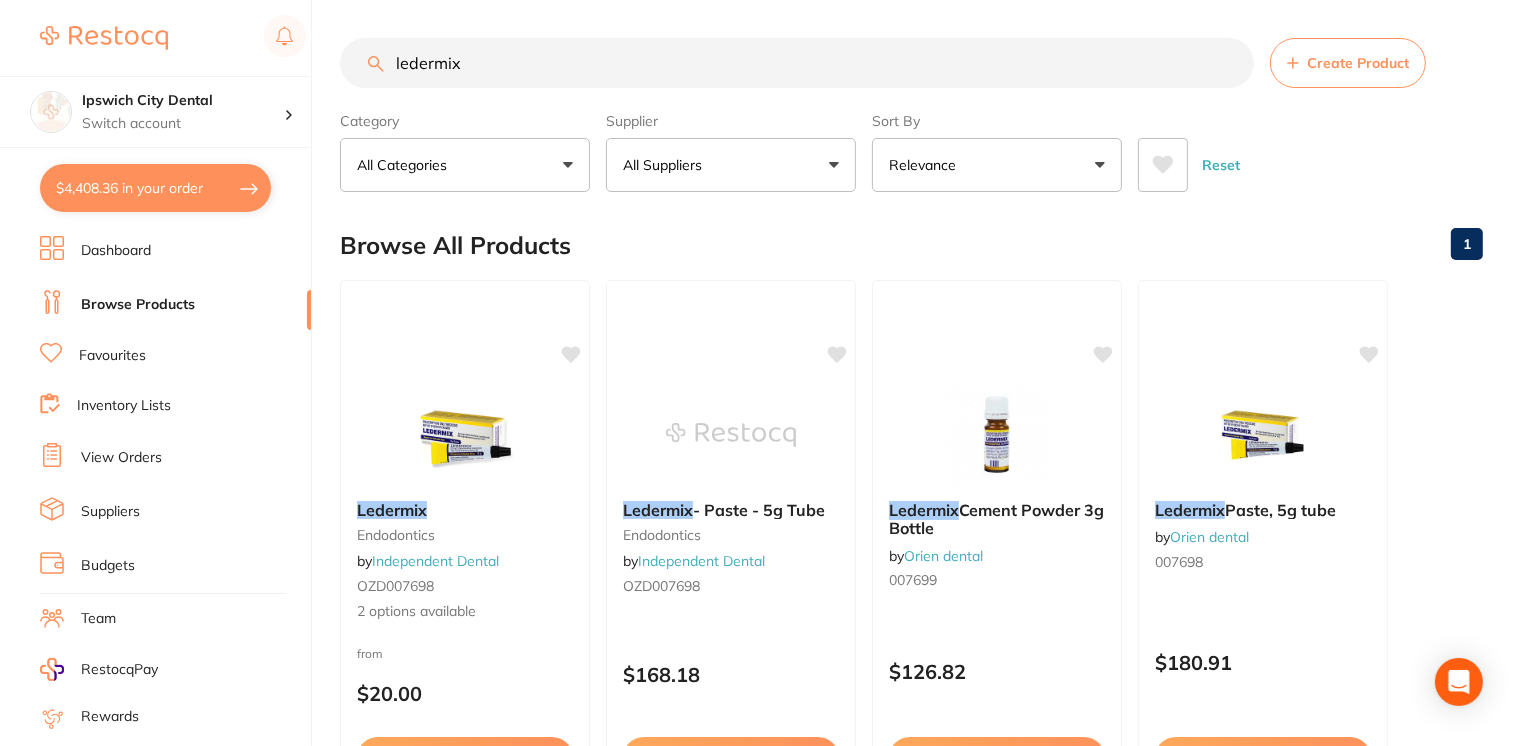 scroll, scrollTop: 0, scrollLeft: 0, axis: both 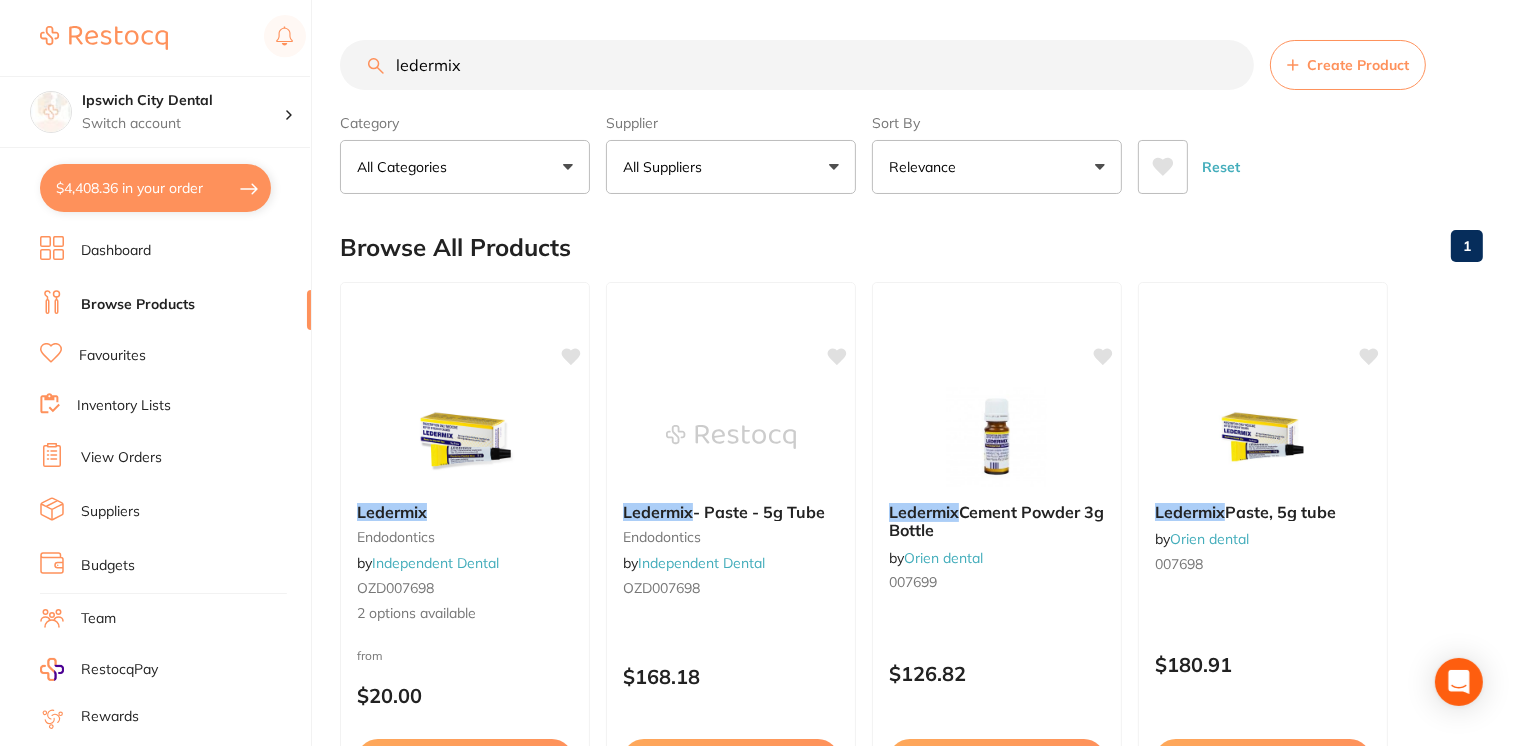 drag, startPoint x: 481, startPoint y: 67, endPoint x: 360, endPoint y: 63, distance: 121.0661 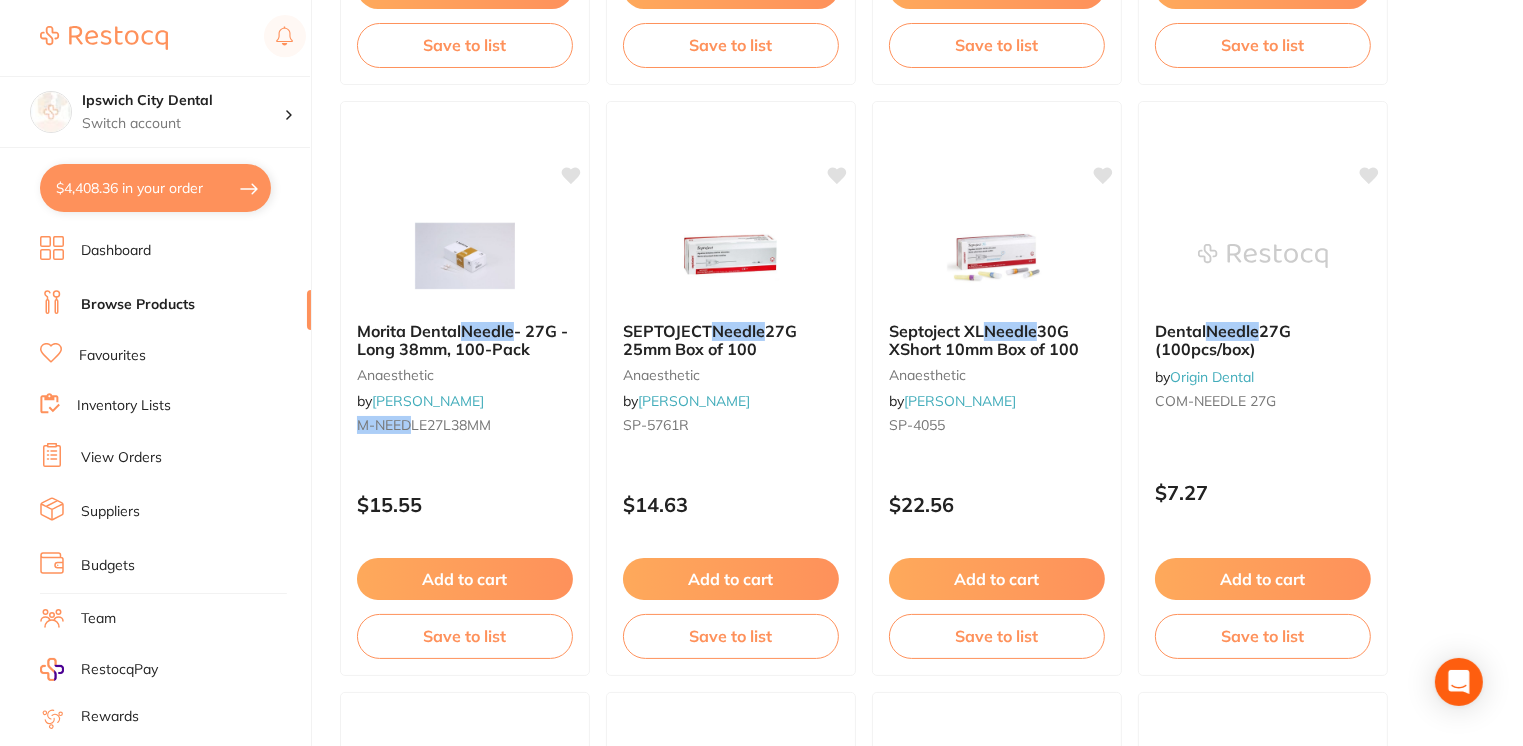 scroll, scrollTop: 0, scrollLeft: 0, axis: both 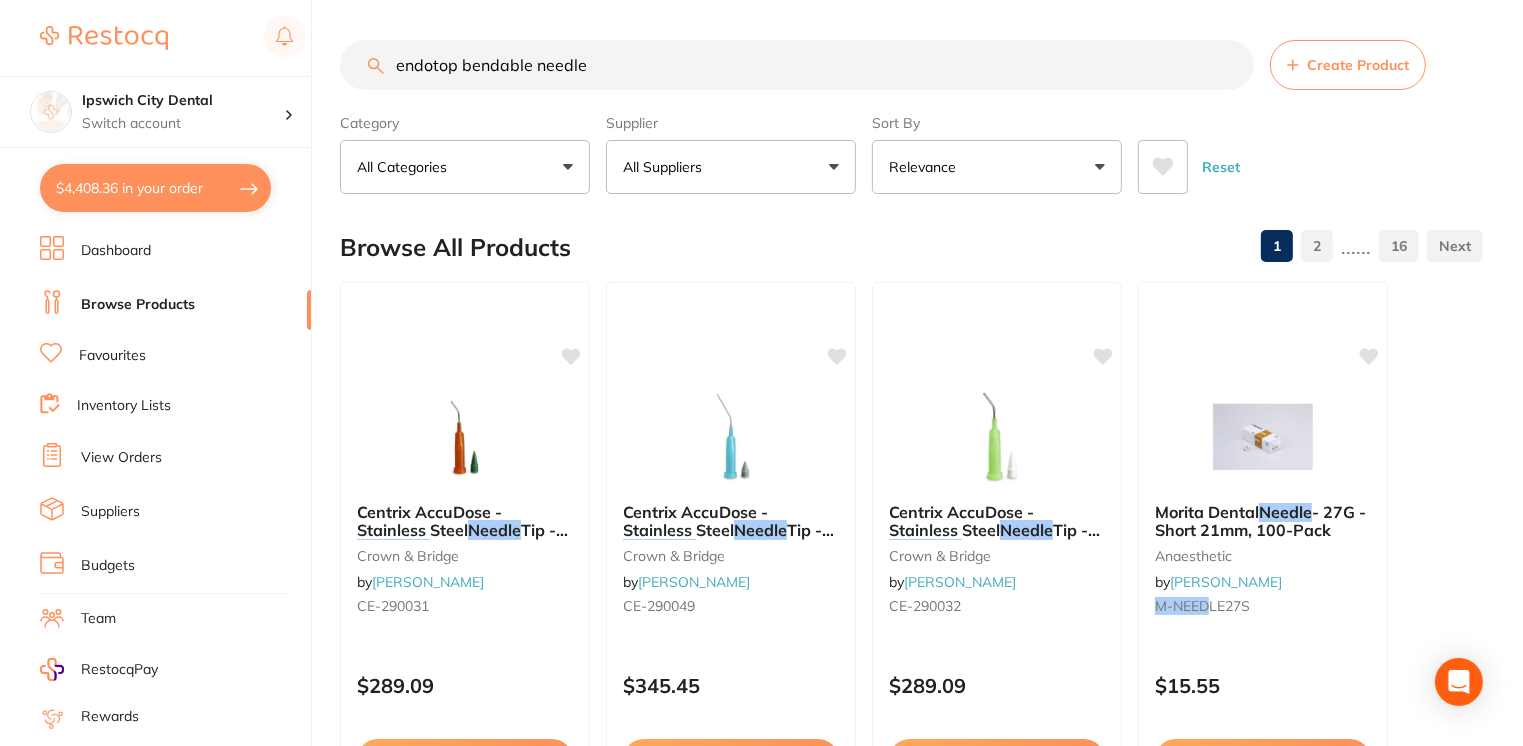 drag, startPoint x: 453, startPoint y: 68, endPoint x: 261, endPoint y: 66, distance: 192.01042 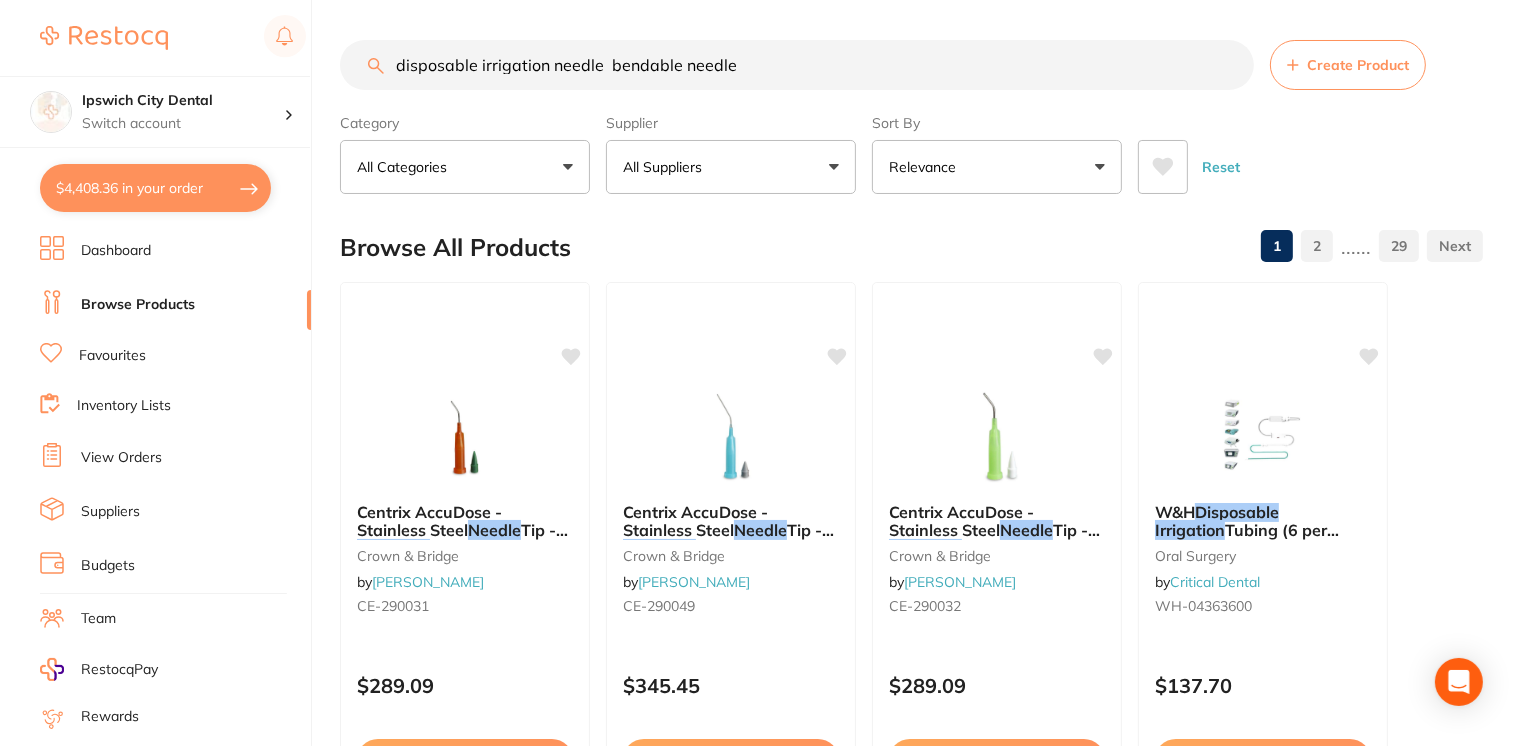 drag, startPoint x: 736, startPoint y: 61, endPoint x: 600, endPoint y: 62, distance: 136.00368 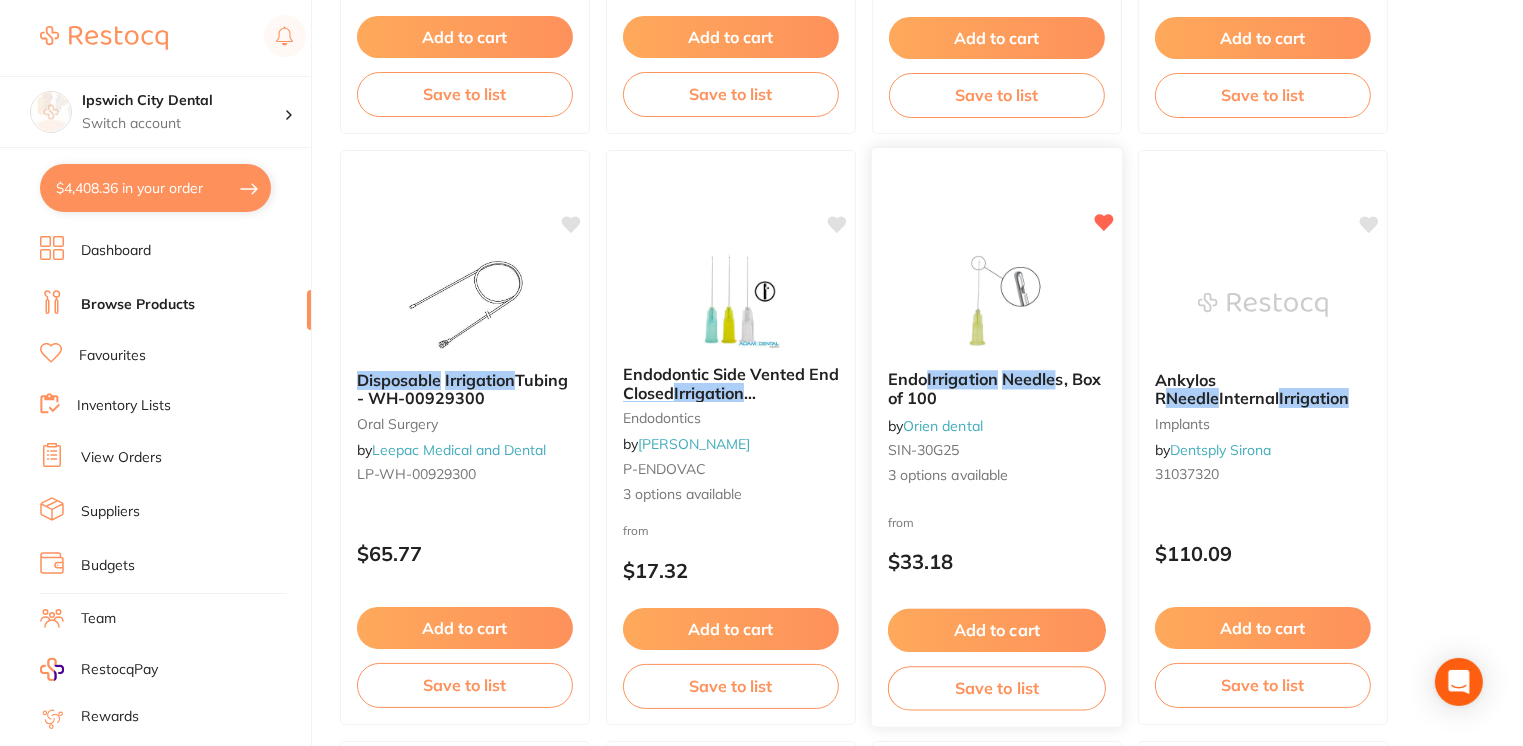 scroll, scrollTop: 1315, scrollLeft: 0, axis: vertical 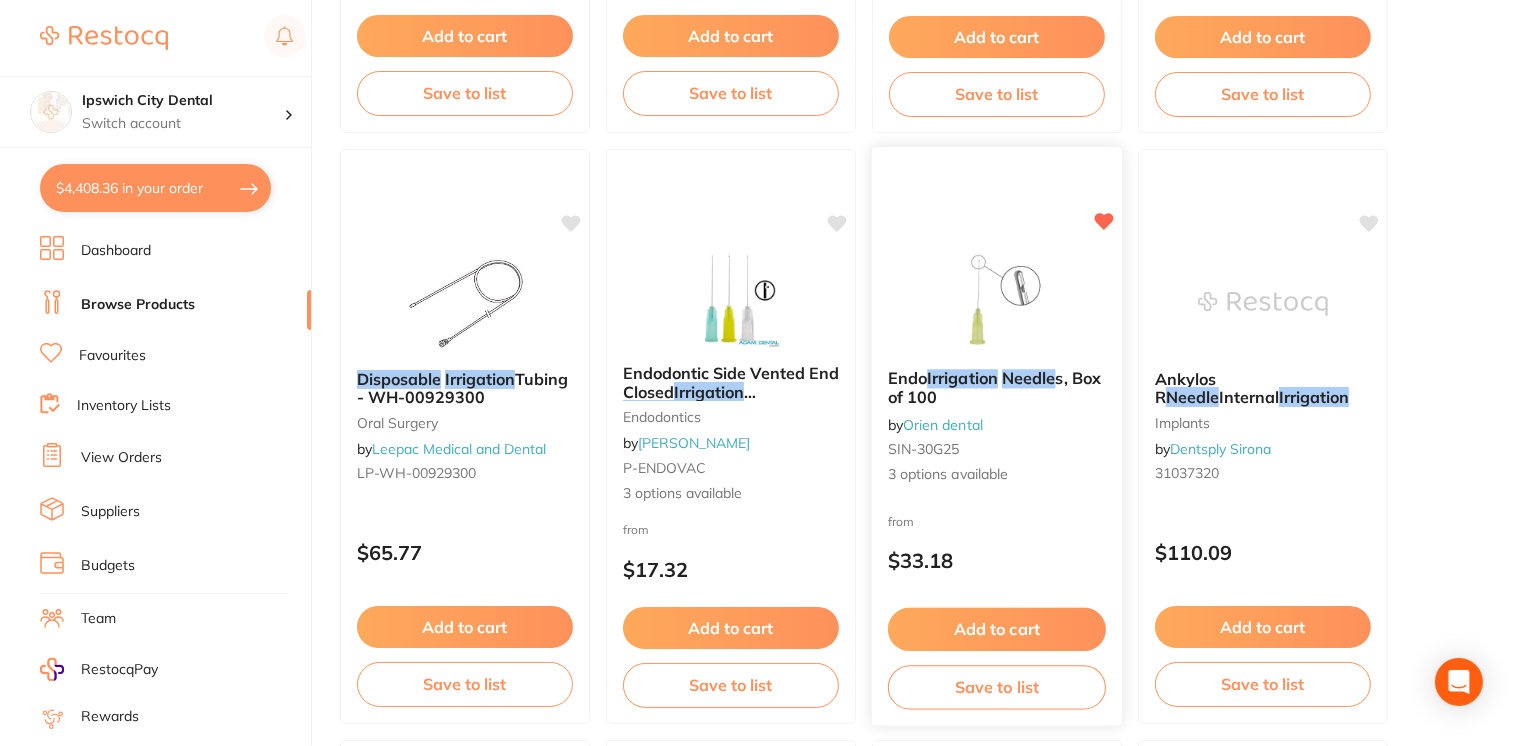 click at bounding box center [996, 302] 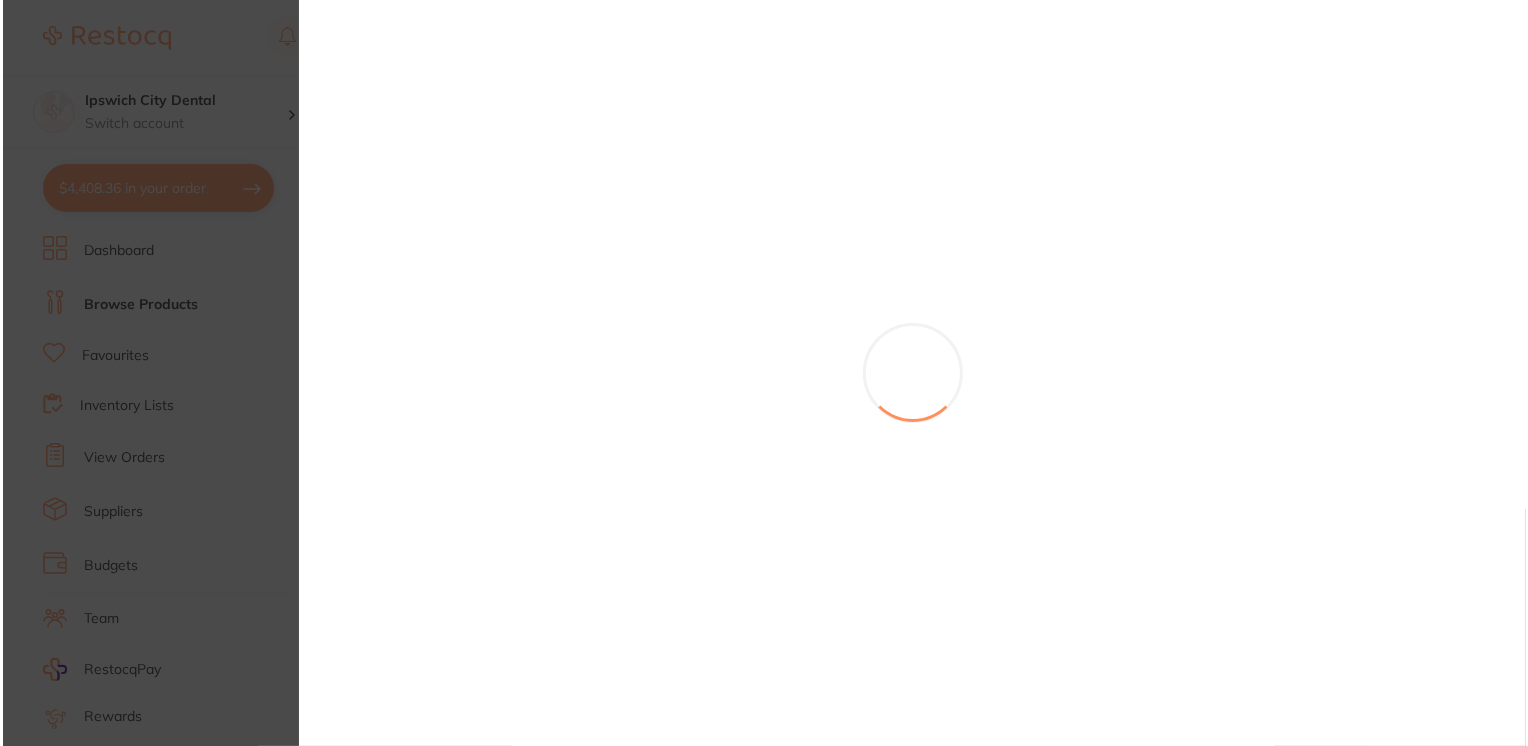 scroll, scrollTop: 0, scrollLeft: 0, axis: both 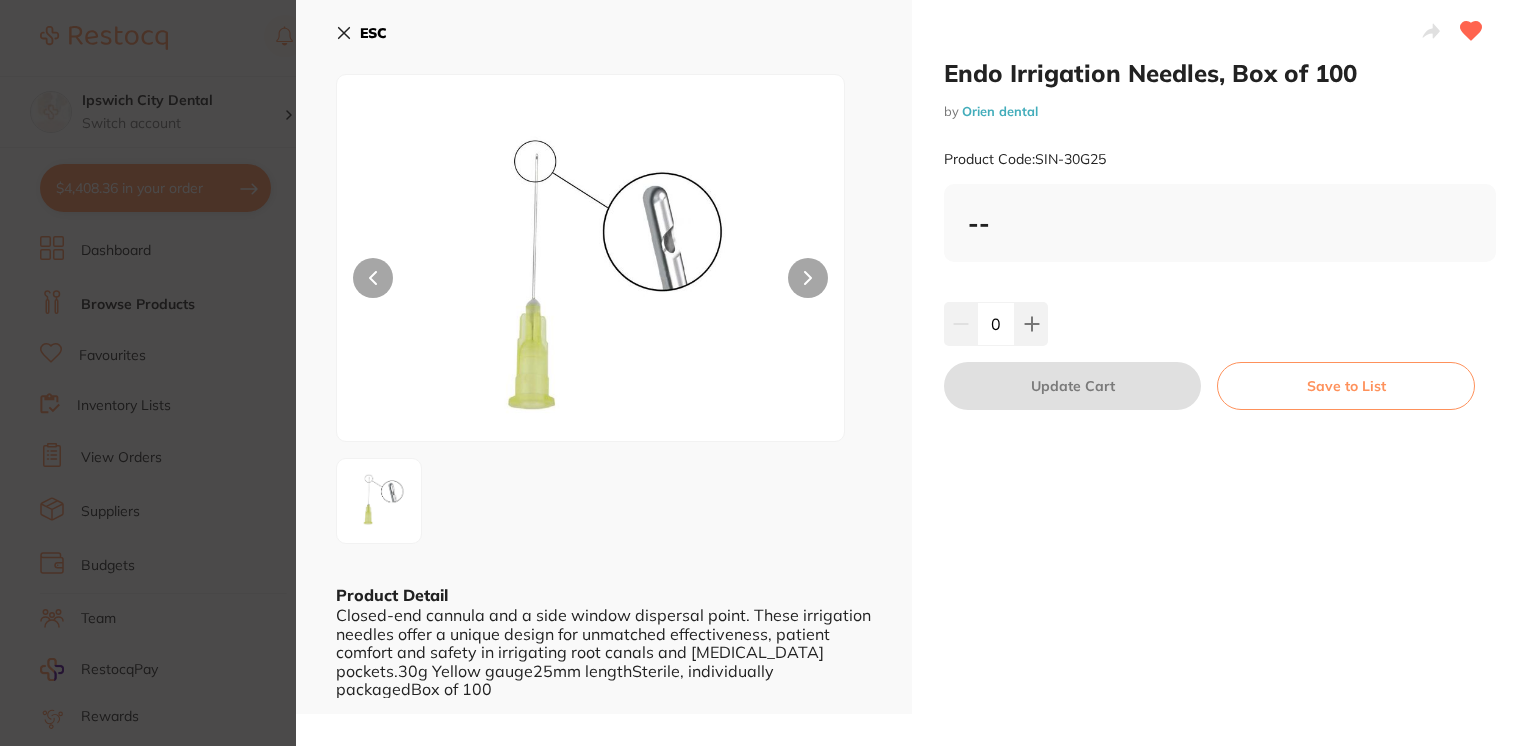 drag, startPoint x: 340, startPoint y: 25, endPoint x: 325, endPoint y: 7, distance: 23.43075 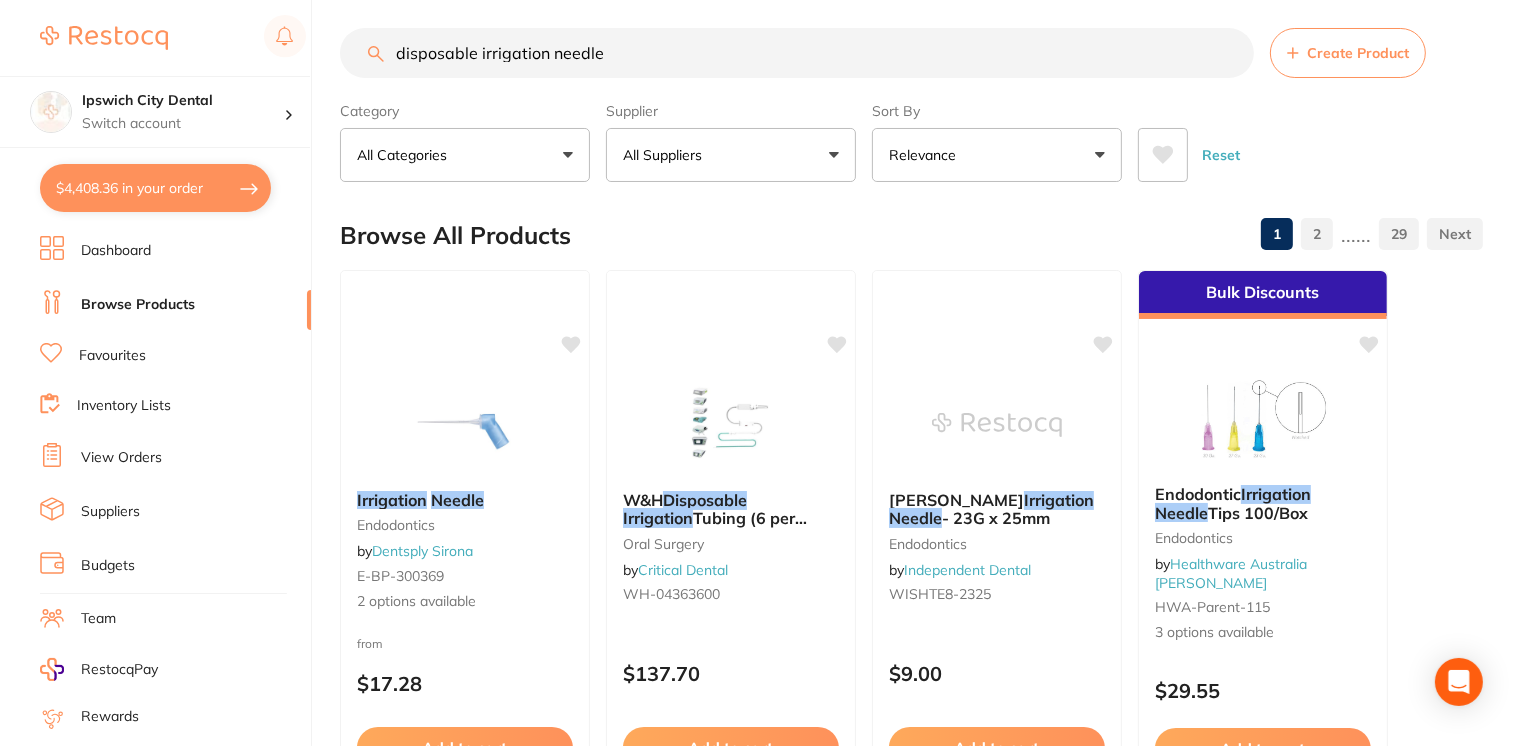 scroll, scrollTop: 0, scrollLeft: 0, axis: both 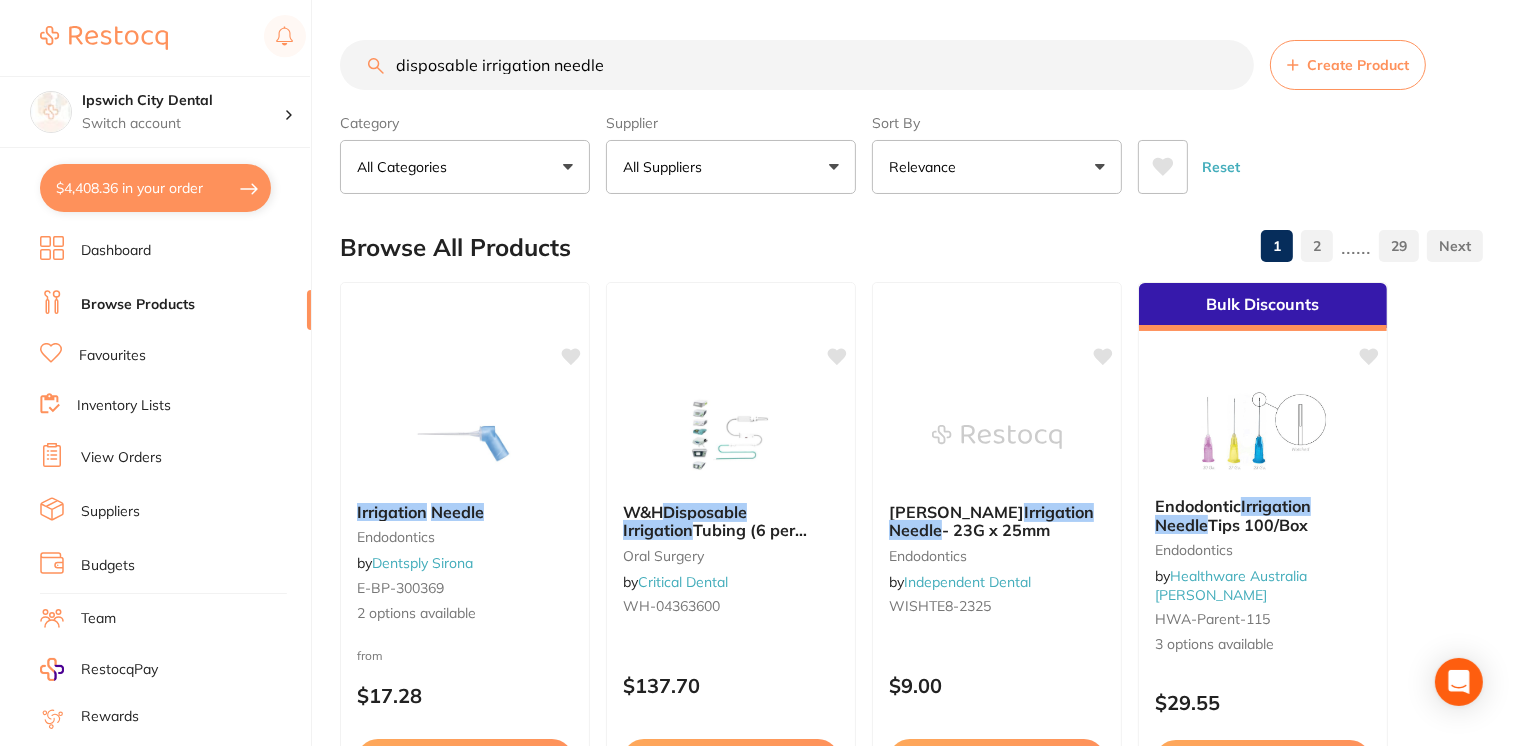 click on "disposable irrigation needle" at bounding box center (797, 65) 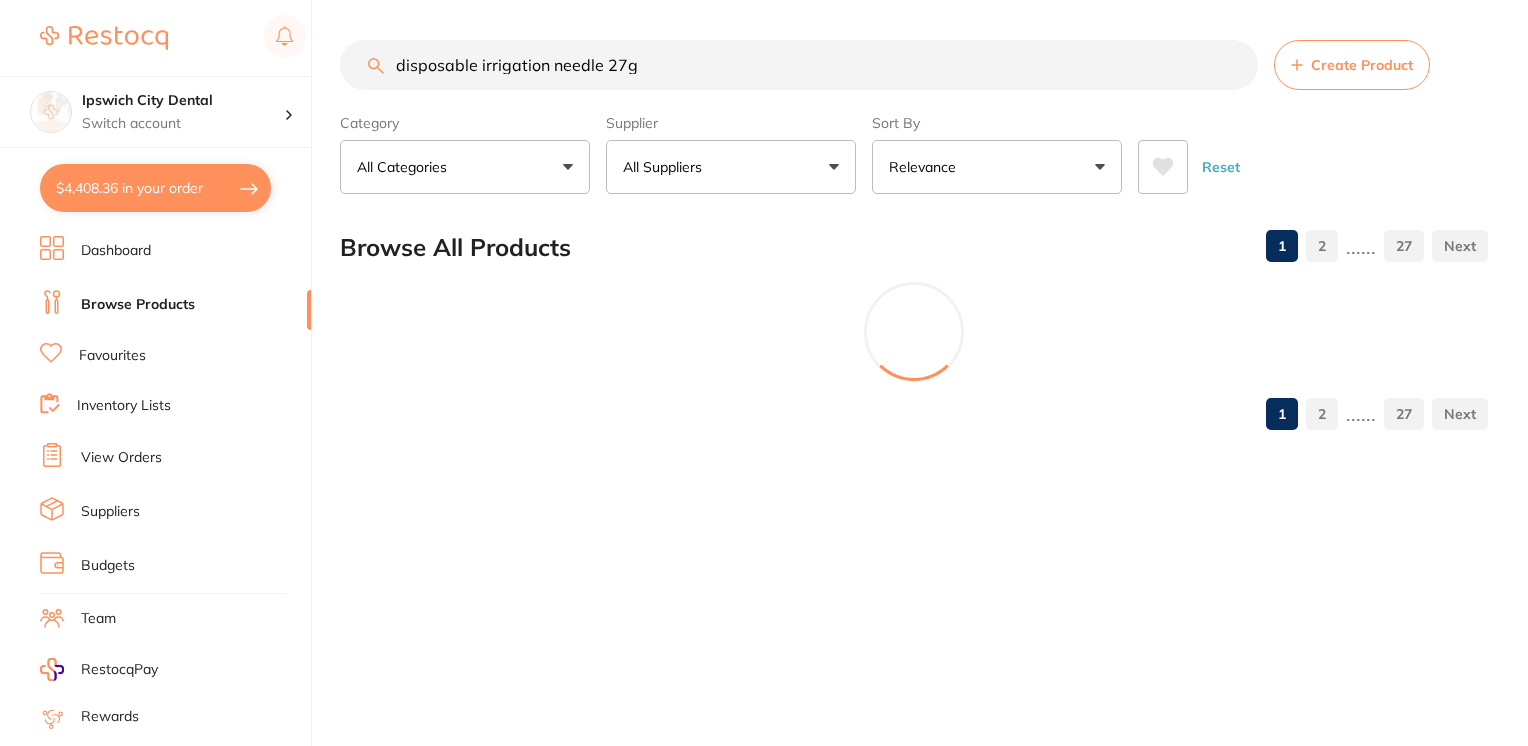type on "disposable irrigation needle 27g" 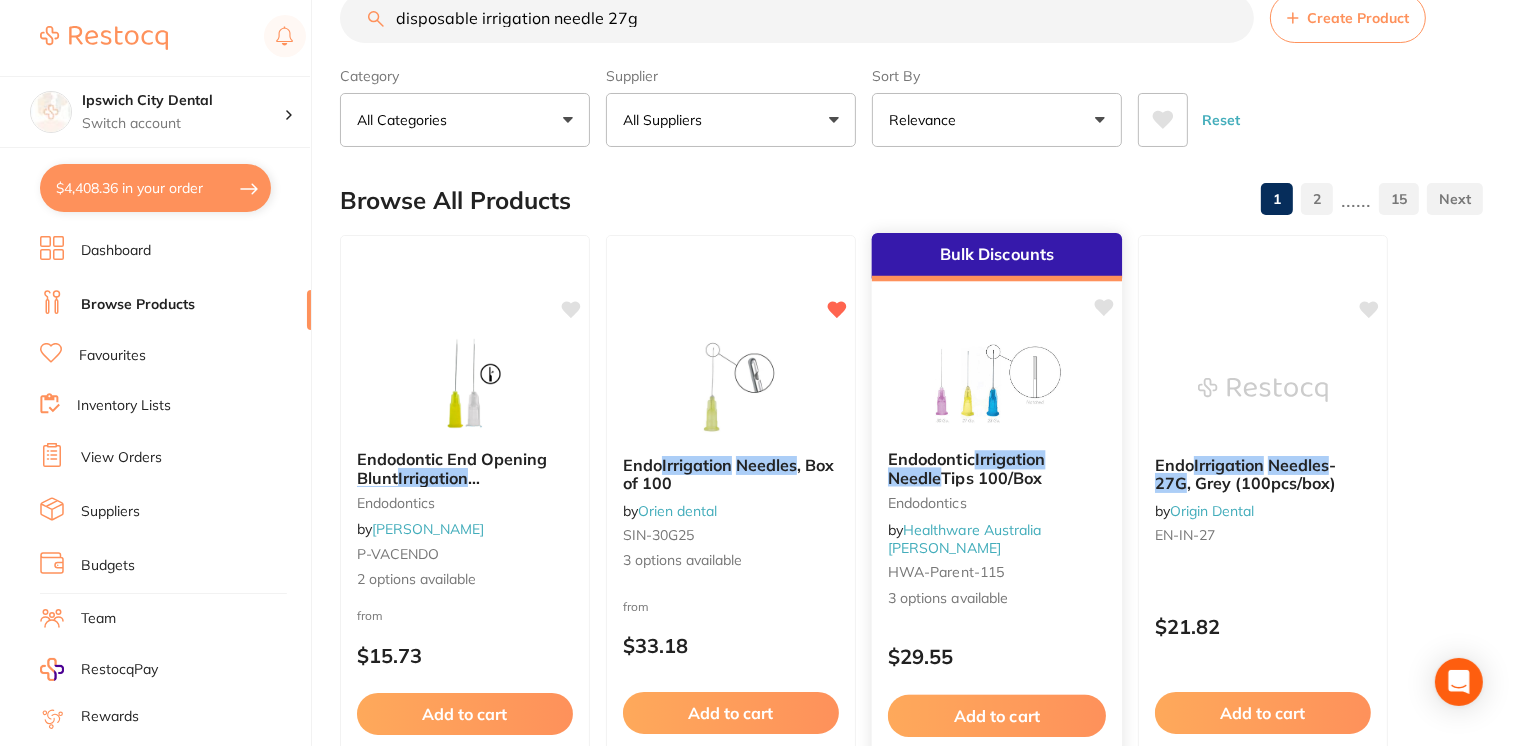 scroll, scrollTop: 46, scrollLeft: 0, axis: vertical 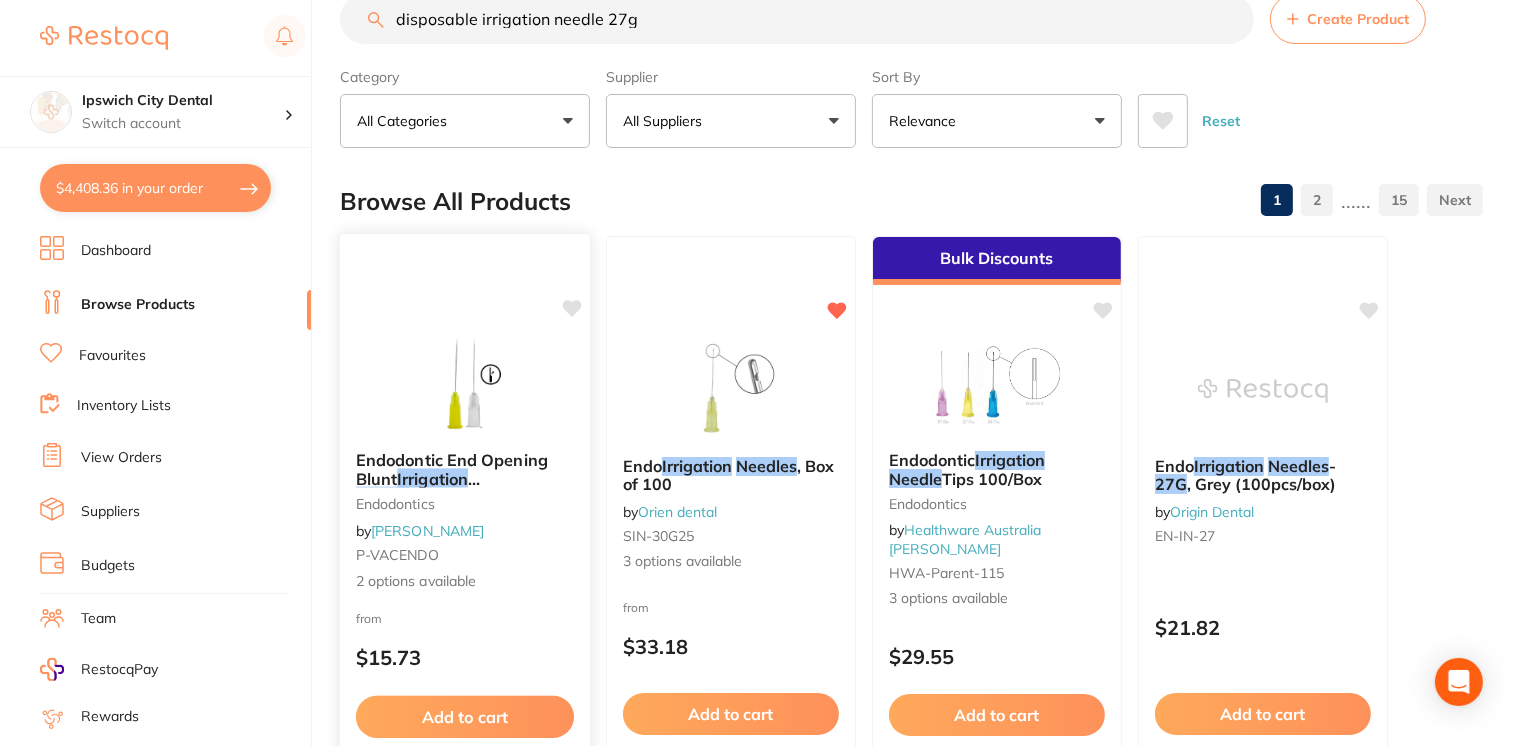 click at bounding box center [464, 384] 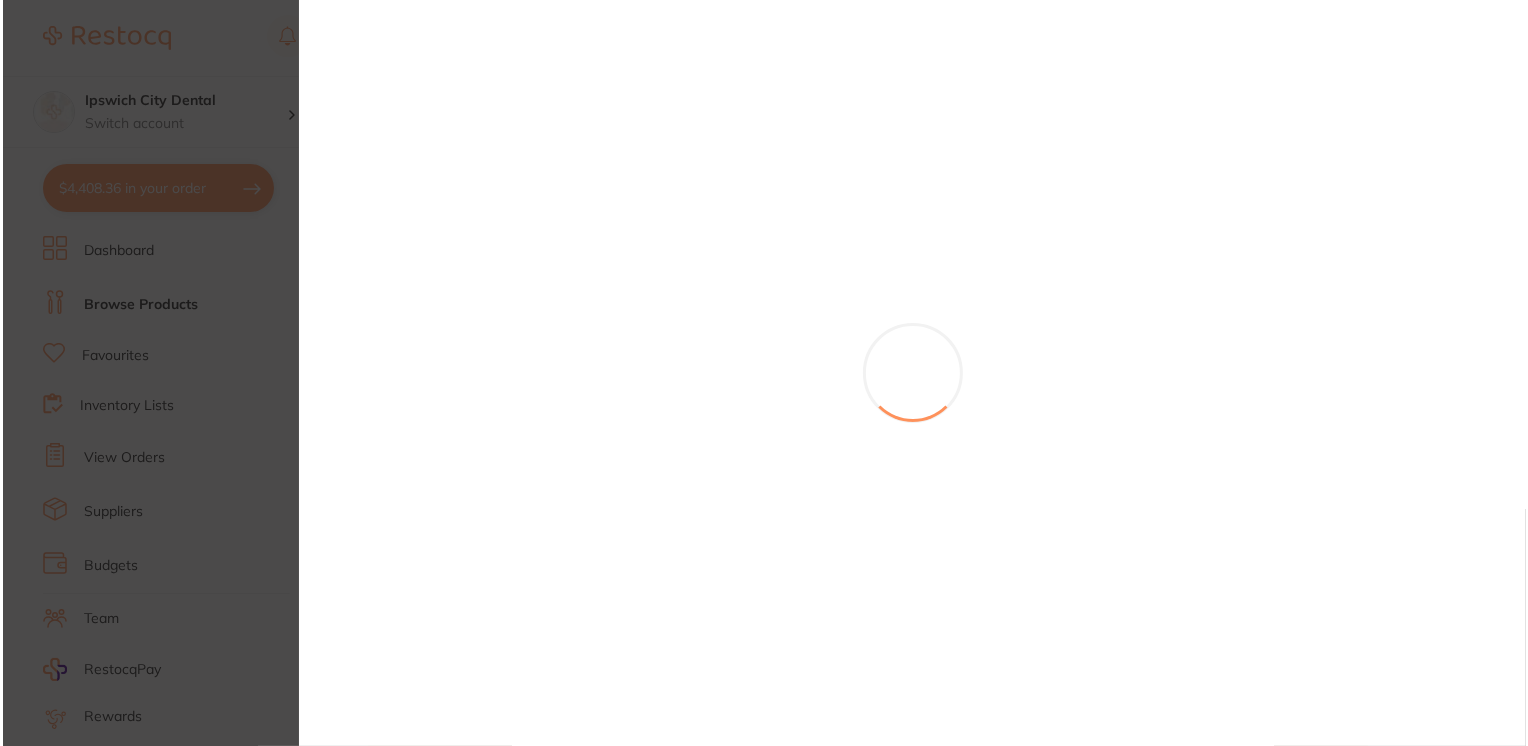 scroll, scrollTop: 0, scrollLeft: 0, axis: both 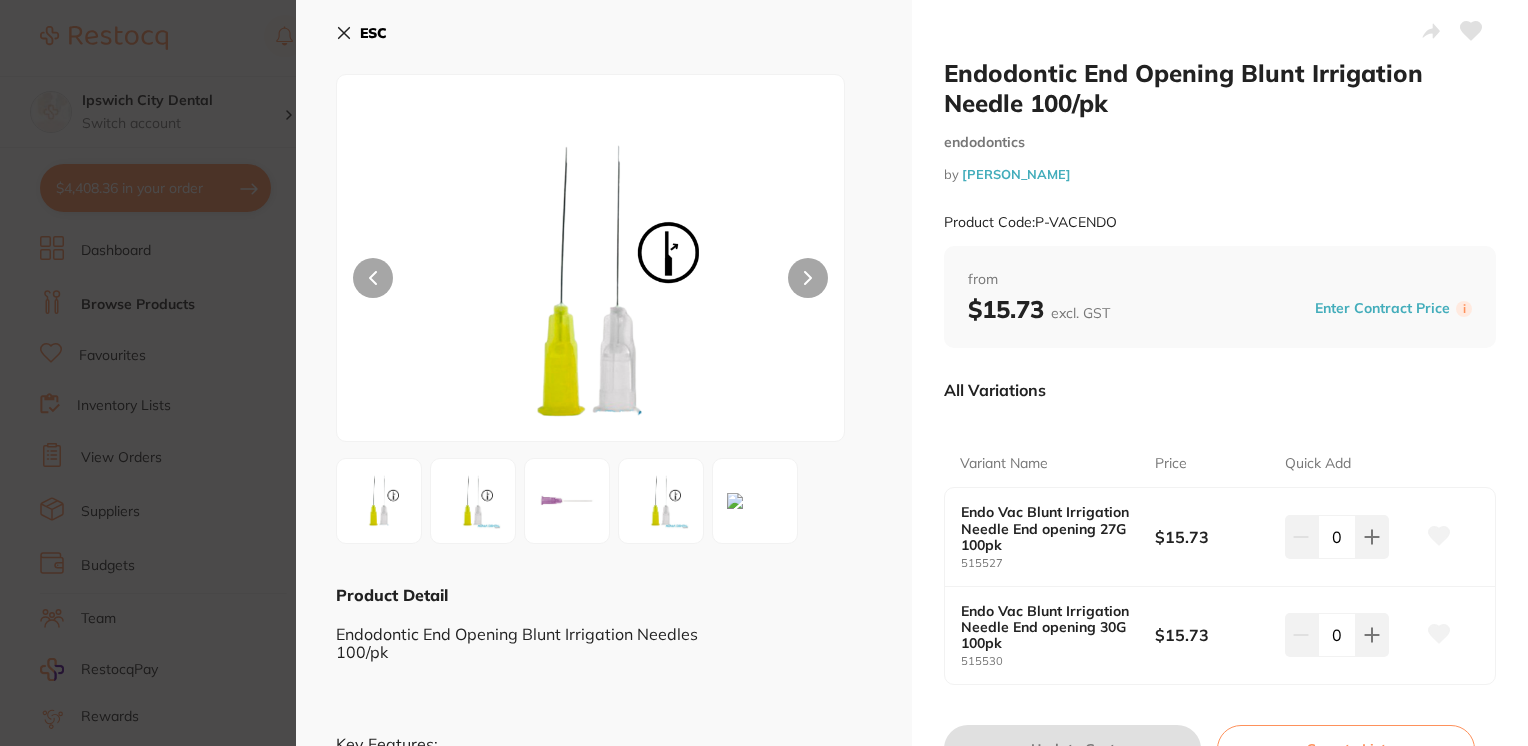 click 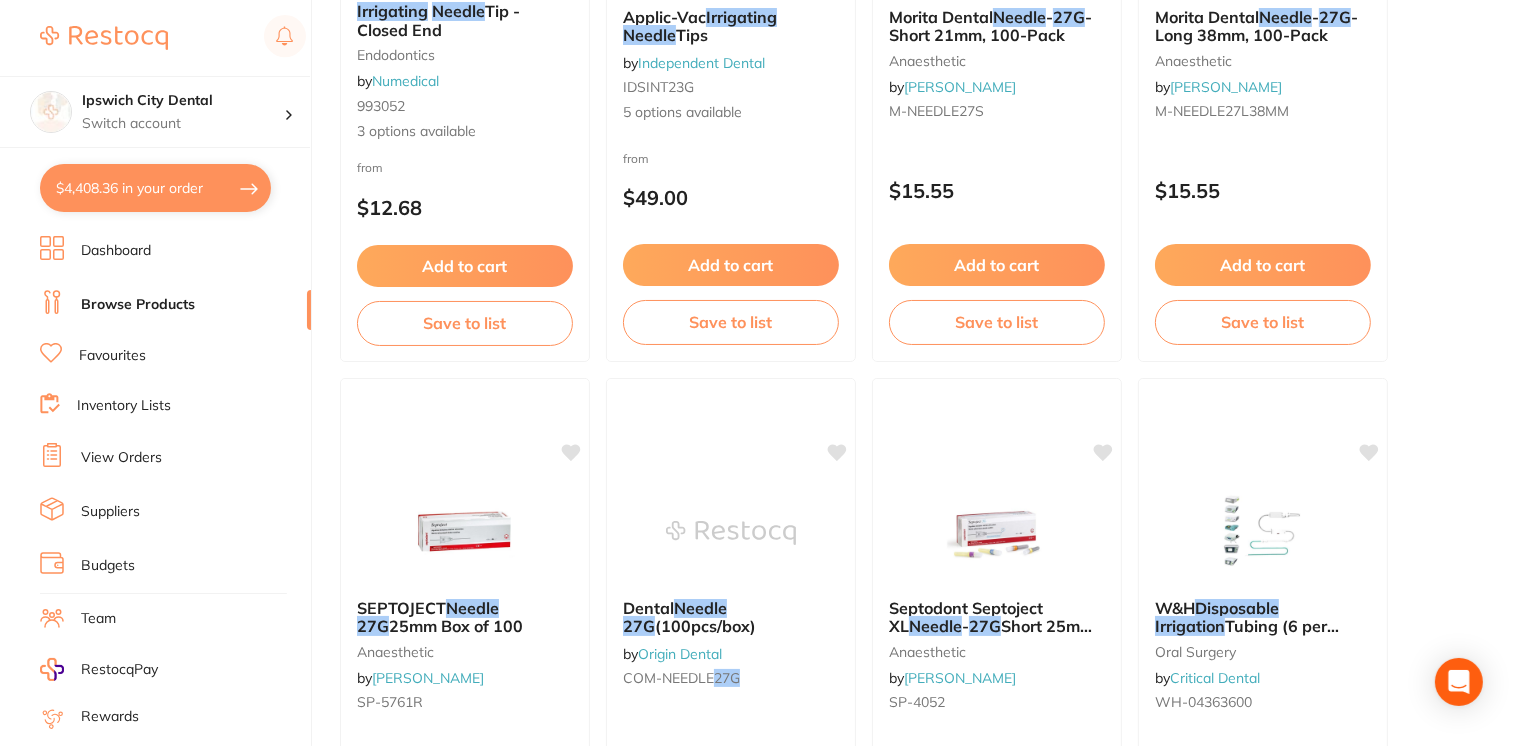 scroll, scrollTop: 897, scrollLeft: 0, axis: vertical 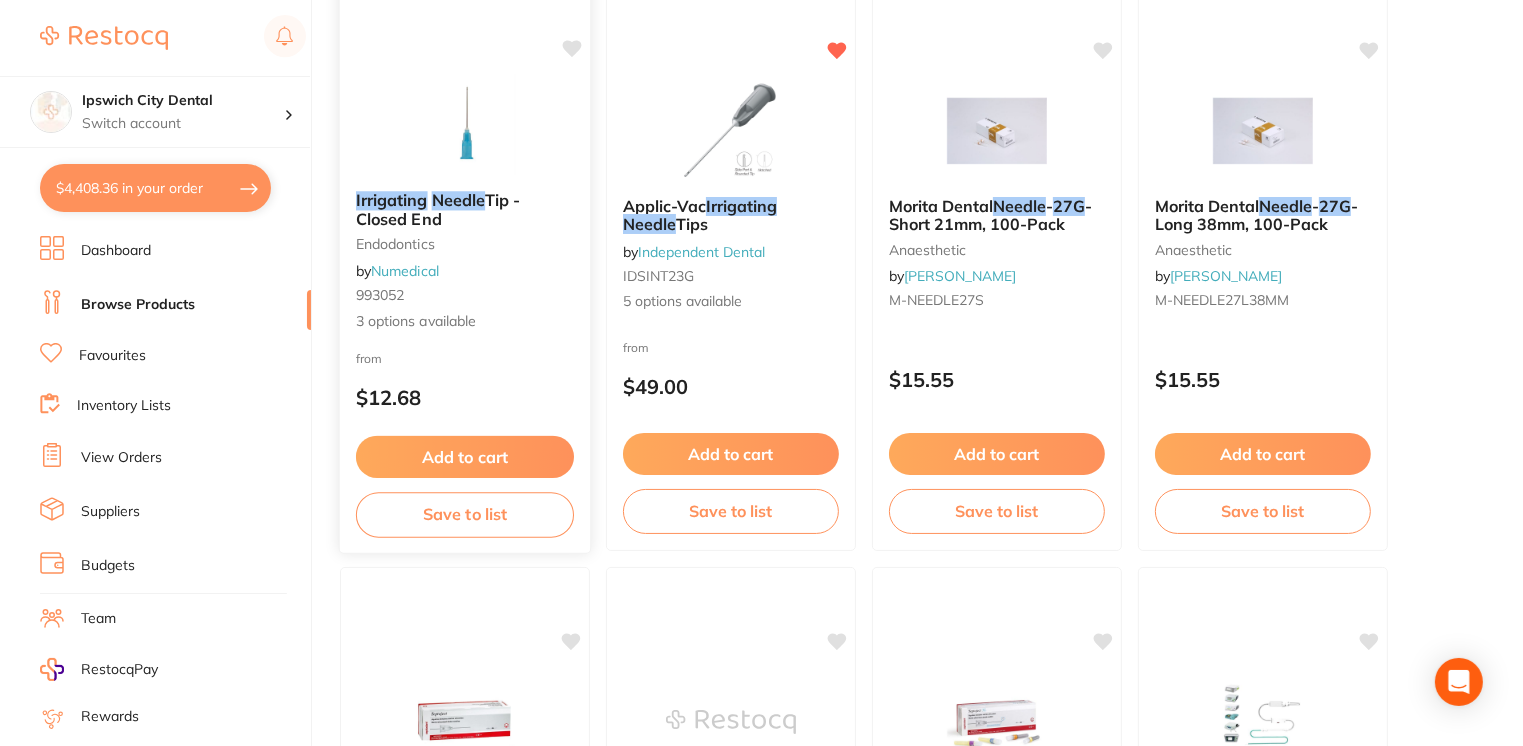 click on "endodontics" at bounding box center (465, 244) 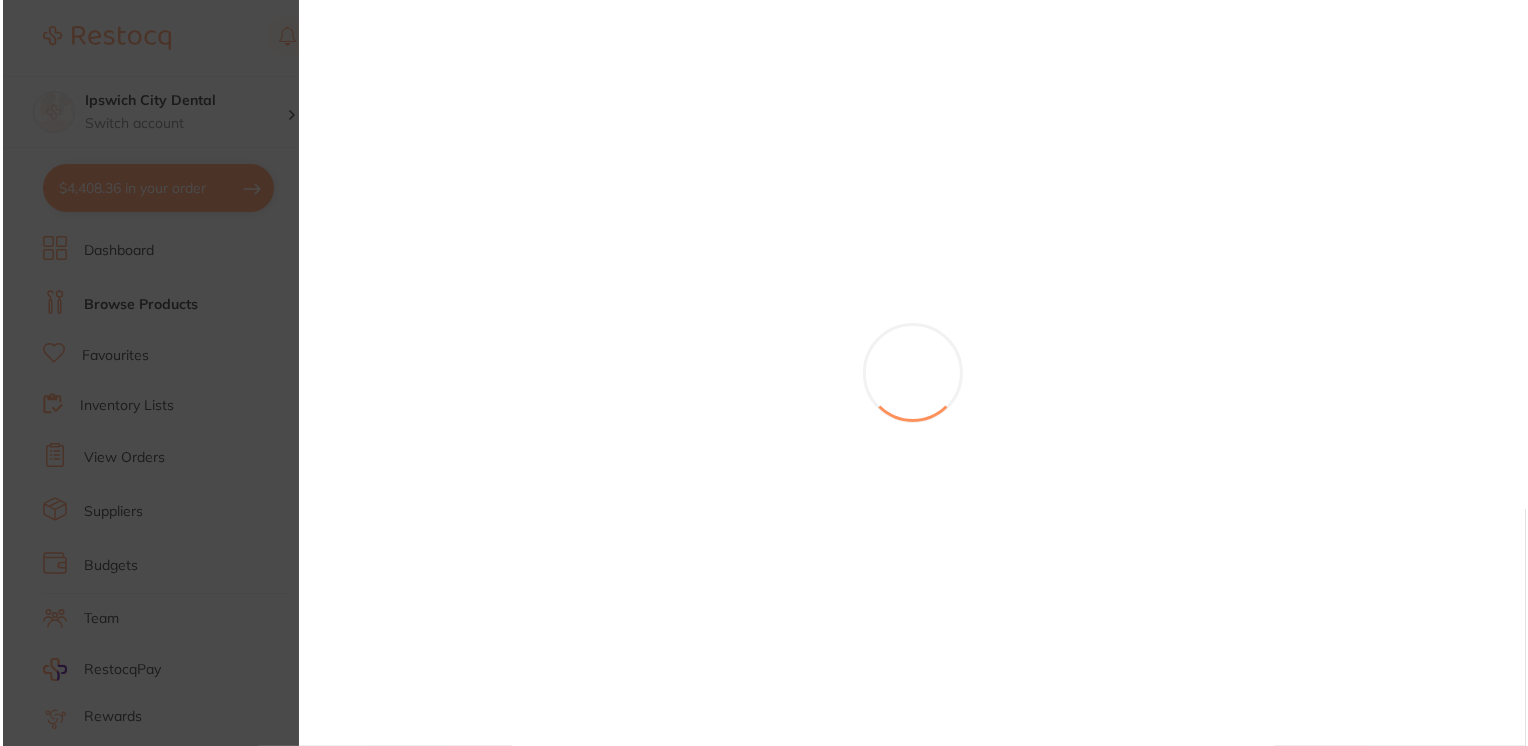 scroll, scrollTop: 0, scrollLeft: 0, axis: both 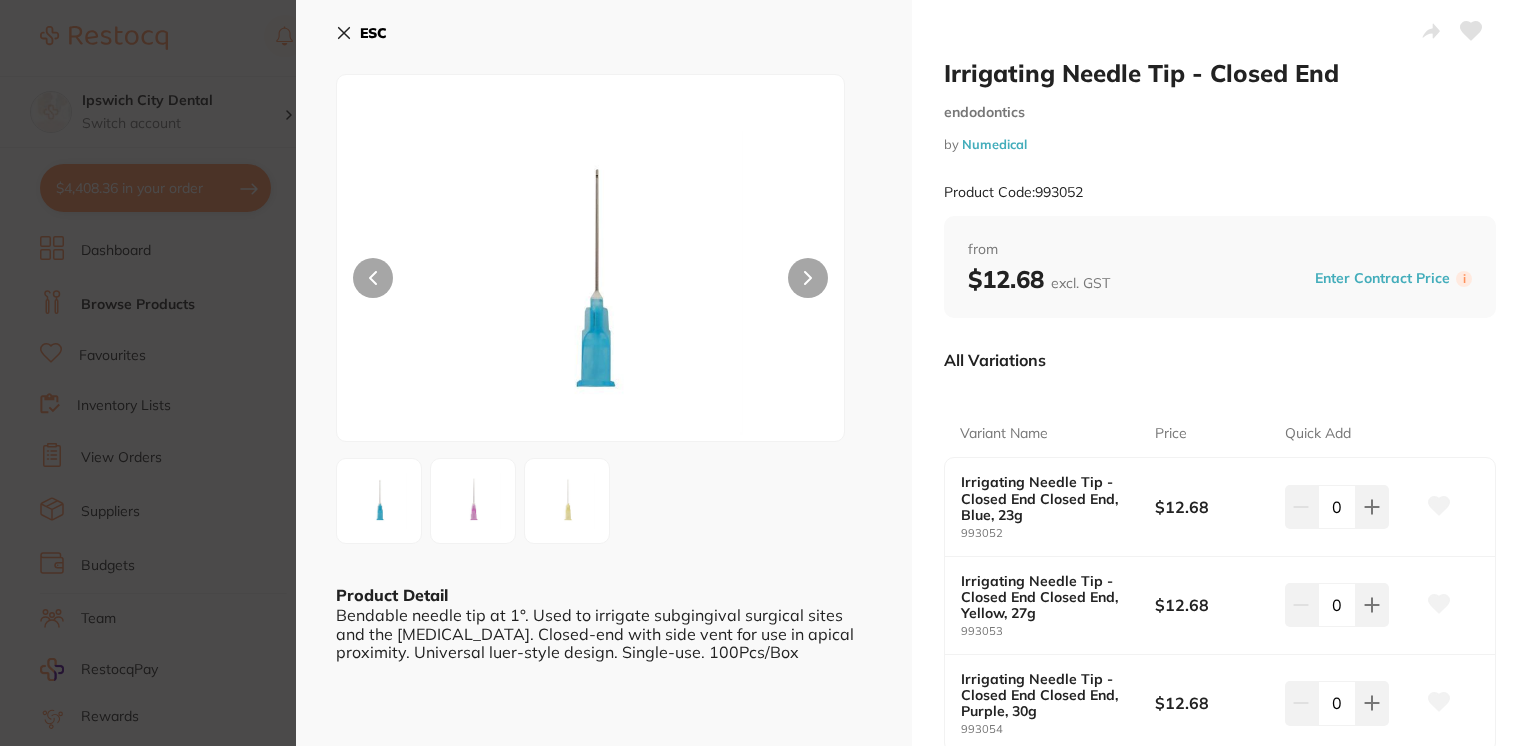 click 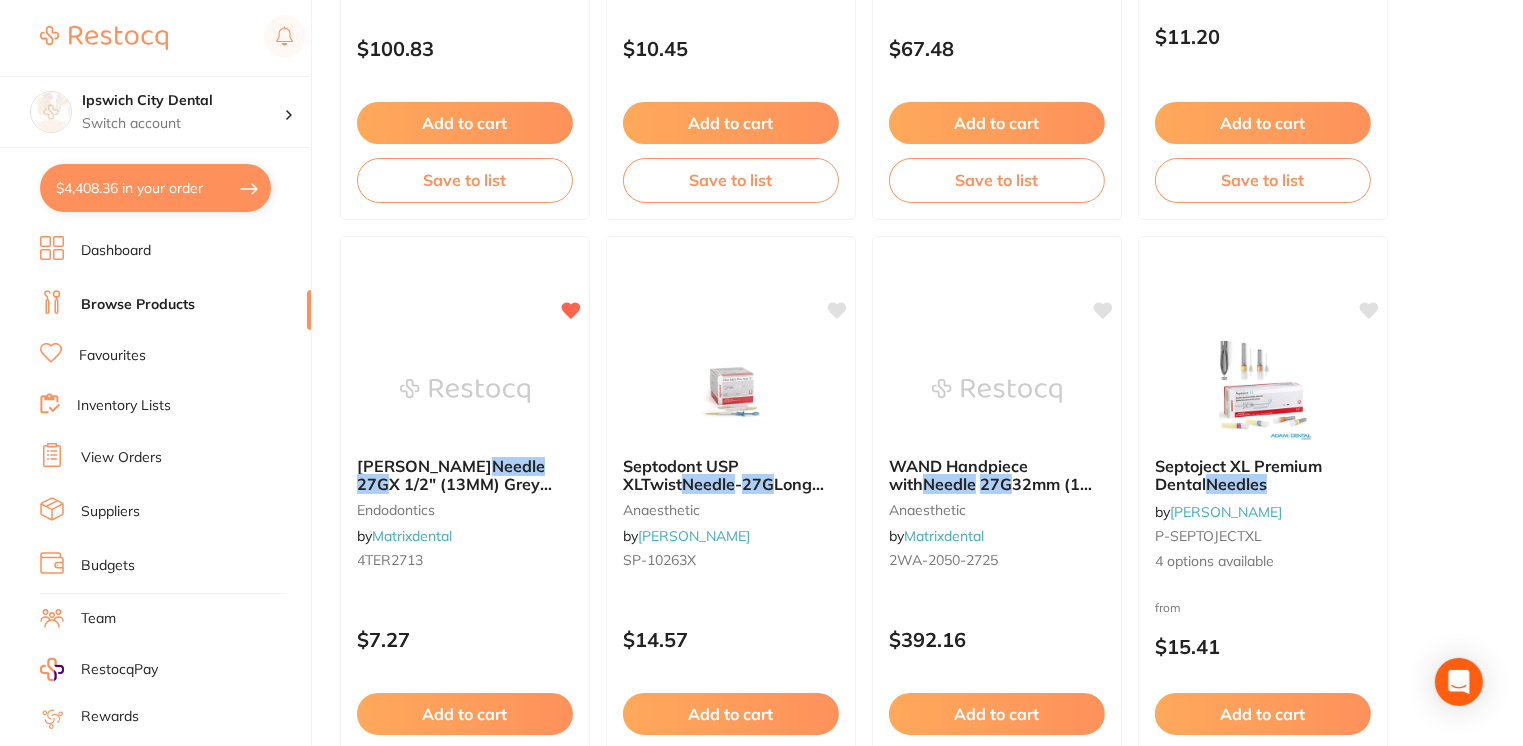 scroll, scrollTop: 4816, scrollLeft: 0, axis: vertical 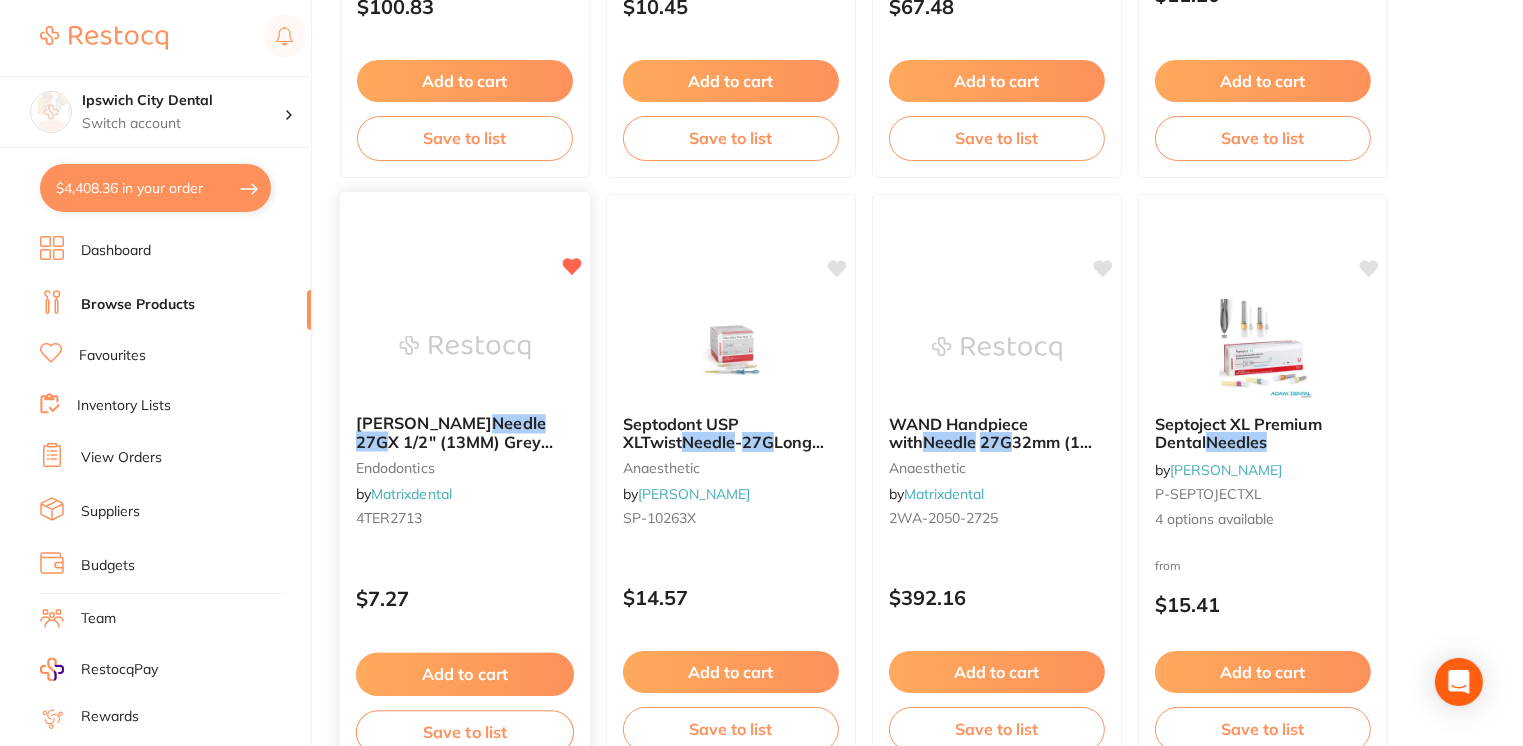 click at bounding box center (464, 347) 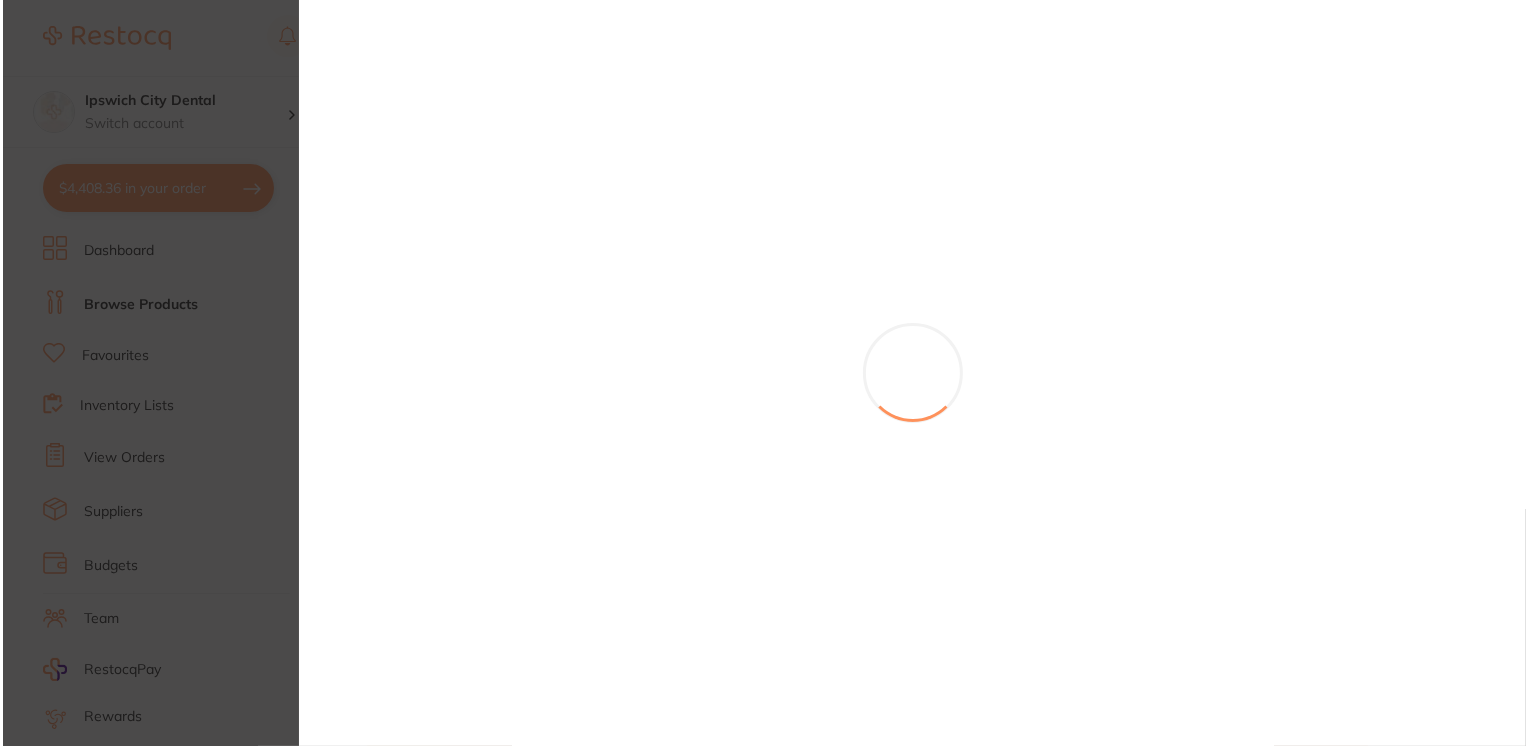 scroll, scrollTop: 0, scrollLeft: 0, axis: both 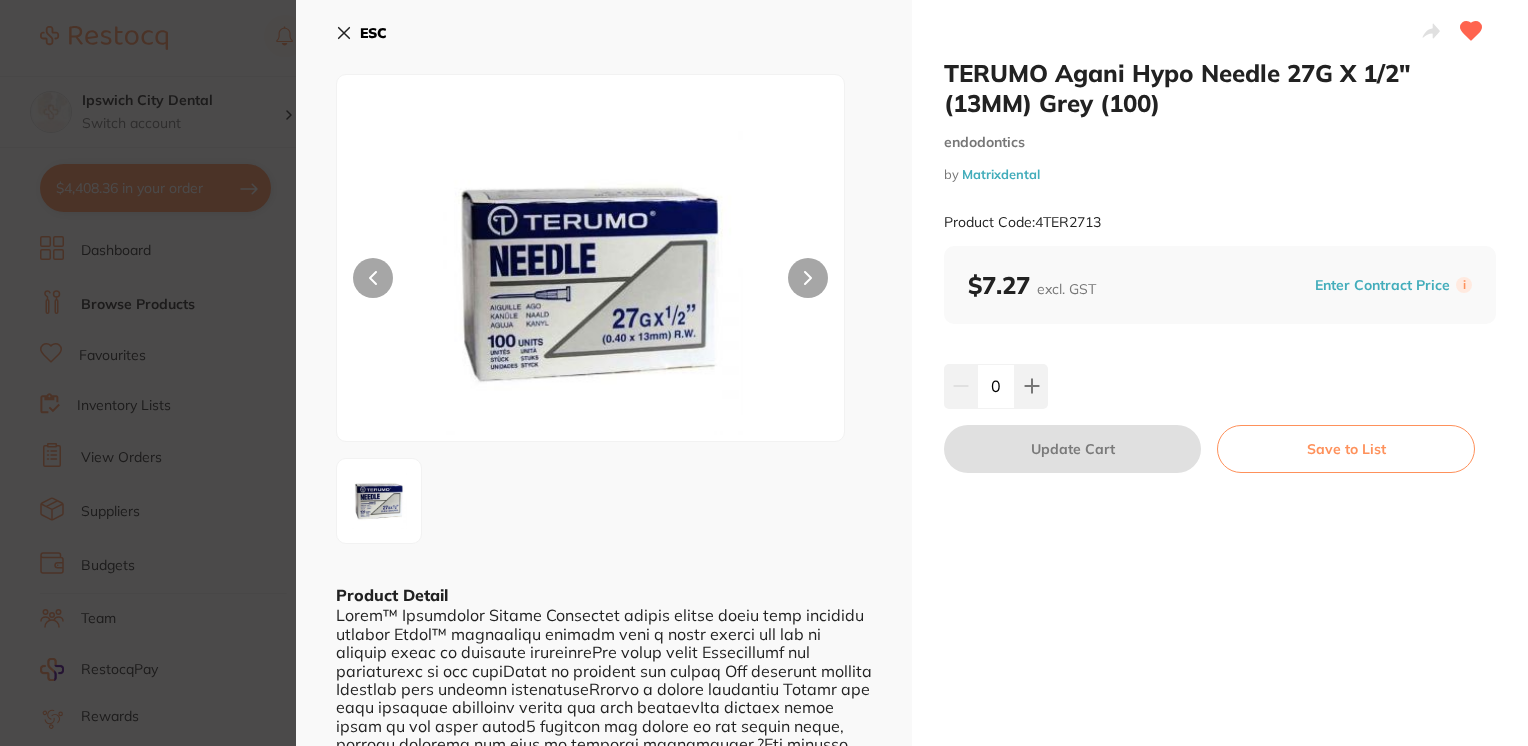 click 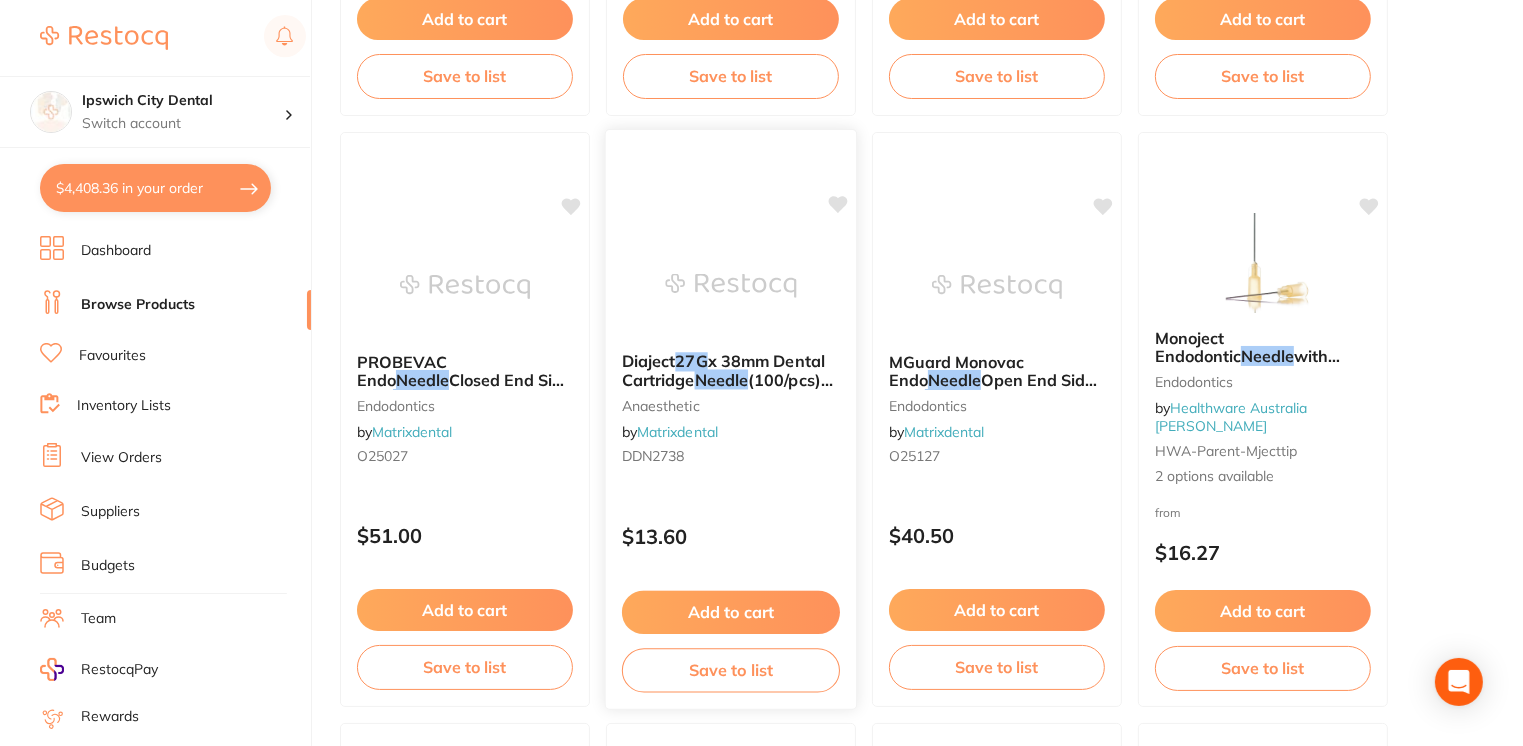 scroll, scrollTop: 6062, scrollLeft: 0, axis: vertical 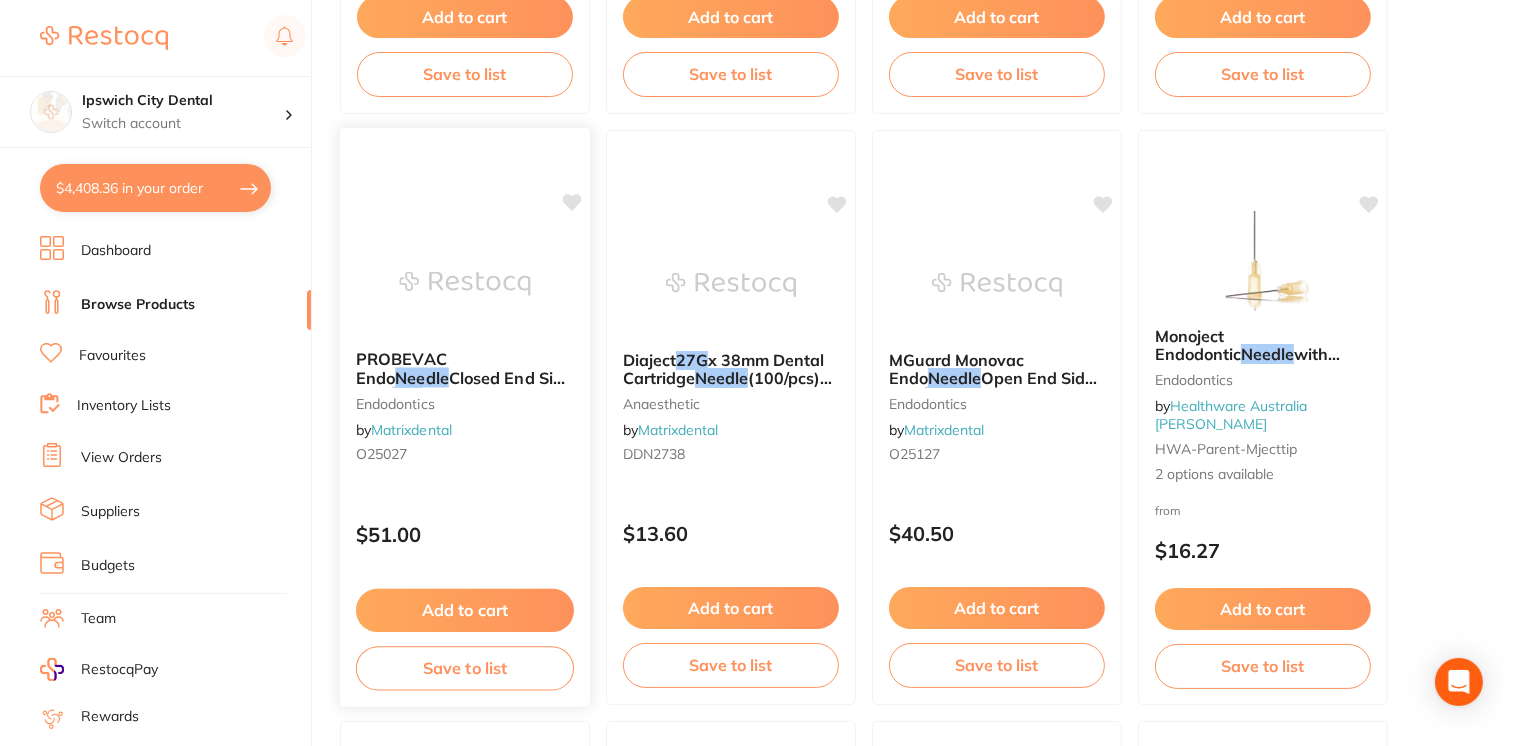 click on "PROBEVAC Endo  Needle  Closed End Side Vent  27g  (100)   endodontics by  Matrixdental O25027" at bounding box center [465, 410] 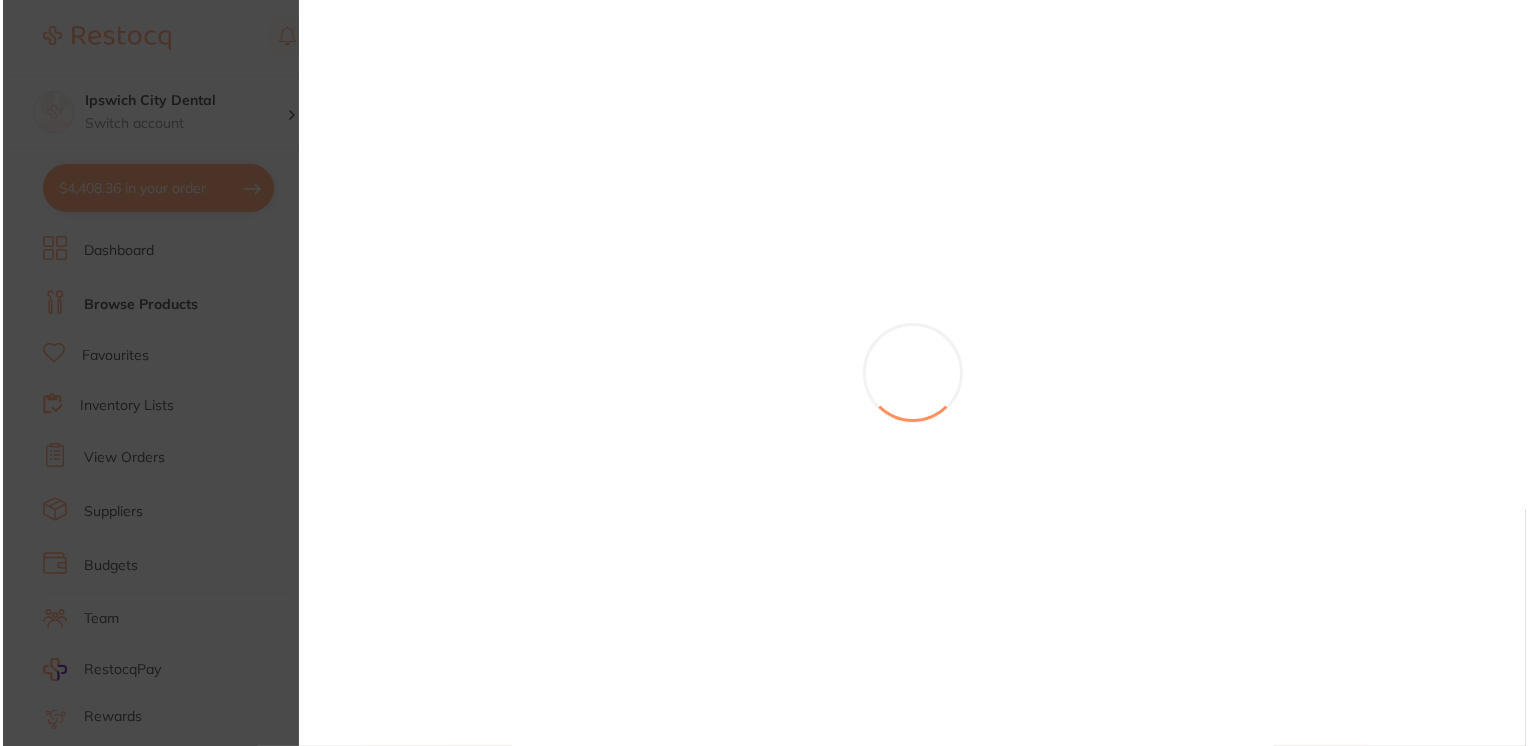 scroll, scrollTop: 0, scrollLeft: 0, axis: both 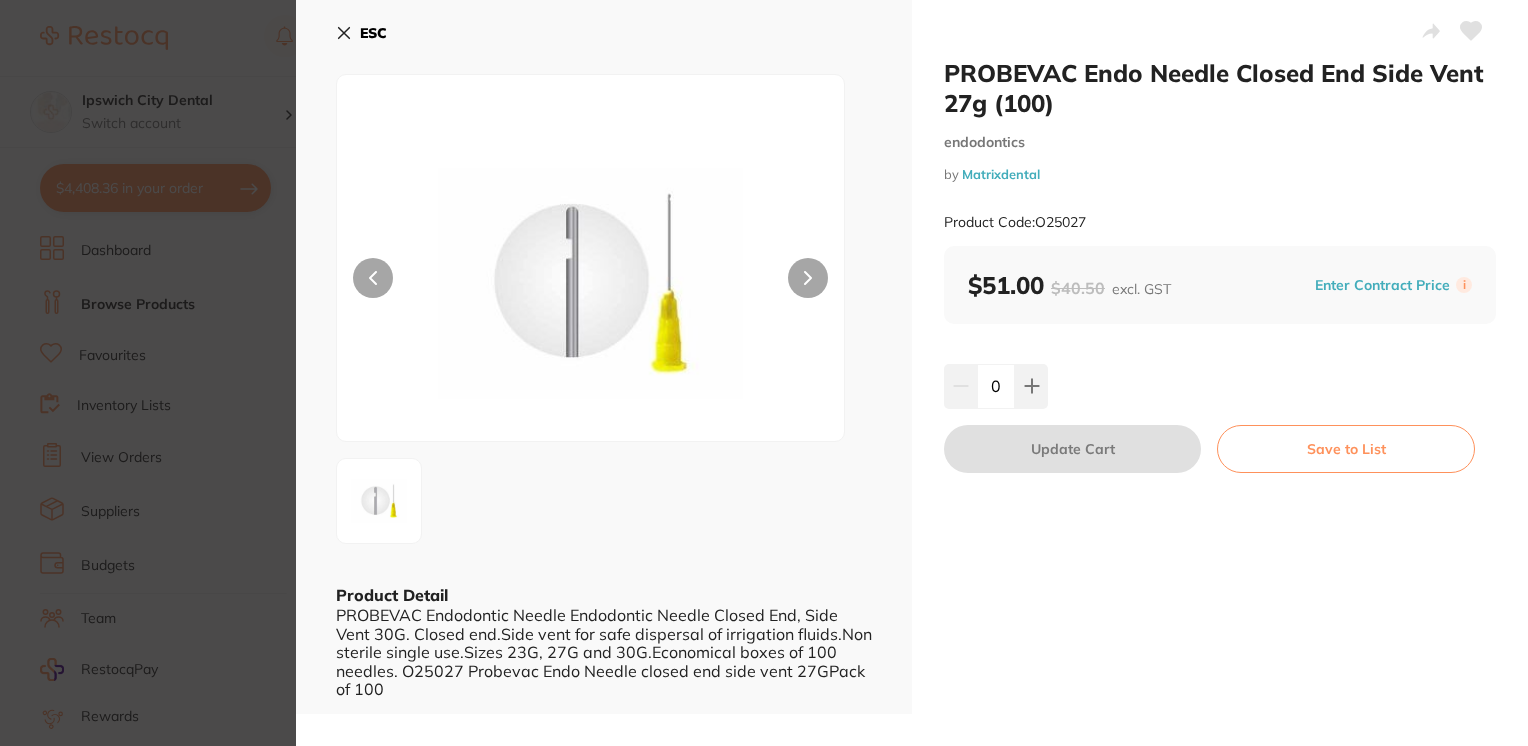 click 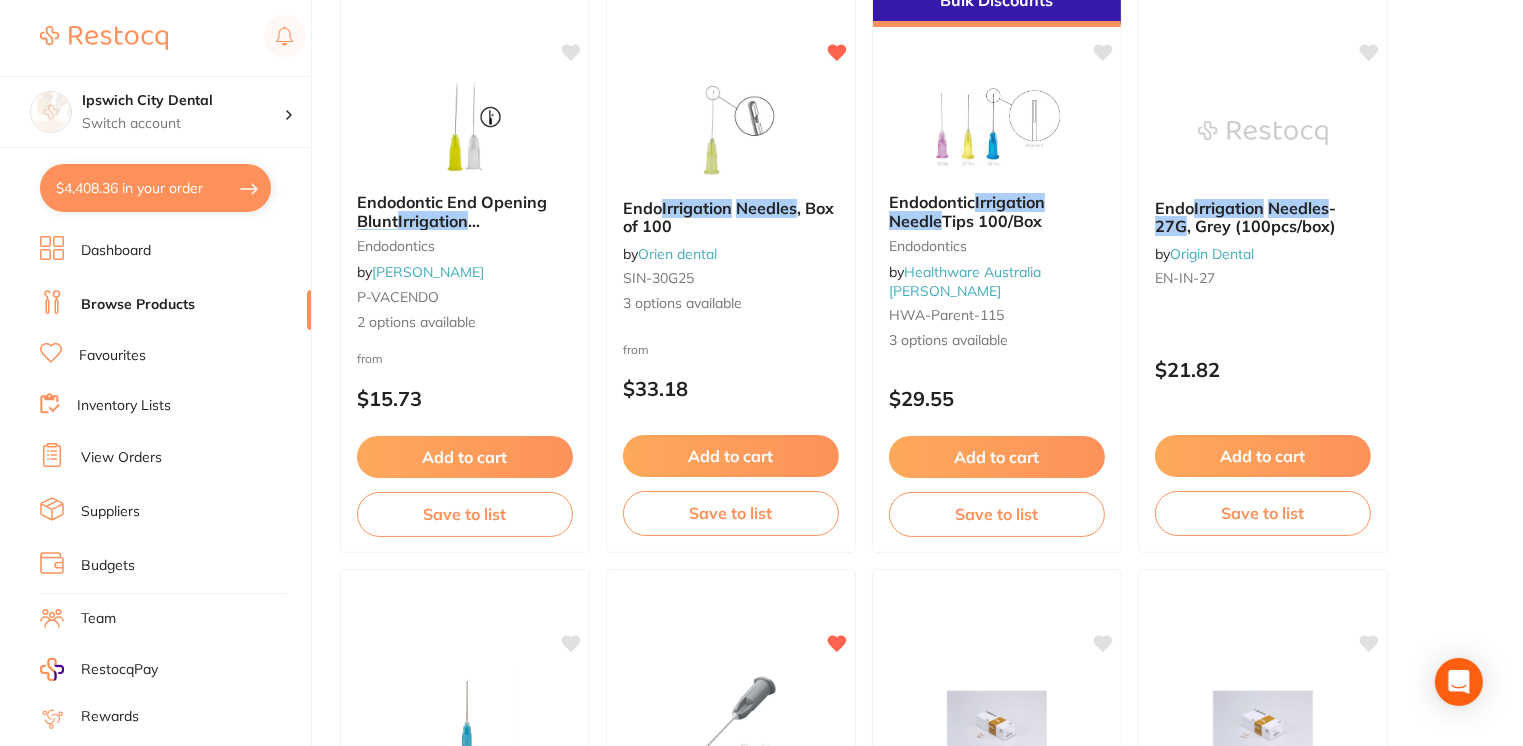 scroll, scrollTop: 0, scrollLeft: 0, axis: both 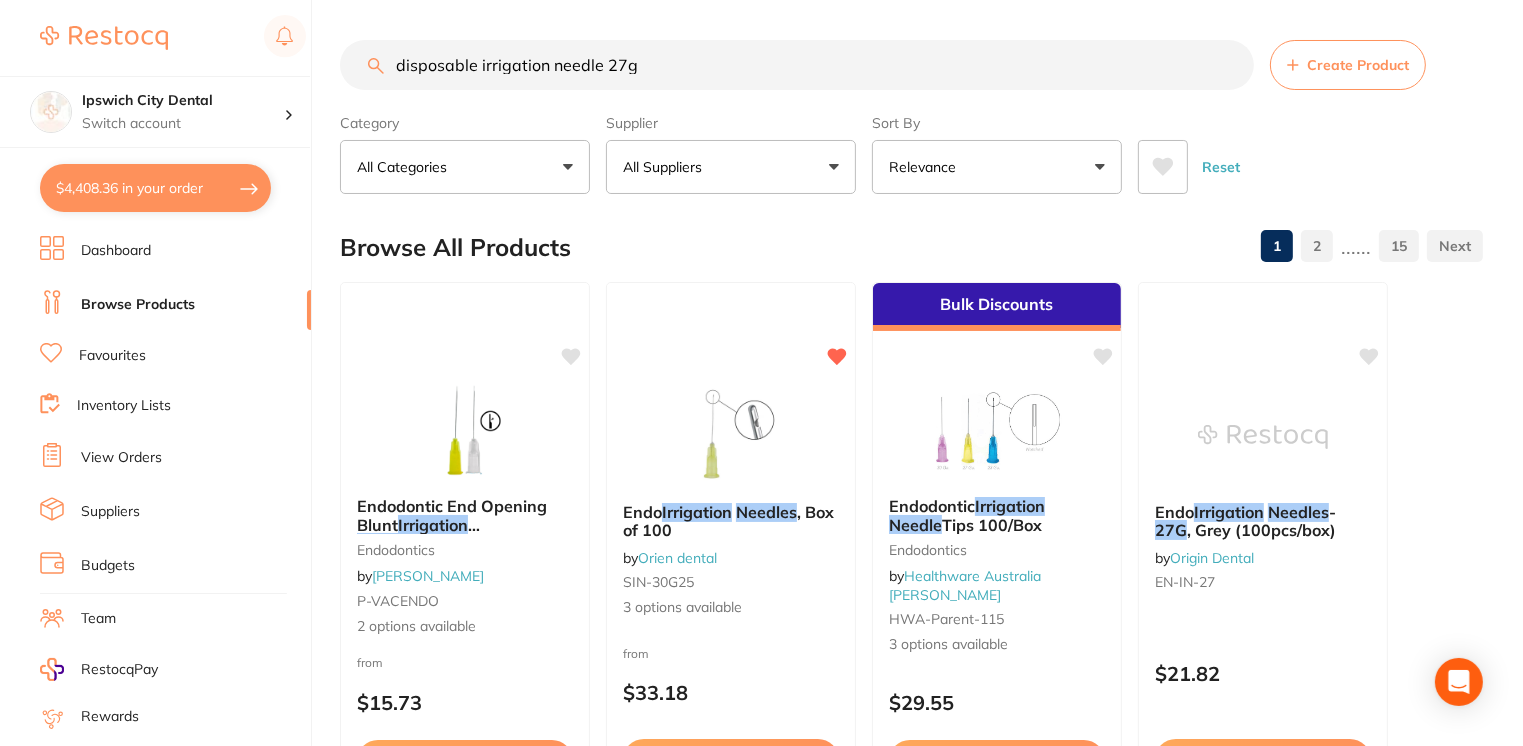 drag, startPoint x: 680, startPoint y: 73, endPoint x: 372, endPoint y: 58, distance: 308.36505 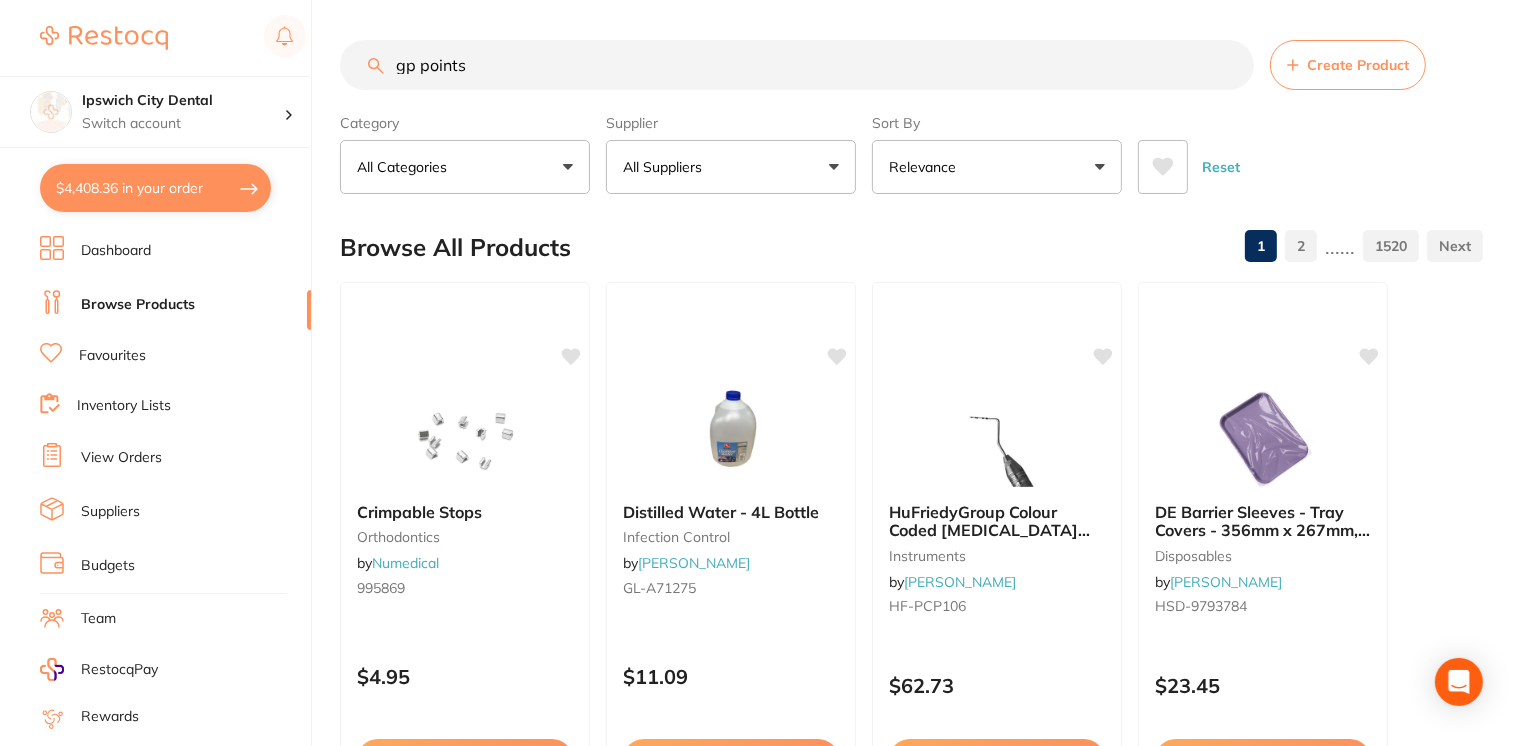 type on "gp points" 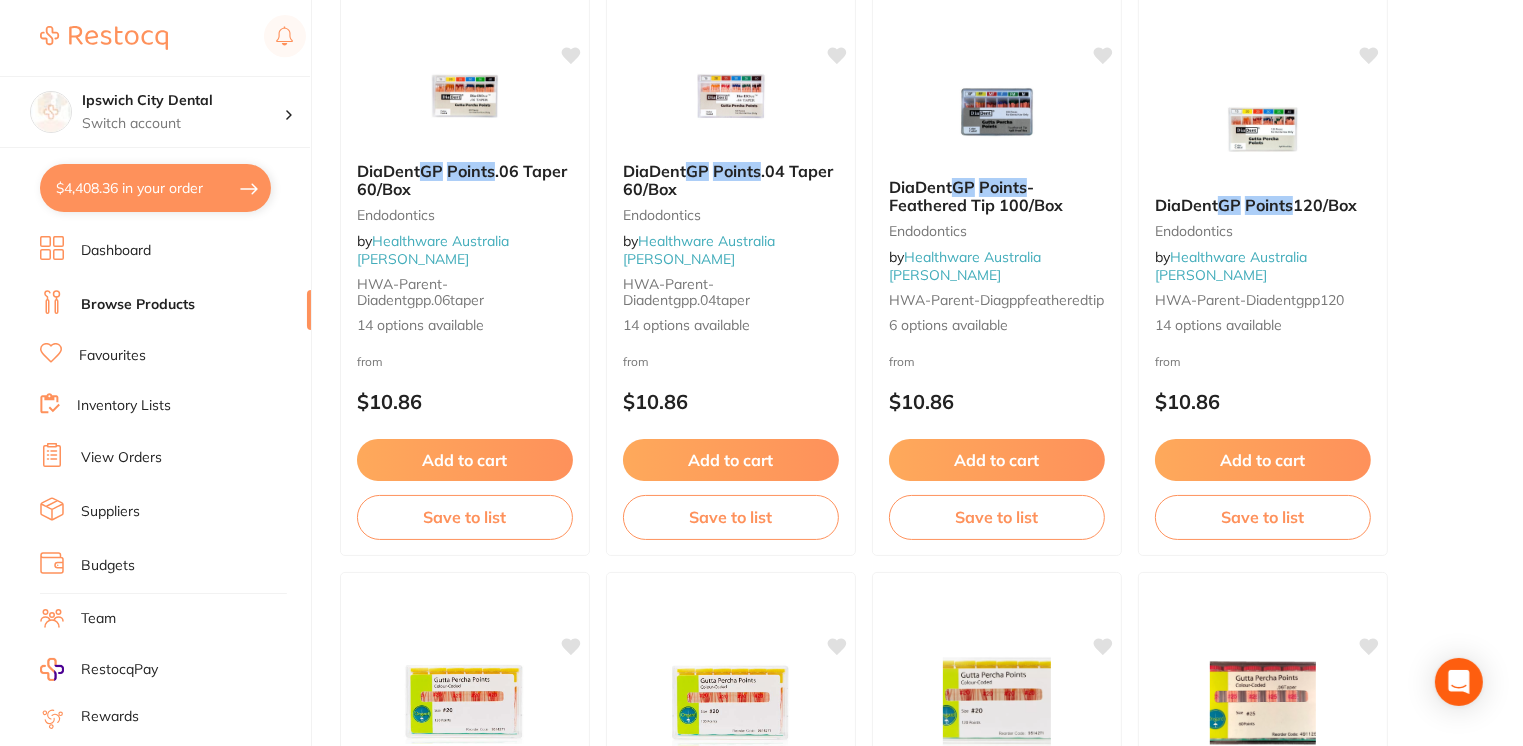 scroll, scrollTop: 0, scrollLeft: 0, axis: both 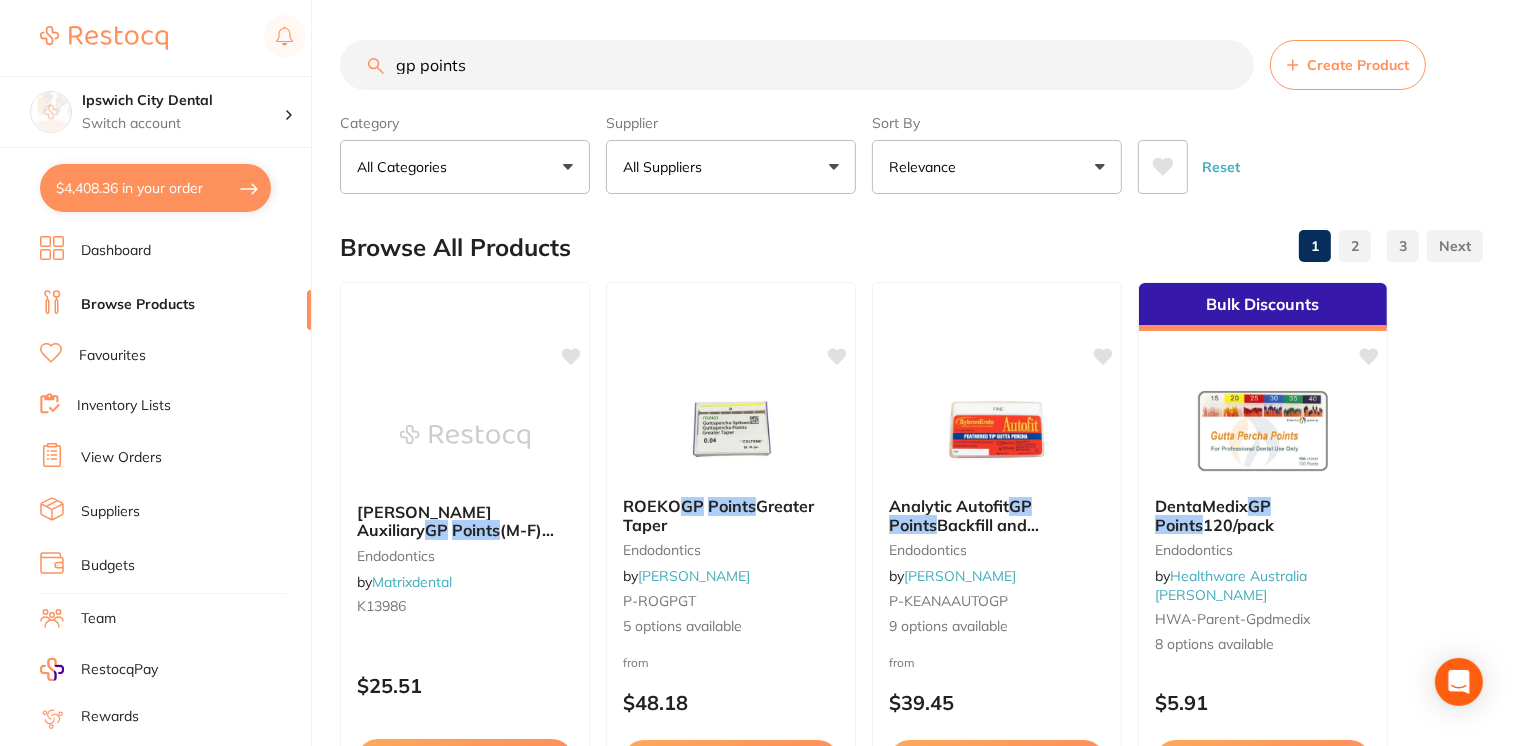 click on "gp points         Create Product" at bounding box center [911, 65] 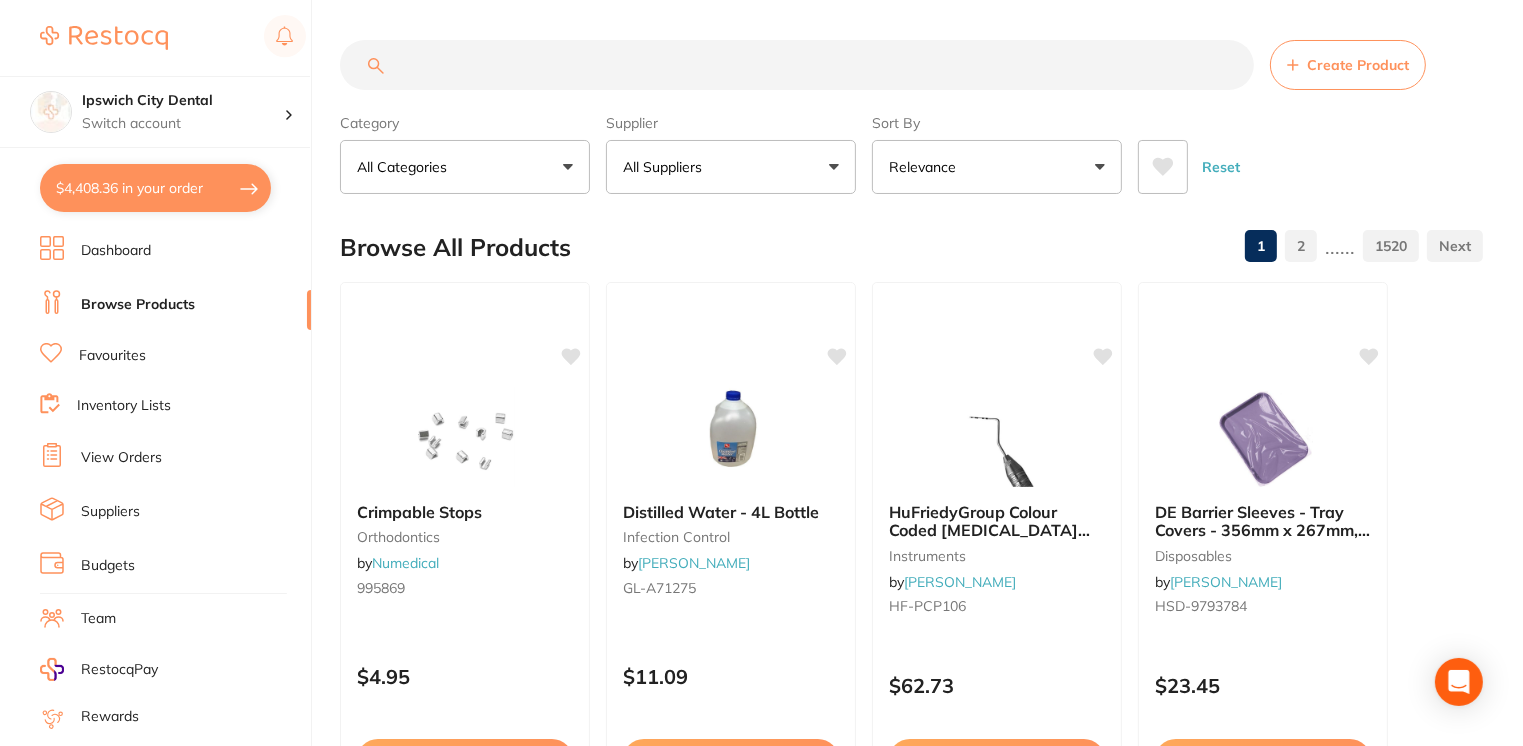 type 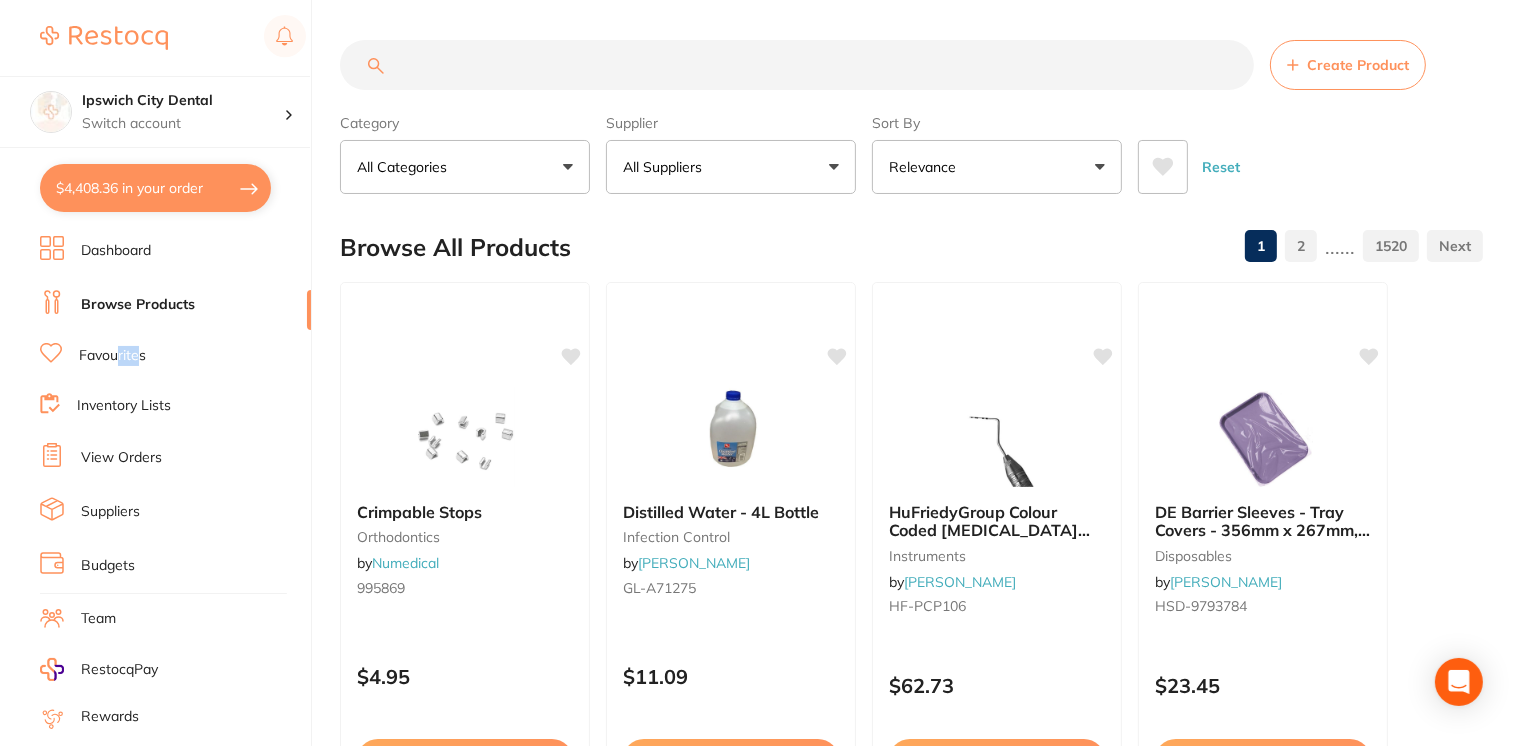 drag, startPoint x: 137, startPoint y: 360, endPoint x: 120, endPoint y: 355, distance: 17.720045 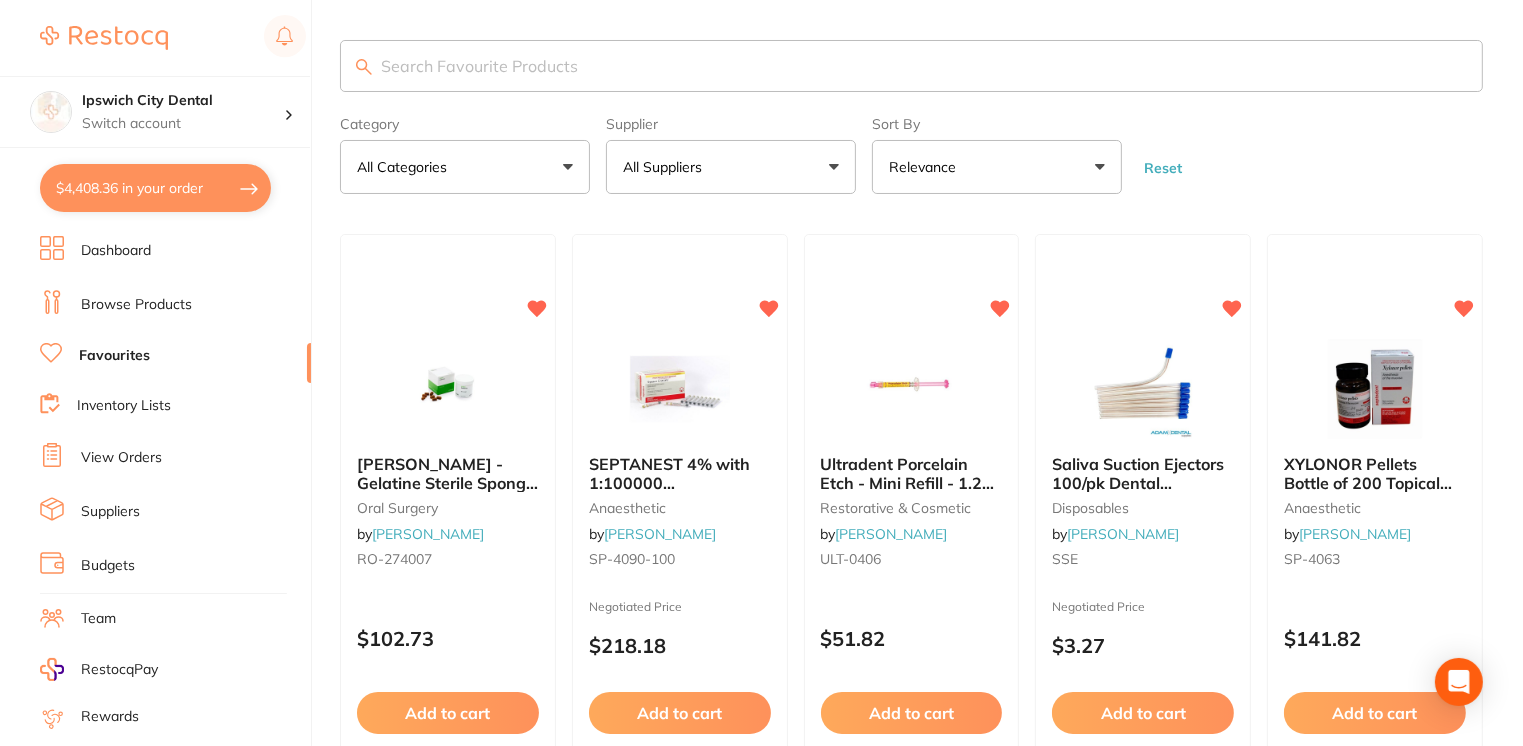 click at bounding box center (911, 66) 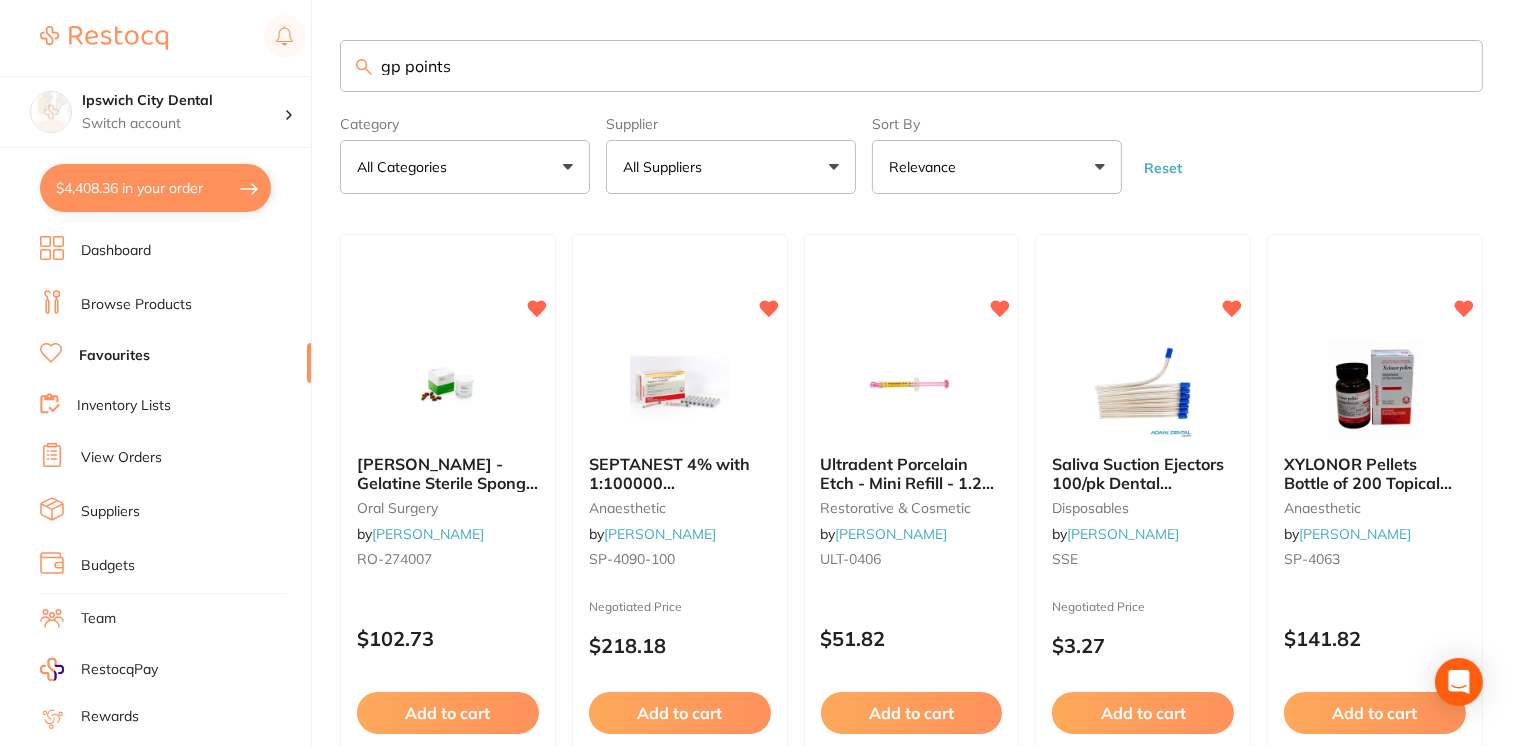 type on "gp points" 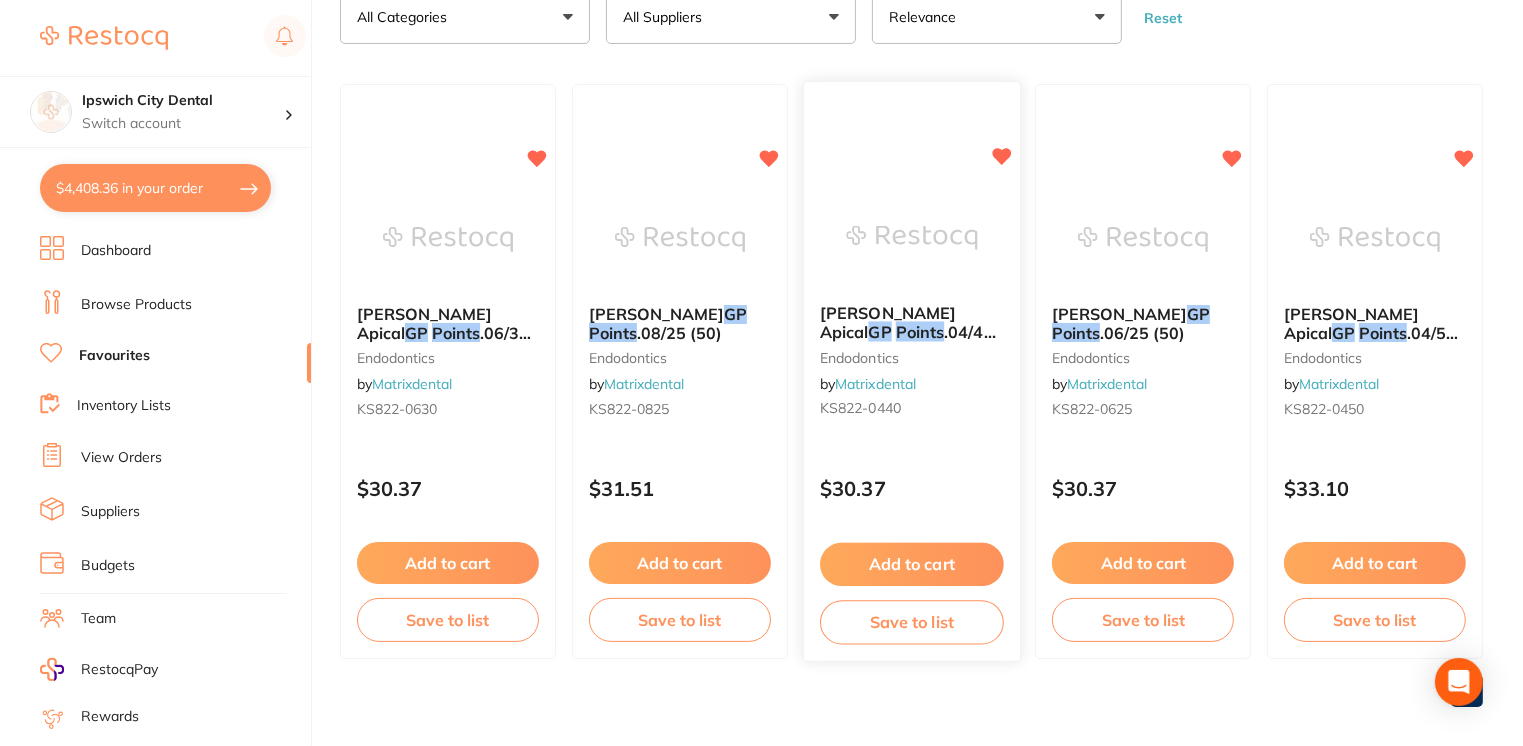 scroll, scrollTop: 166, scrollLeft: 0, axis: vertical 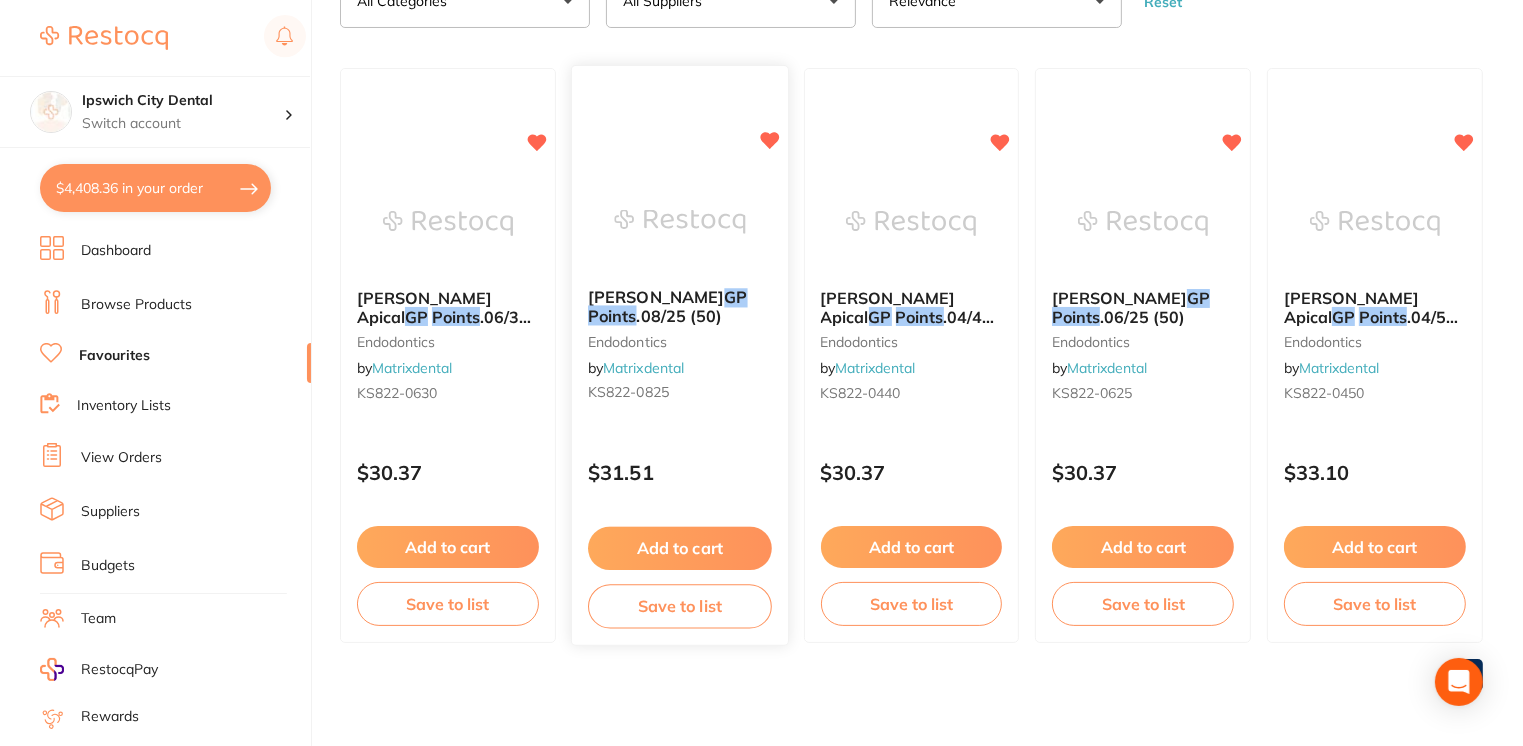 click on "Add to cart" at bounding box center (680, 548) 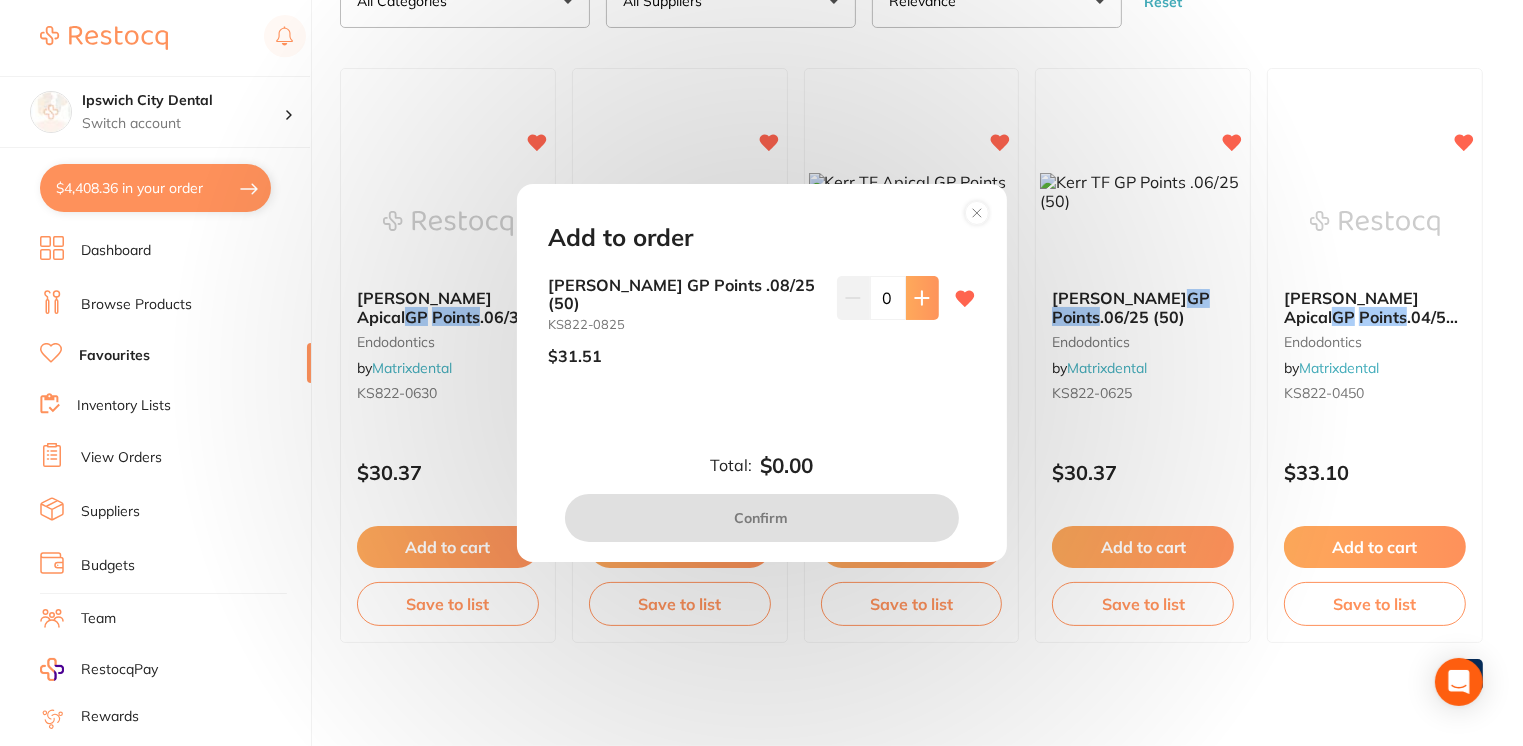 click at bounding box center (922, 298) 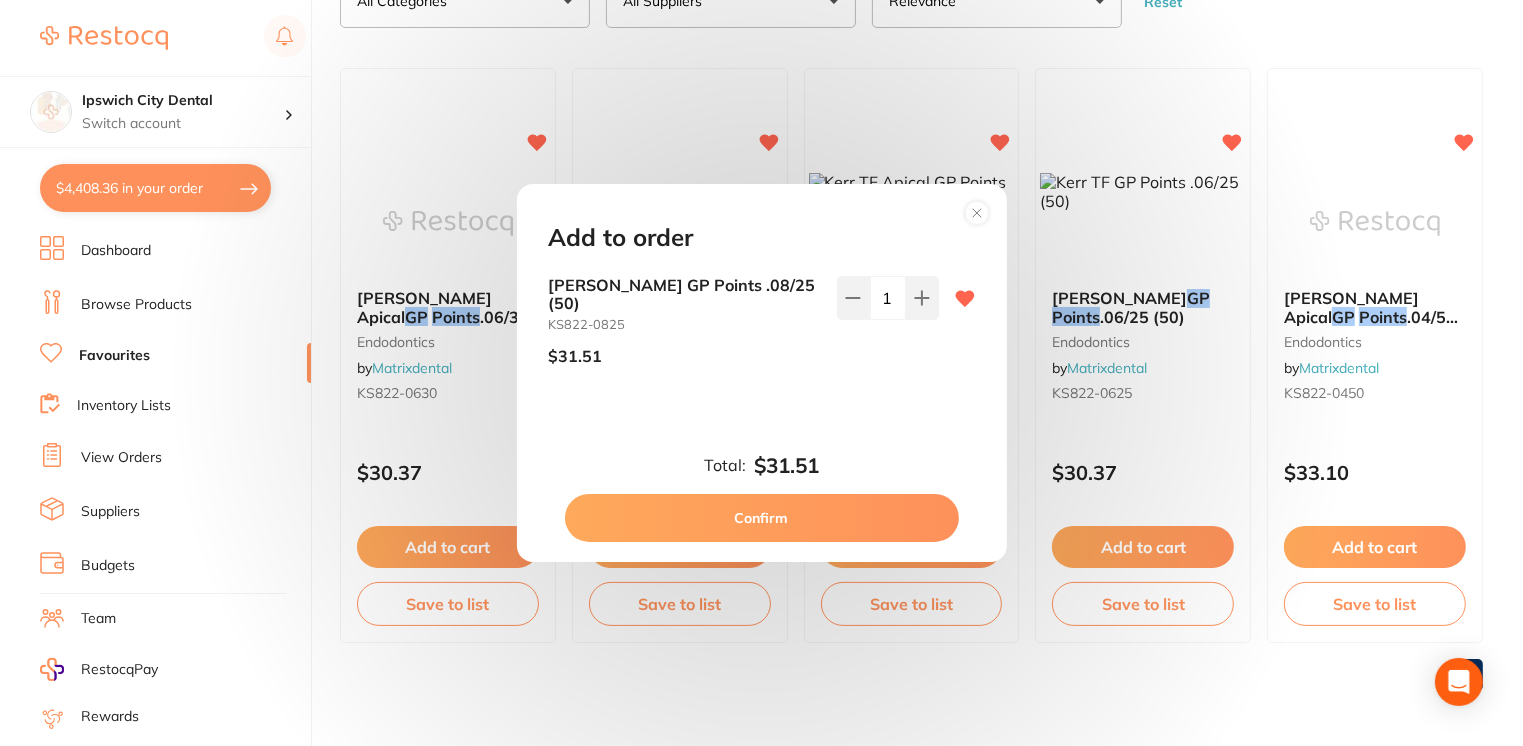 click on "Confirm" at bounding box center (762, 518) 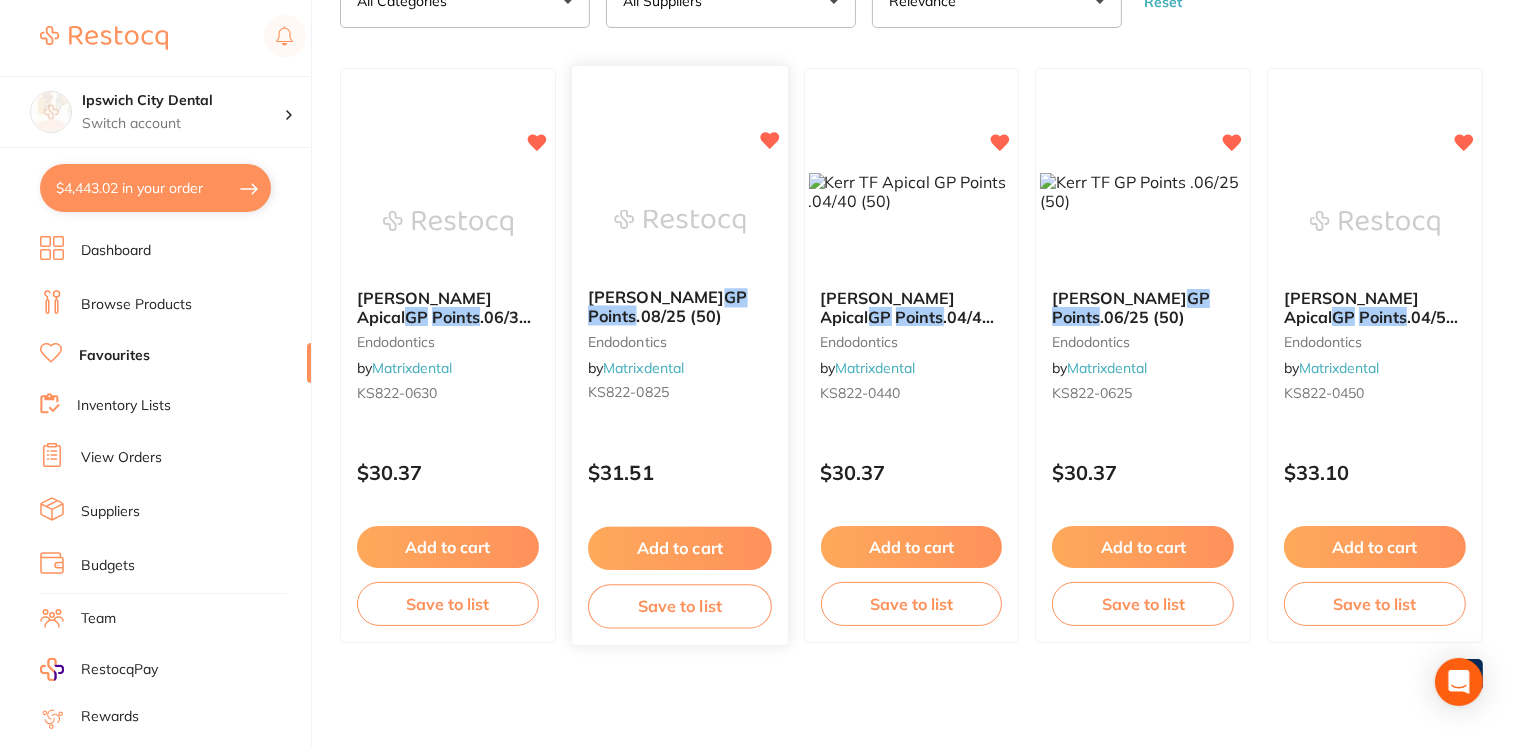 click on "Kerr TF  GP   Points  .08/25 (50)   endodontics by  Matrixdental KS822-0825" at bounding box center (680, 349) 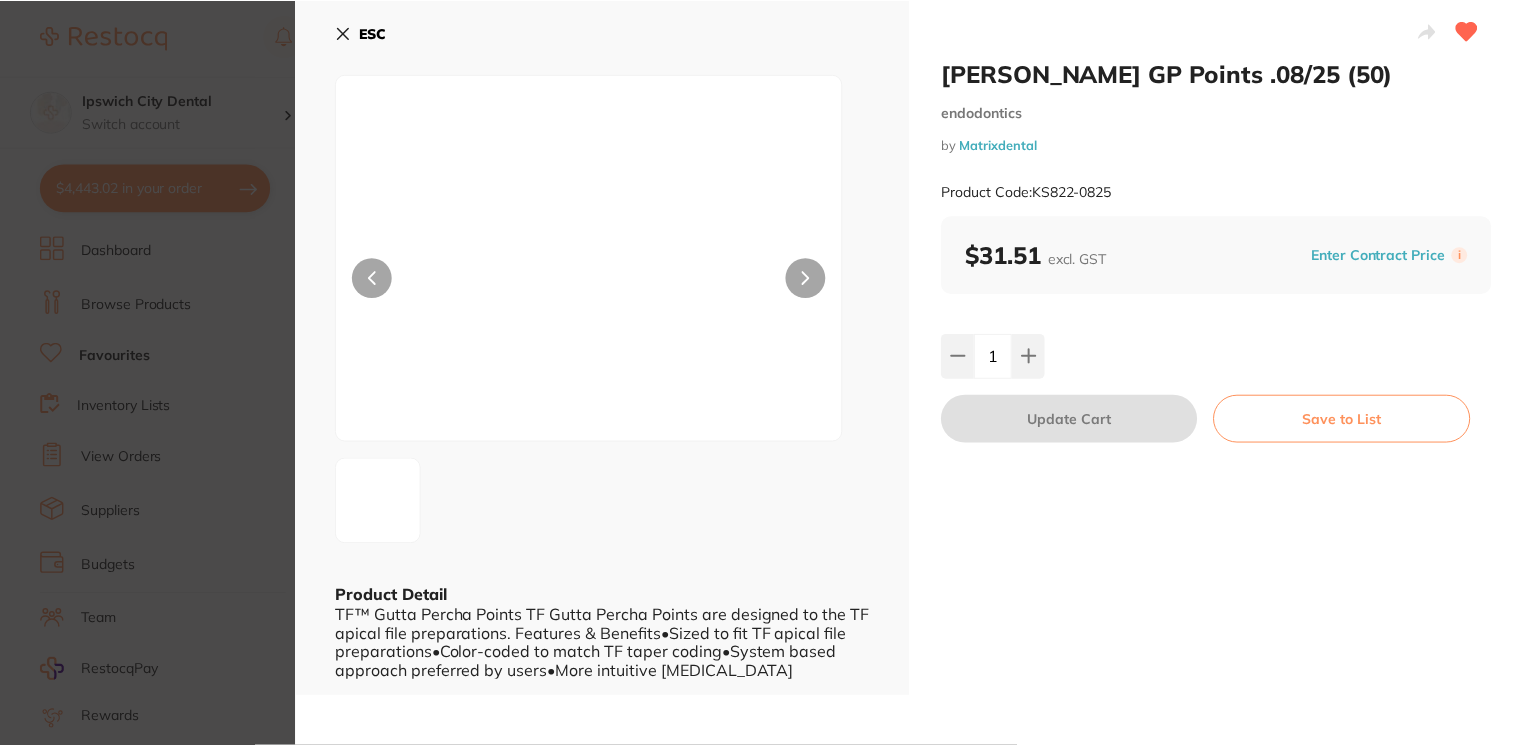 scroll, scrollTop: 166, scrollLeft: 0, axis: vertical 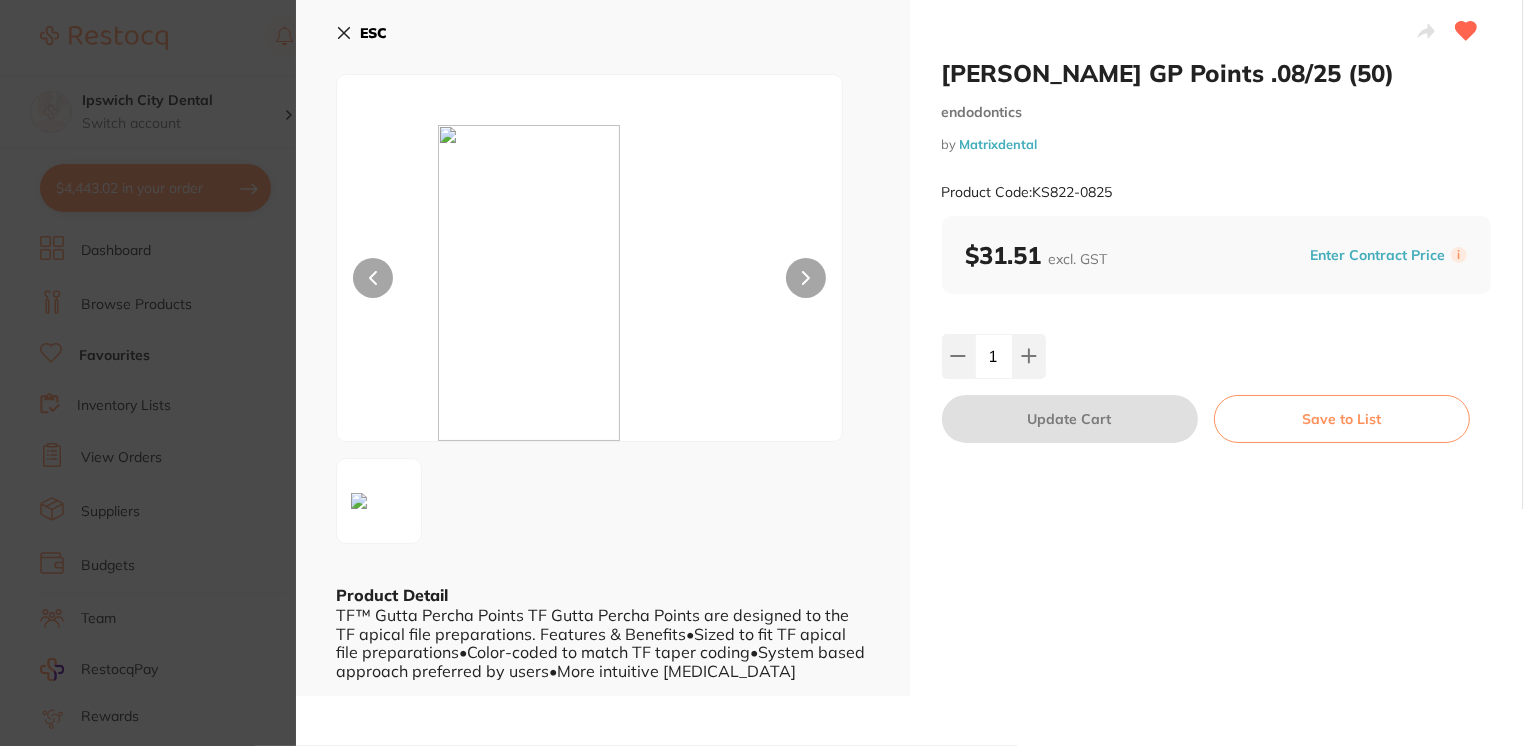 click 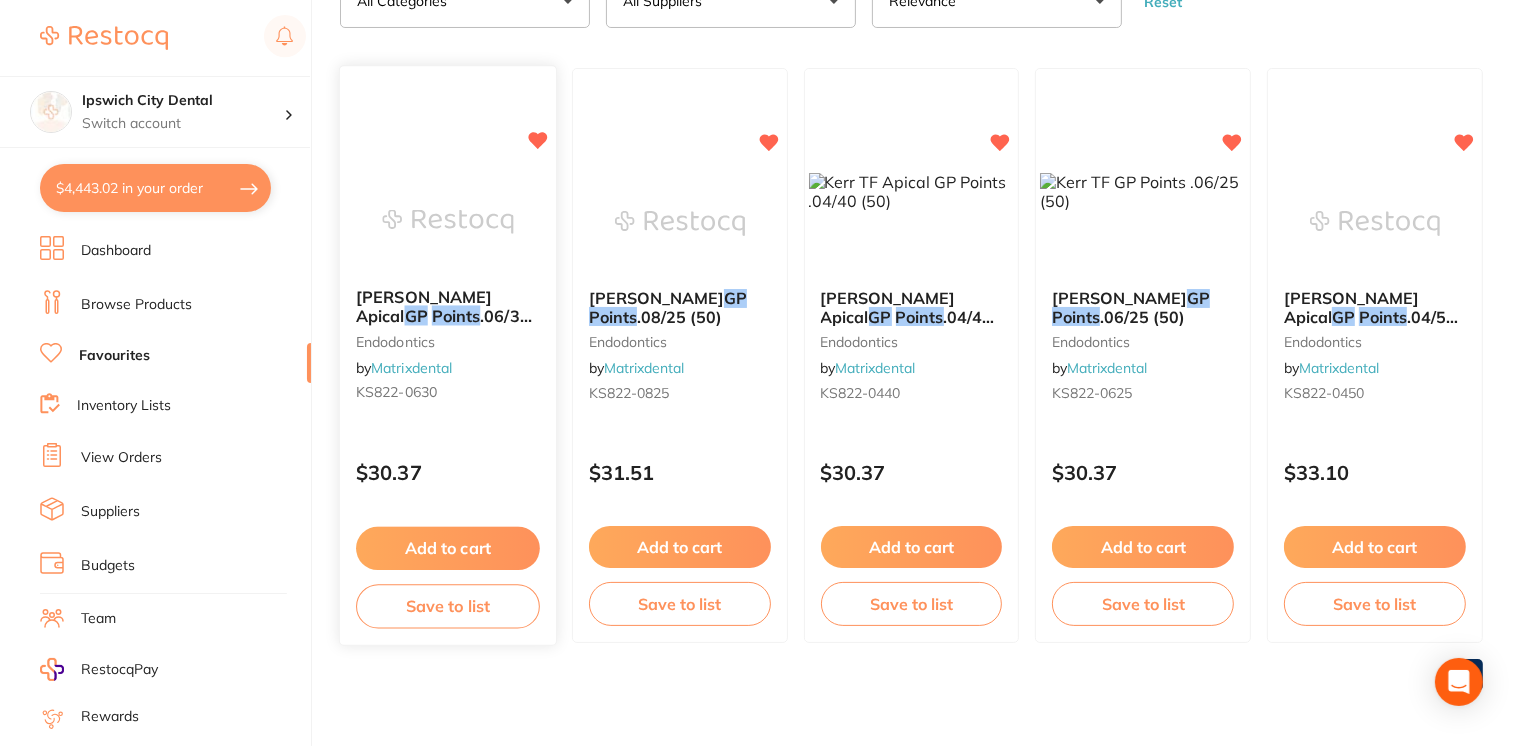 click at bounding box center [447, 222] 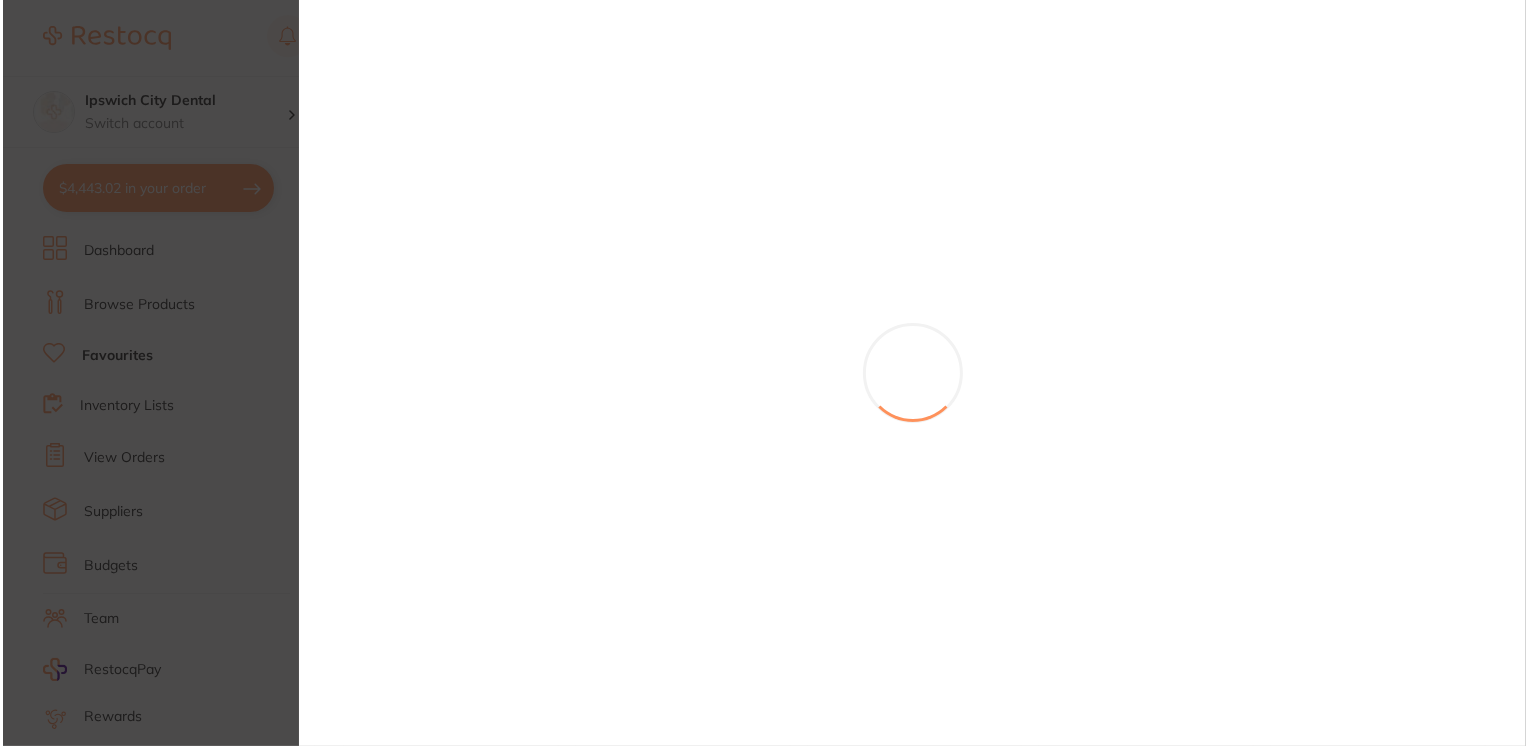 scroll, scrollTop: 0, scrollLeft: 0, axis: both 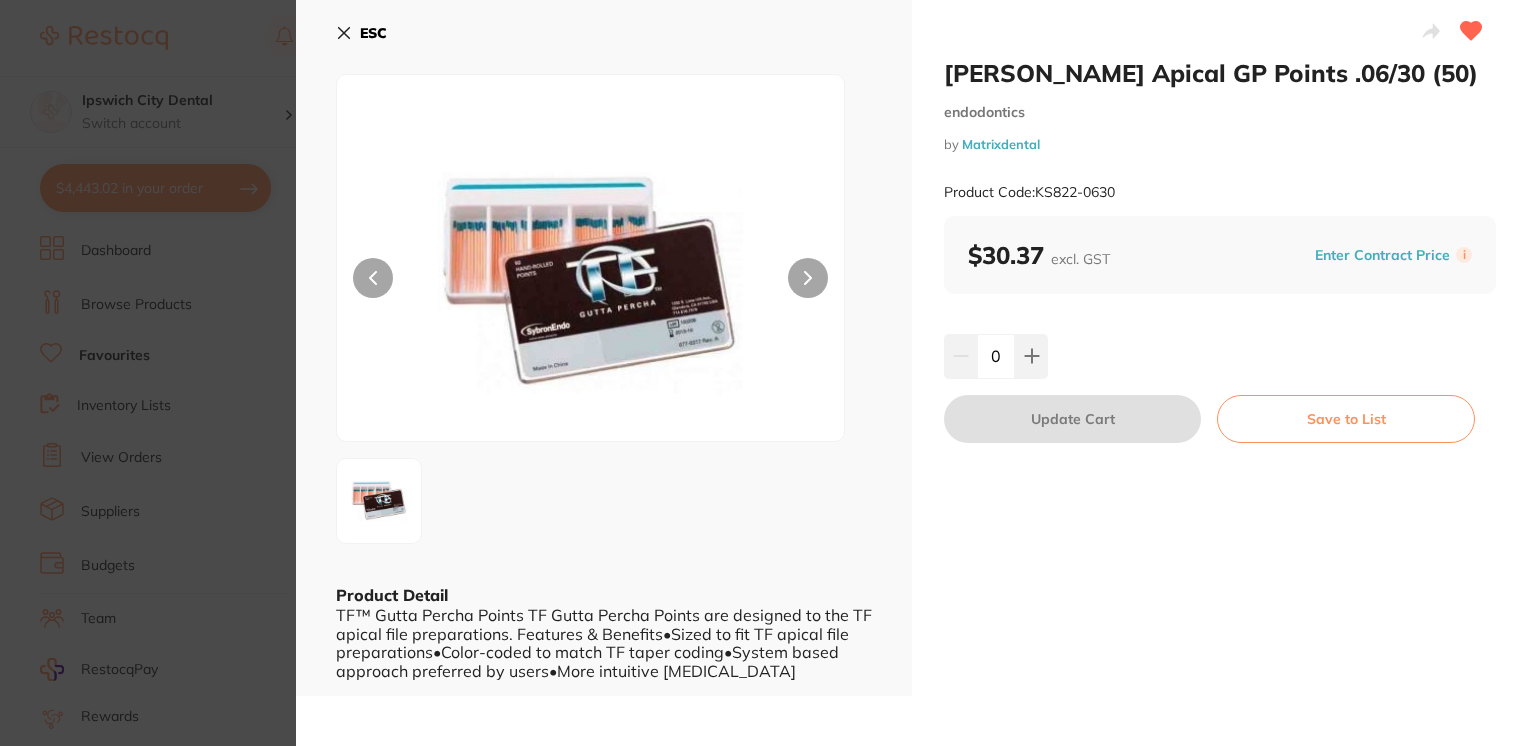 drag, startPoint x: 340, startPoint y: 26, endPoint x: 328, endPoint y: 26, distance: 12 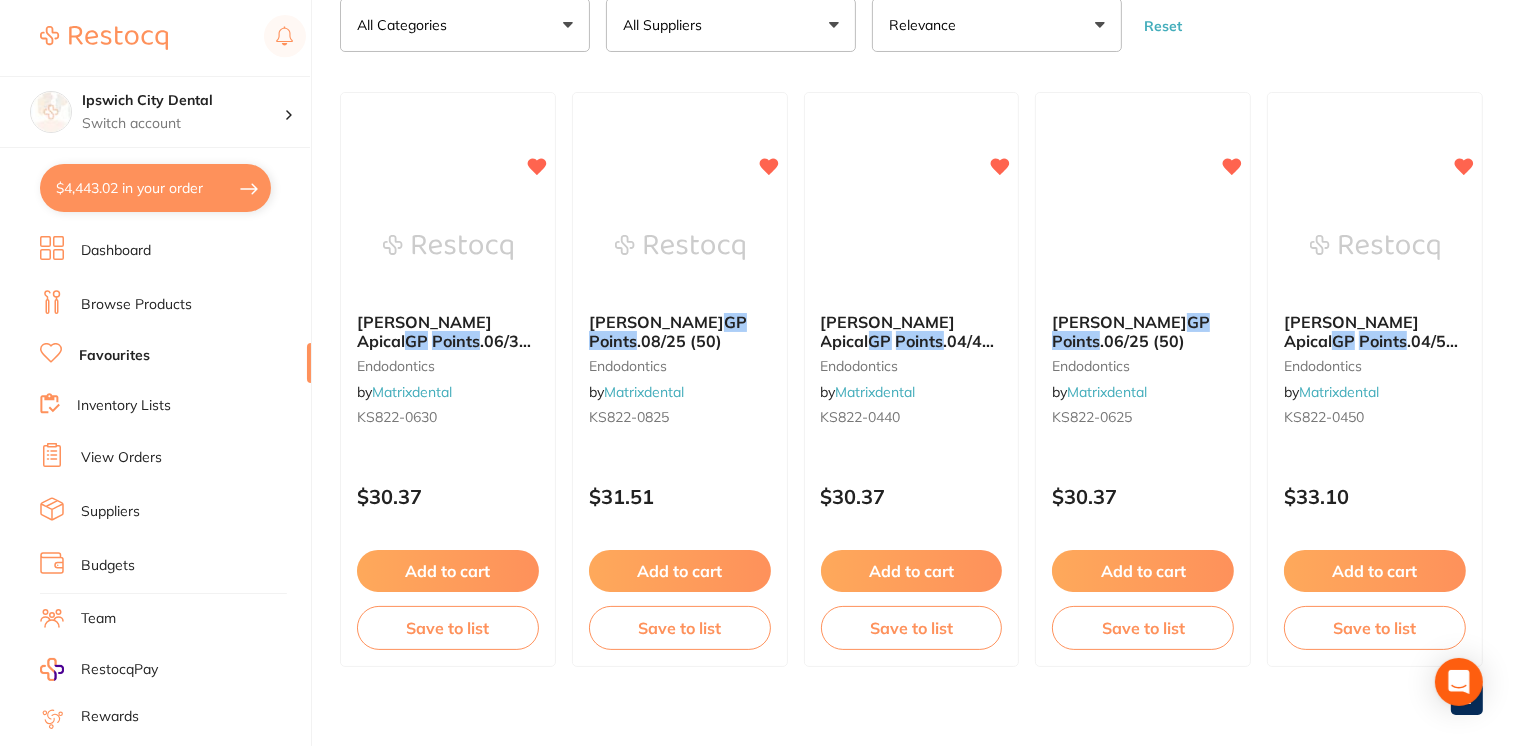 scroll, scrollTop: 138, scrollLeft: 0, axis: vertical 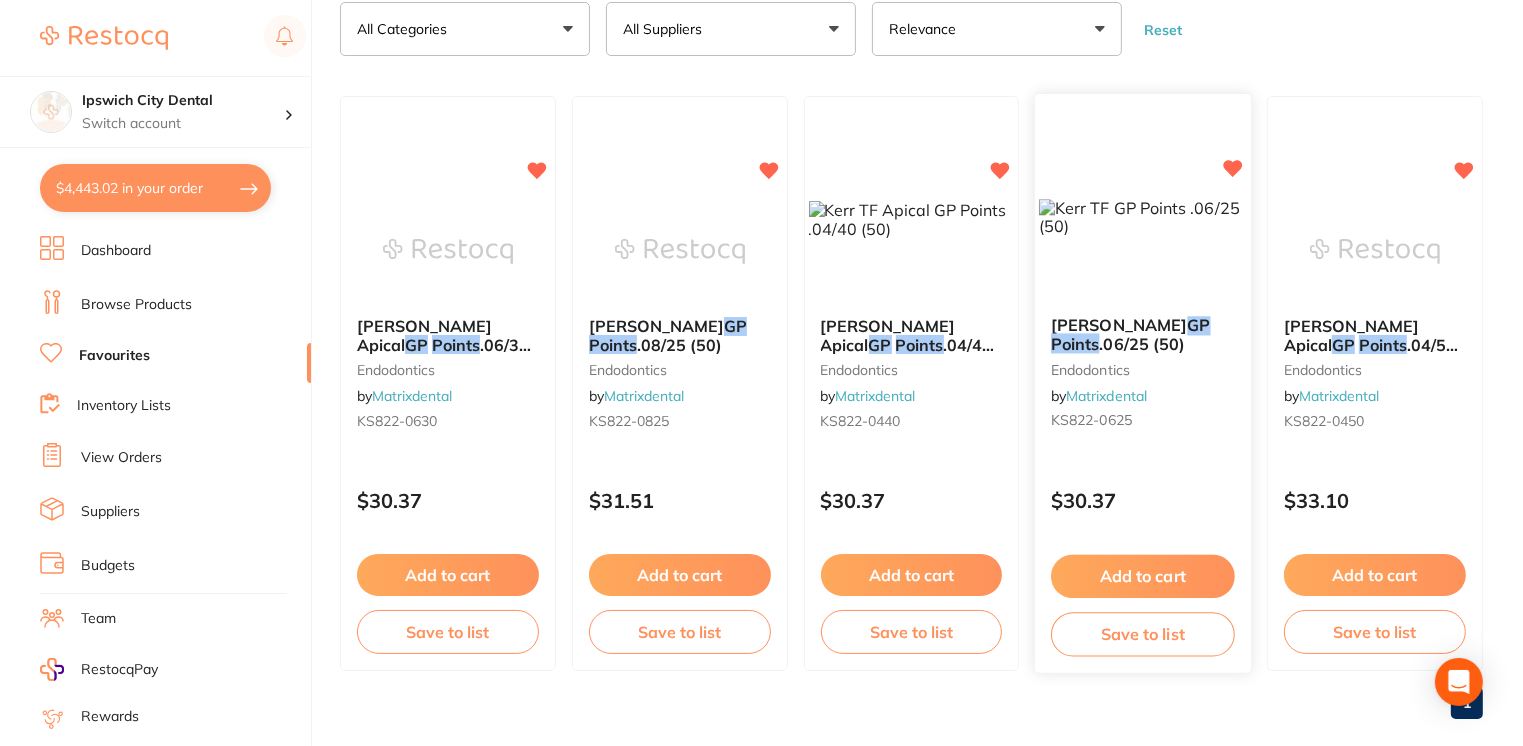 click at bounding box center [1143, 218] 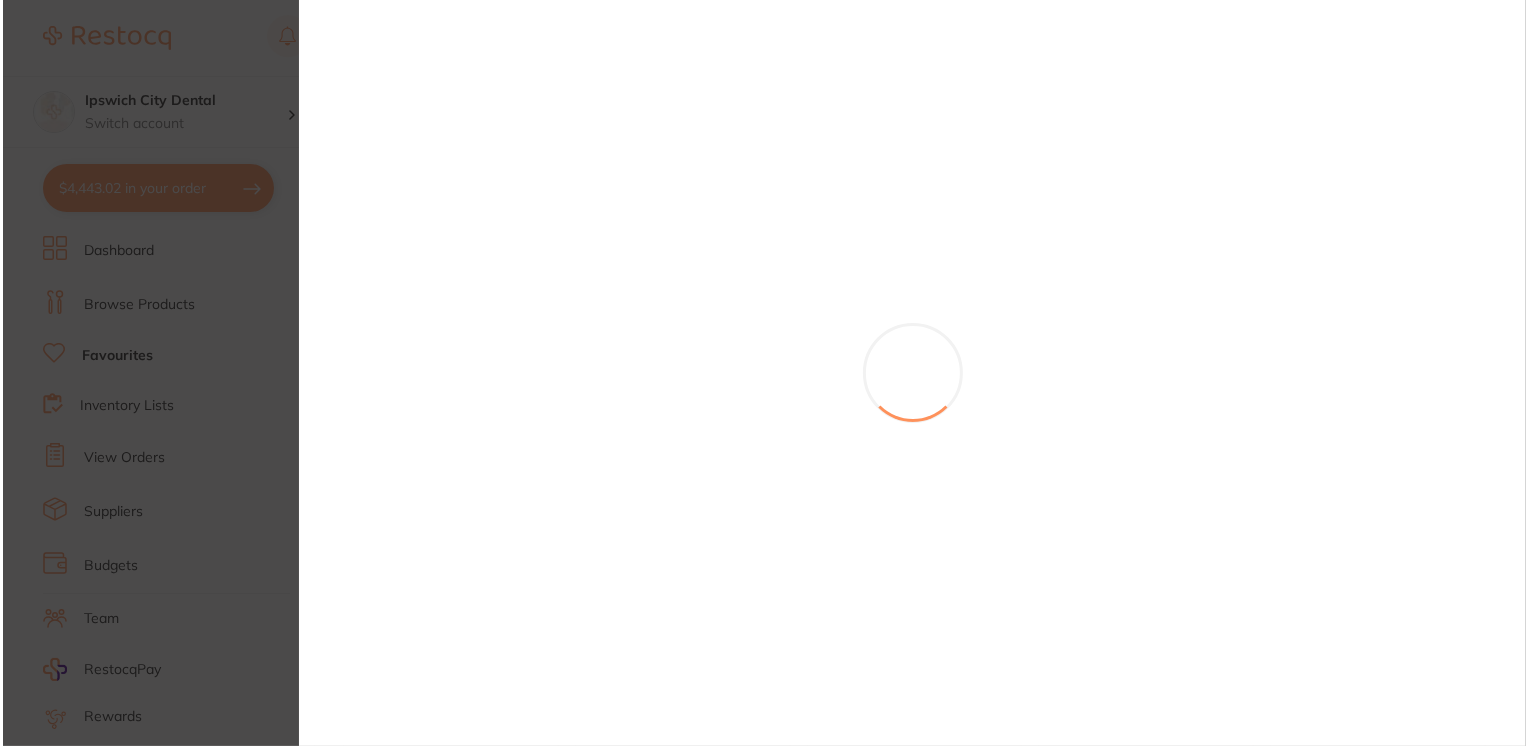 scroll, scrollTop: 0, scrollLeft: 0, axis: both 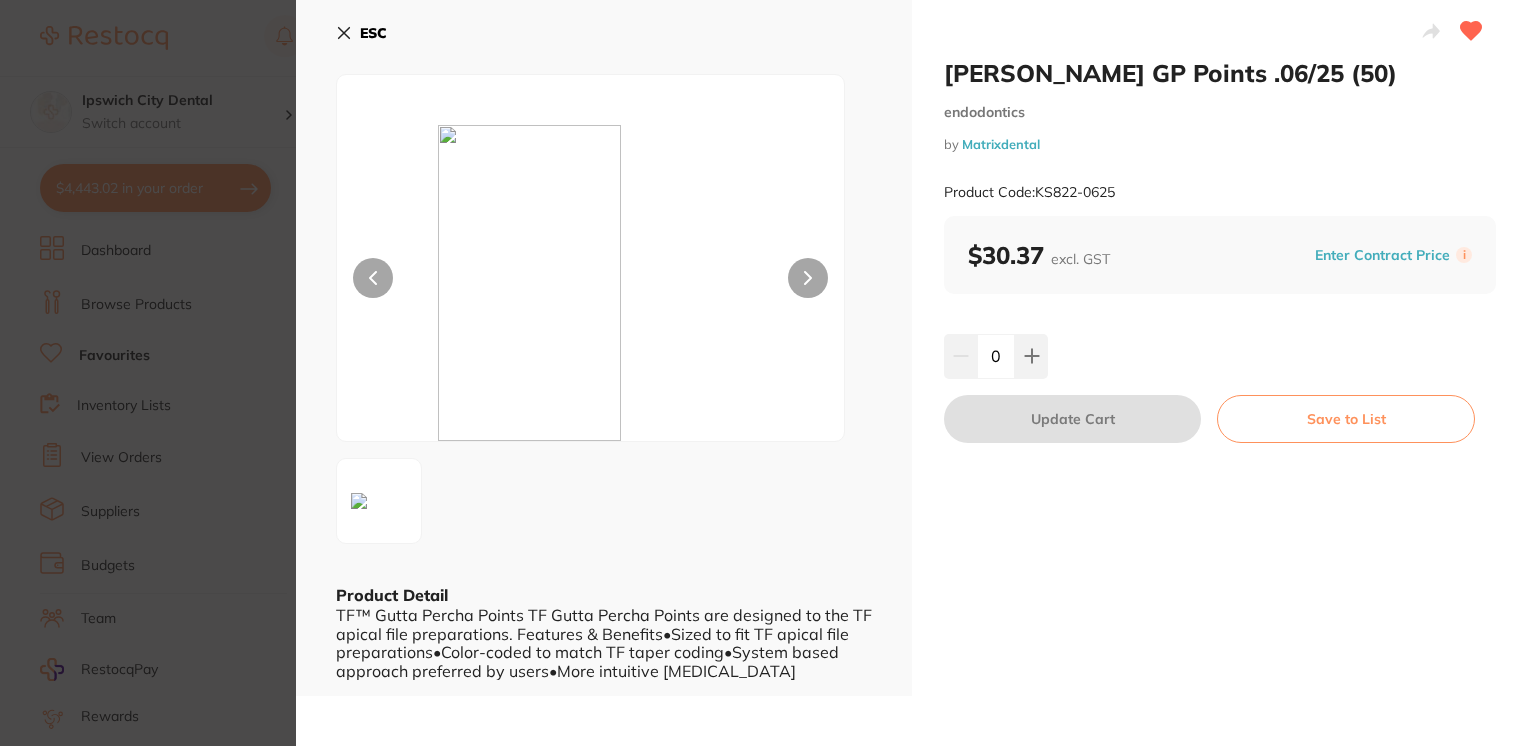click on "ESC" at bounding box center (361, 33) 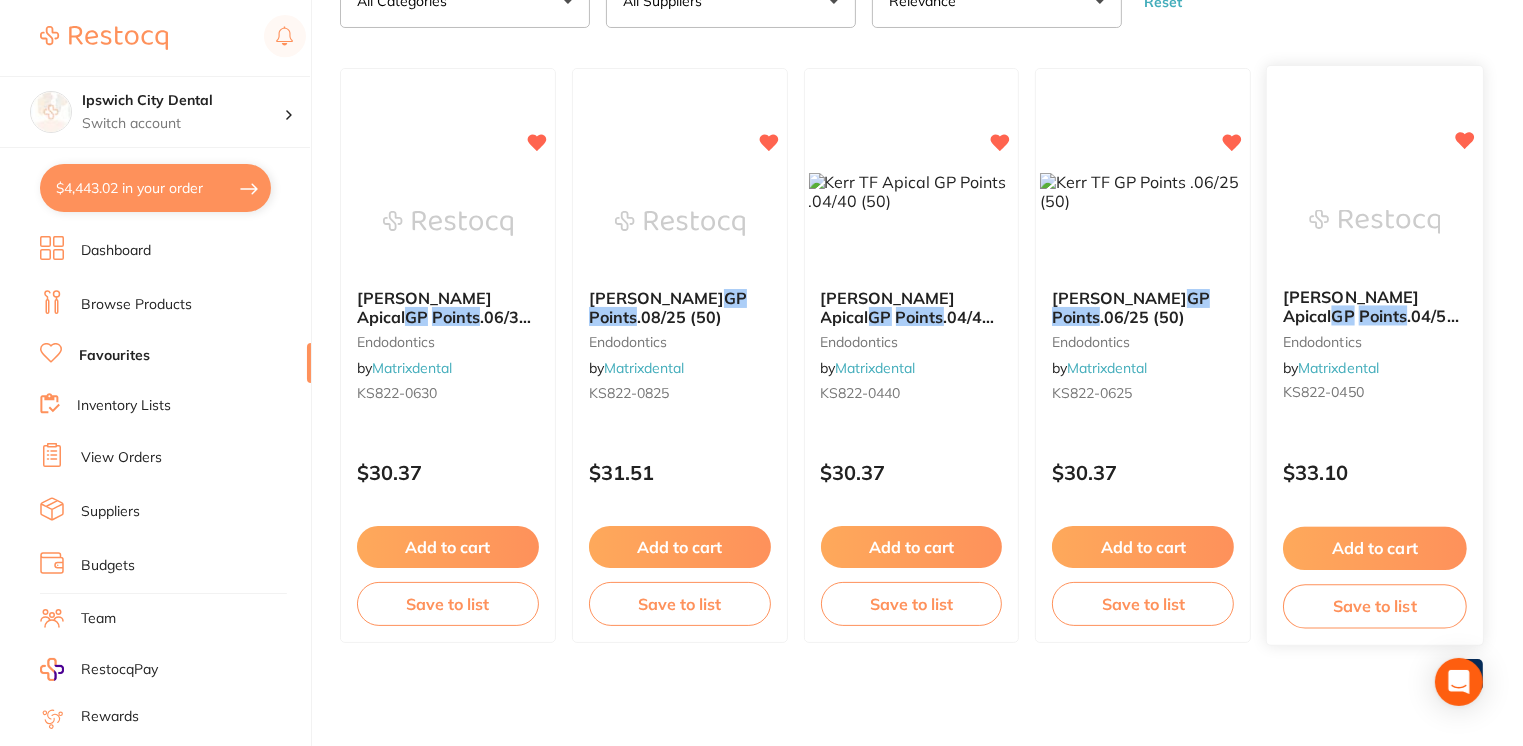 scroll, scrollTop: 0, scrollLeft: 0, axis: both 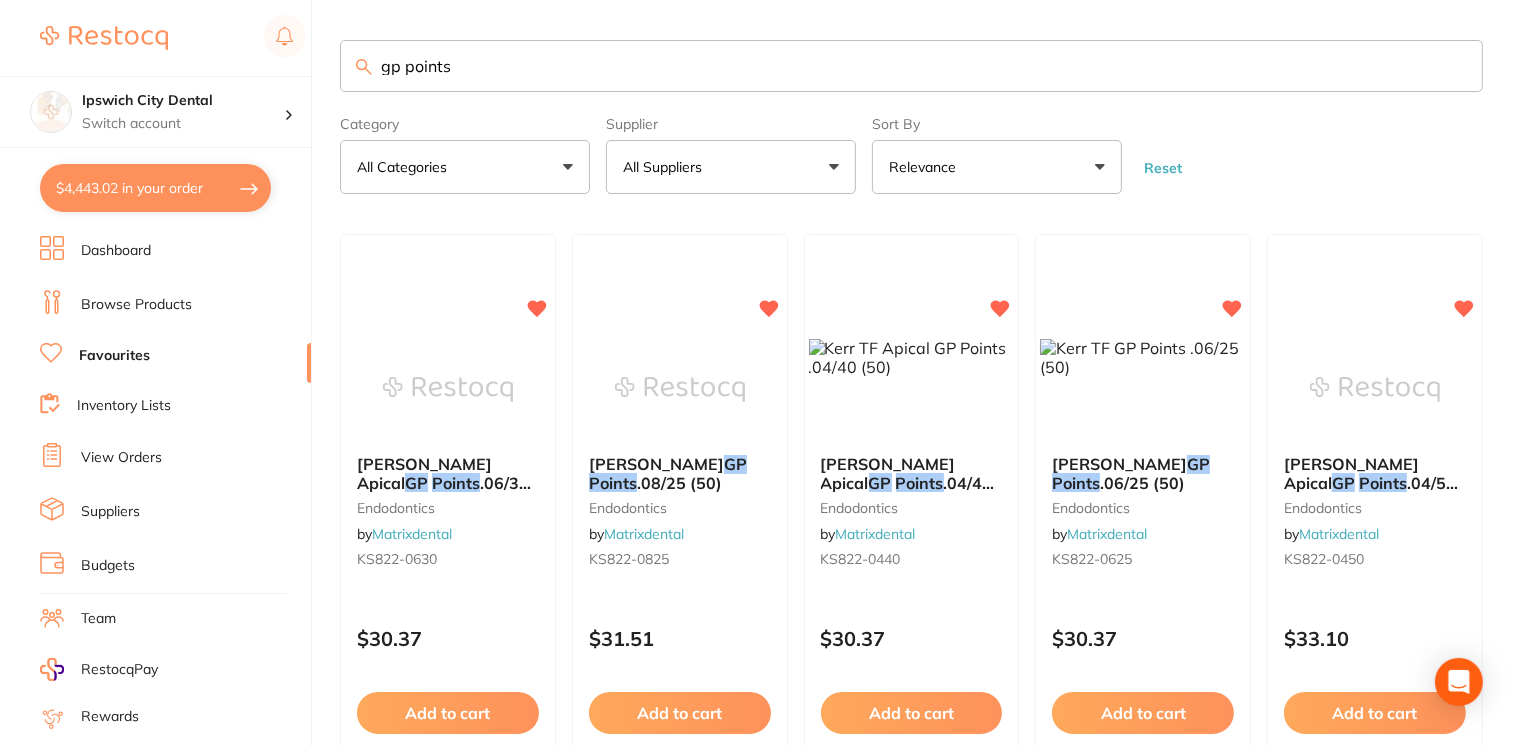 drag, startPoint x: 450, startPoint y: 68, endPoint x: 395, endPoint y: 67, distance: 55.00909 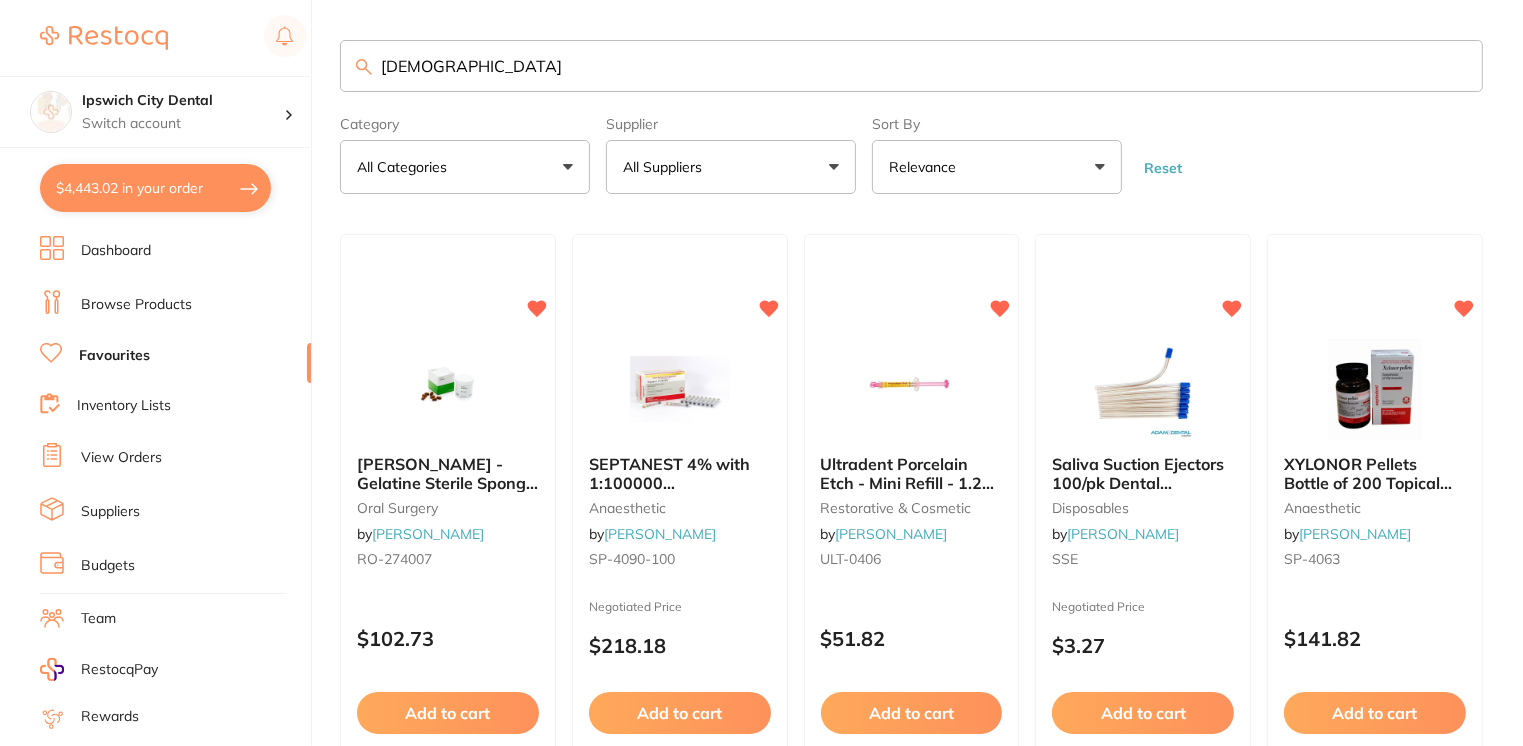 type on "paper" 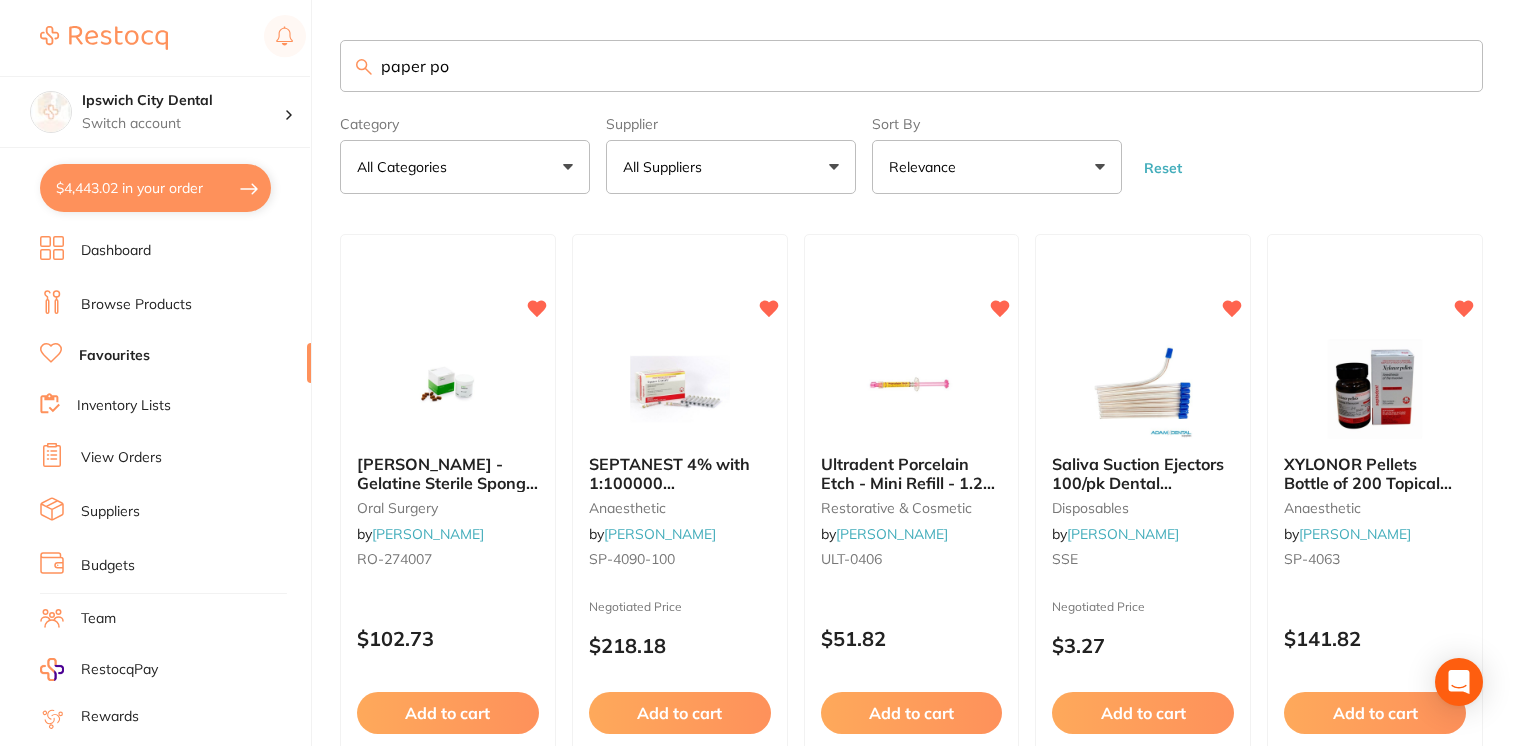 scroll, scrollTop: 0, scrollLeft: 0, axis: both 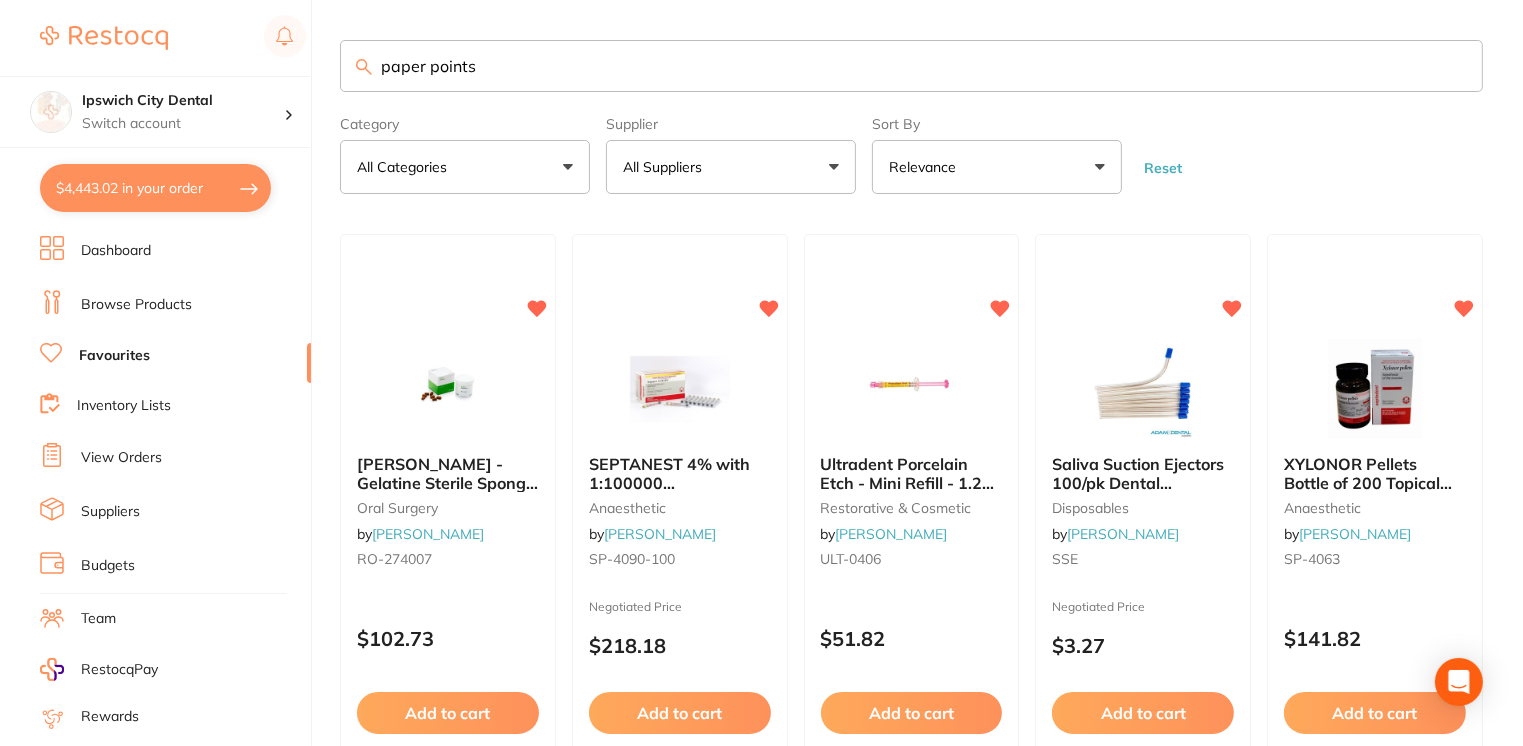type on "paper points" 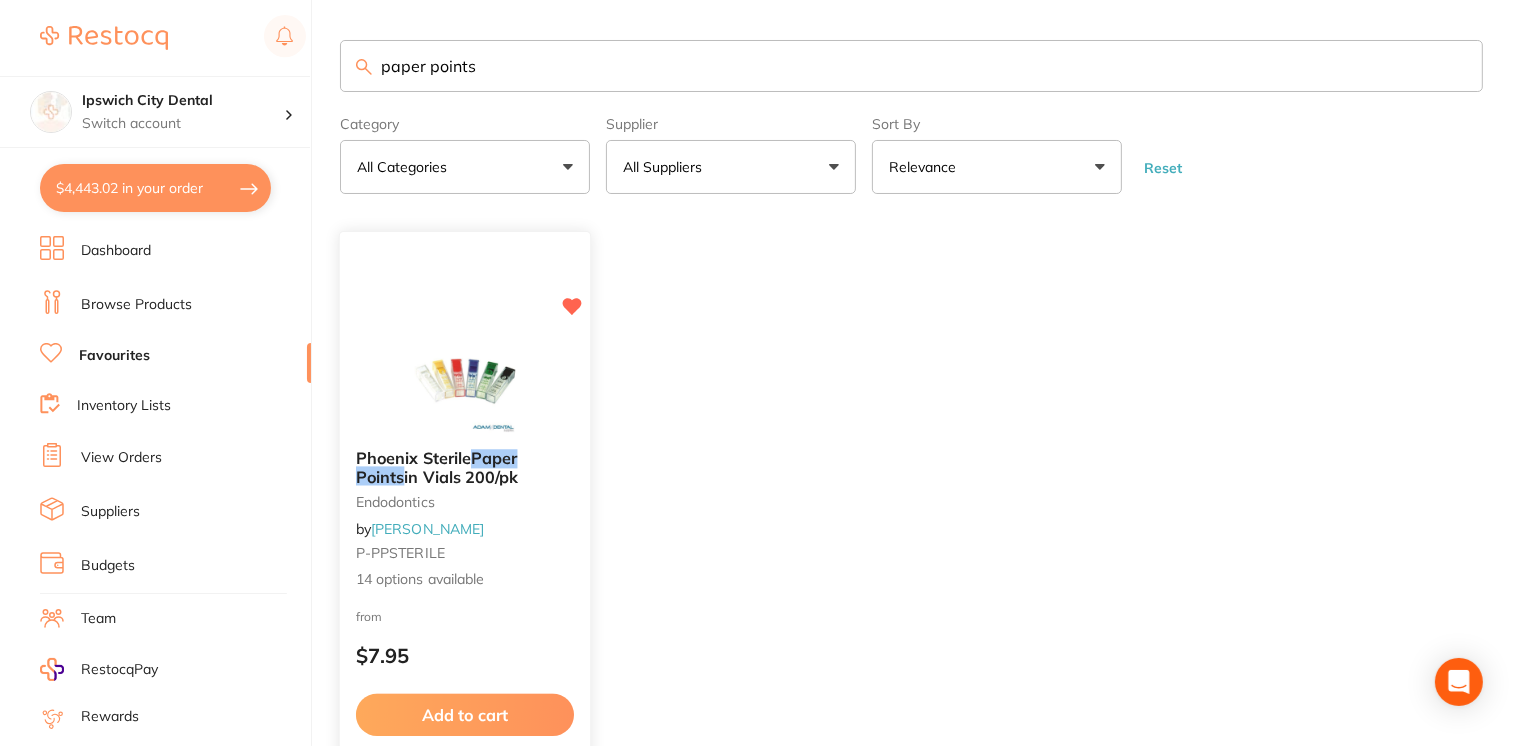 click at bounding box center (464, 382) 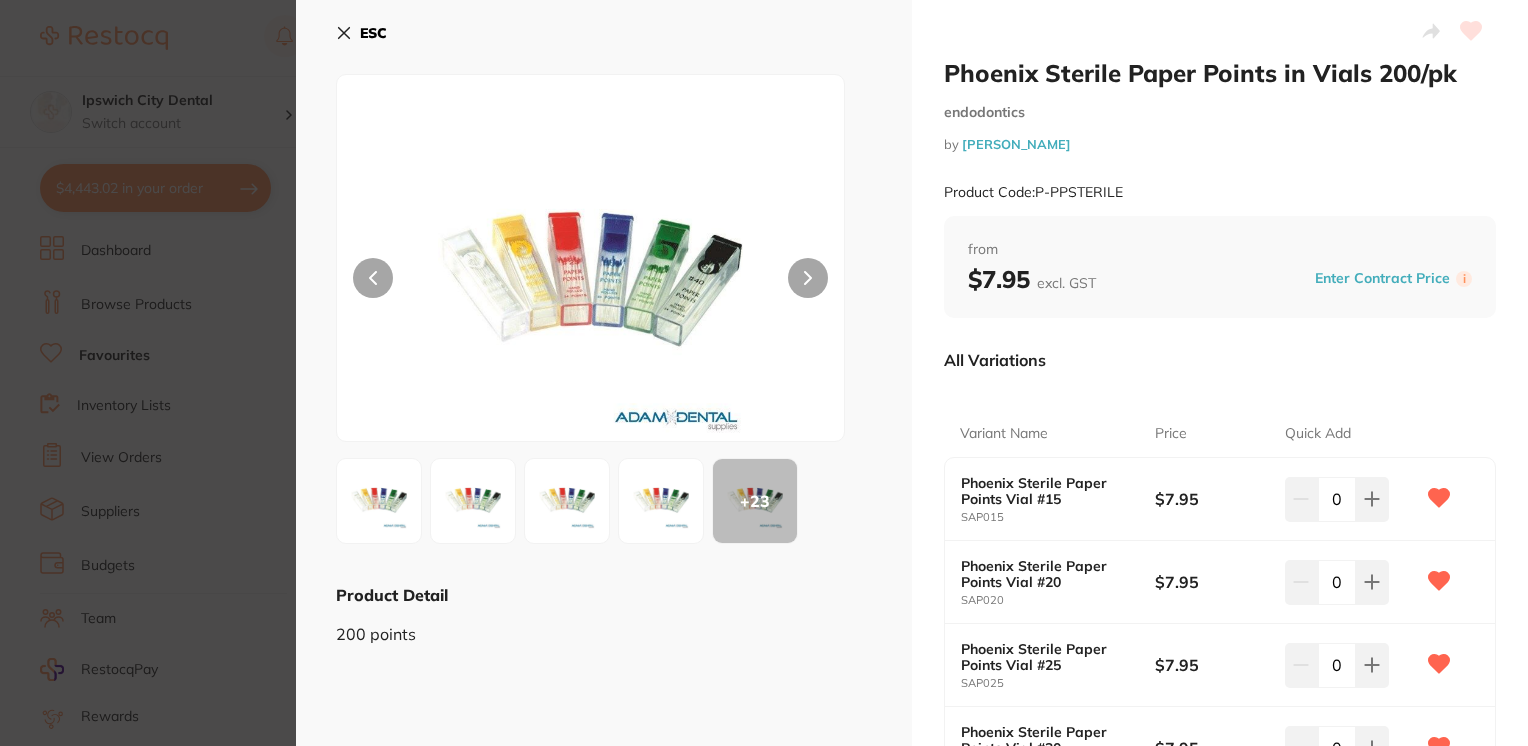 scroll, scrollTop: 0, scrollLeft: 0, axis: both 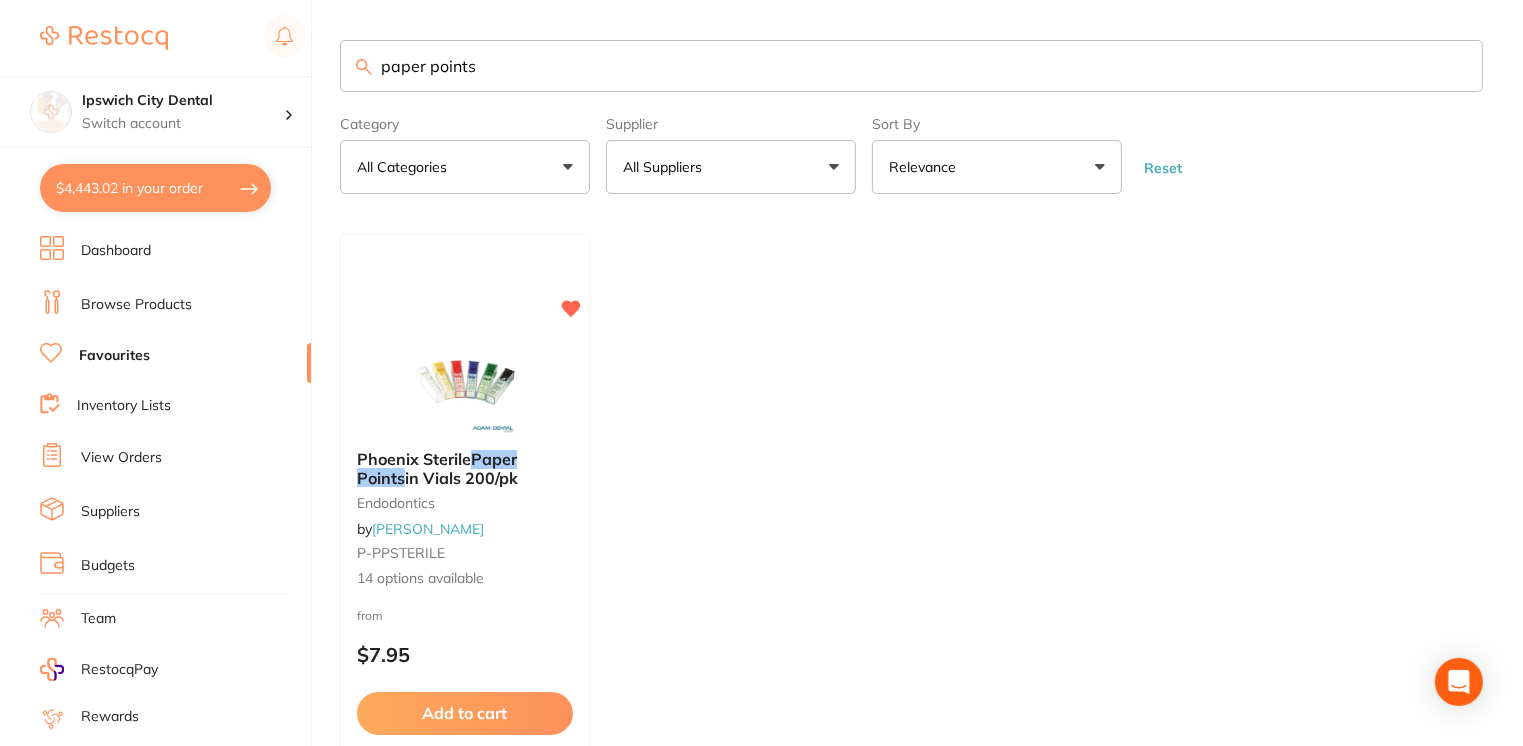 drag, startPoint x: 492, startPoint y: 73, endPoint x: 322, endPoint y: 72, distance: 170.00294 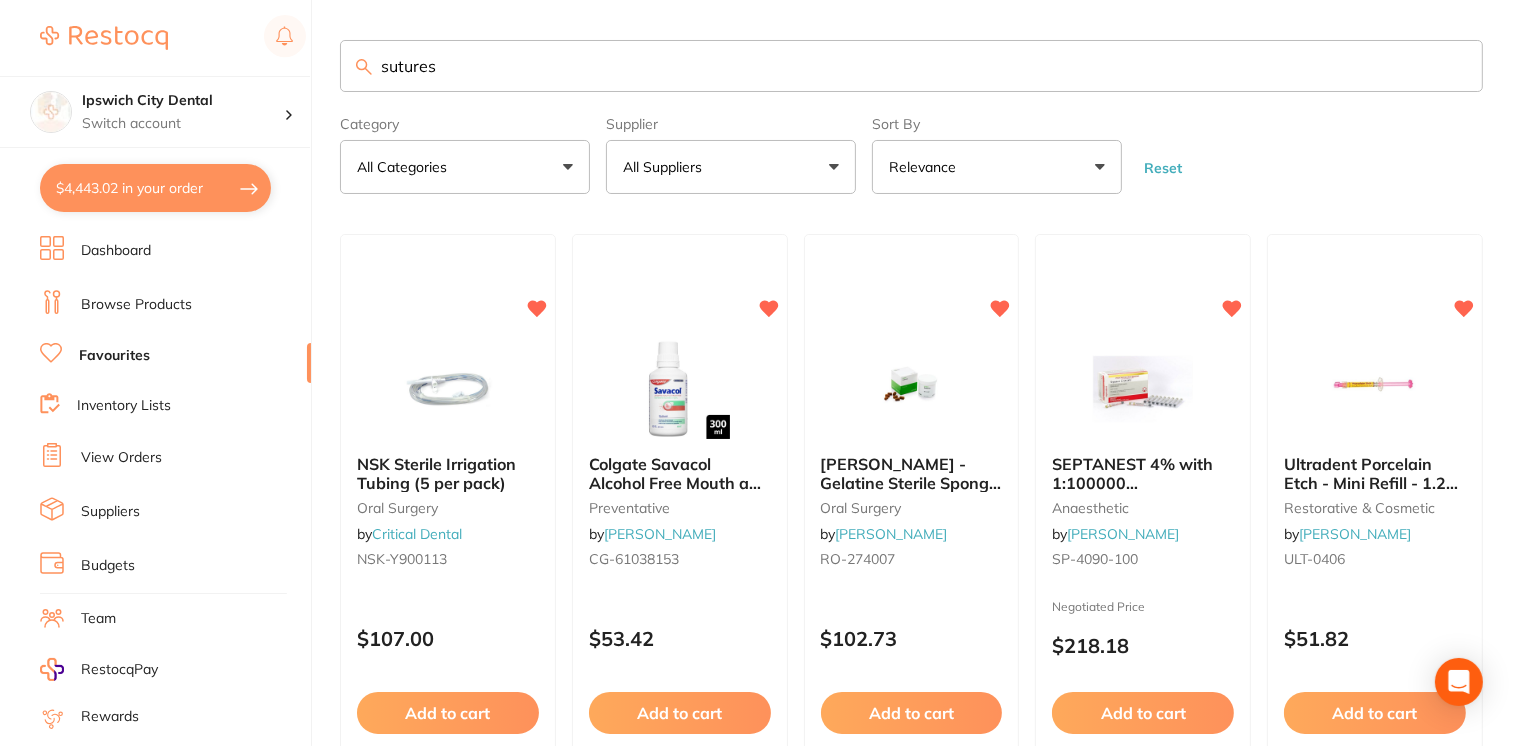 type on "sutures" 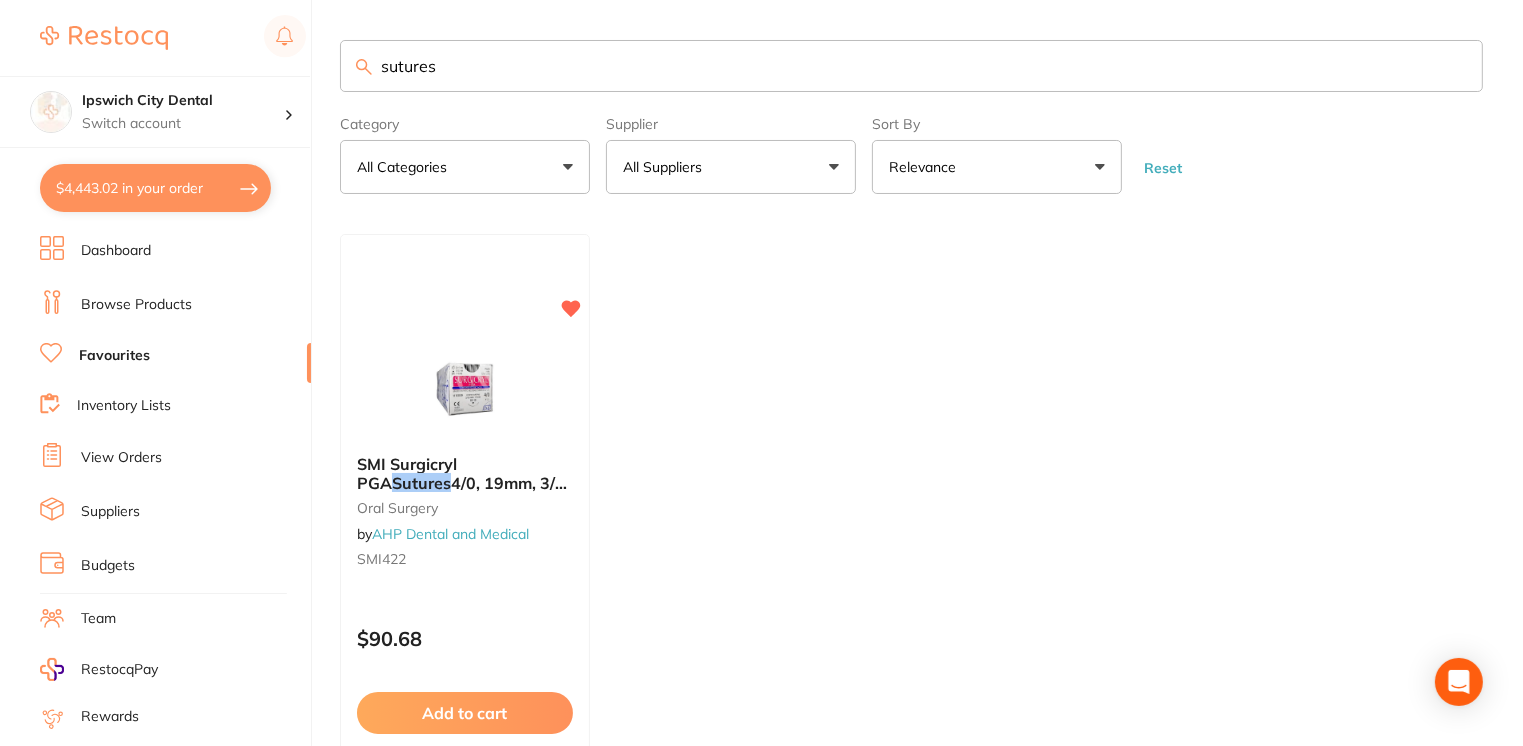 drag, startPoint x: 374, startPoint y: 67, endPoint x: 305, endPoint y: 70, distance: 69.065186 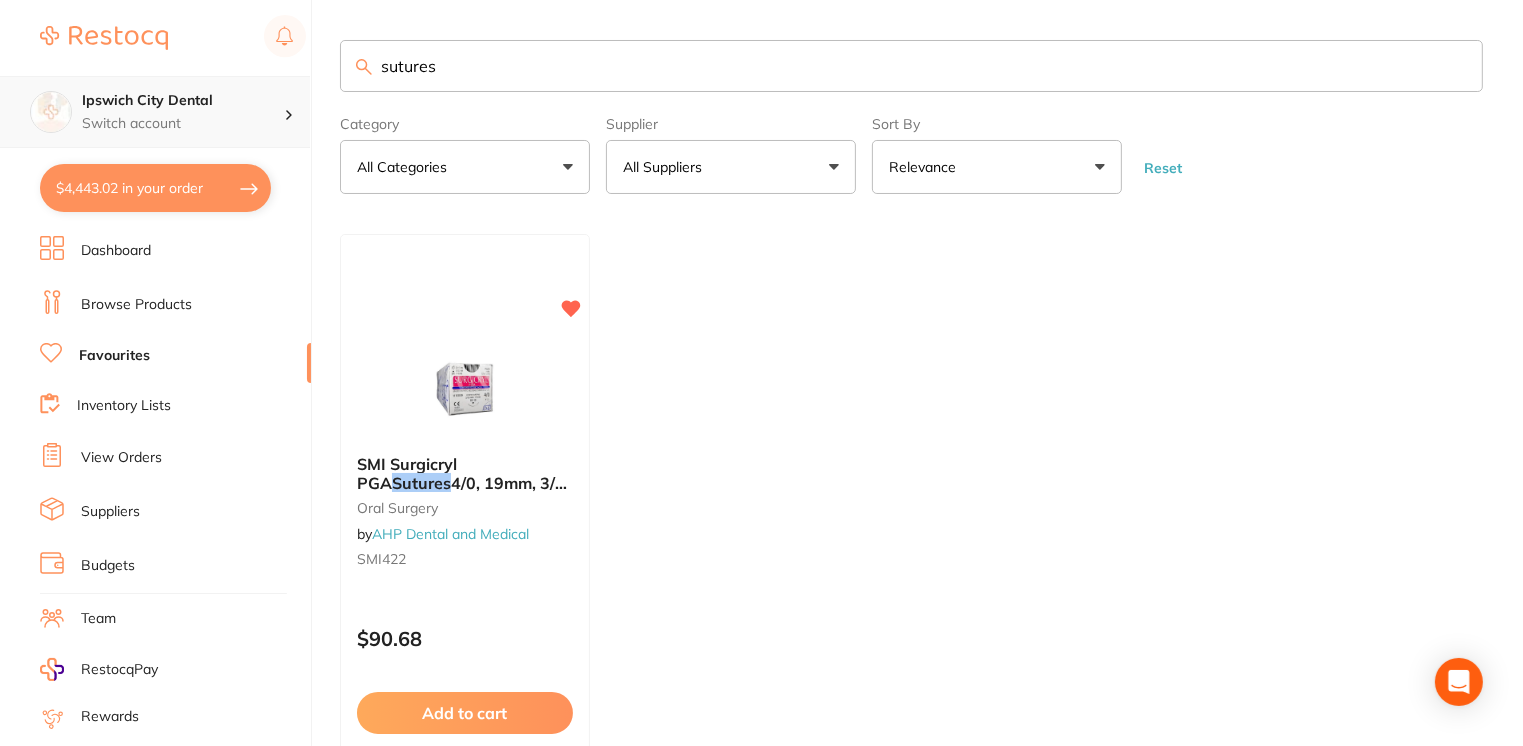 drag, startPoint x: 492, startPoint y: 56, endPoint x: 304, endPoint y: 83, distance: 189.92894 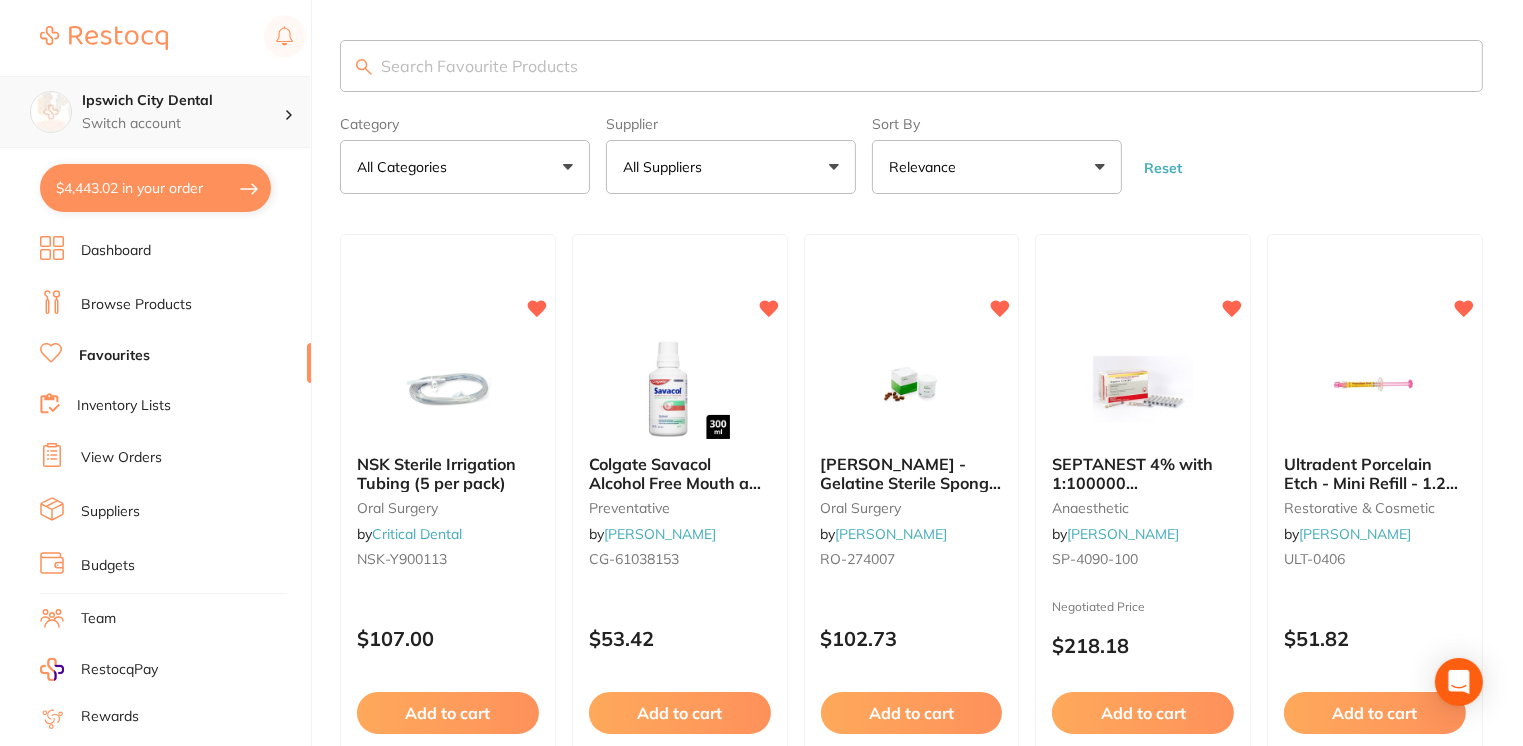 scroll, scrollTop: 0, scrollLeft: 0, axis: both 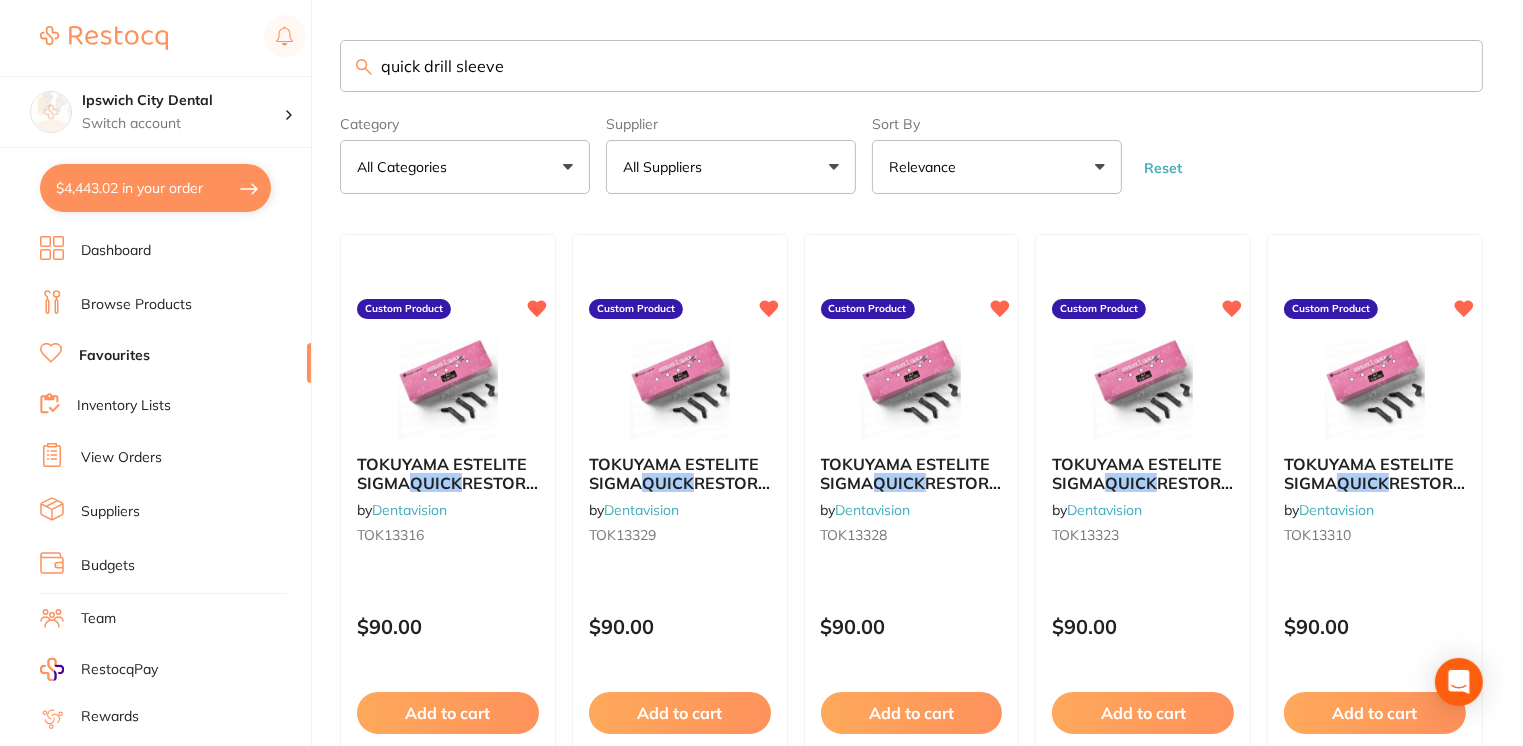 drag, startPoint x: 420, startPoint y: 68, endPoint x: 316, endPoint y: 52, distance: 105.22357 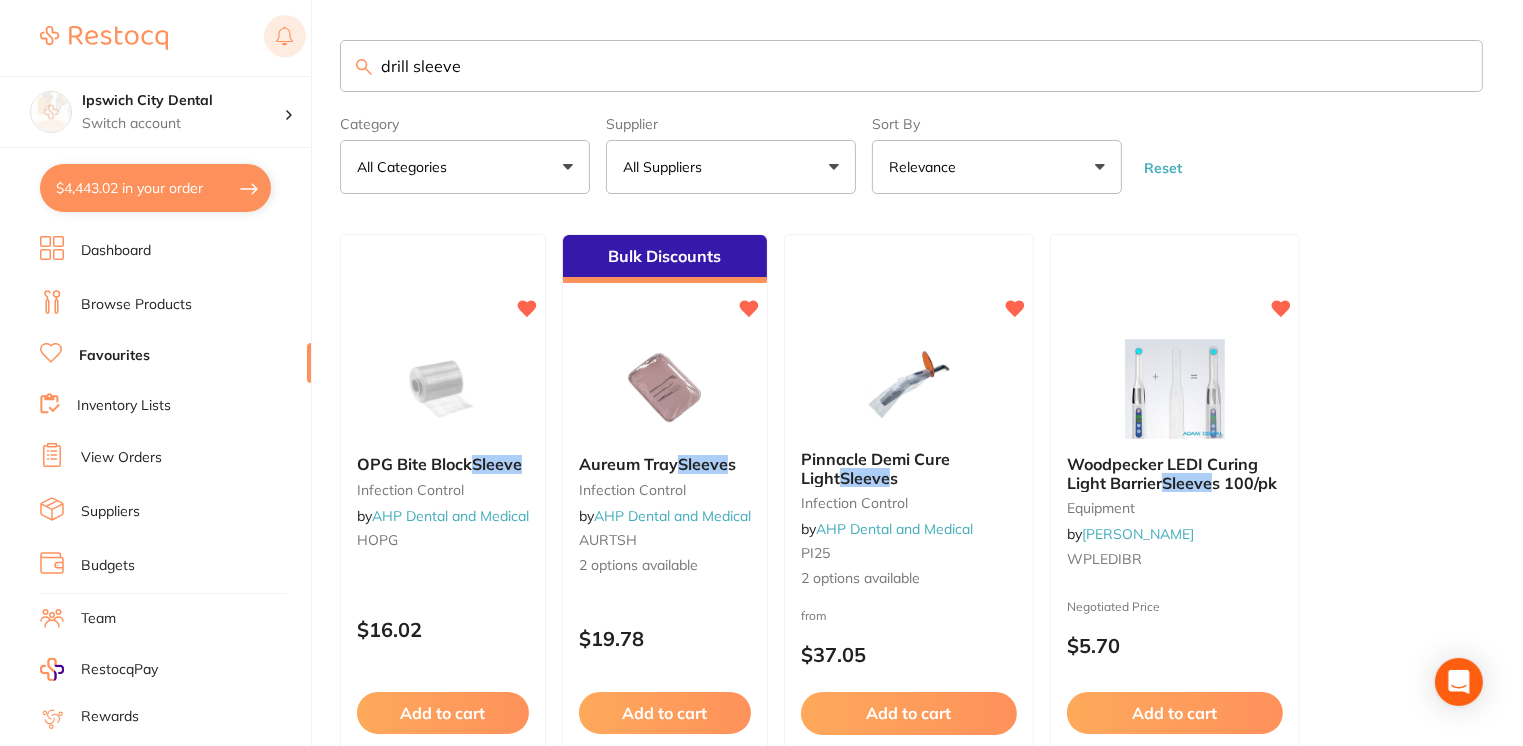 scroll, scrollTop: 166, scrollLeft: 0, axis: vertical 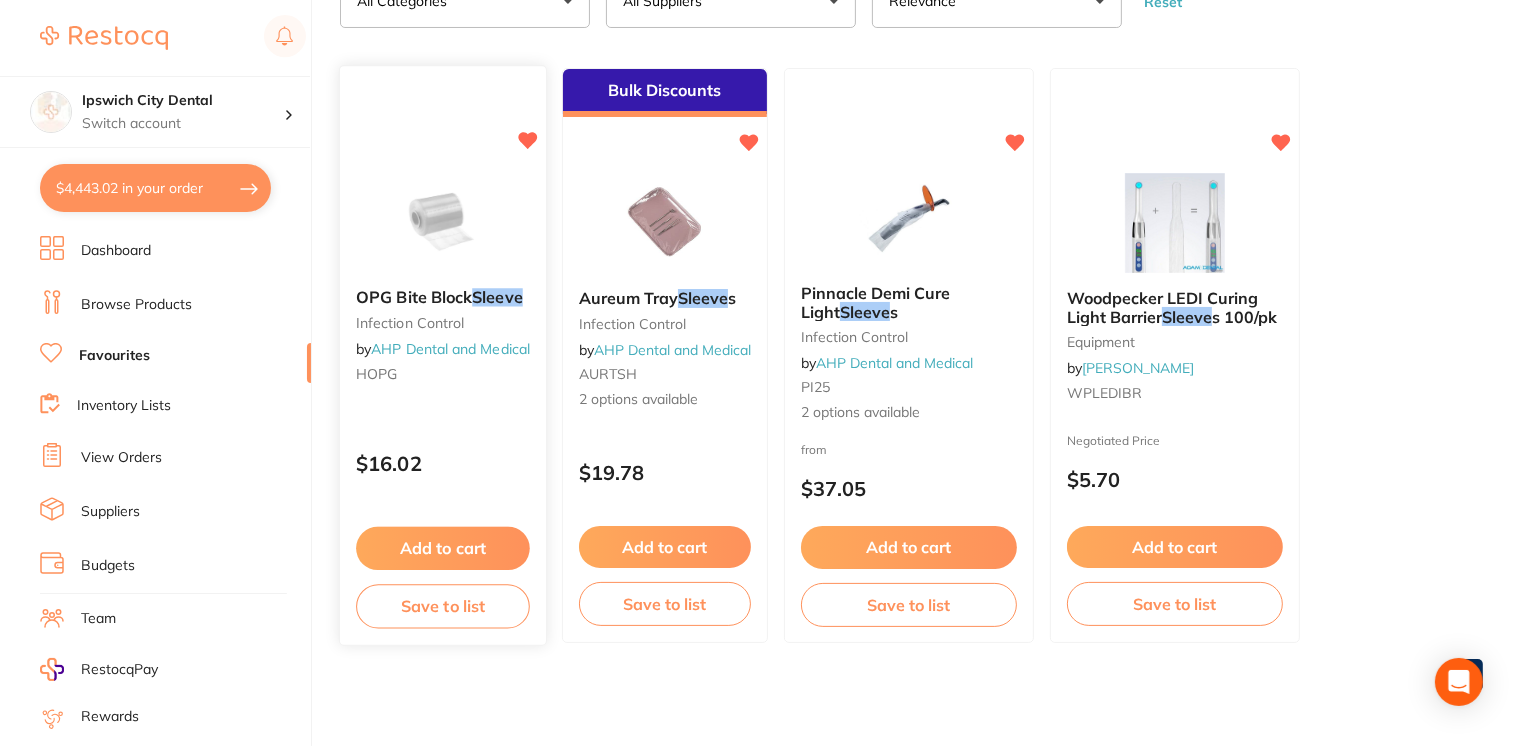 click on "OPG Bite Block  Sleeve   infection control by  AHP Dental and Medical HOPG" at bounding box center [443, 340] 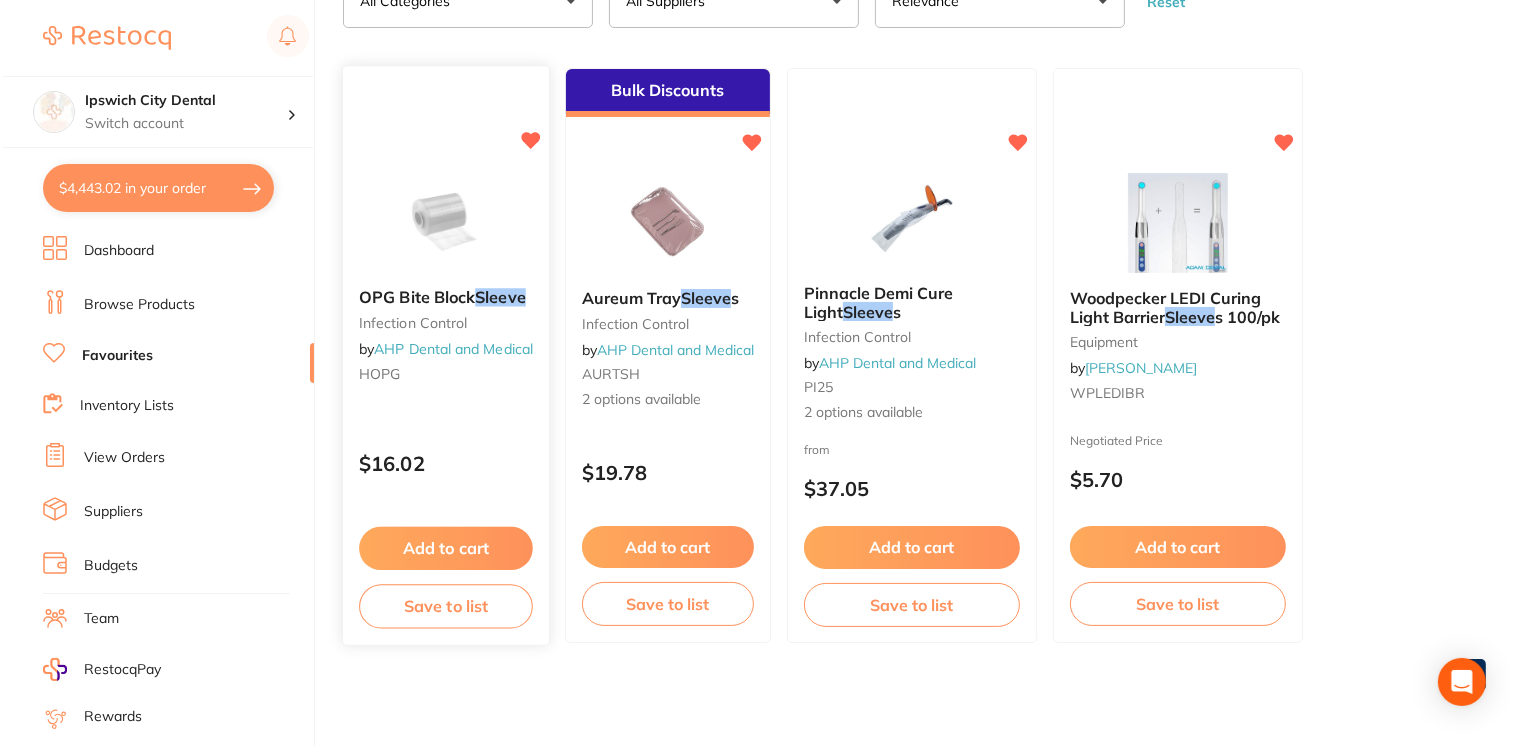 scroll, scrollTop: 0, scrollLeft: 0, axis: both 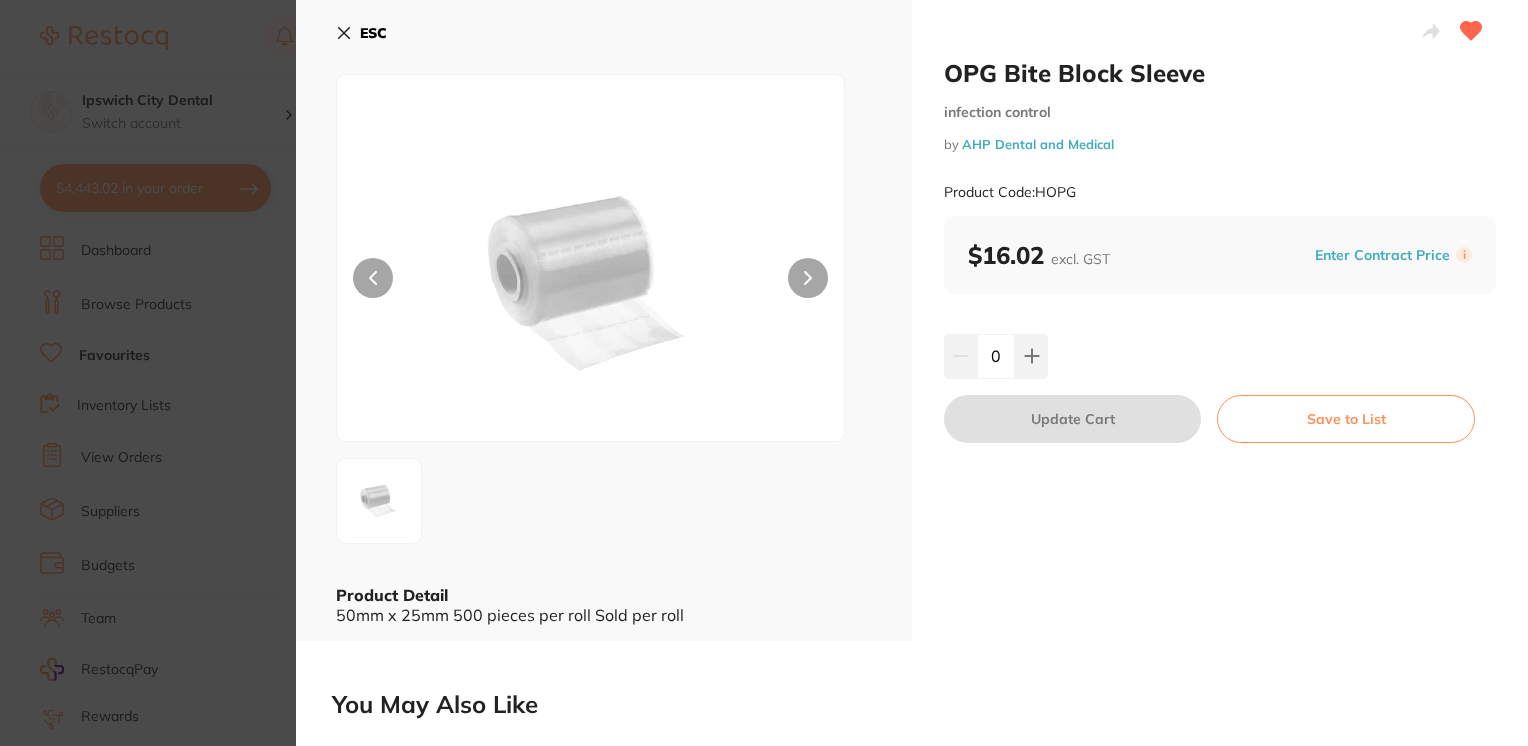 click on "ESC" at bounding box center [361, 33] 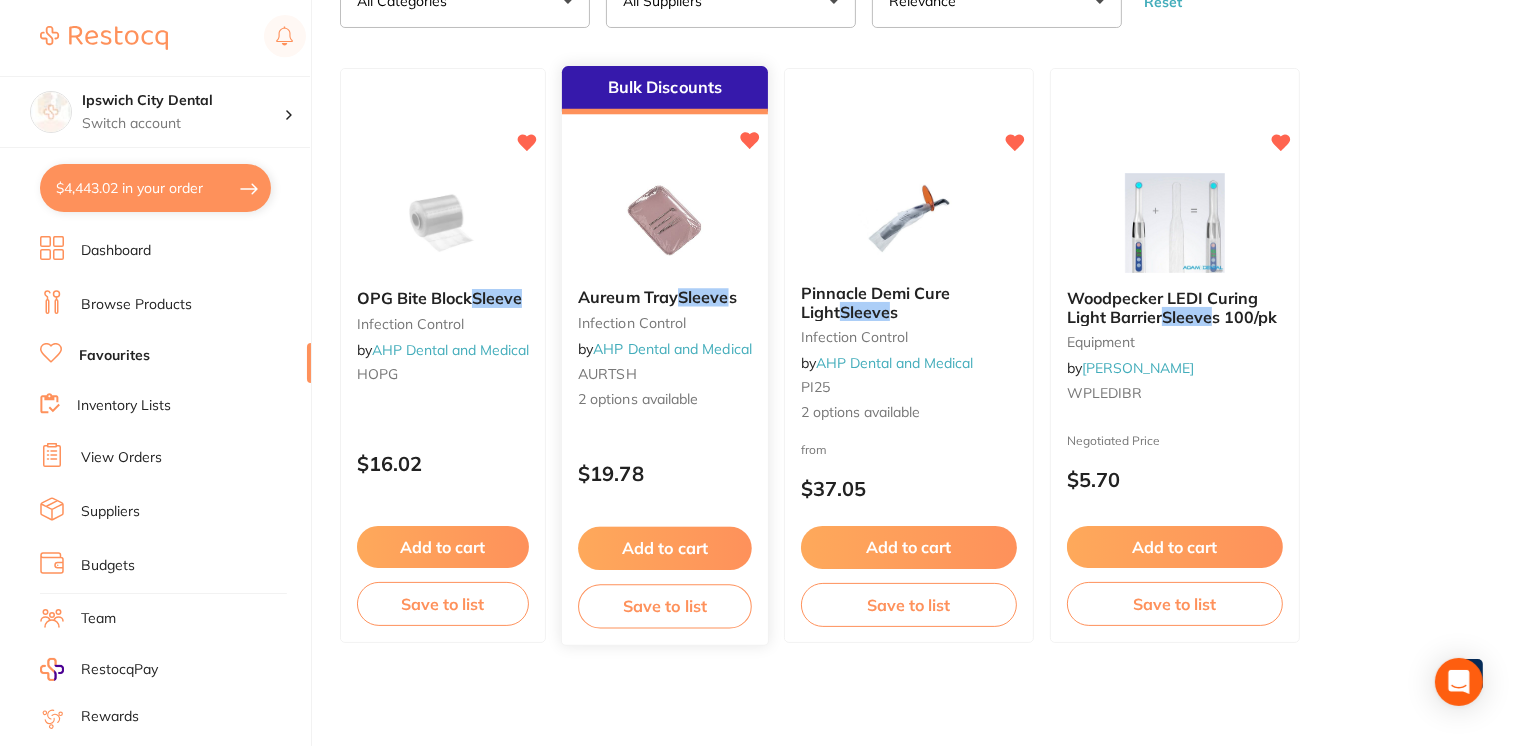 scroll, scrollTop: 0, scrollLeft: 0, axis: both 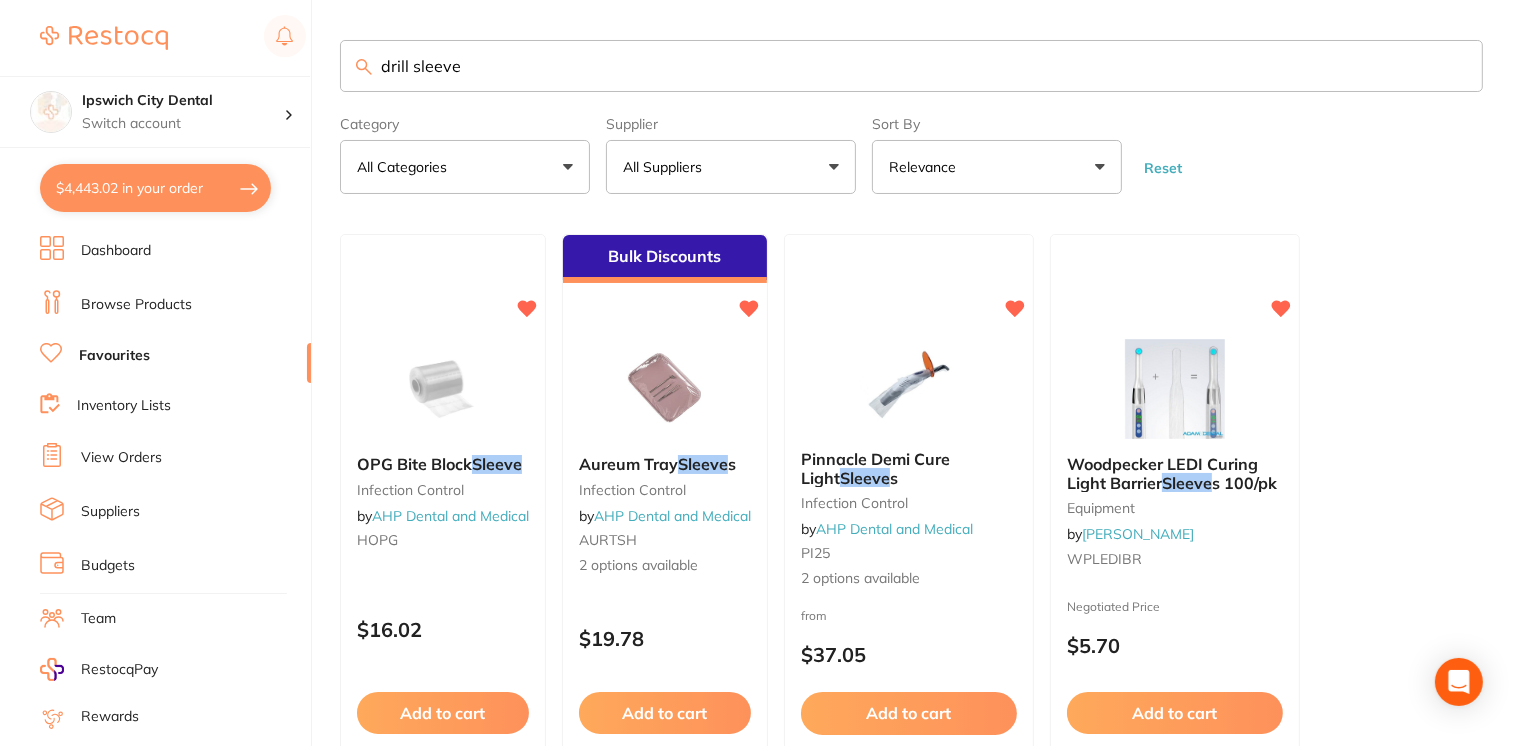 drag, startPoint x: 507, startPoint y: 58, endPoint x: 406, endPoint y: 50, distance: 101.31634 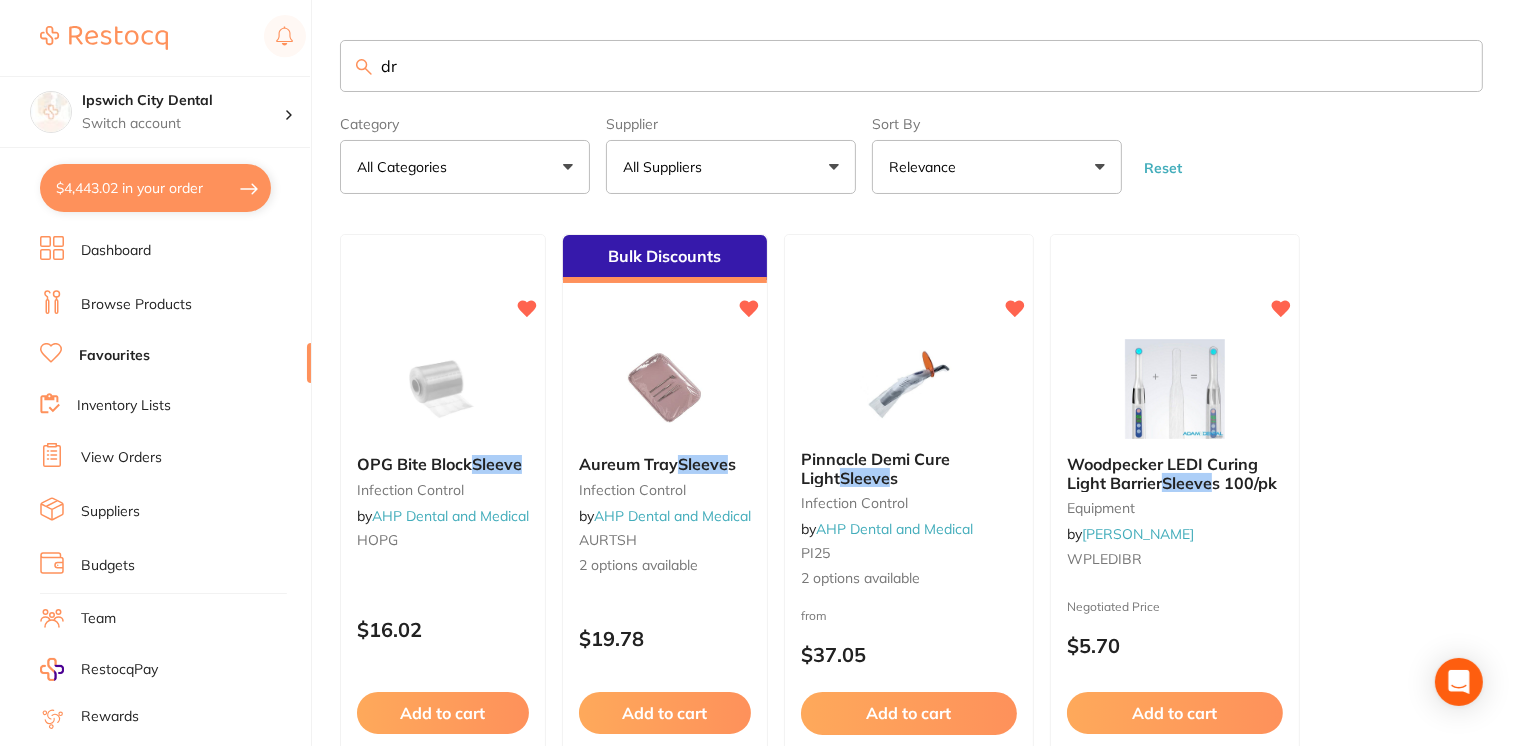 type on "d" 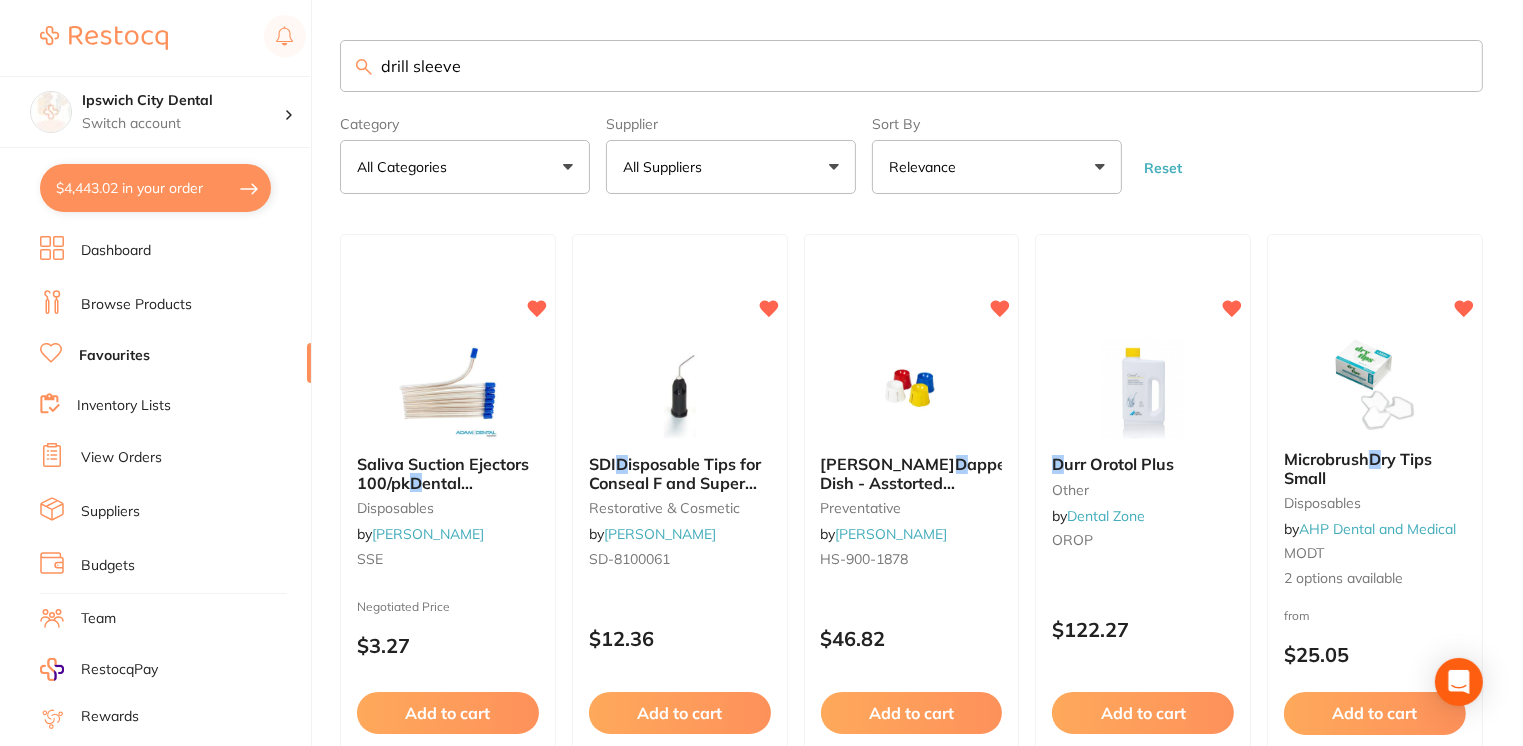 type on "drill sleeve" 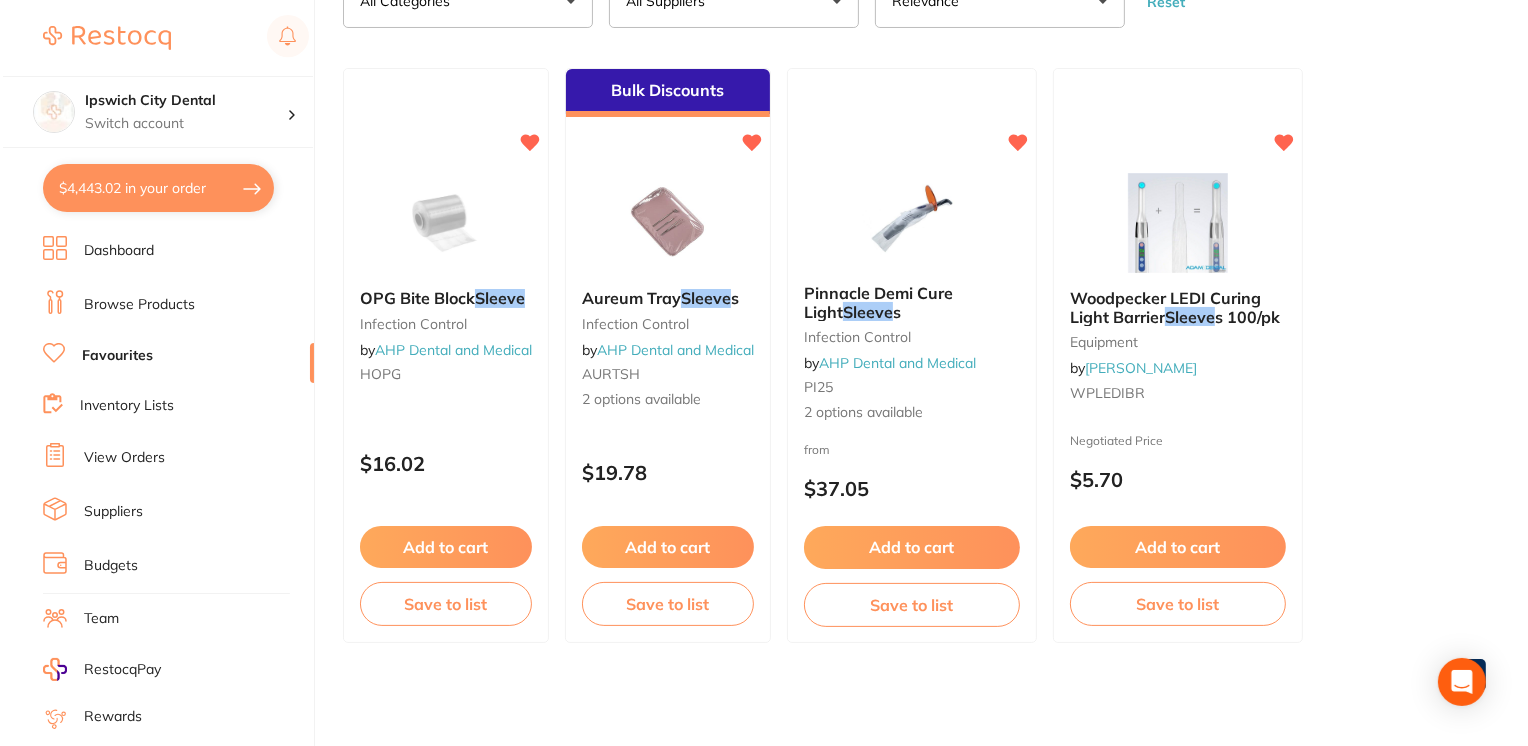 scroll, scrollTop: 0, scrollLeft: 0, axis: both 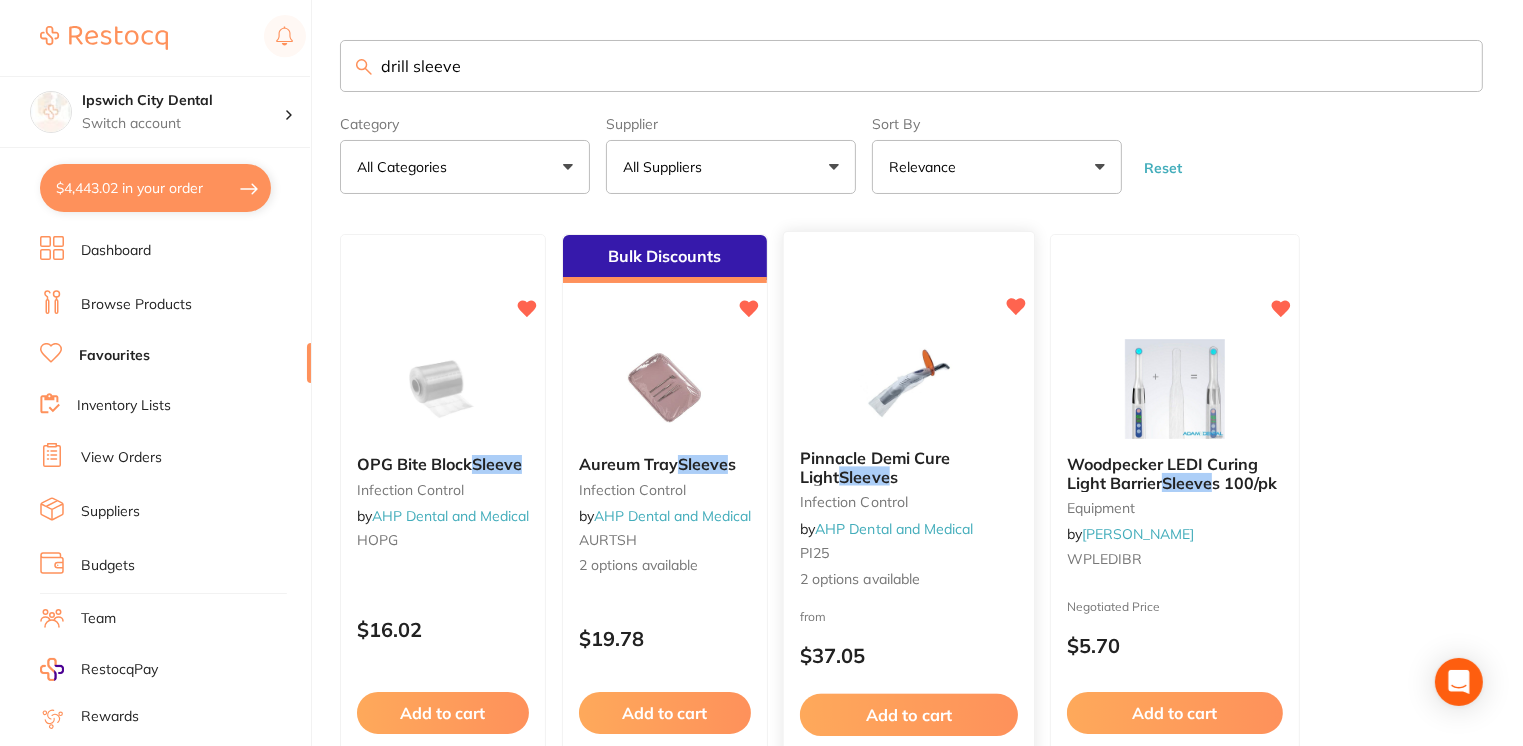 click at bounding box center [908, 382] 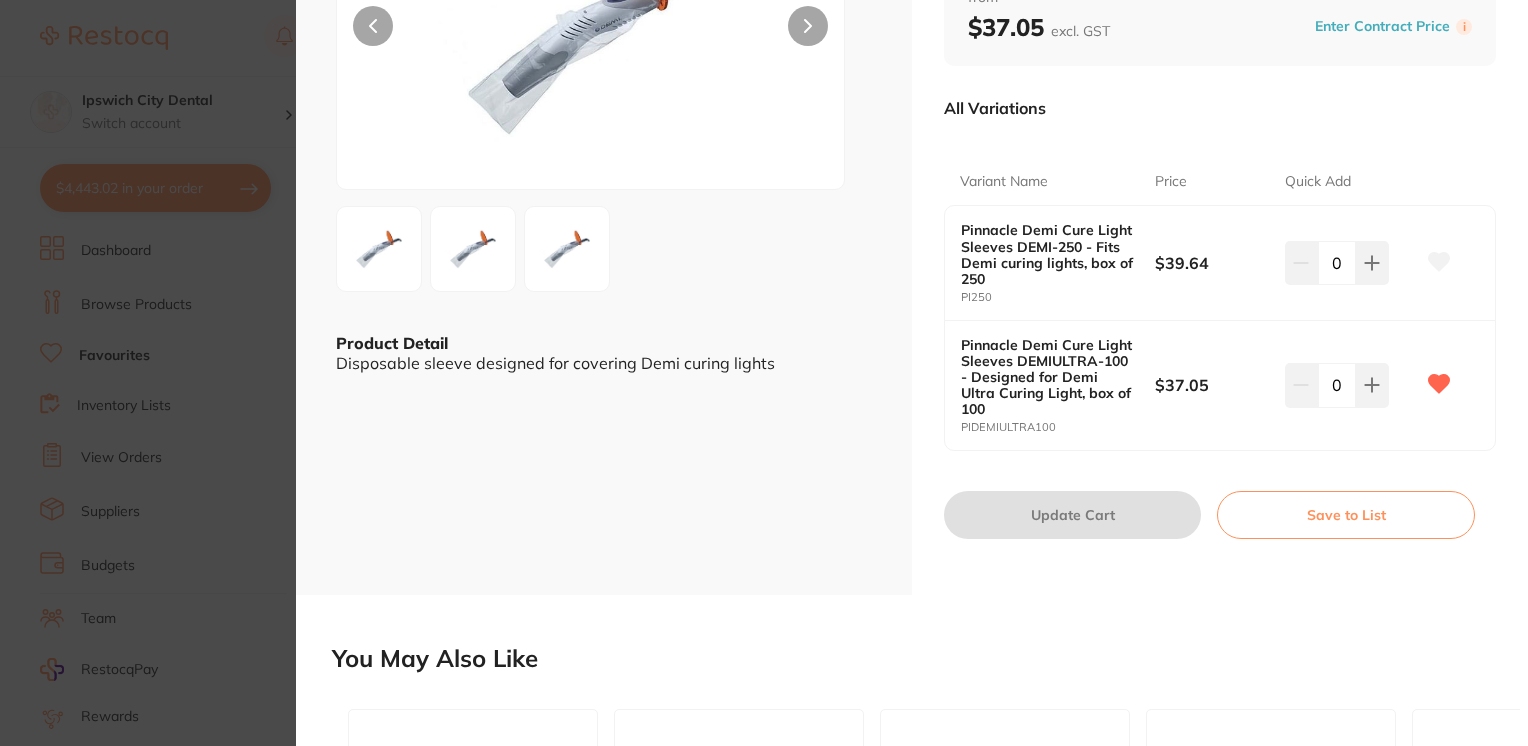 scroll, scrollTop: 0, scrollLeft: 0, axis: both 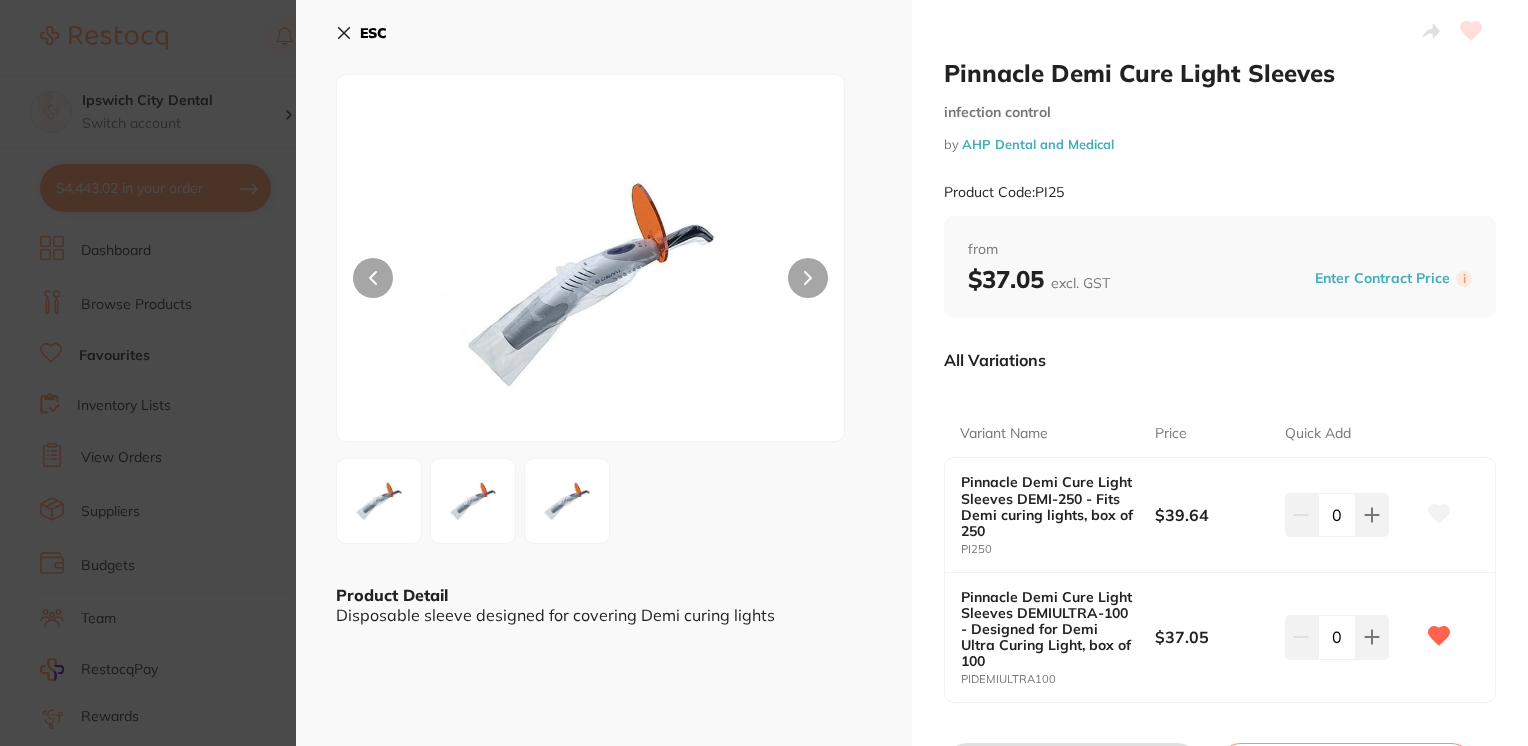 click 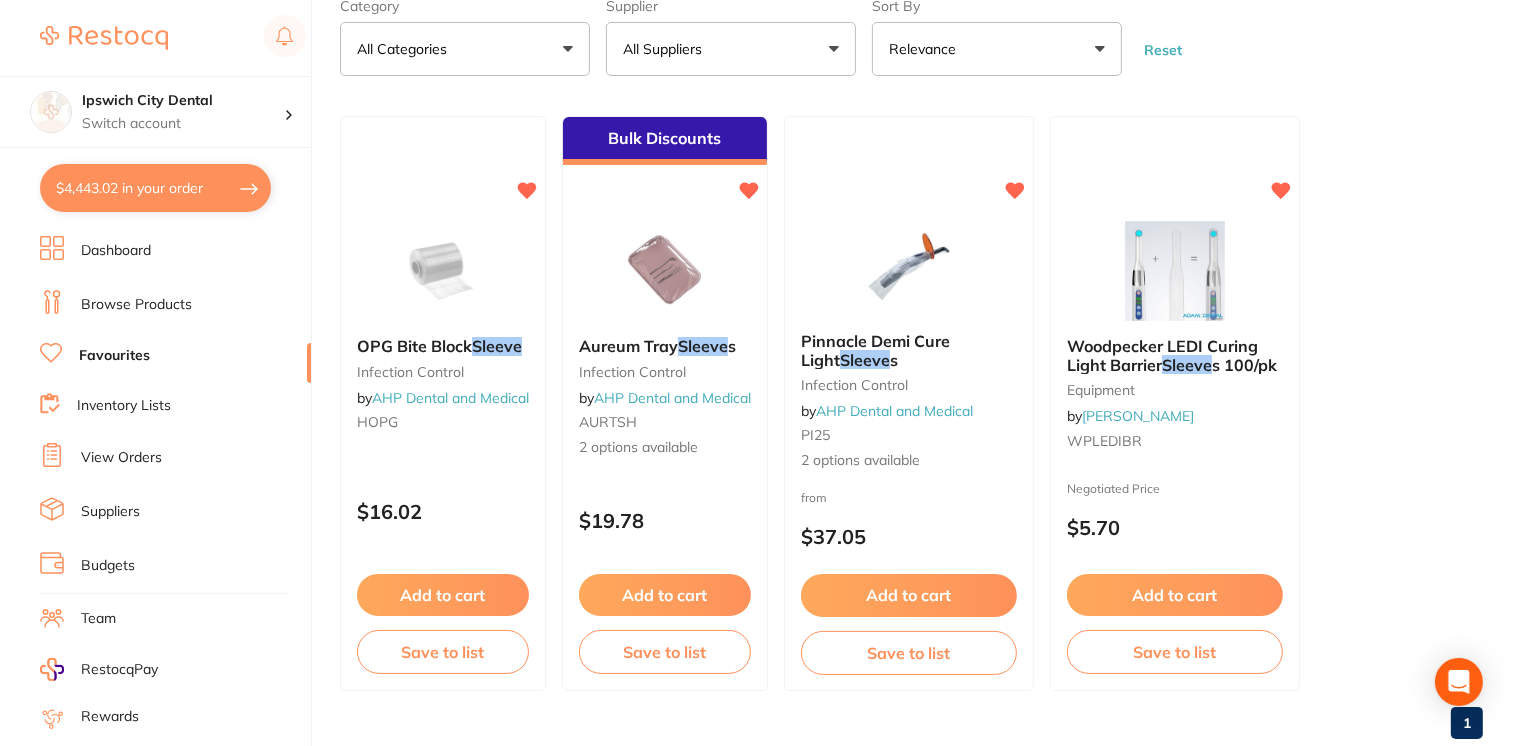 scroll, scrollTop: 0, scrollLeft: 0, axis: both 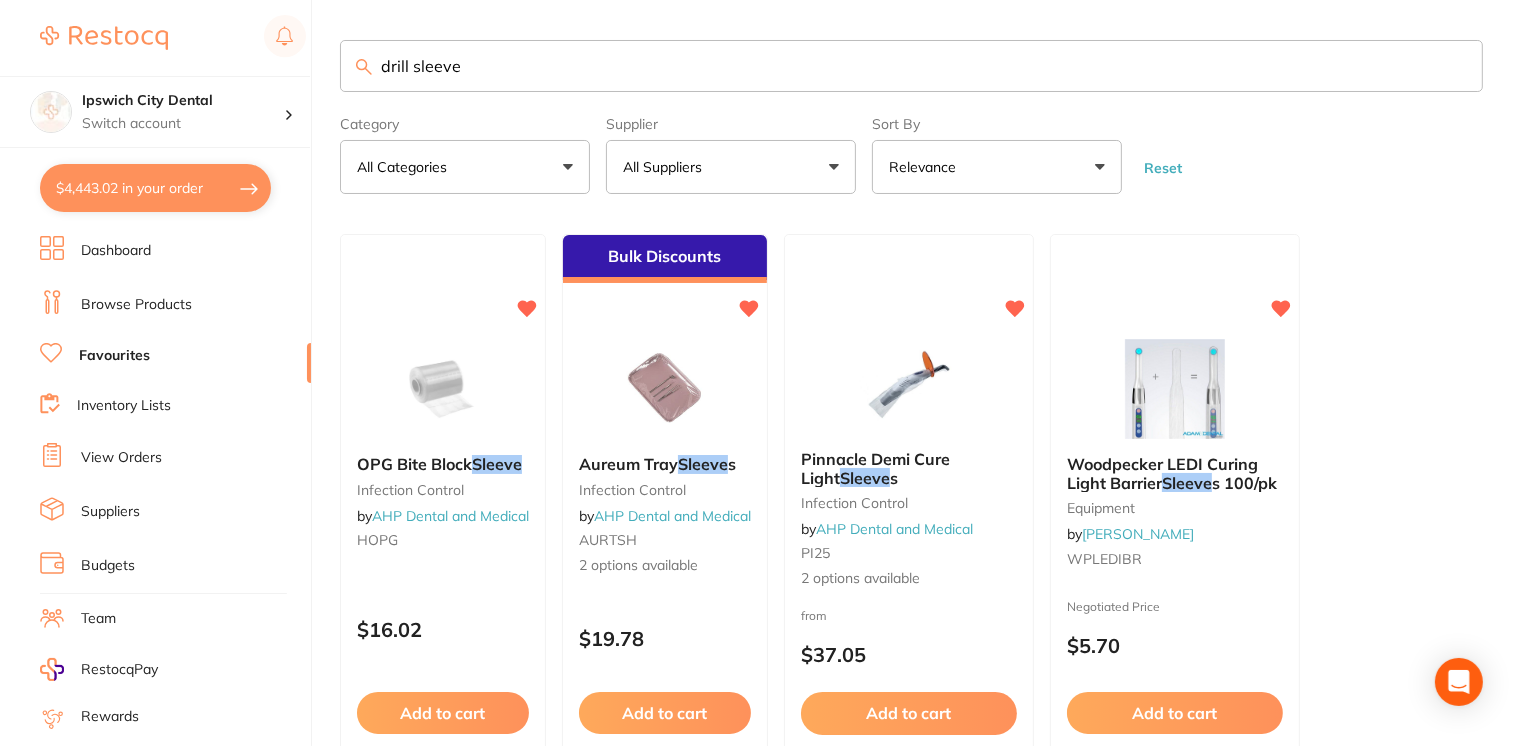 drag, startPoint x: 468, startPoint y: 70, endPoint x: 348, endPoint y: 76, distance: 120.14991 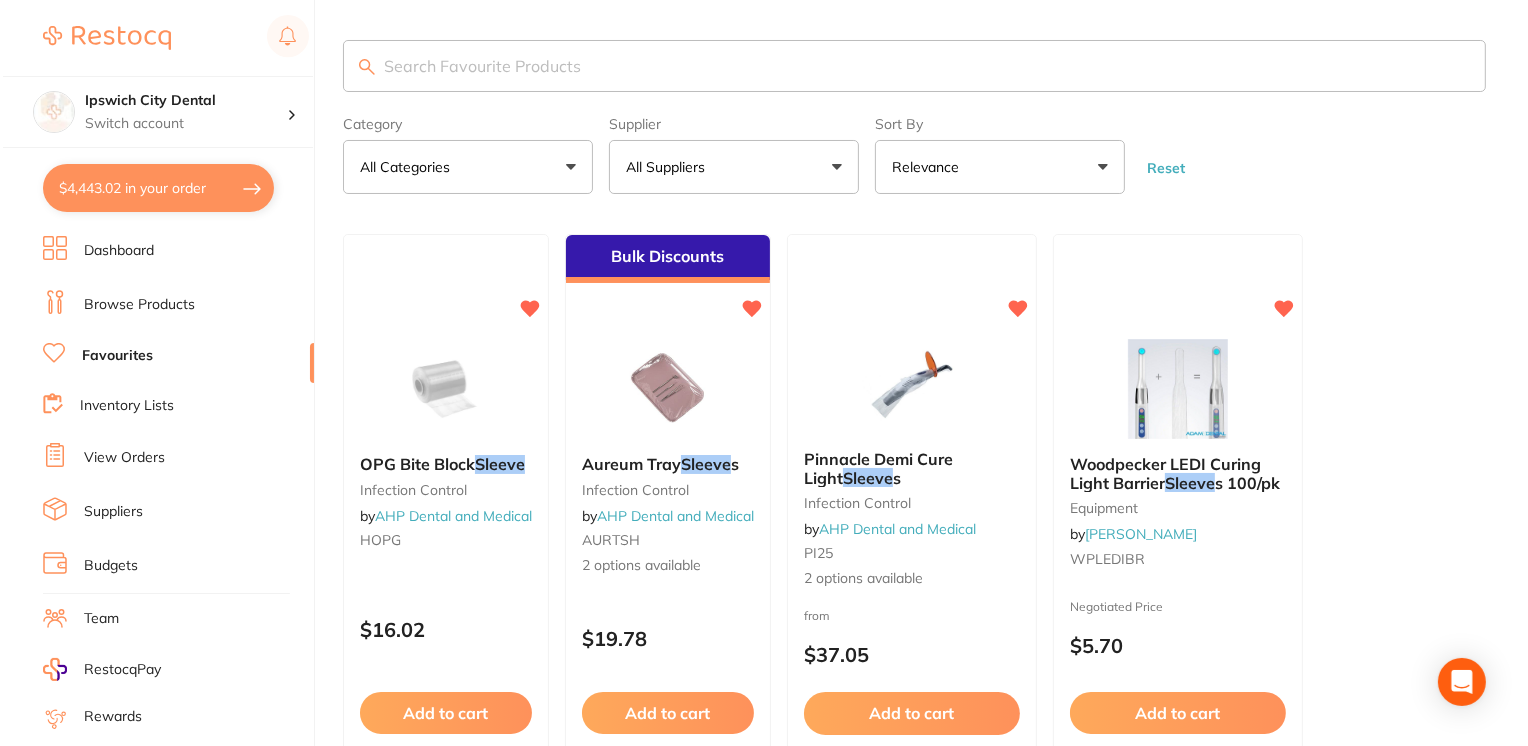 scroll, scrollTop: 0, scrollLeft: 0, axis: both 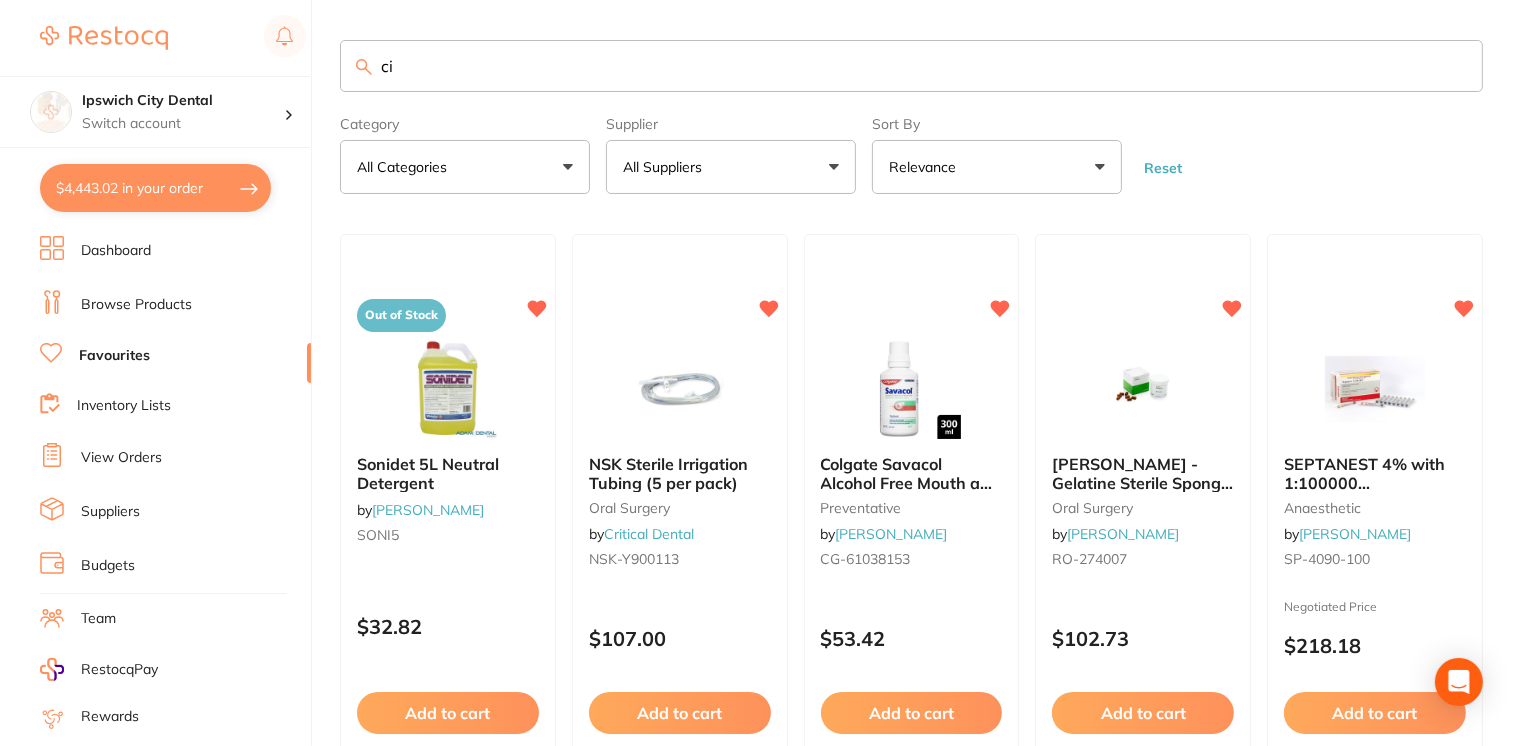 type on "c" 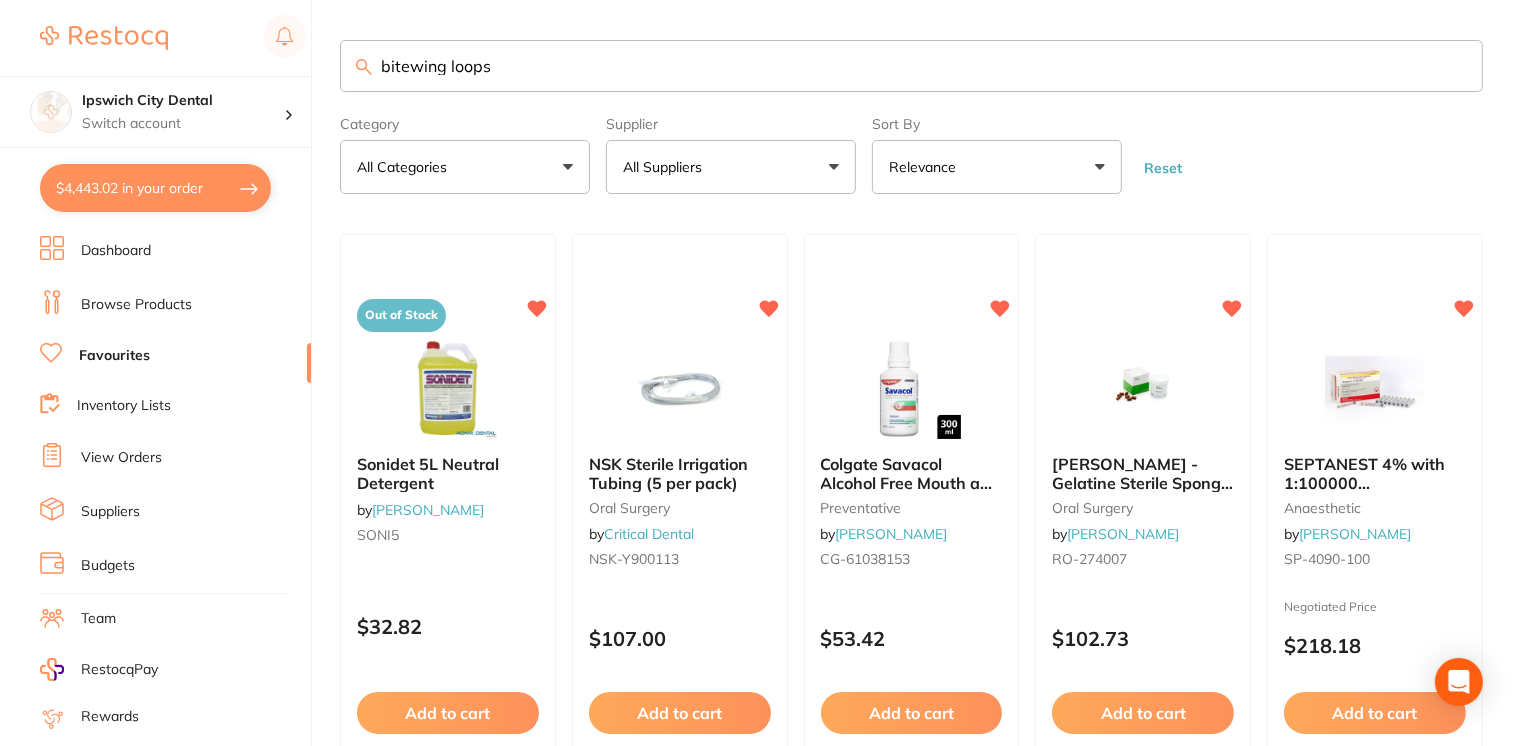 type on "bitewing loops" 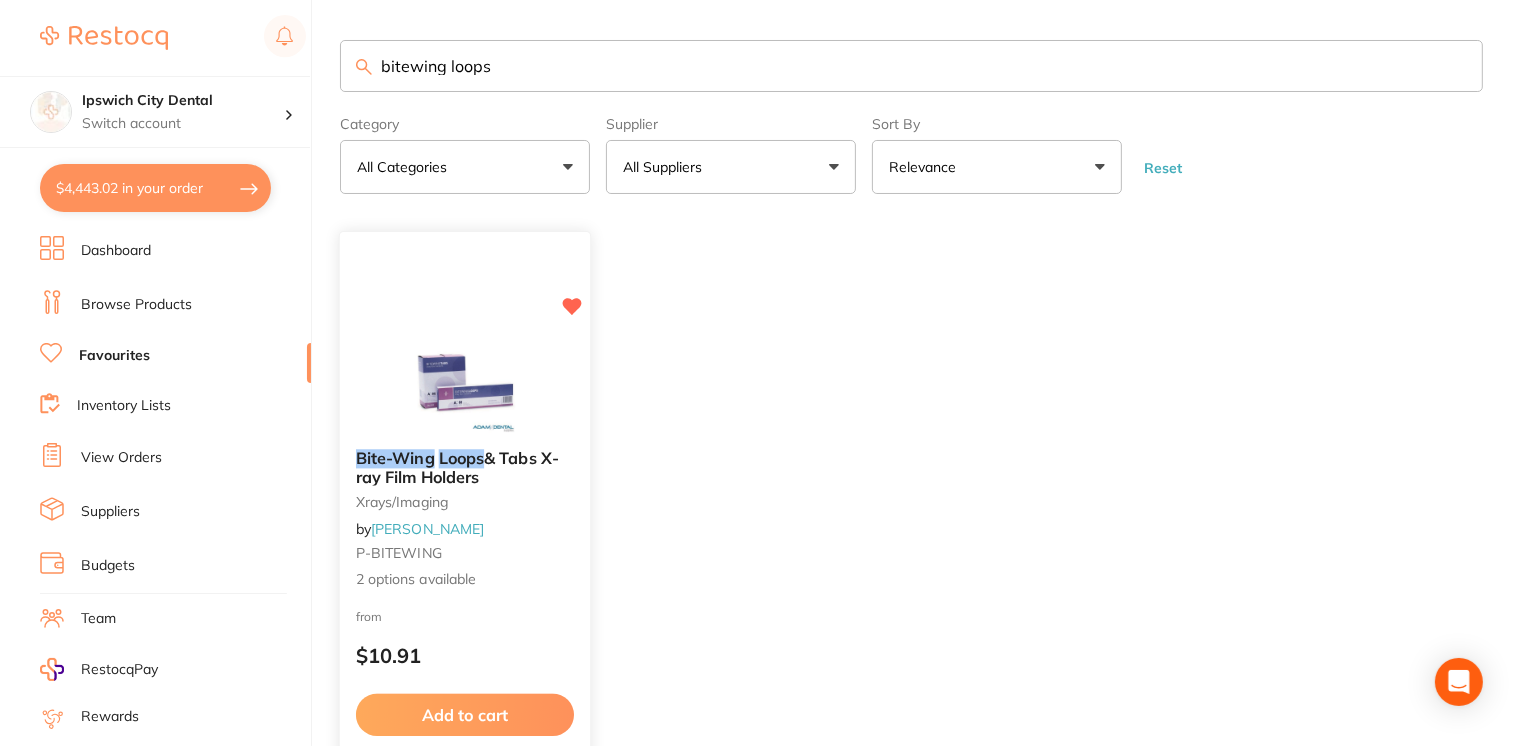 click at bounding box center [464, 382] 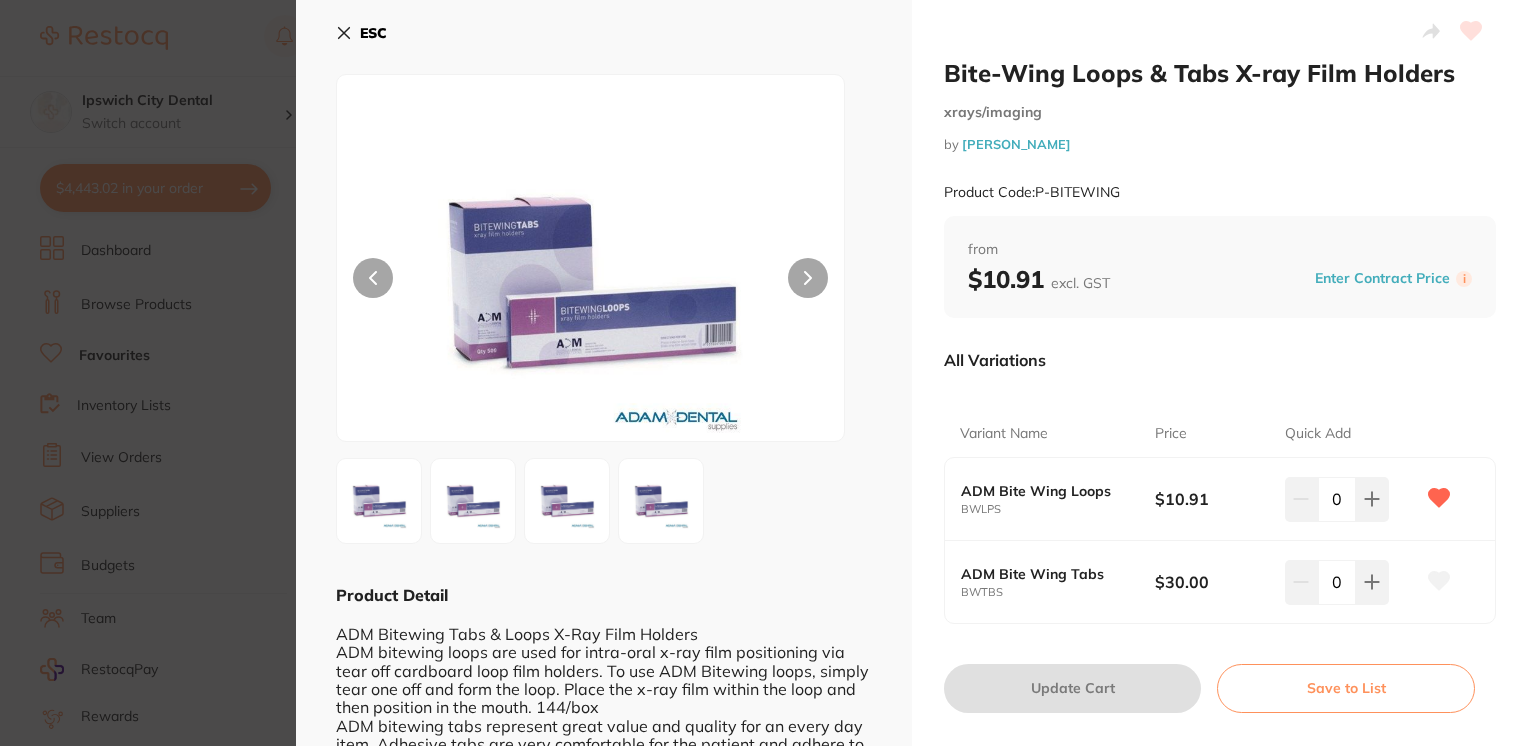 click 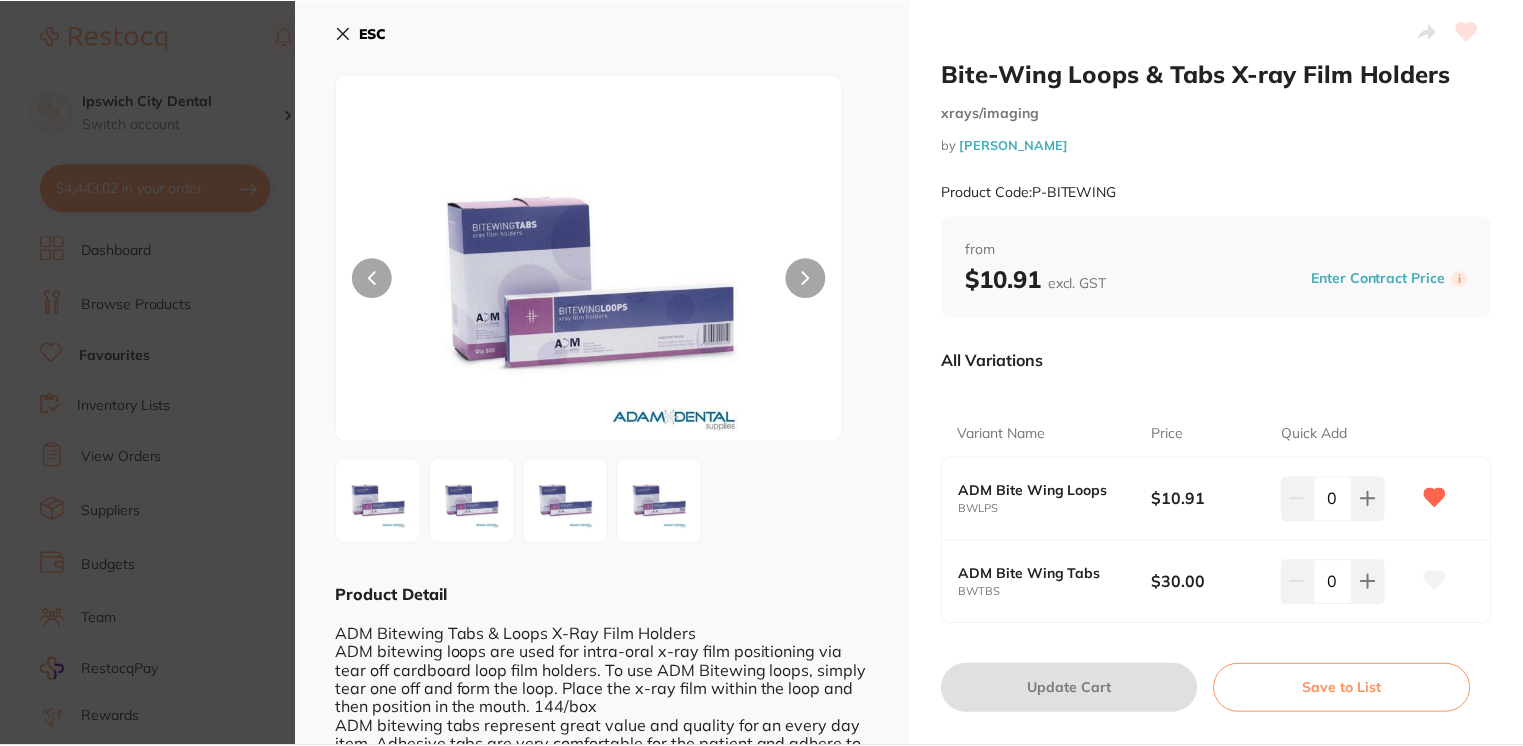 scroll, scrollTop: 35, scrollLeft: 0, axis: vertical 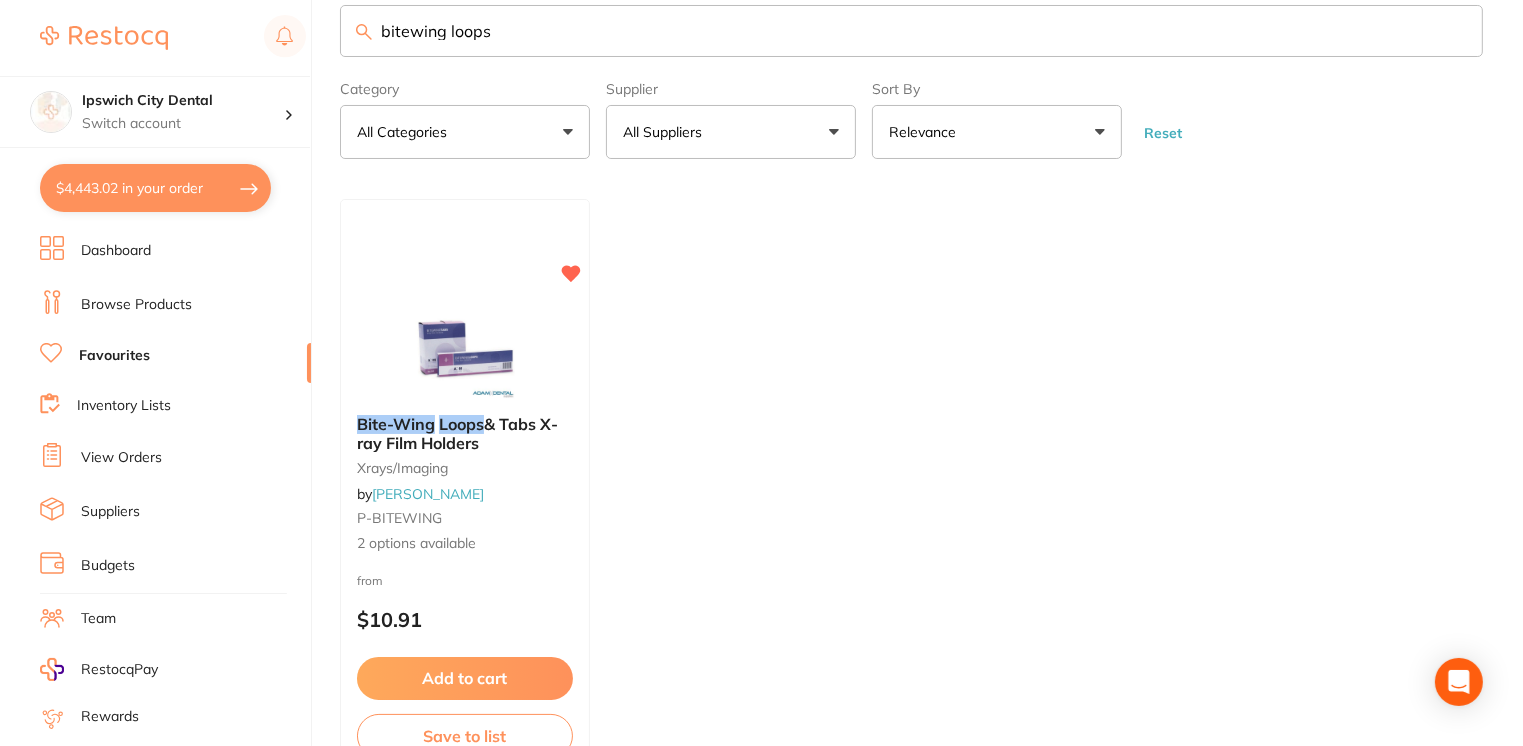drag, startPoint x: 427, startPoint y: 37, endPoint x: 340, endPoint y: 38, distance: 87.005745 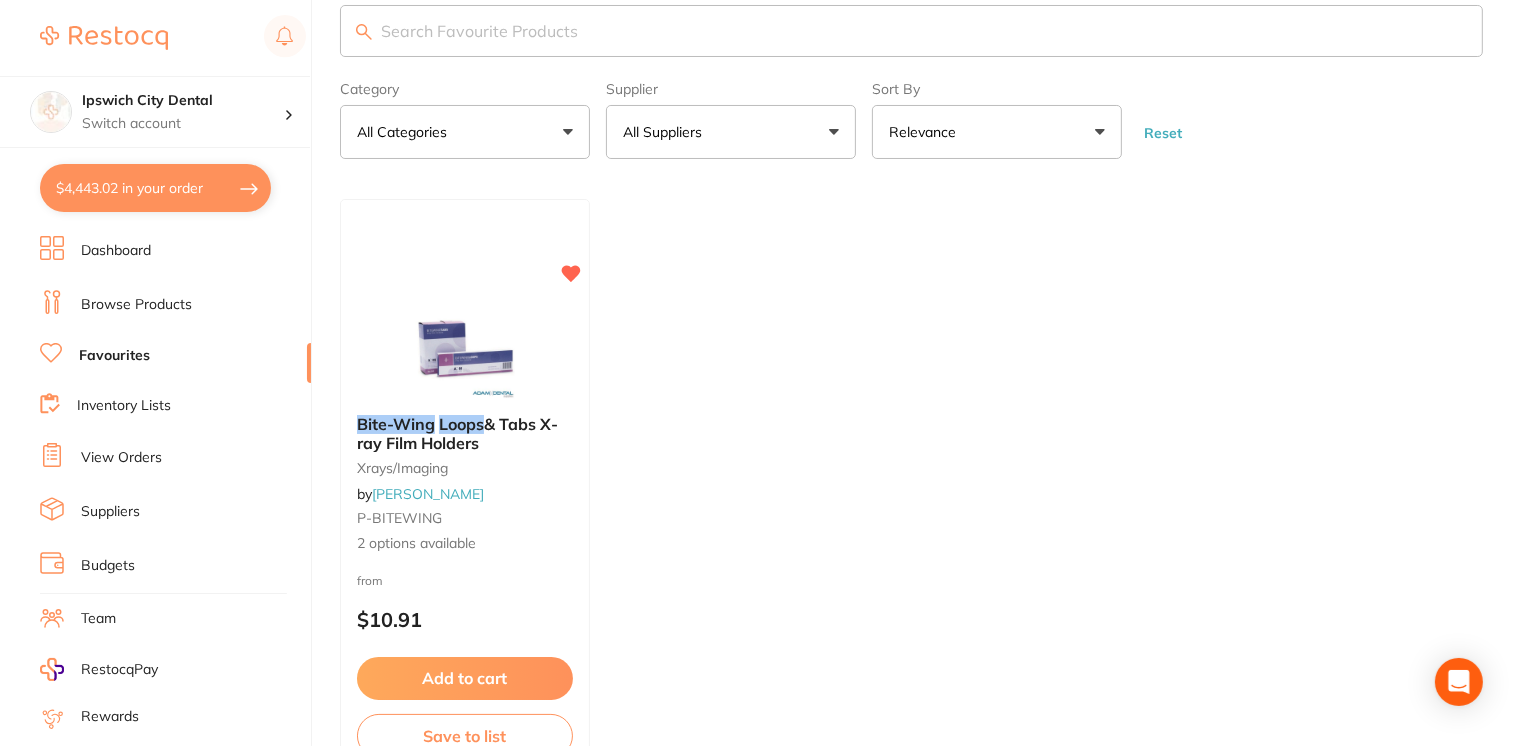 scroll, scrollTop: 0, scrollLeft: 0, axis: both 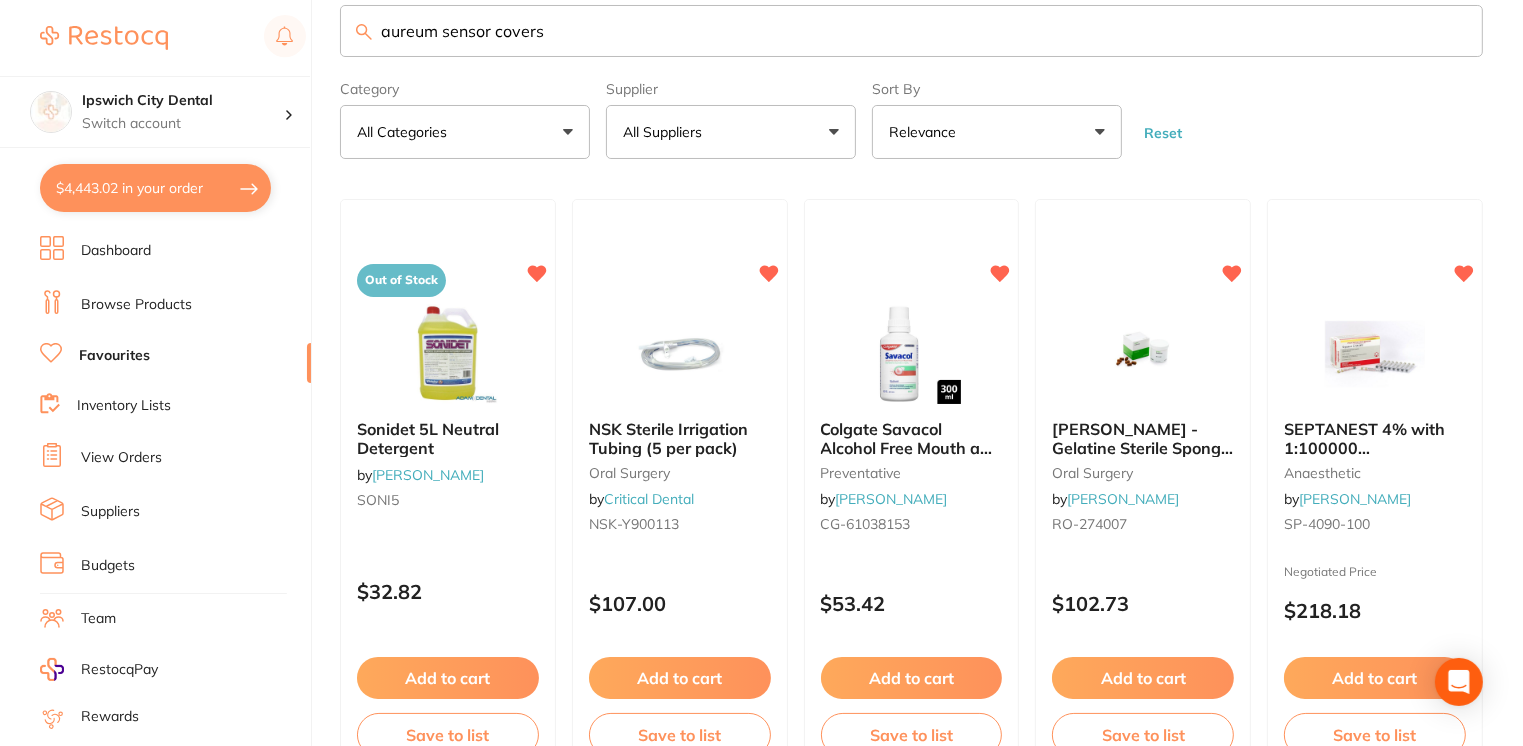 type on "aureum sensor covers" 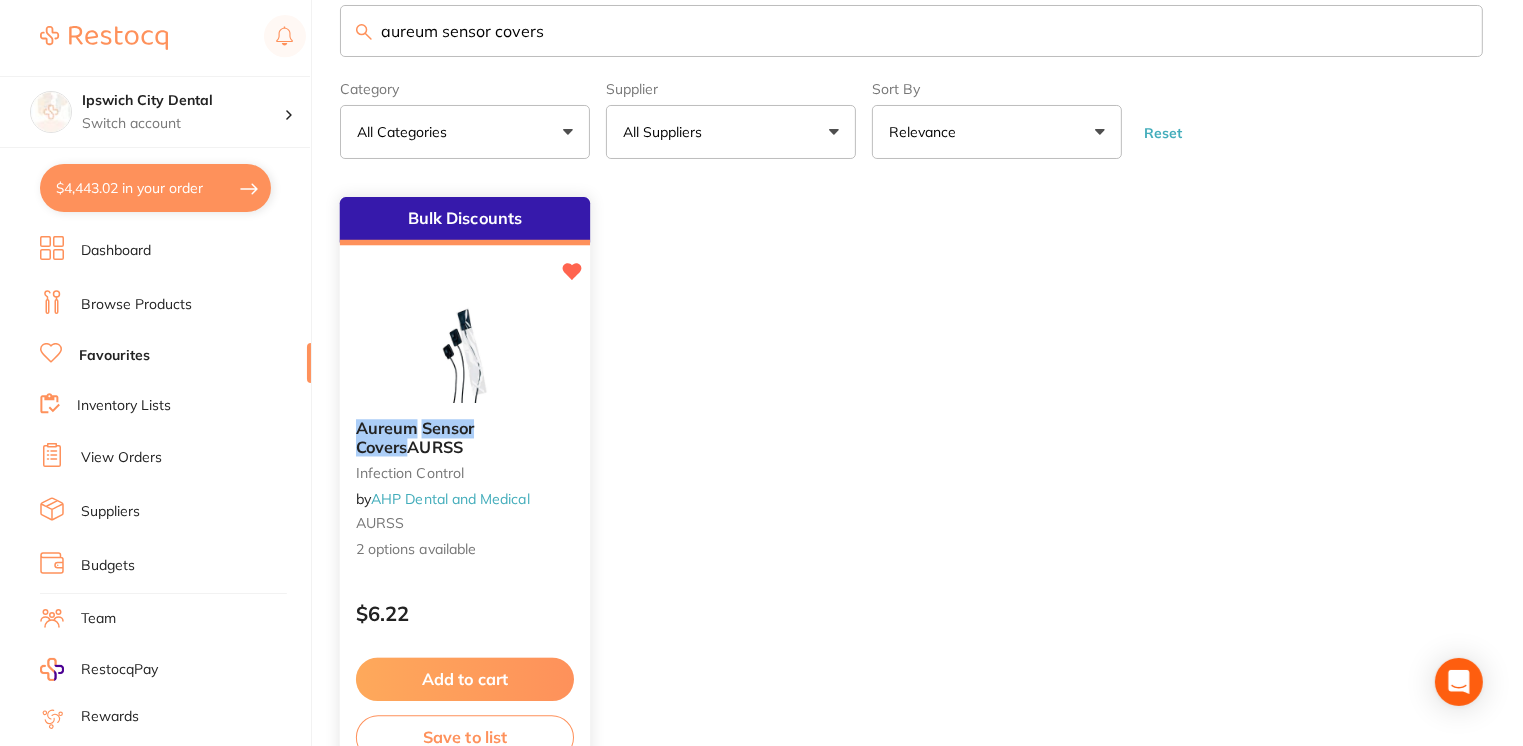 click at bounding box center (465, 353) 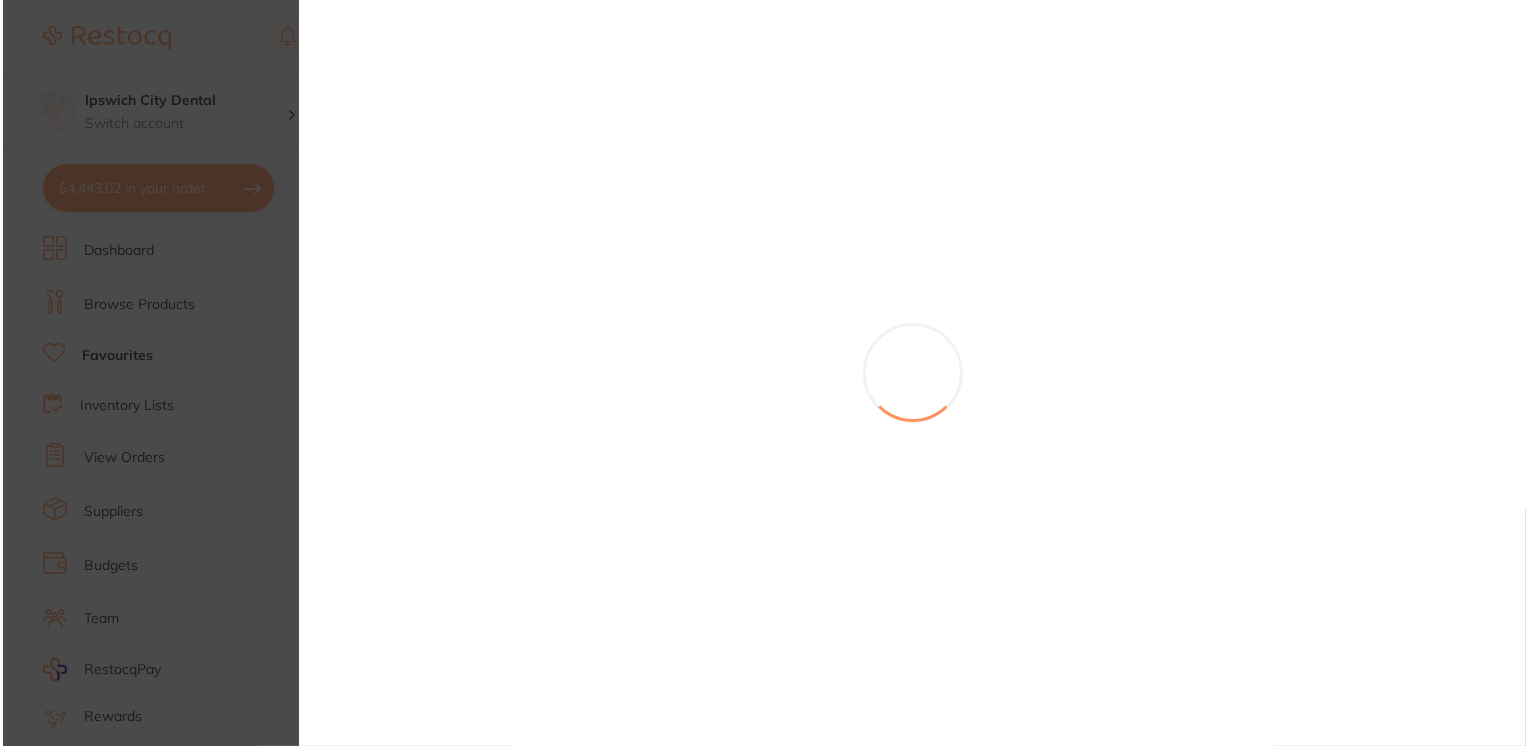 scroll, scrollTop: 0, scrollLeft: 0, axis: both 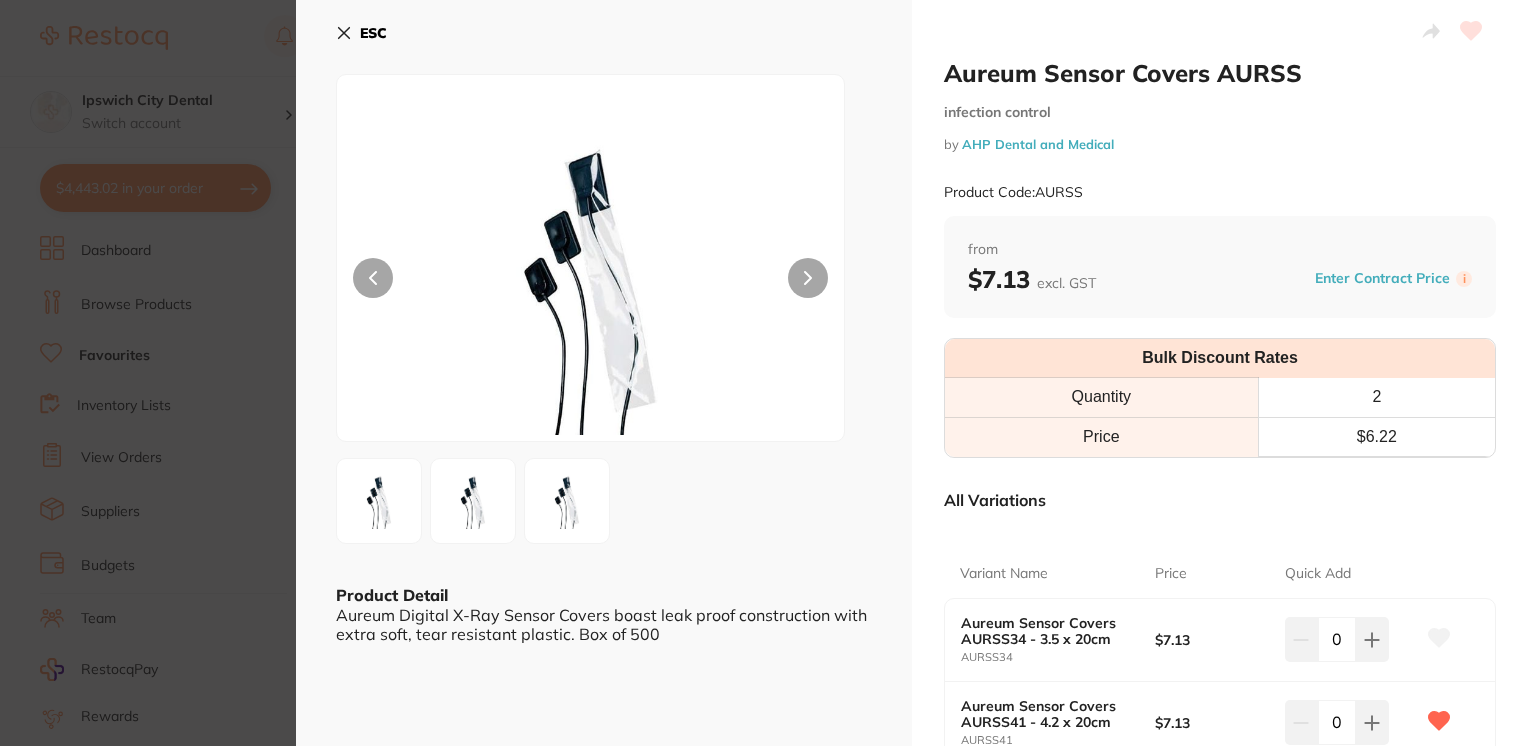 click 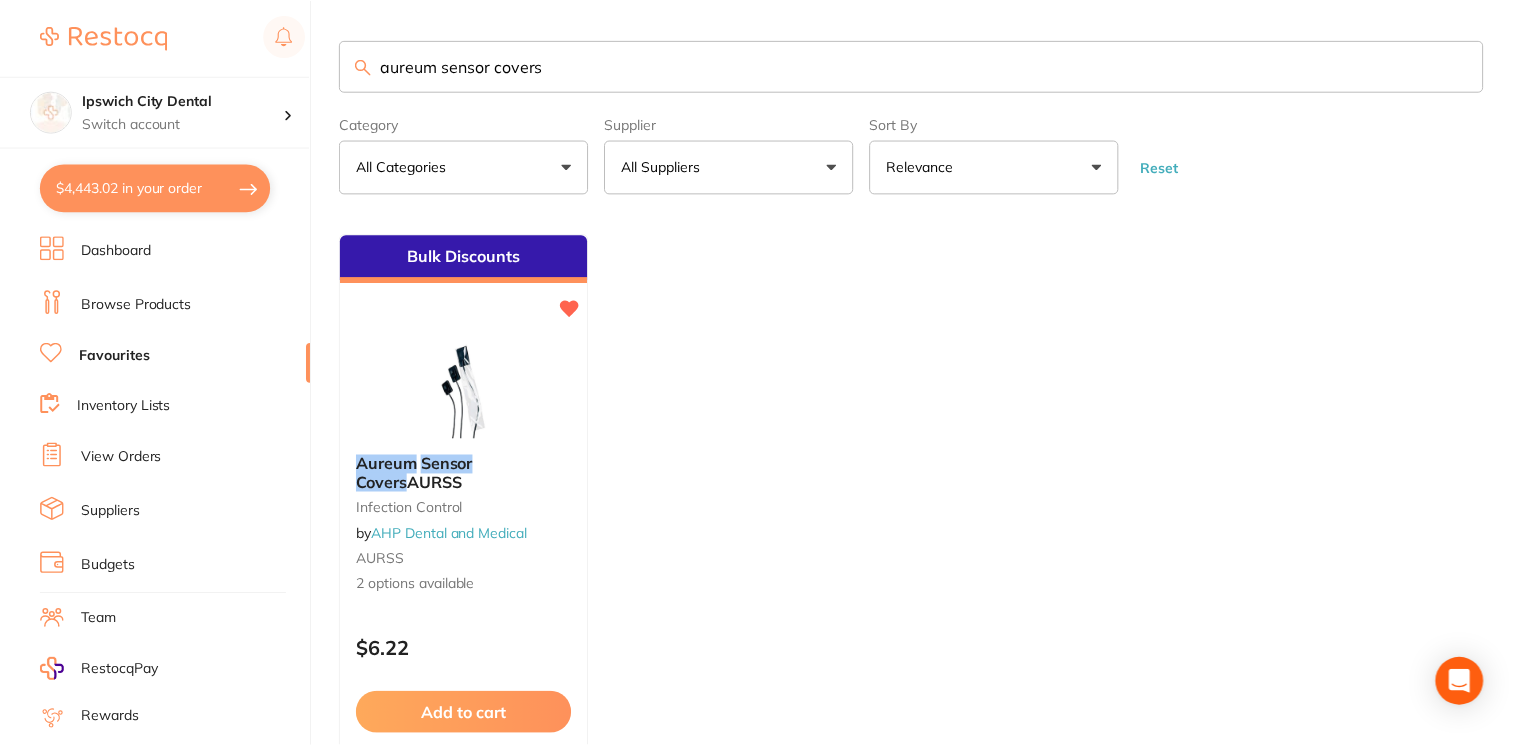 scroll, scrollTop: 35, scrollLeft: 0, axis: vertical 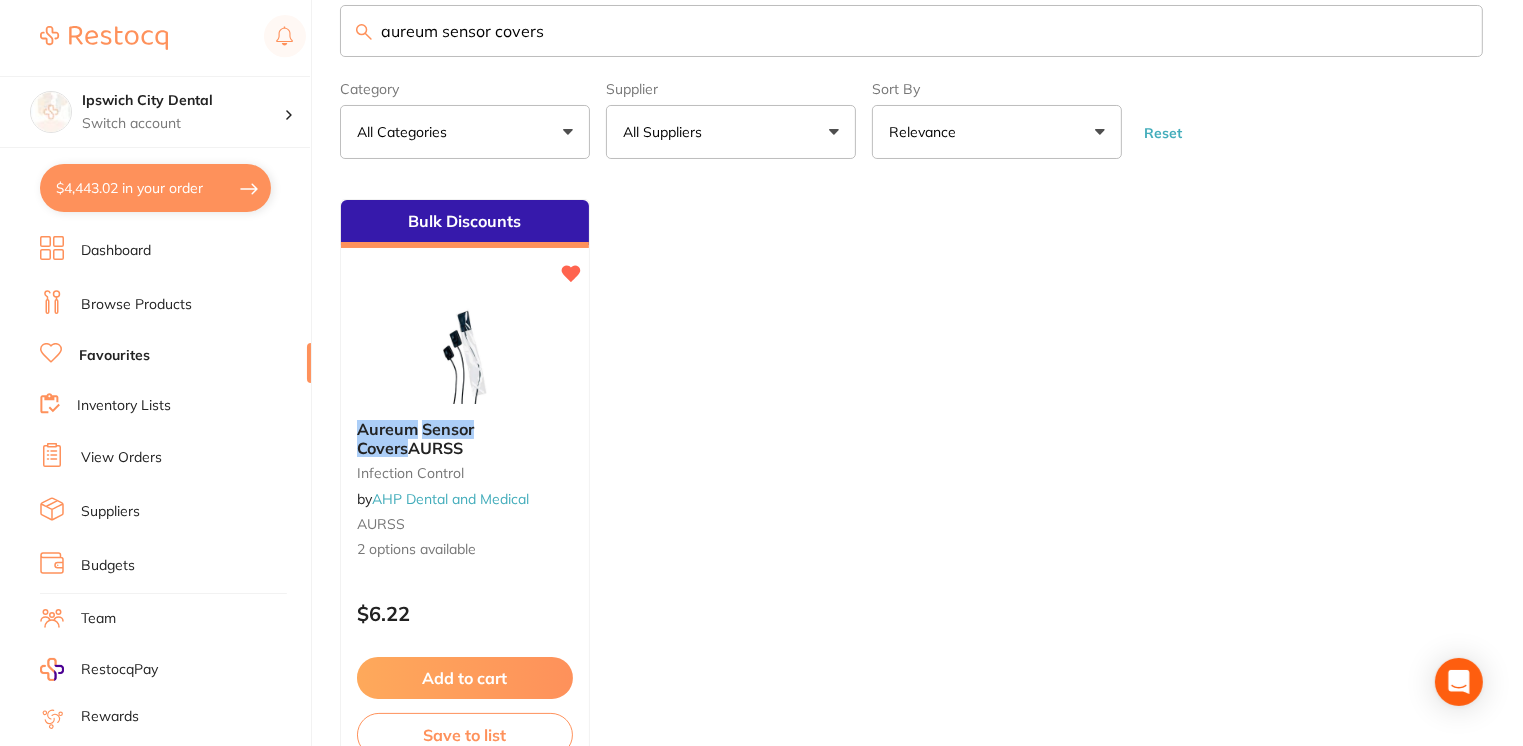 drag, startPoint x: 615, startPoint y: 34, endPoint x: 356, endPoint y: 35, distance: 259.00192 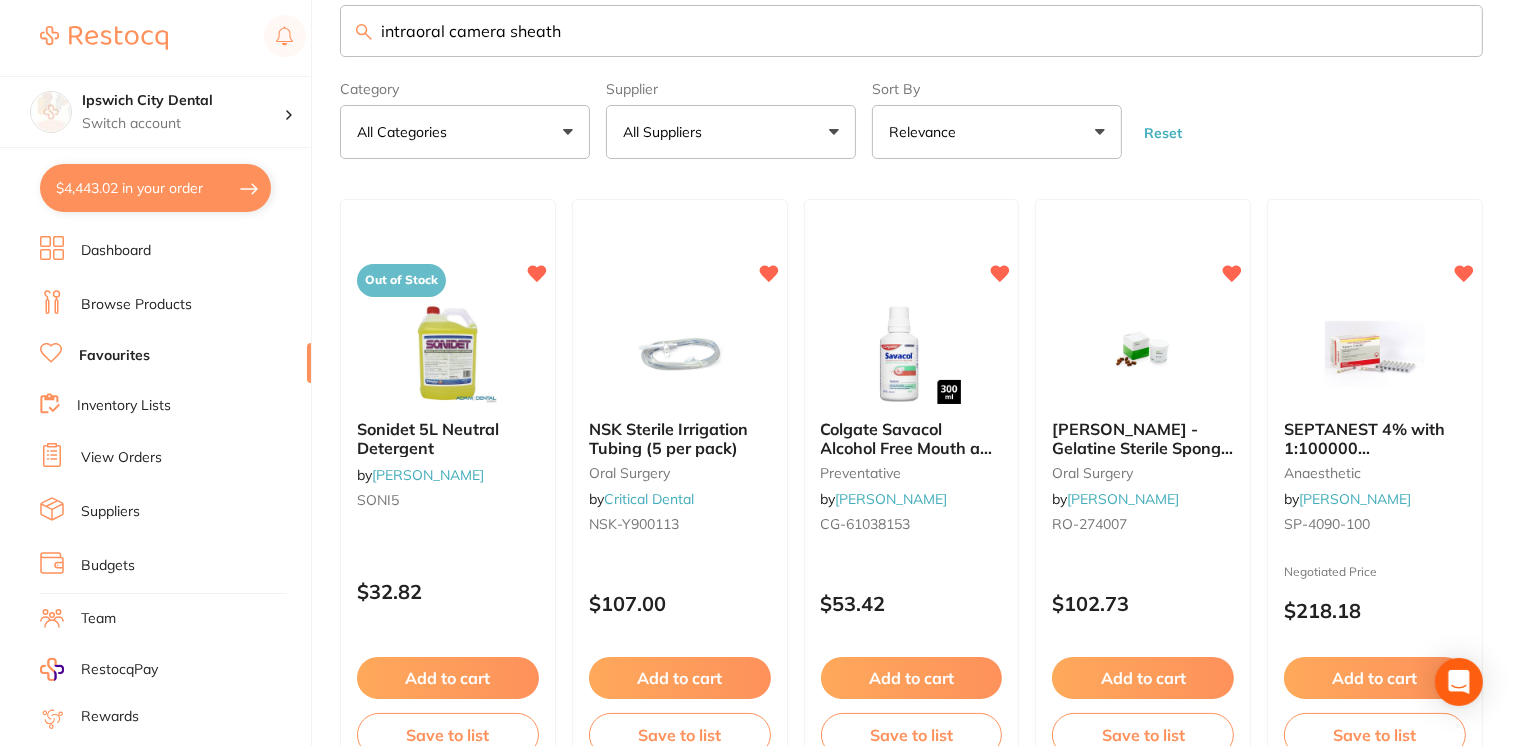 type on "intraoral camera sheath" 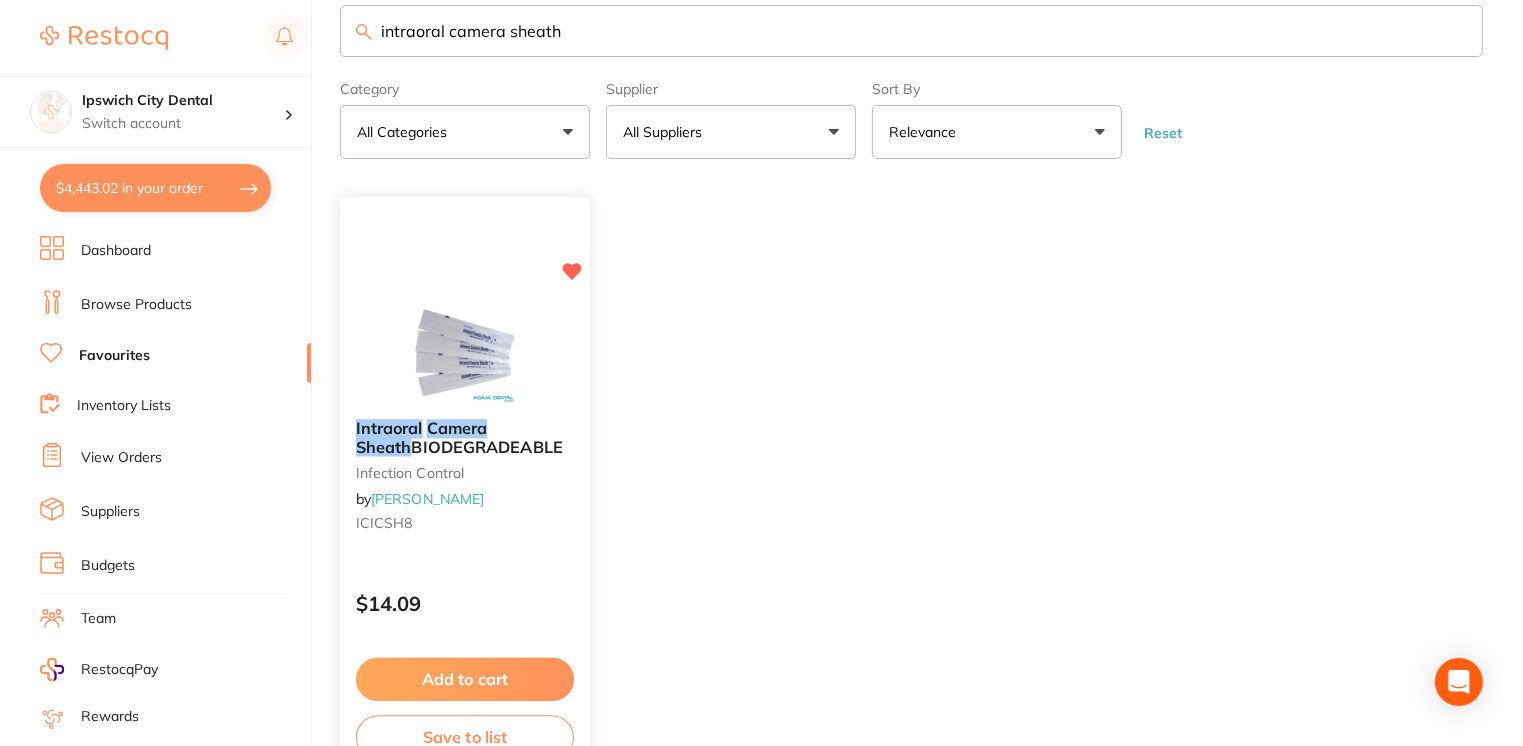 click at bounding box center [464, 353] 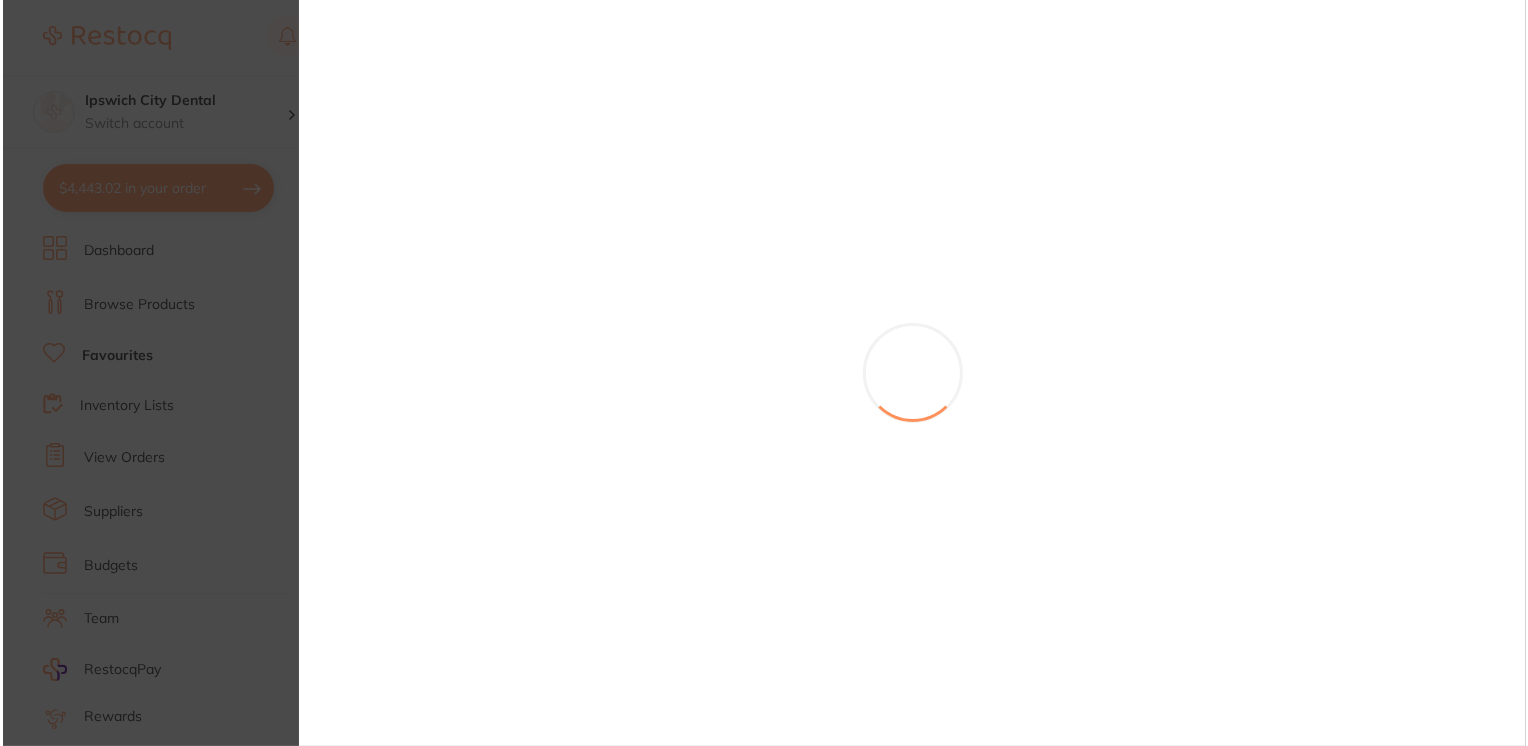 scroll, scrollTop: 0, scrollLeft: 0, axis: both 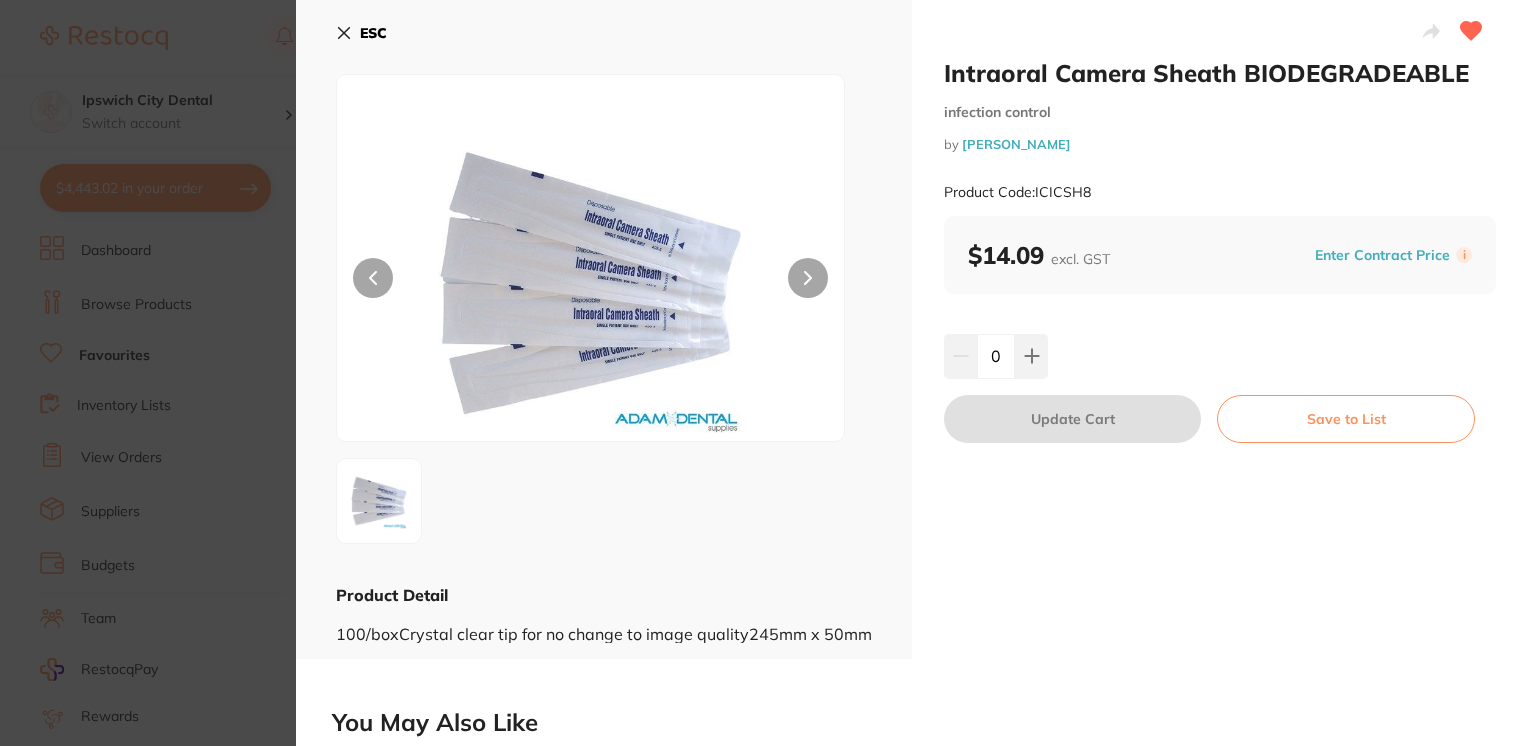click on "ESC" at bounding box center [361, 33] 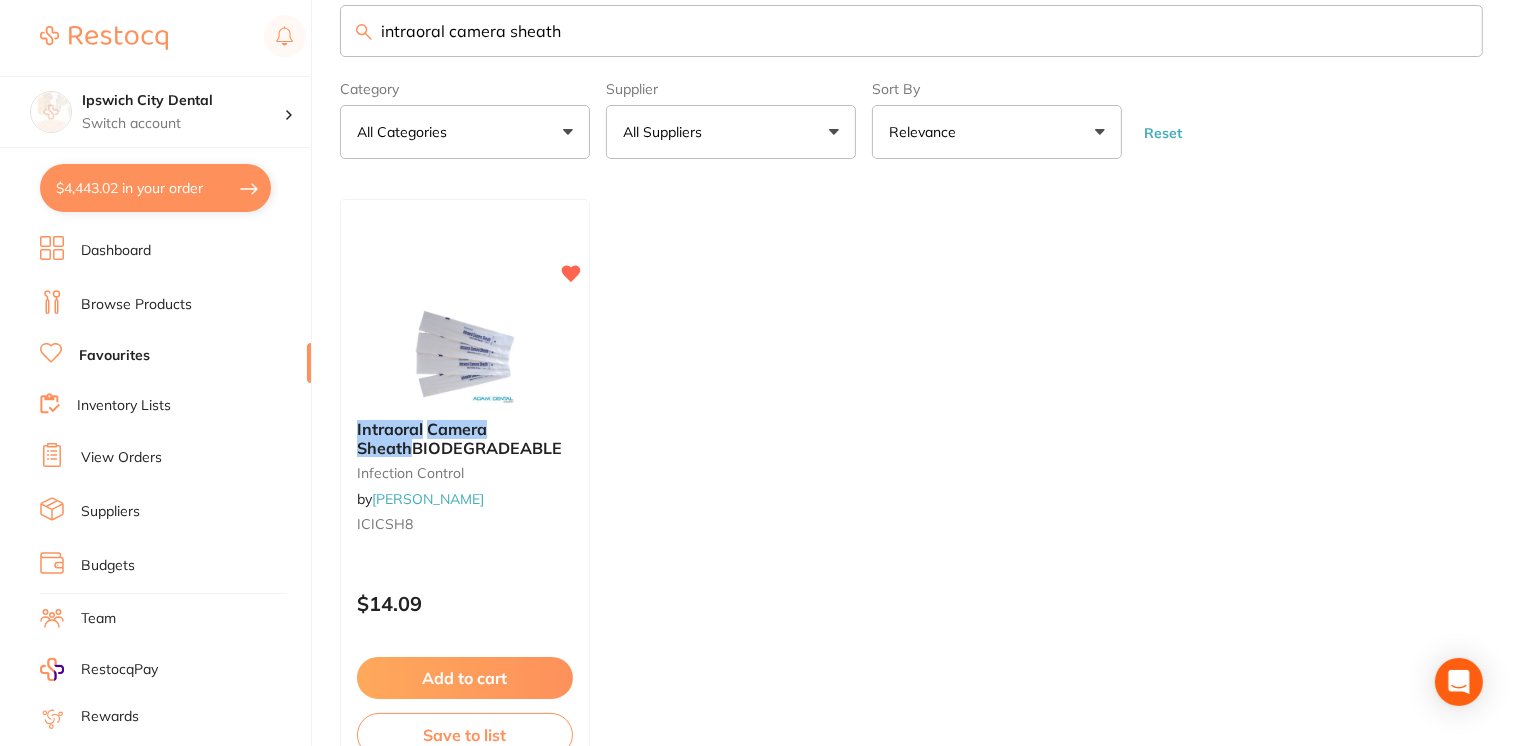 scroll, scrollTop: 0, scrollLeft: 0, axis: both 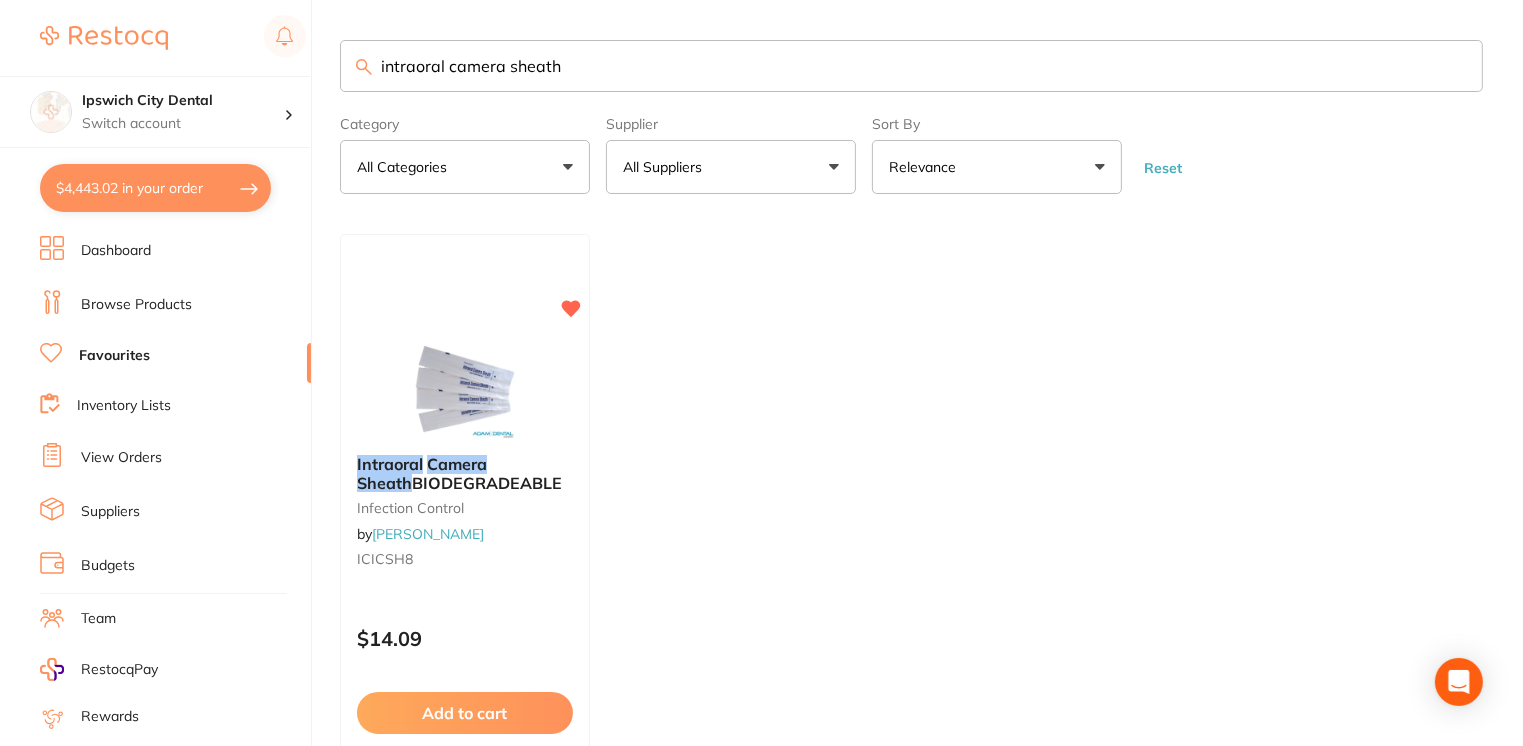 drag, startPoint x: 566, startPoint y: 75, endPoint x: 195, endPoint y: 50, distance: 371.84137 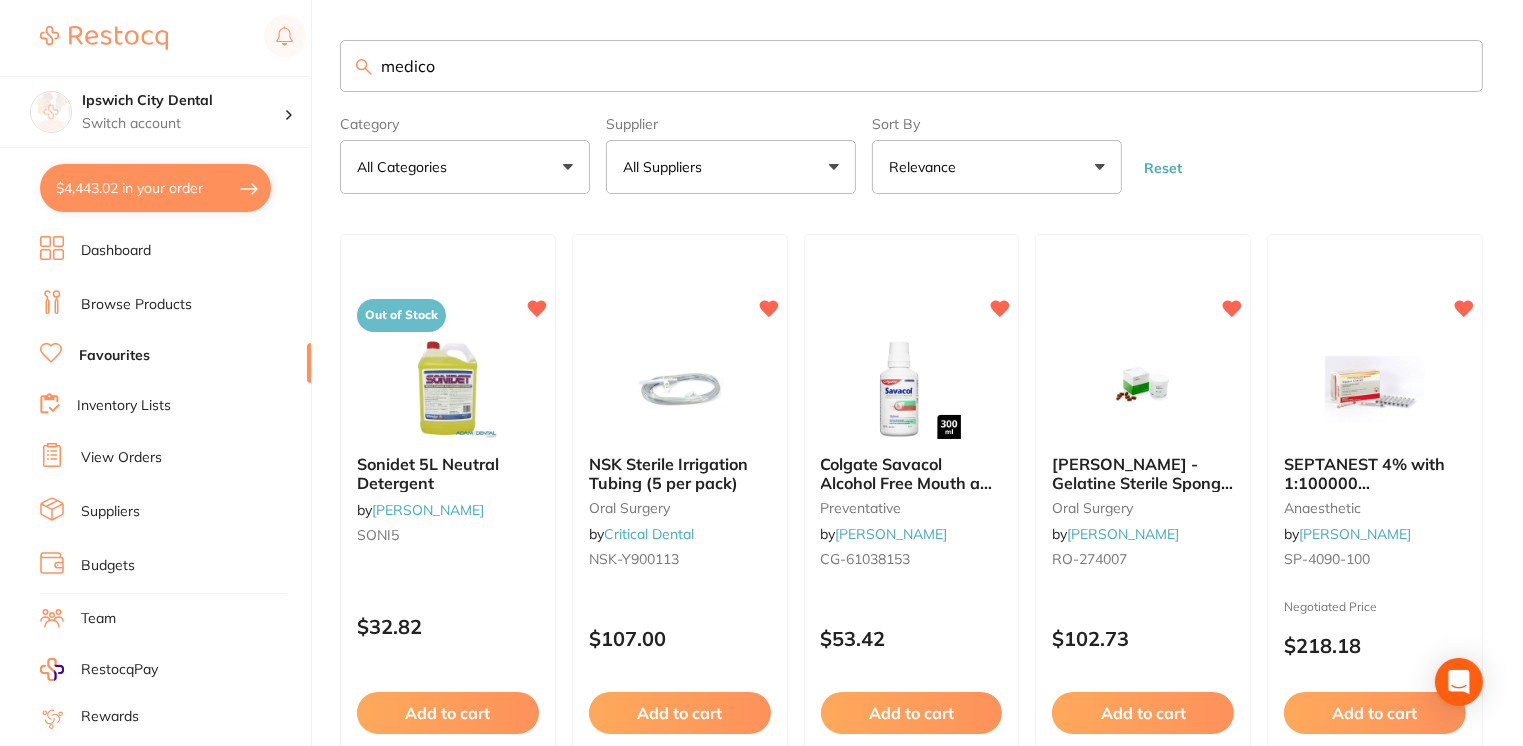 type on "medicom" 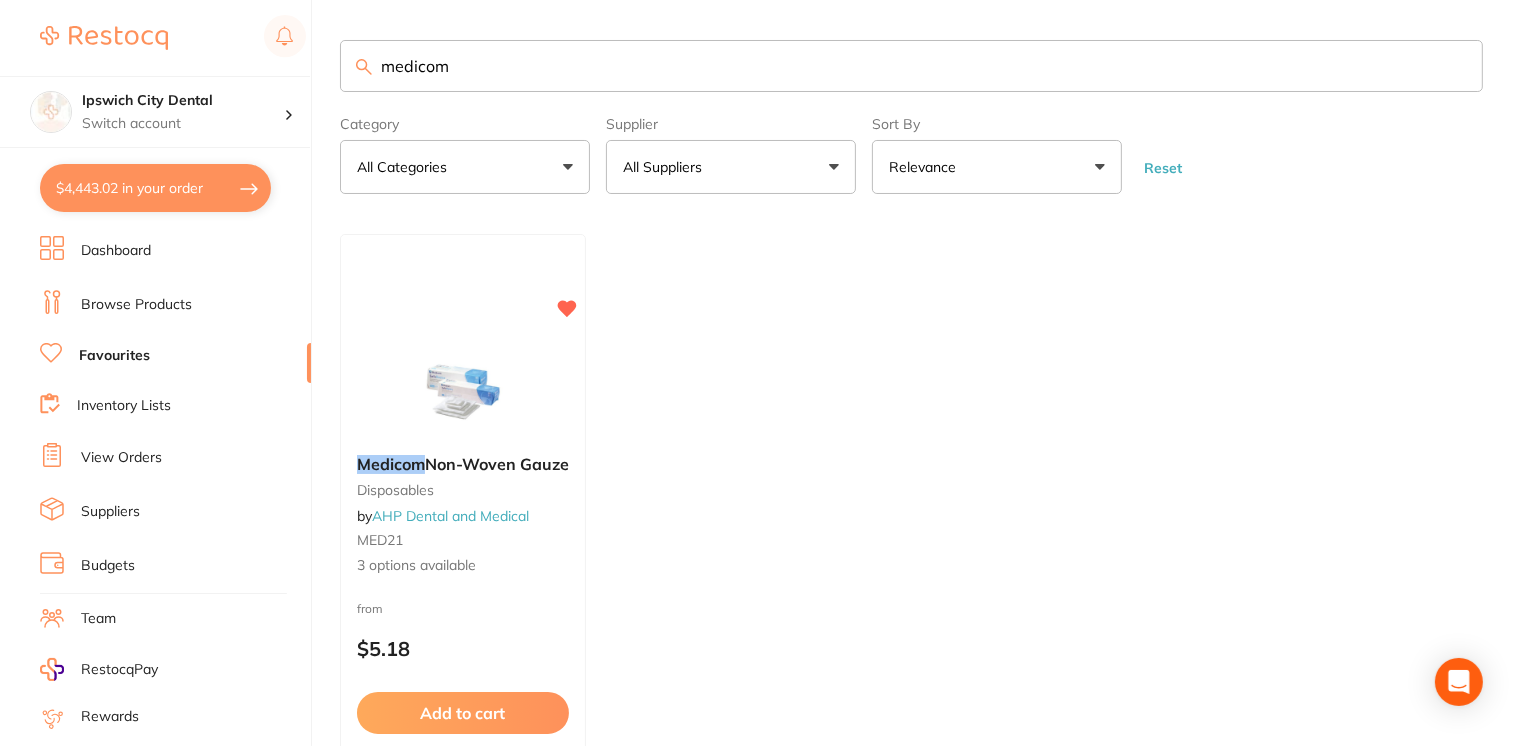 drag, startPoint x: 462, startPoint y: 66, endPoint x: 329, endPoint y: 65, distance: 133.00375 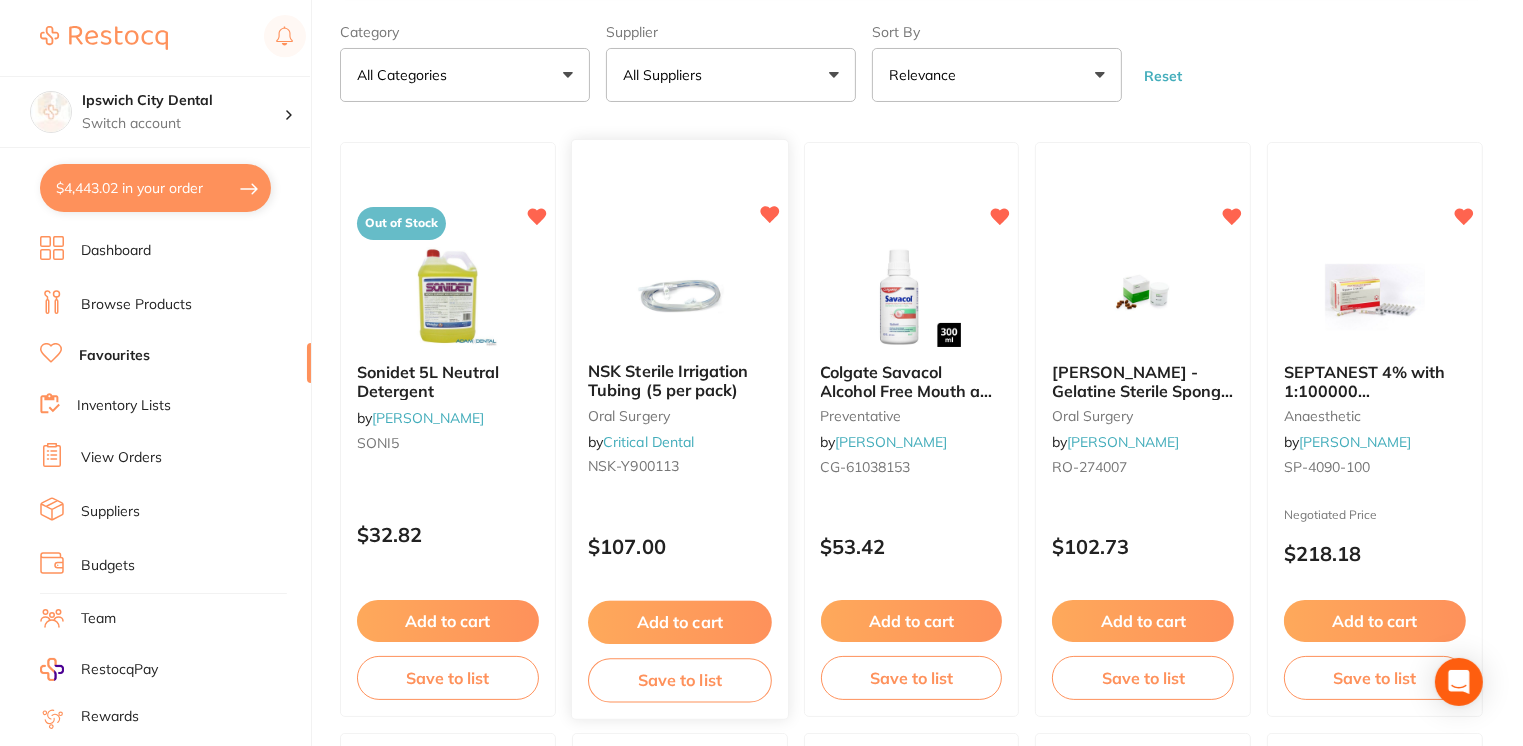 scroll, scrollTop: 116, scrollLeft: 0, axis: vertical 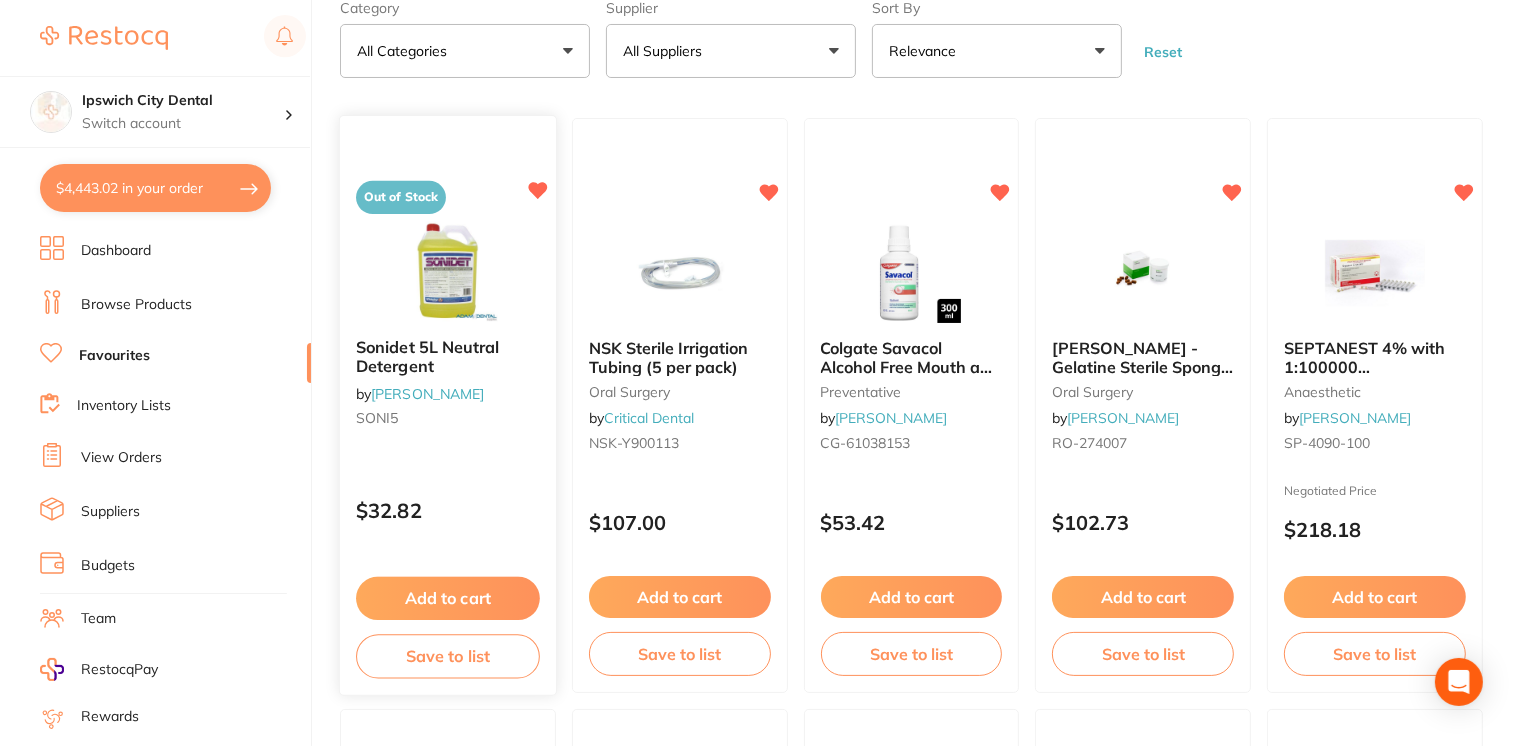 click at bounding box center (447, 272) 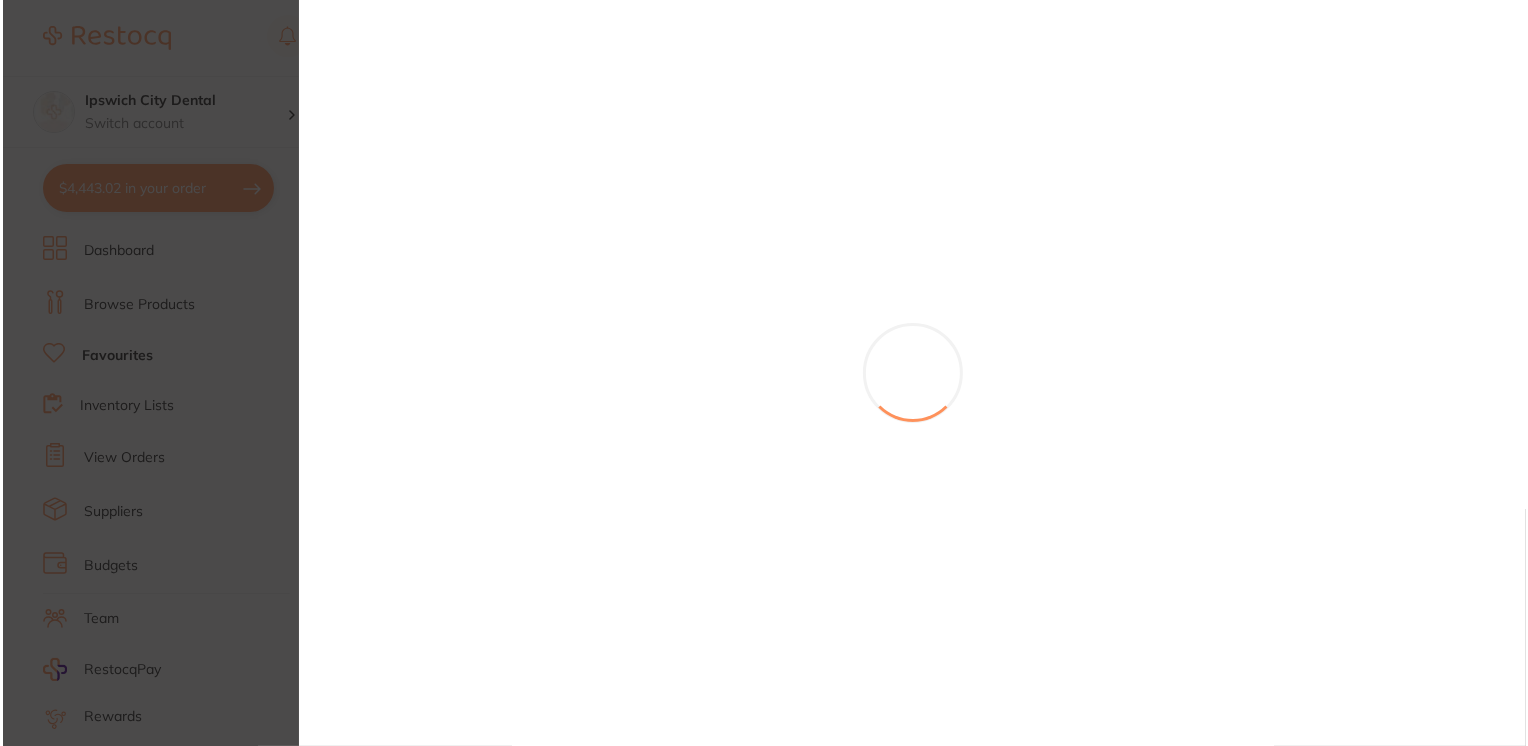 scroll, scrollTop: 0, scrollLeft: 0, axis: both 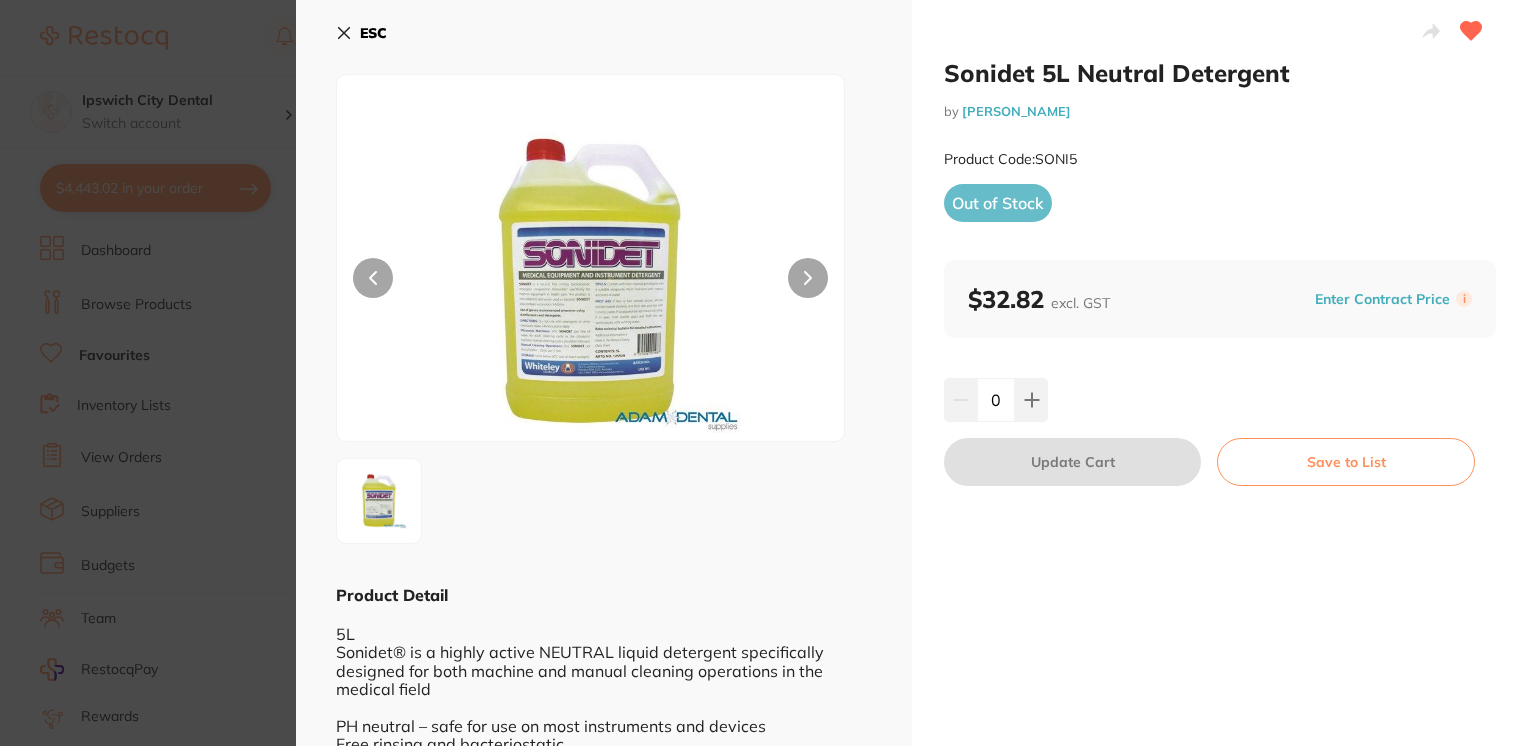 click on "ESC" at bounding box center [361, 33] 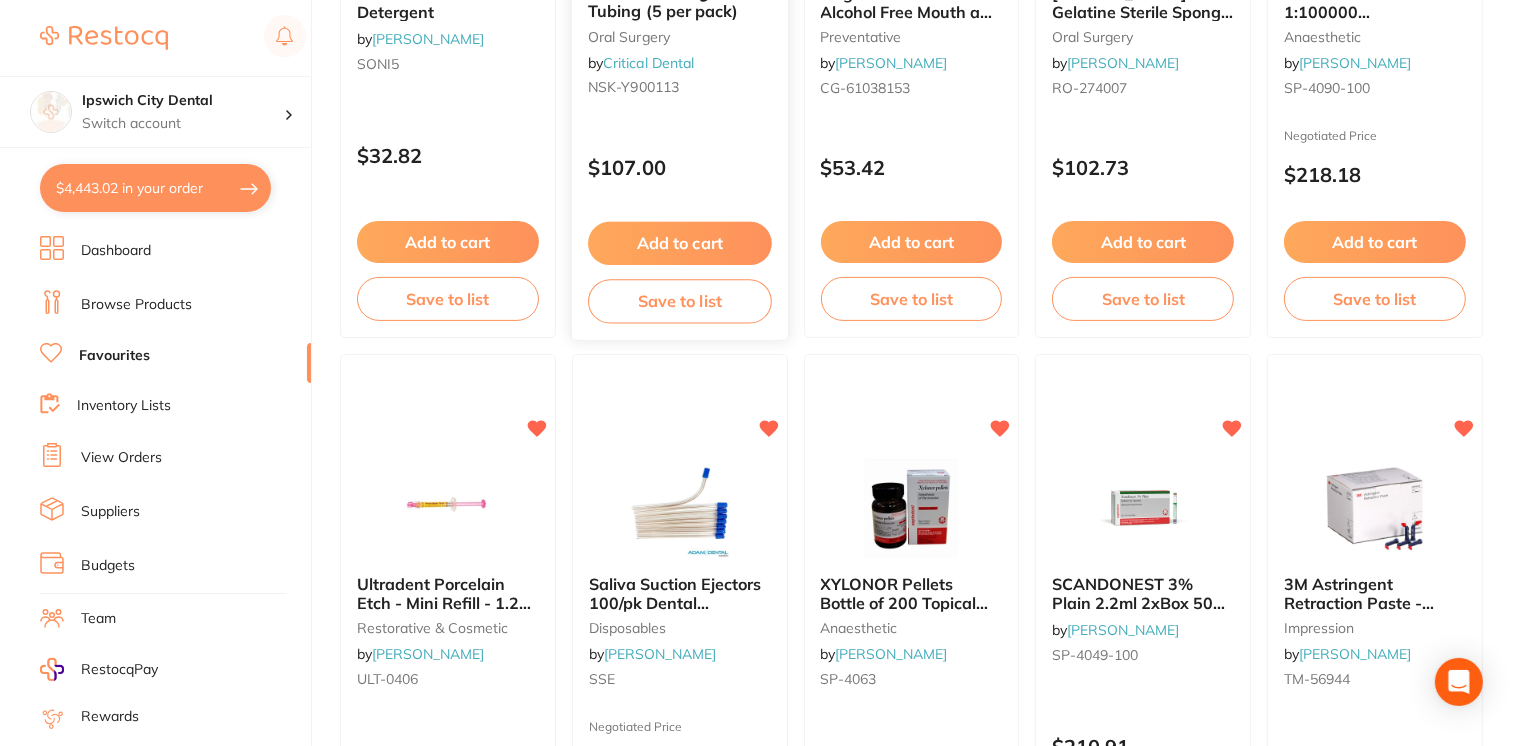 scroll, scrollTop: 0, scrollLeft: 0, axis: both 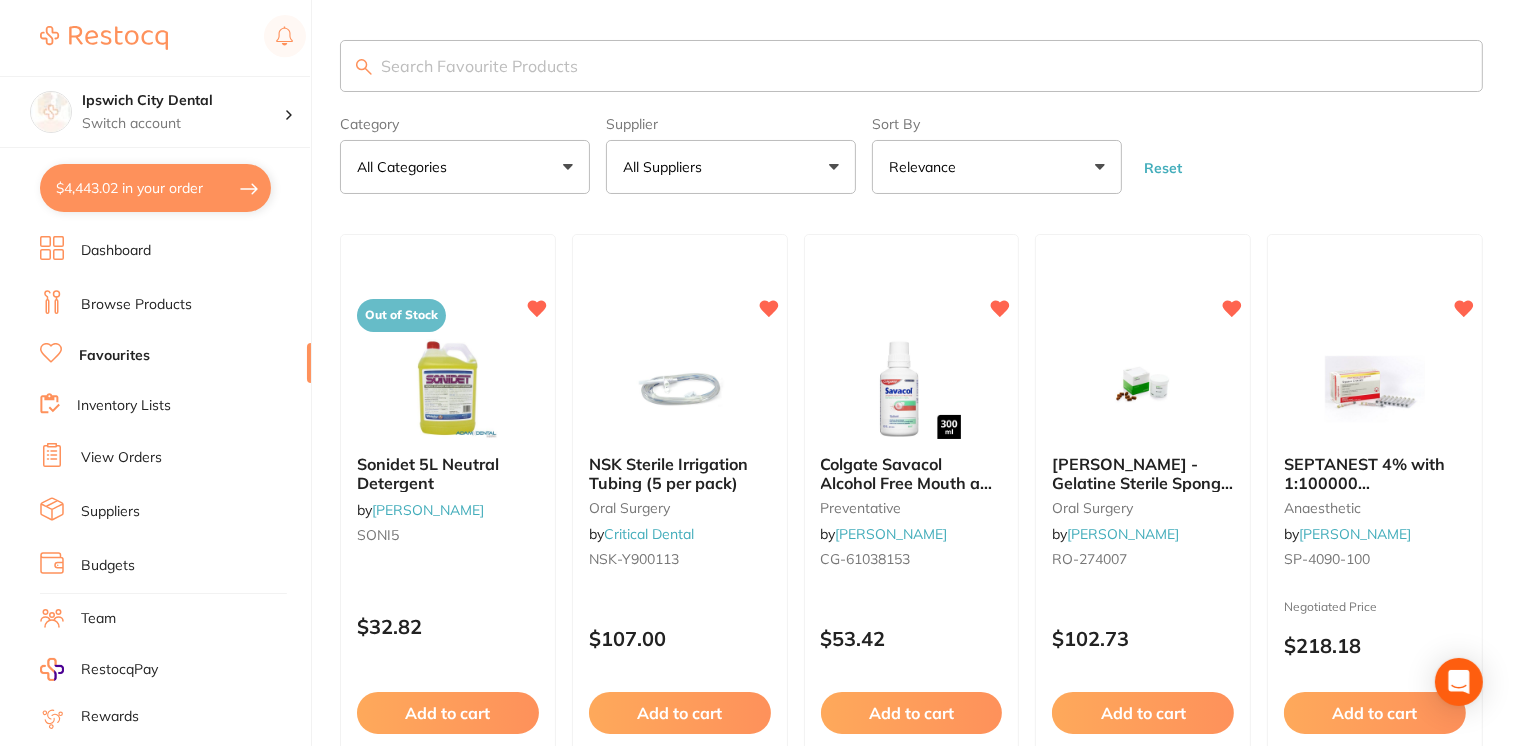 click at bounding box center [911, 66] 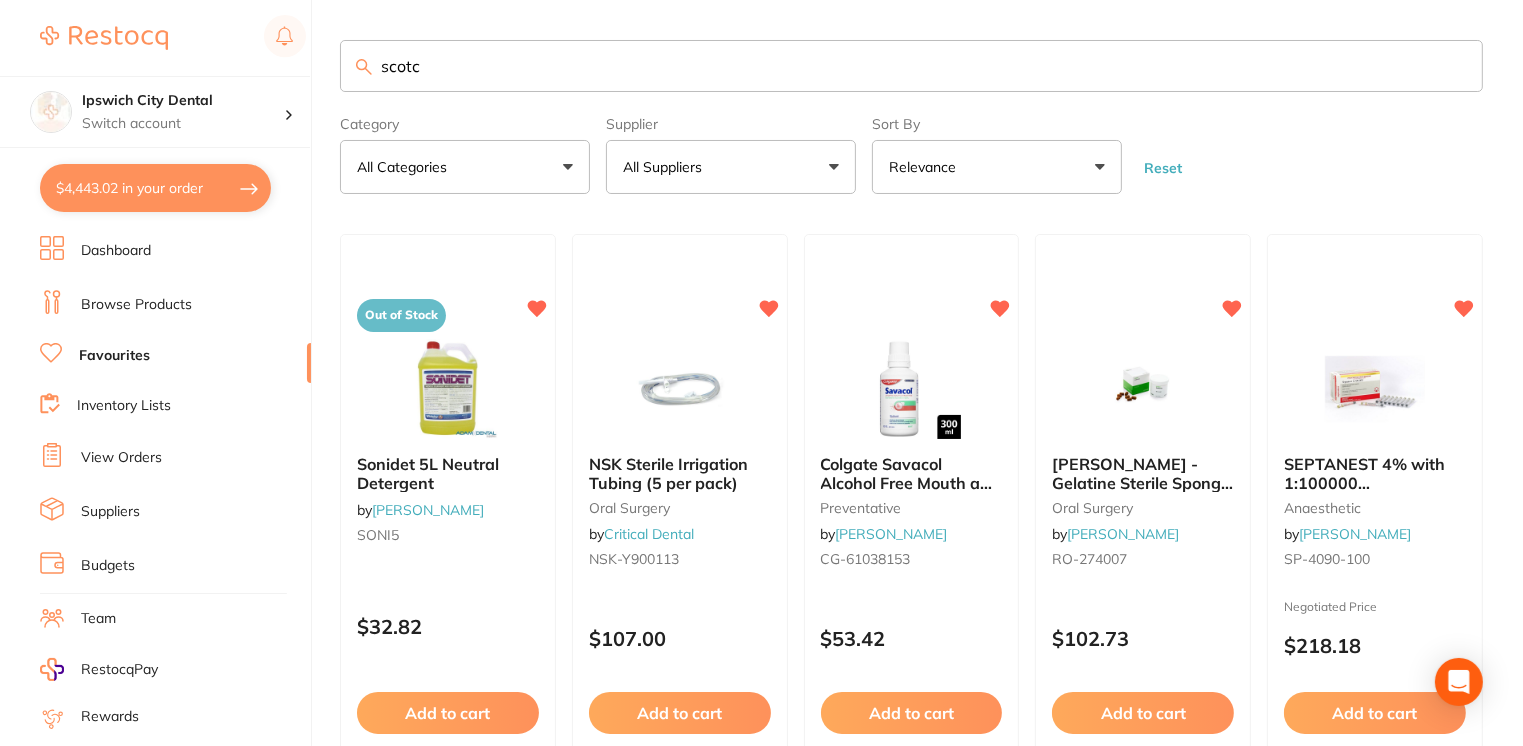 type on "scotch" 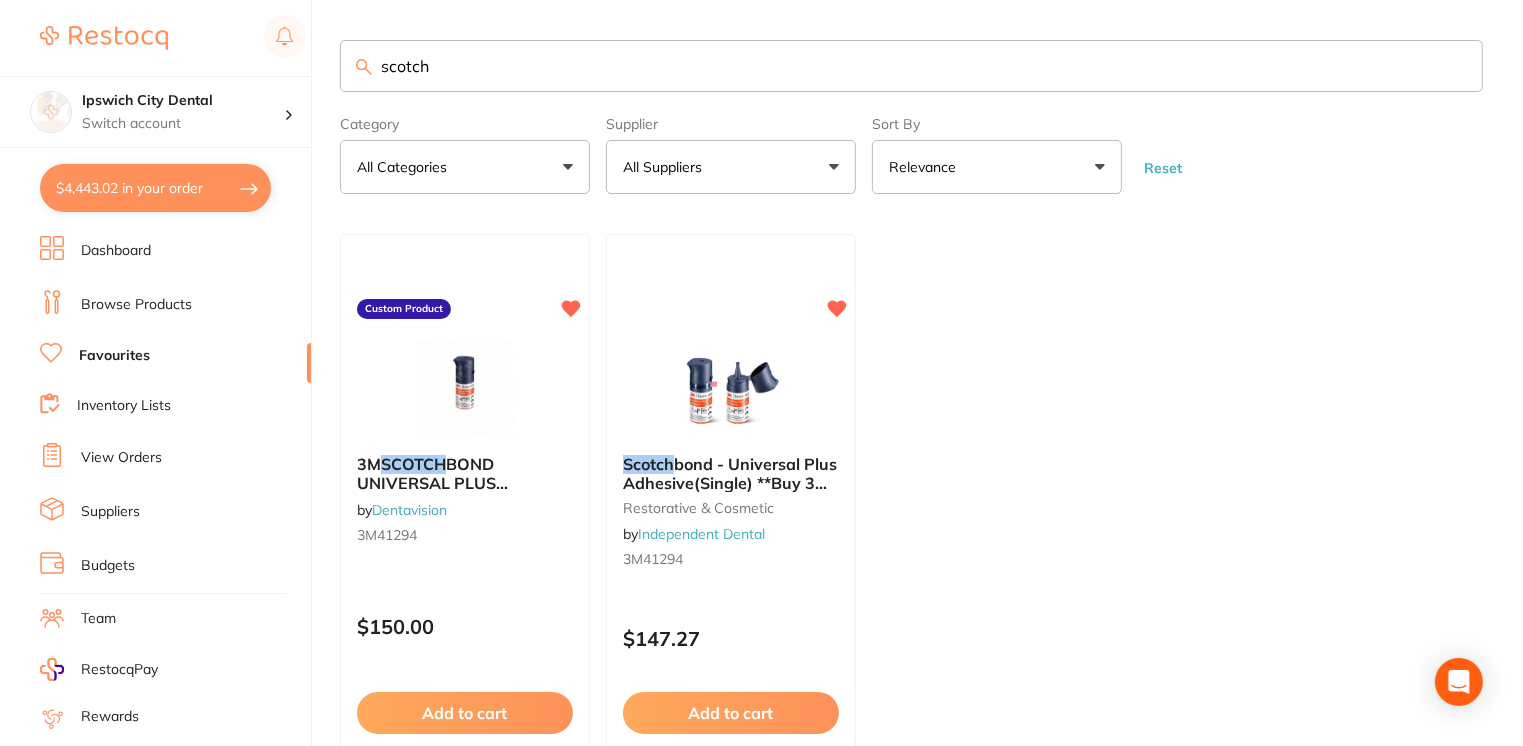 drag, startPoint x: 724, startPoint y: 538, endPoint x: 771, endPoint y: 471, distance: 81.84131 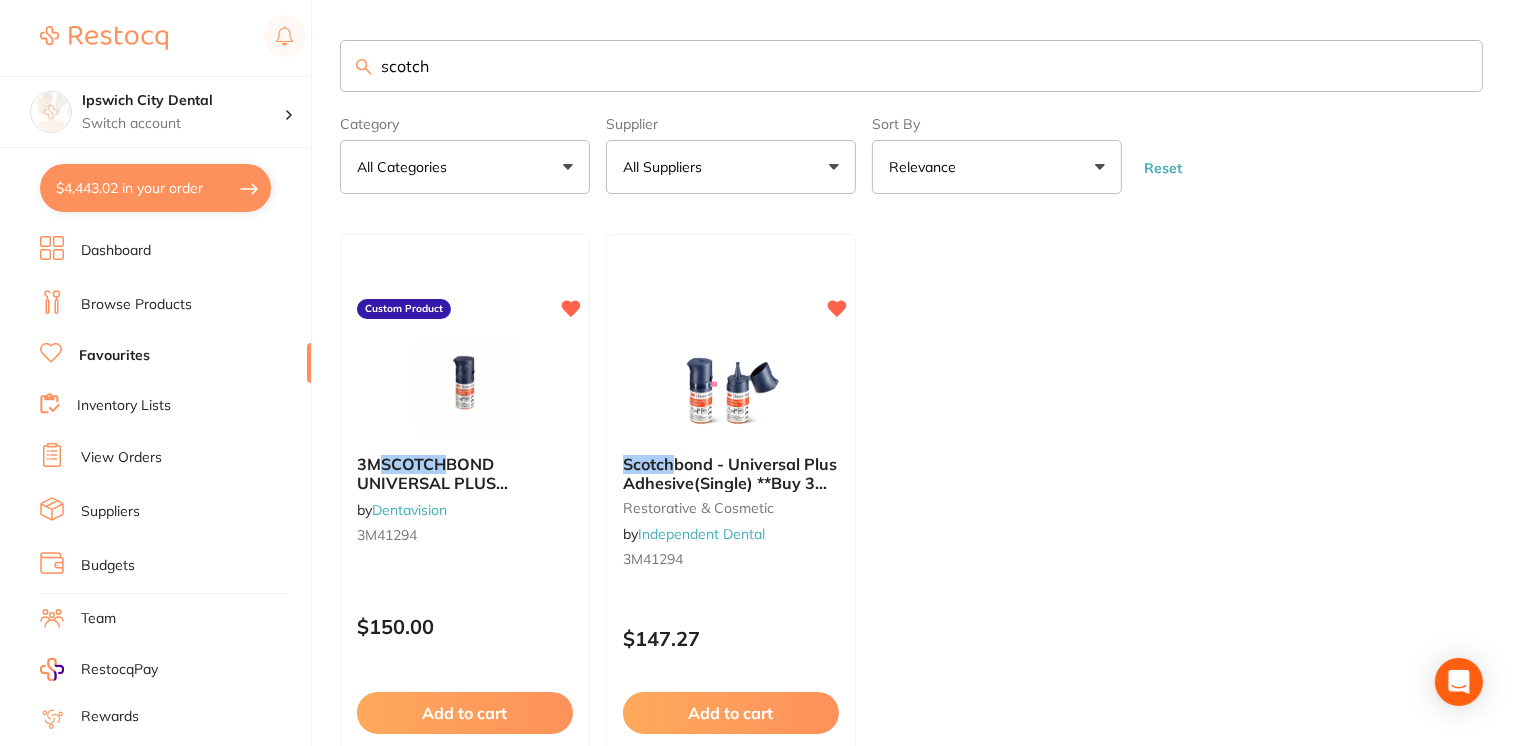 click on "scotch Category All Categories All Categories restorative & cosmetic Clear Category   false    All Categories Category All Categories restorative & cosmetic Supplier All Suppliers All Suppliers Dentavision Independent Dental Clear Supplier   false    All Suppliers Supplier All Suppliers Dentavision Independent Dental Sort By Relevance Highest Price Lowest Price On Sale Relevance Clear Sort By   false    Relevance Sort By Highest Price Lowest Price On Sale Relevance Reset Filters Reset Filter By Category All Categories All Categories restorative & cosmetic Clear Filter By Category   false    All Categories Filter By Category All Categories restorative & cosmetic Filter By Supplier All Suppliers All Suppliers Dentavision Independent Dental Clear Filter By Supplier   false    All Suppliers Filter By Supplier All Suppliers Dentavision Independent Dental Sort By Relevance Highest Price Lowest Price On Sale Relevance Clear Sort By   false    Relevance Sort By Highest Price Lowest Price On Sale Relevance 3M  SCOTCH" at bounding box center [931, 373] 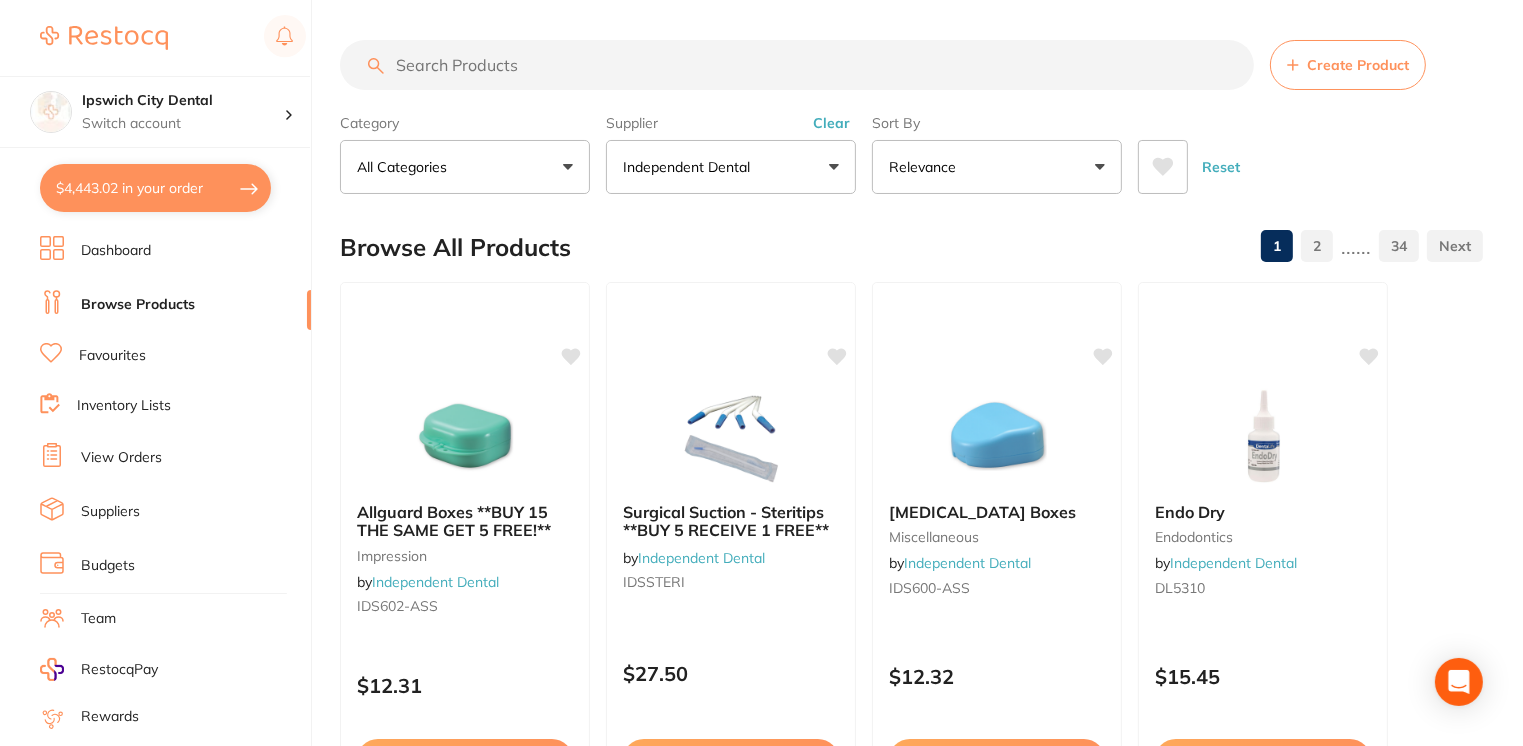 click at bounding box center (797, 65) 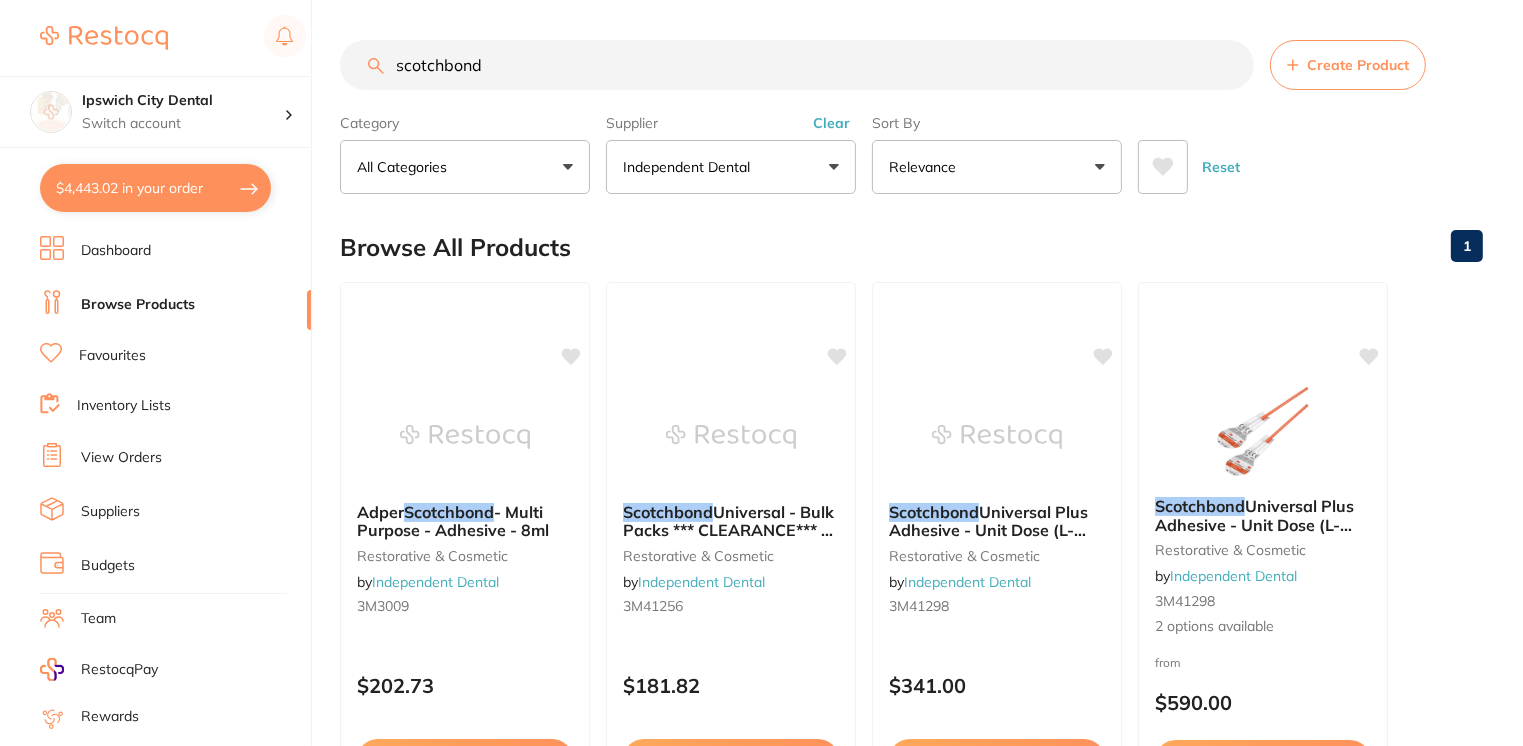 type on "scotchbond" 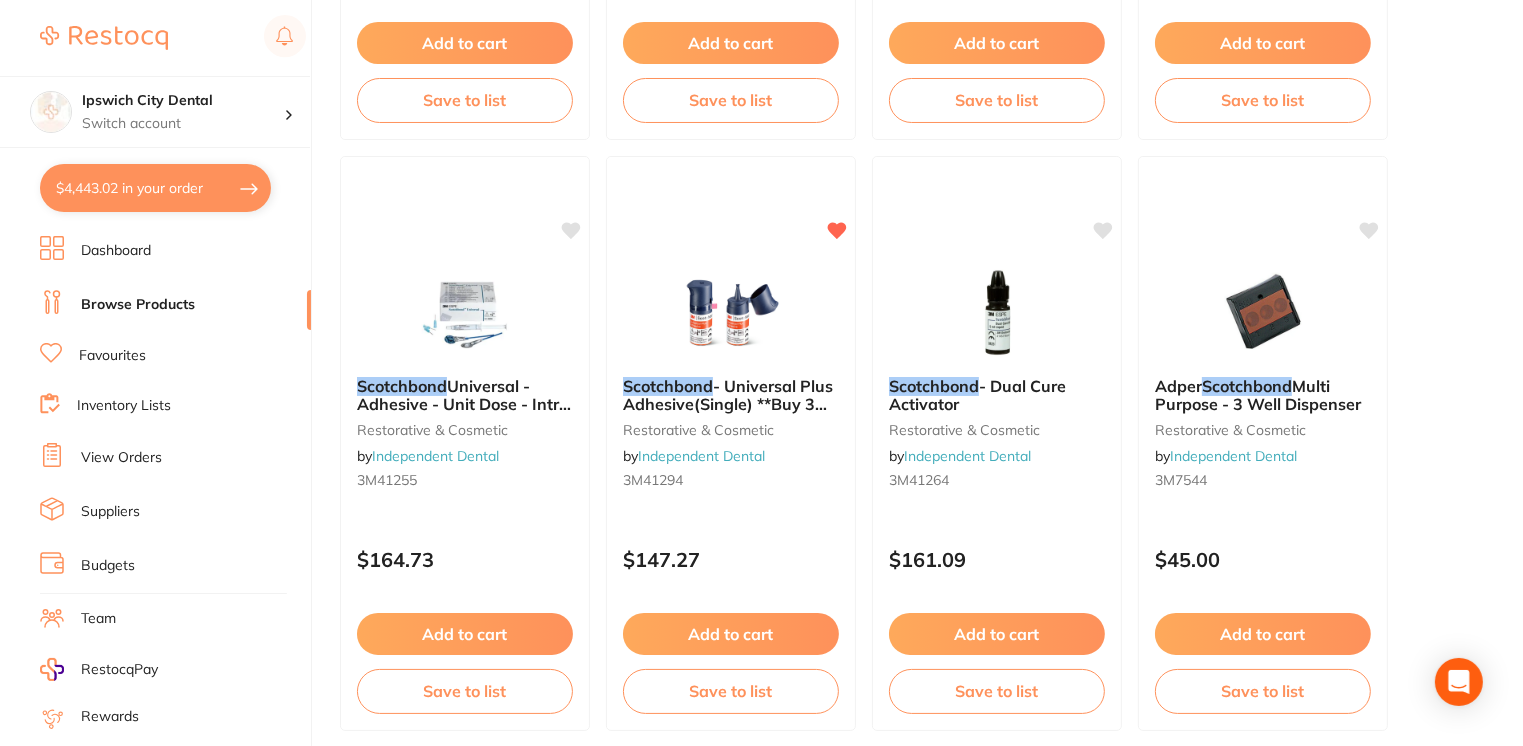 scroll, scrollTop: 1310, scrollLeft: 0, axis: vertical 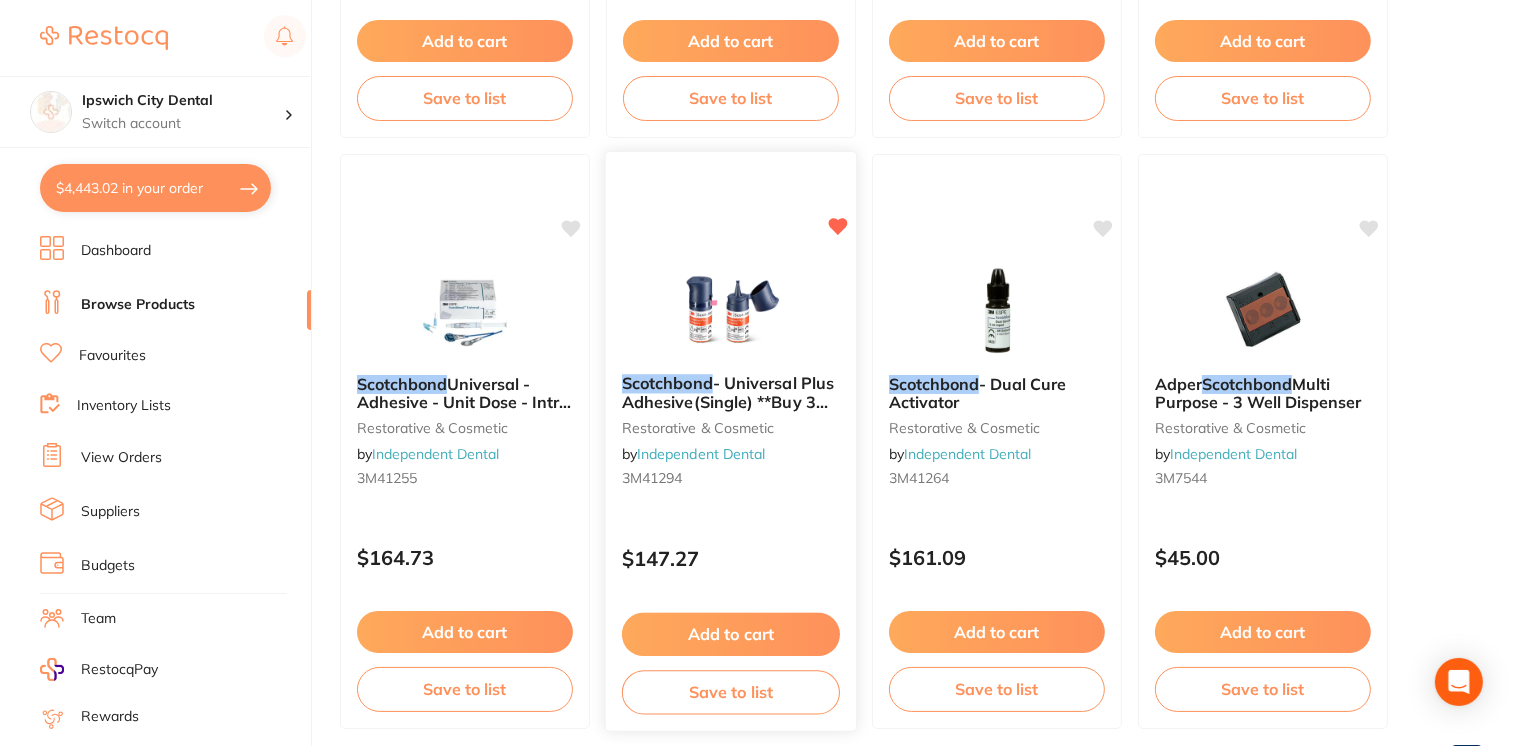 click at bounding box center [730, 307] 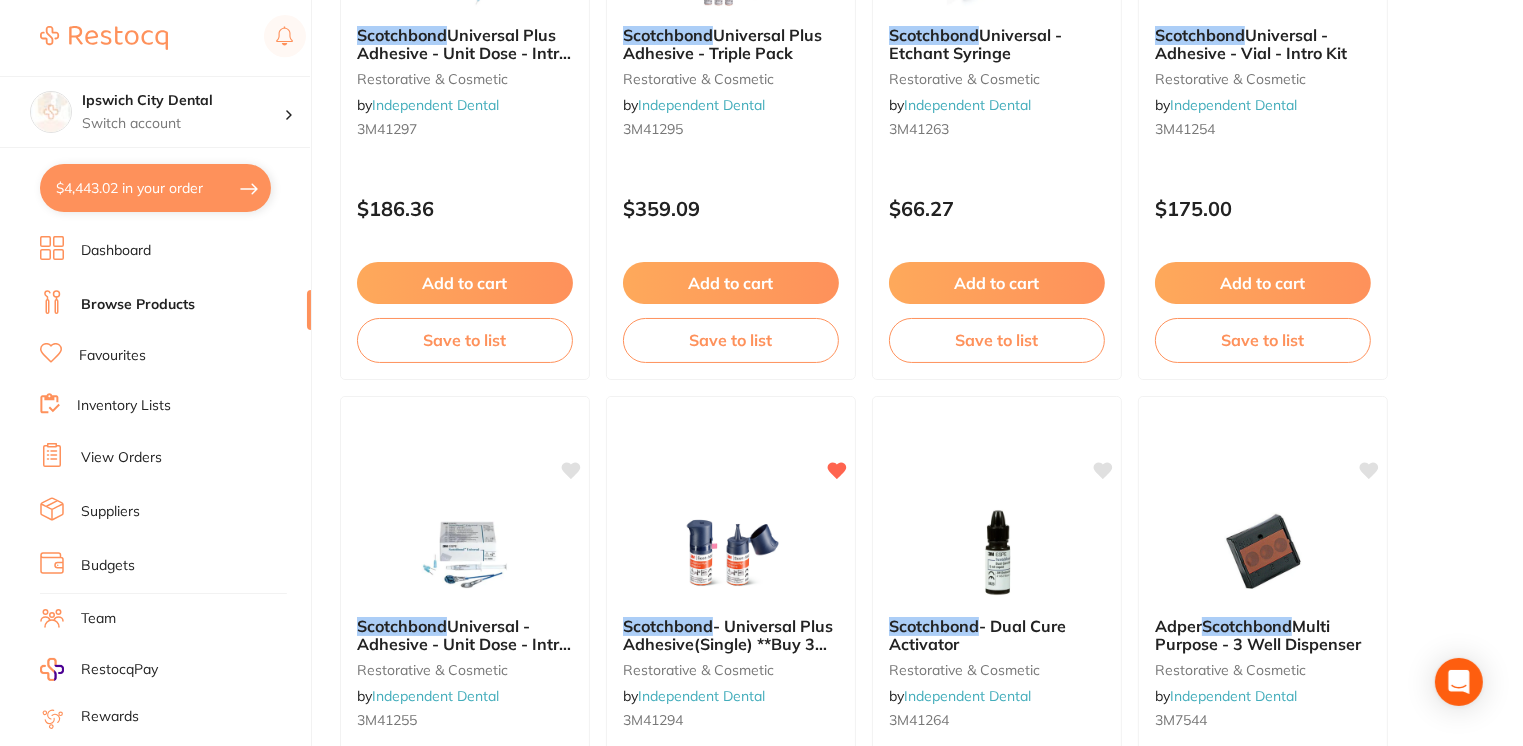 scroll, scrollTop: 1072, scrollLeft: 0, axis: vertical 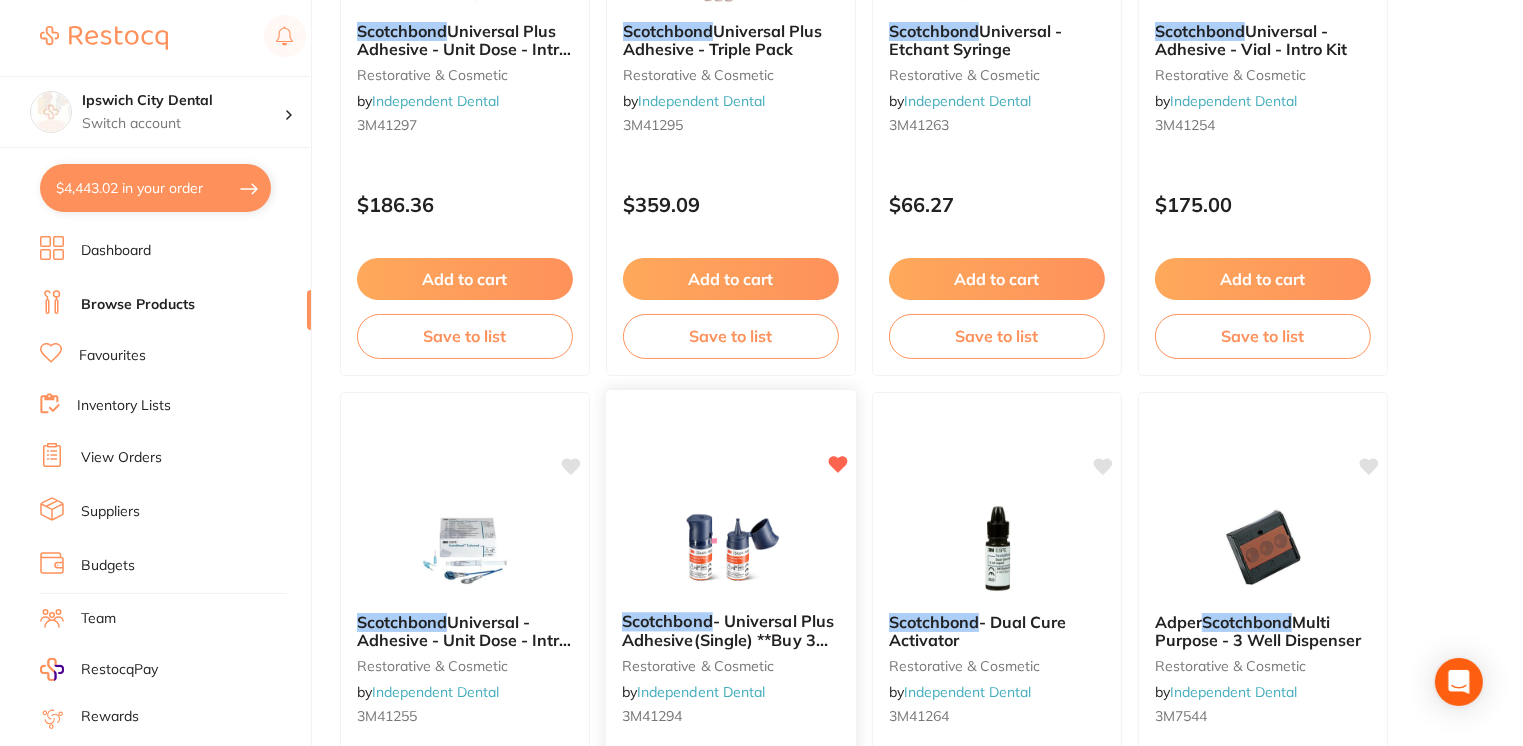 click at bounding box center [730, 545] 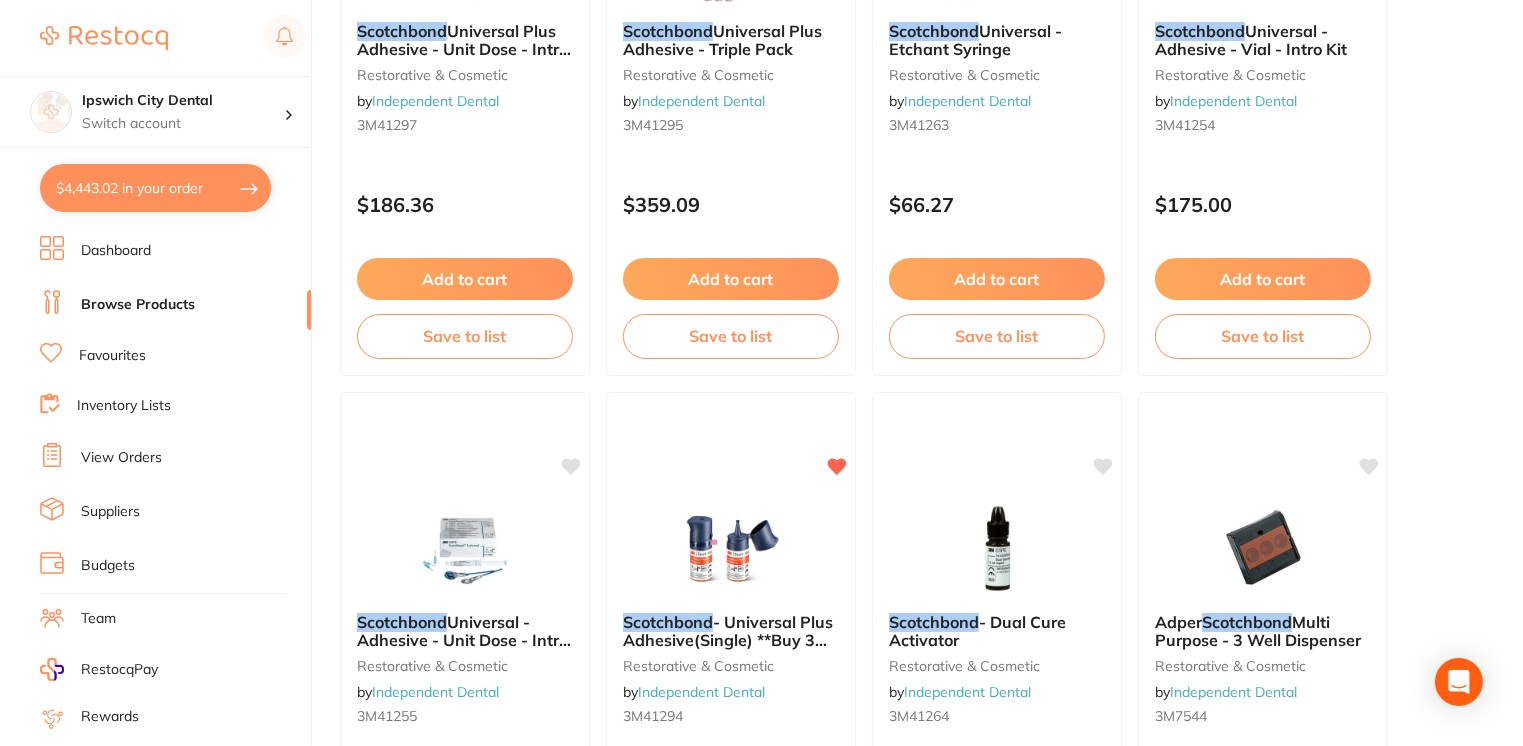 click on "scotchbond         Create Product Category All Categories All Categories restorative & cosmetic Clear Category   false    All Categories Category All Categories restorative & cosmetic Supplier Independent Dental All Suppliers Adam Dental Dentavision Henry Schein Halas Independent Dental Clear Supplier   false    Independent Dental Supplier Adam Dental Dentavision Henry Schein Halas Independent Dental Sort By Relevance Highest Price Lowest Price On Sale Relevance Clear Sort By   false    Relevance Sort By Highest Price Lowest Price On Sale Relevance Reset Filters Reset Filter By Category All Categories All Categories restorative & cosmetic Clear Filter By Category   false    All Categories Filter By Category All Categories restorative & cosmetic Filter By Supplier Independent Dental All Suppliers Adam Dental Dentavision Henry Schein Halas Independent Dental Clear Filter By Supplier   false    Independent Dental Filter By Supplier All Suppliers Adam Dental Dentavision Henry Schein Halas Independent Dental Clear" at bounding box center [931, -699] 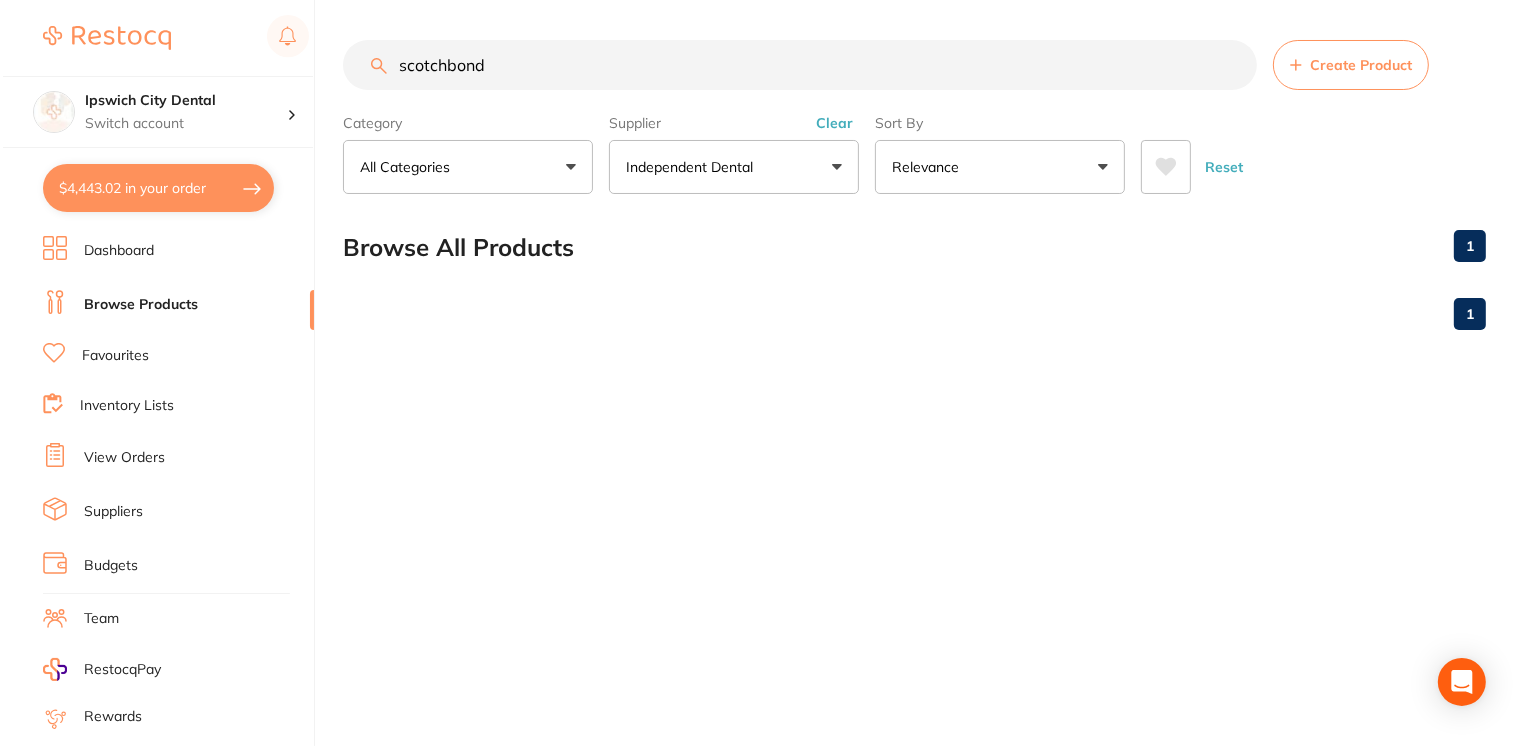 scroll, scrollTop: 0, scrollLeft: 0, axis: both 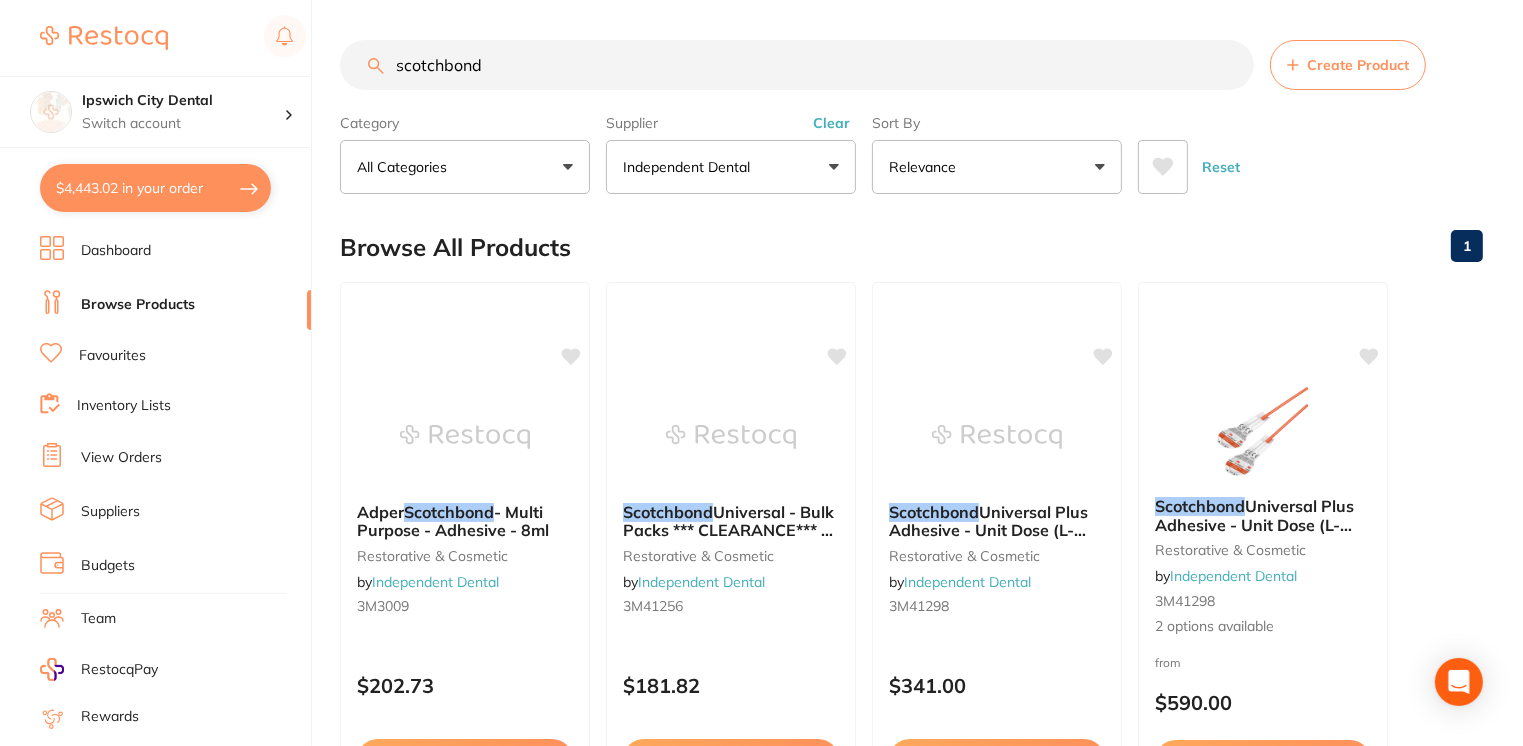 click on "Favourites" at bounding box center [112, 356] 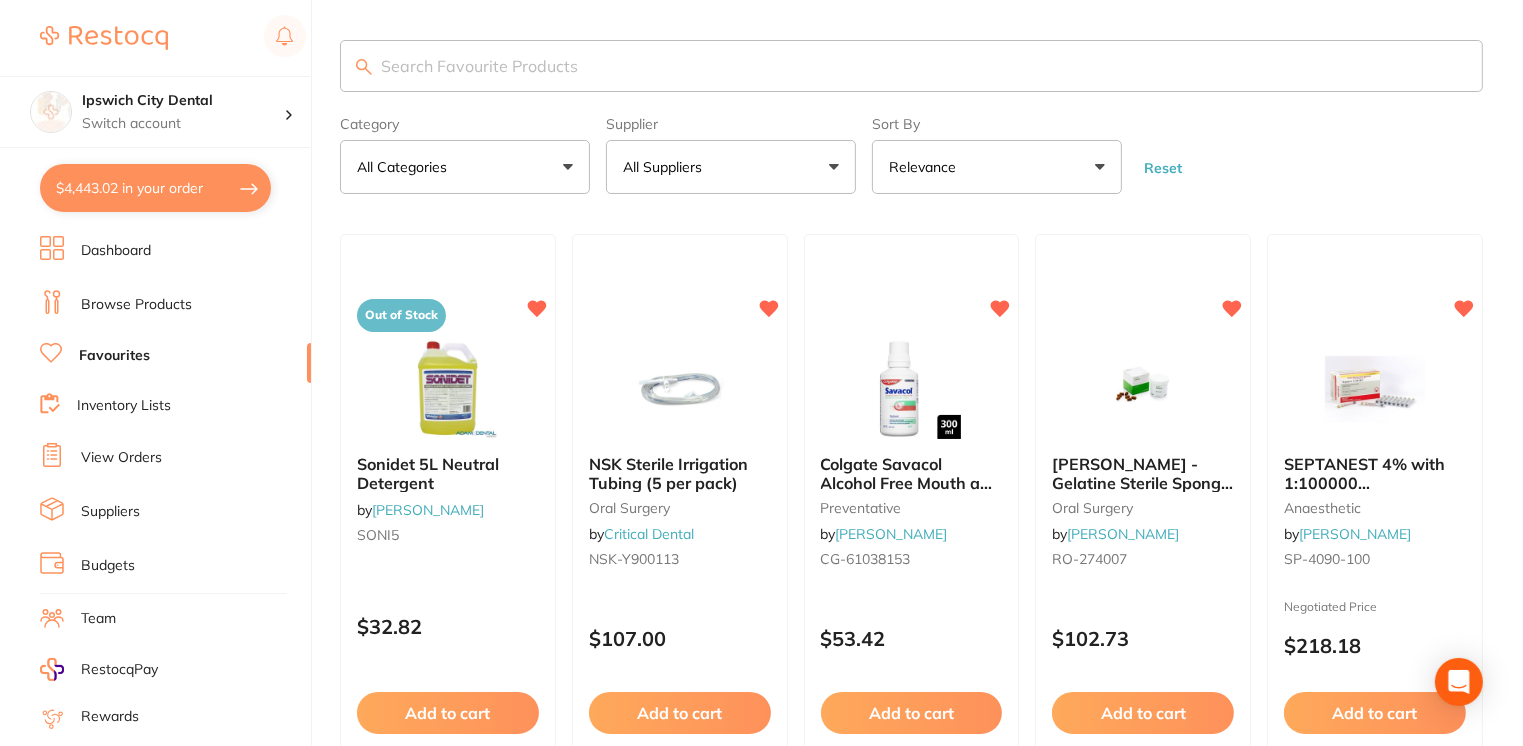 click at bounding box center (911, 66) 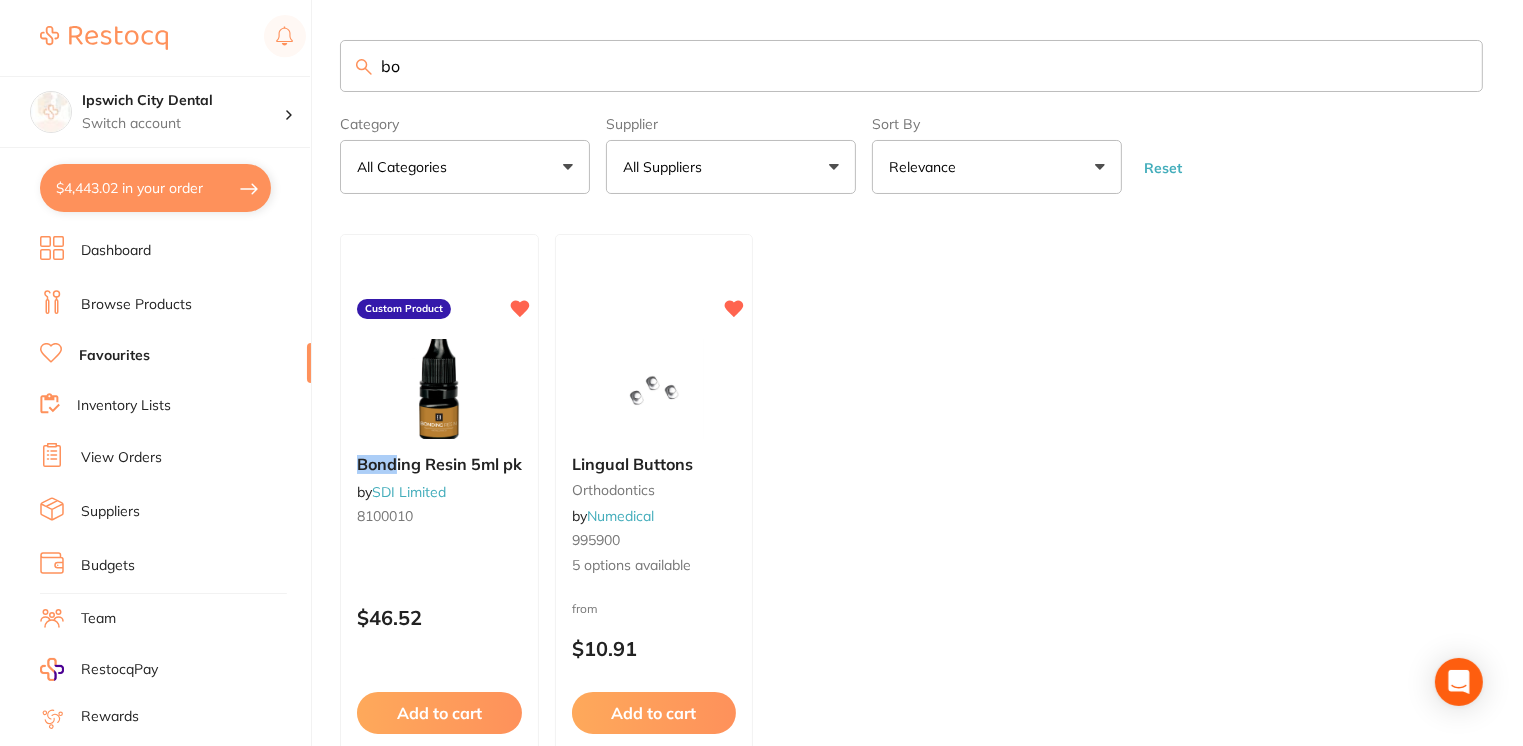 type on "b" 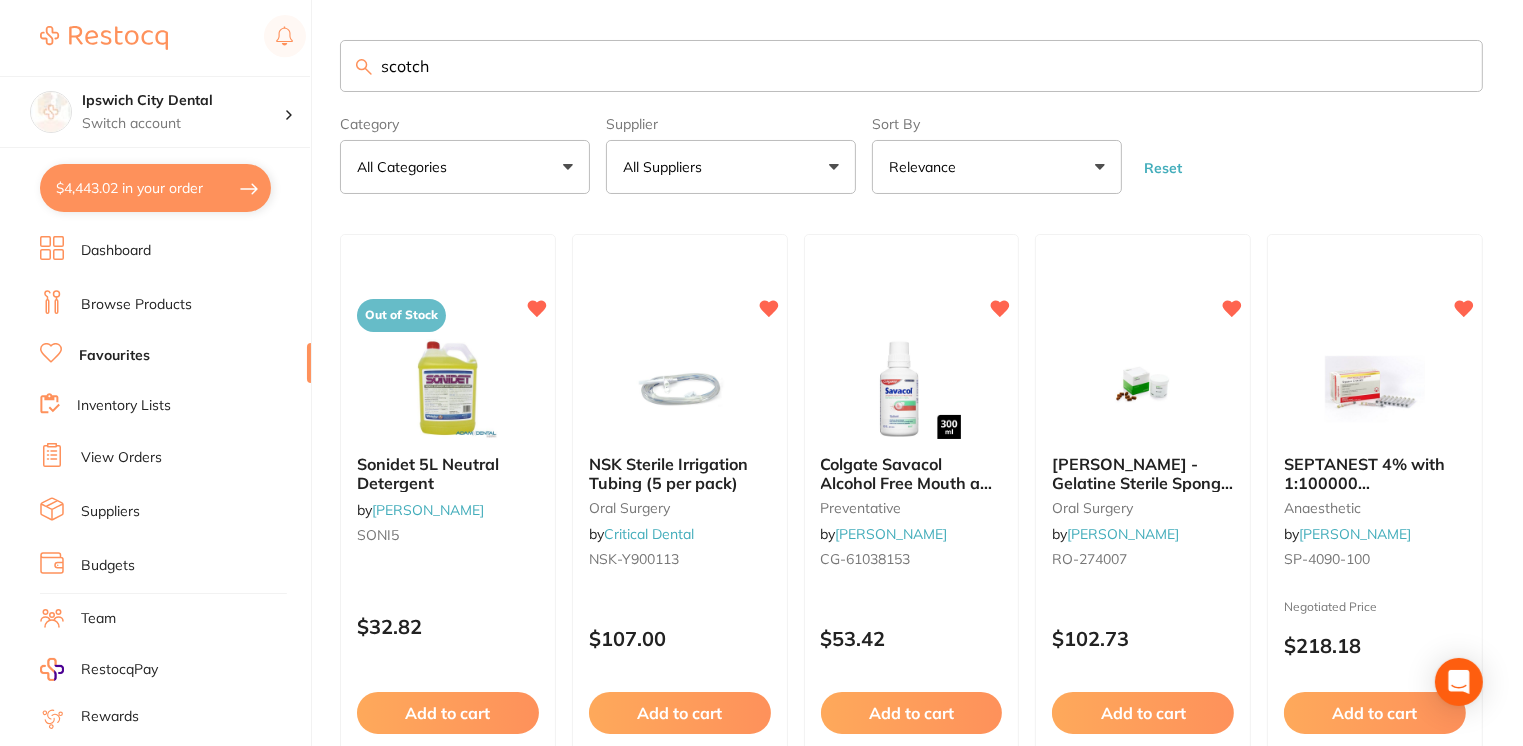 type on "scotch" 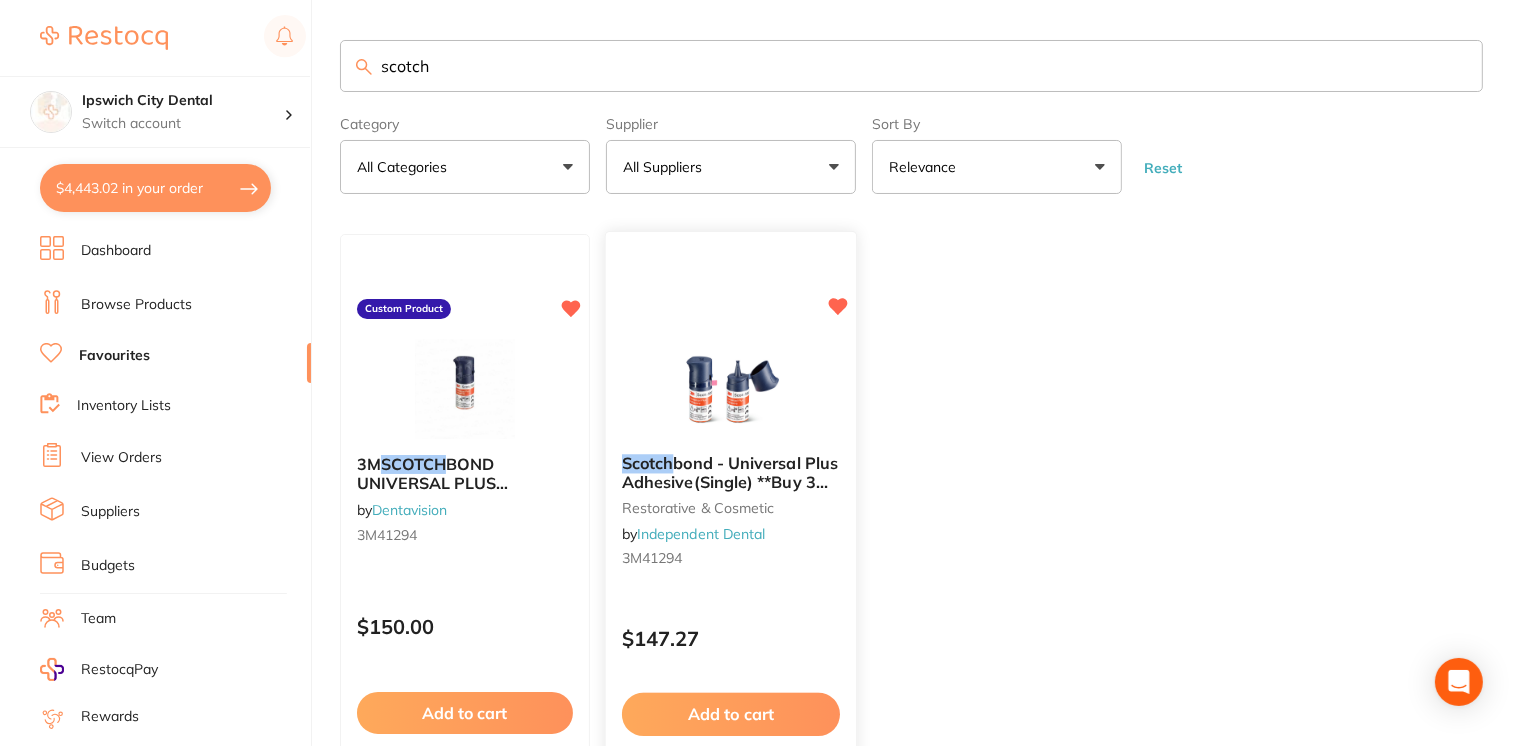 click at bounding box center (730, 388) 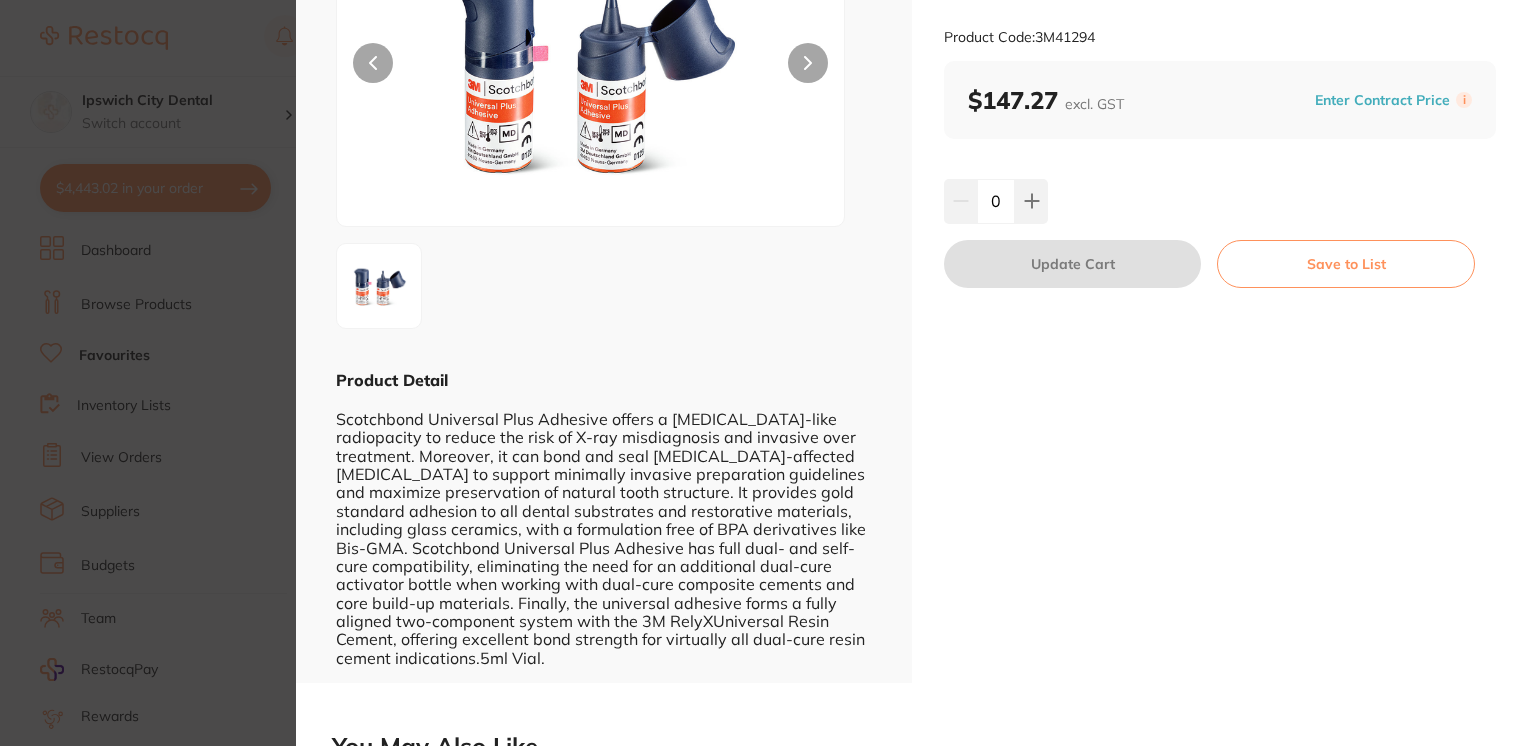 scroll, scrollTop: 236, scrollLeft: 0, axis: vertical 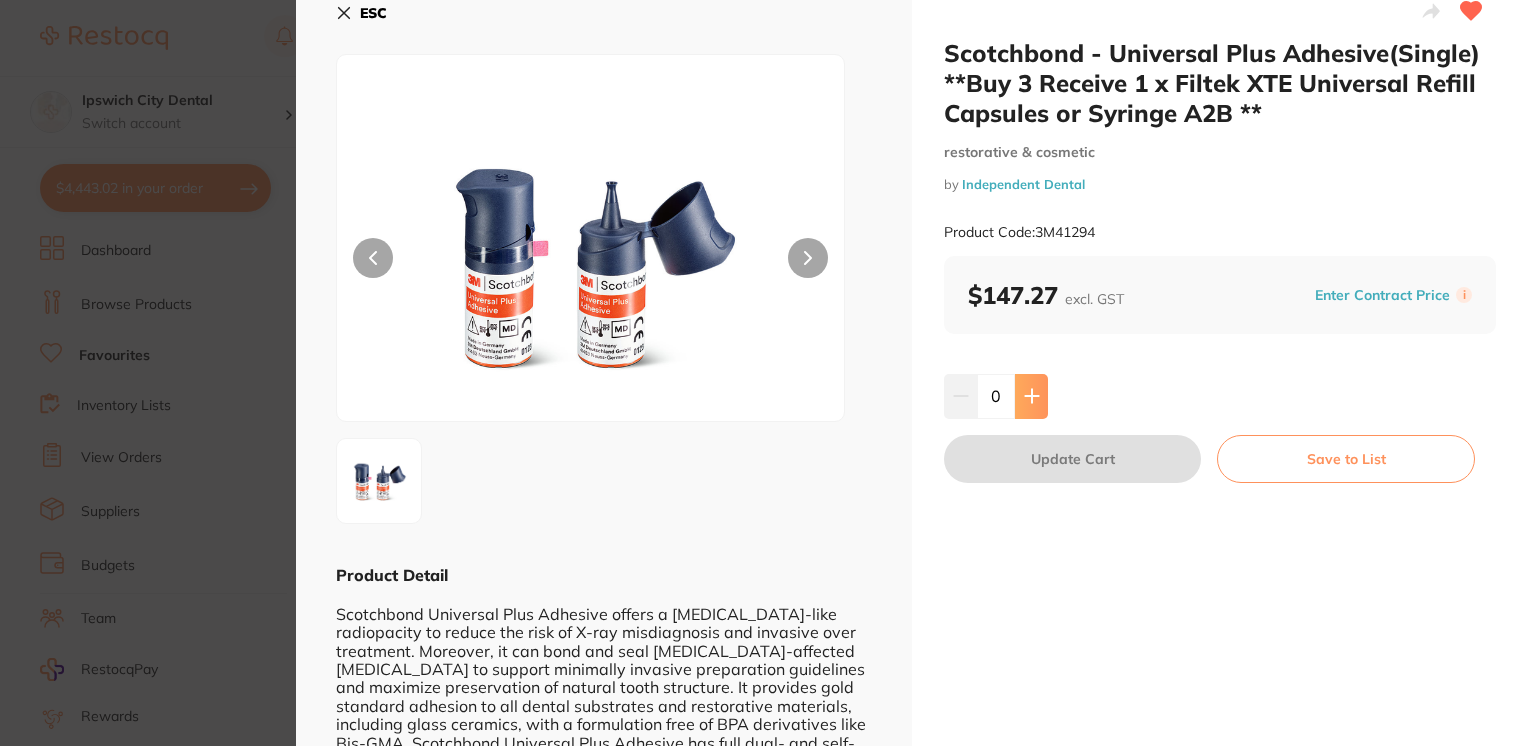 click at bounding box center (1031, 396) 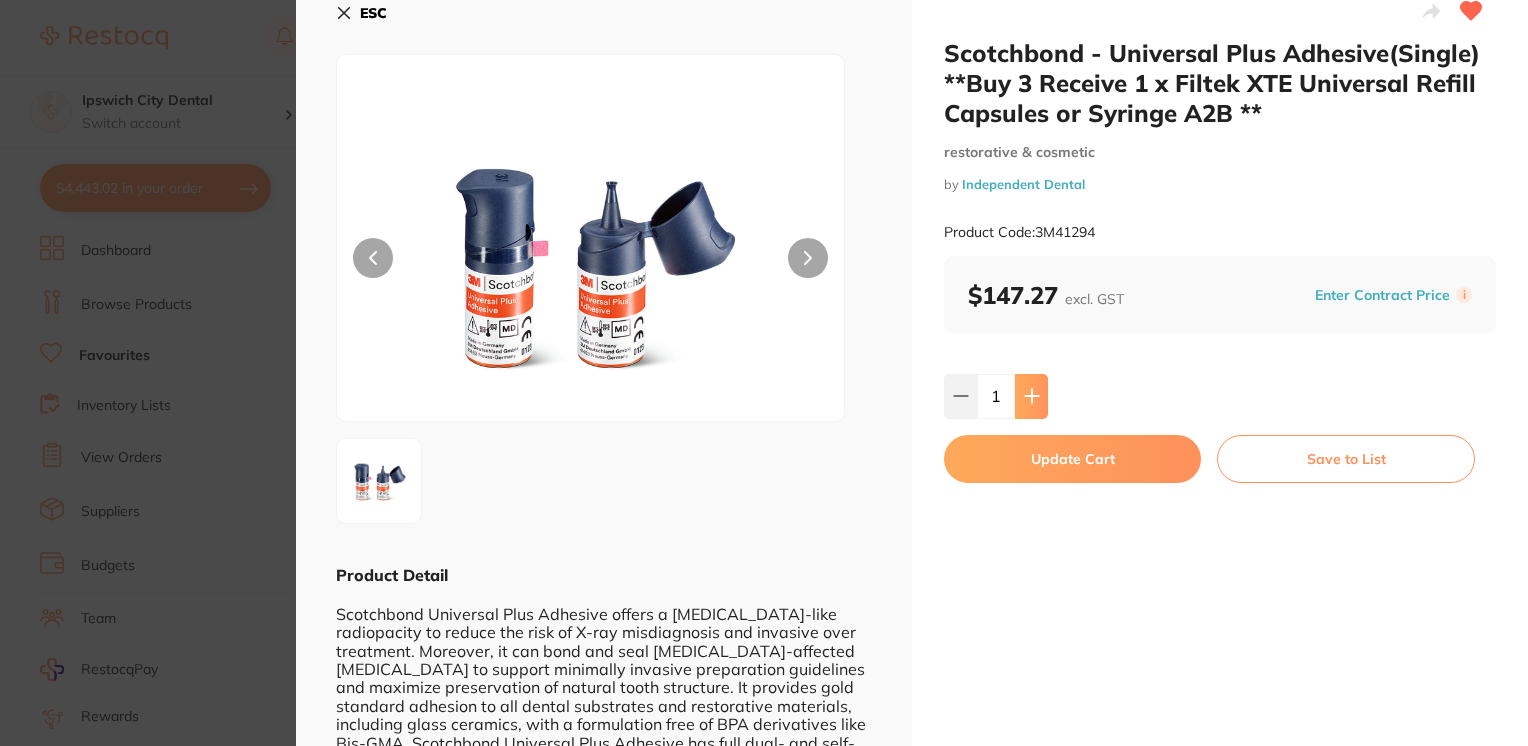 click at bounding box center (1031, 396) 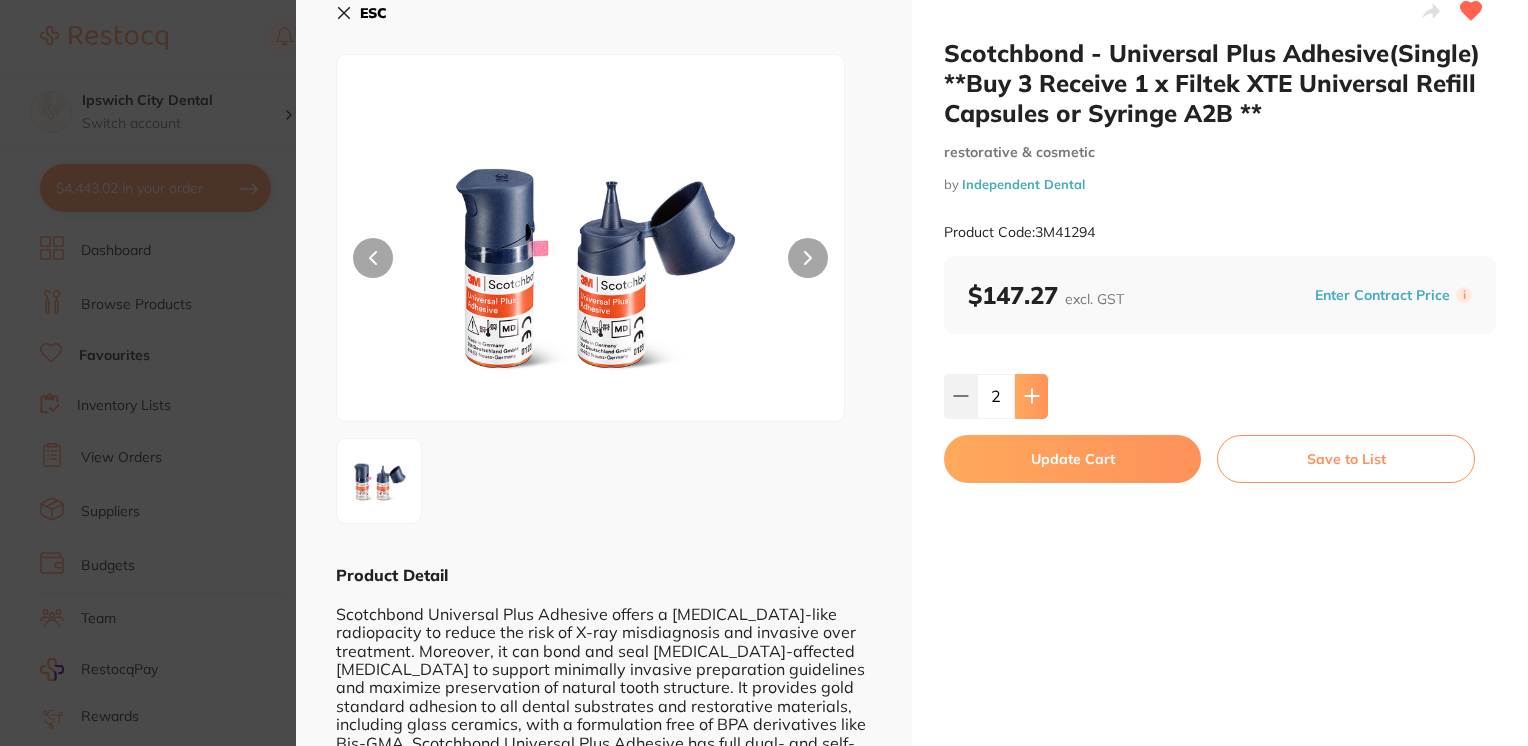 click at bounding box center [1031, 396] 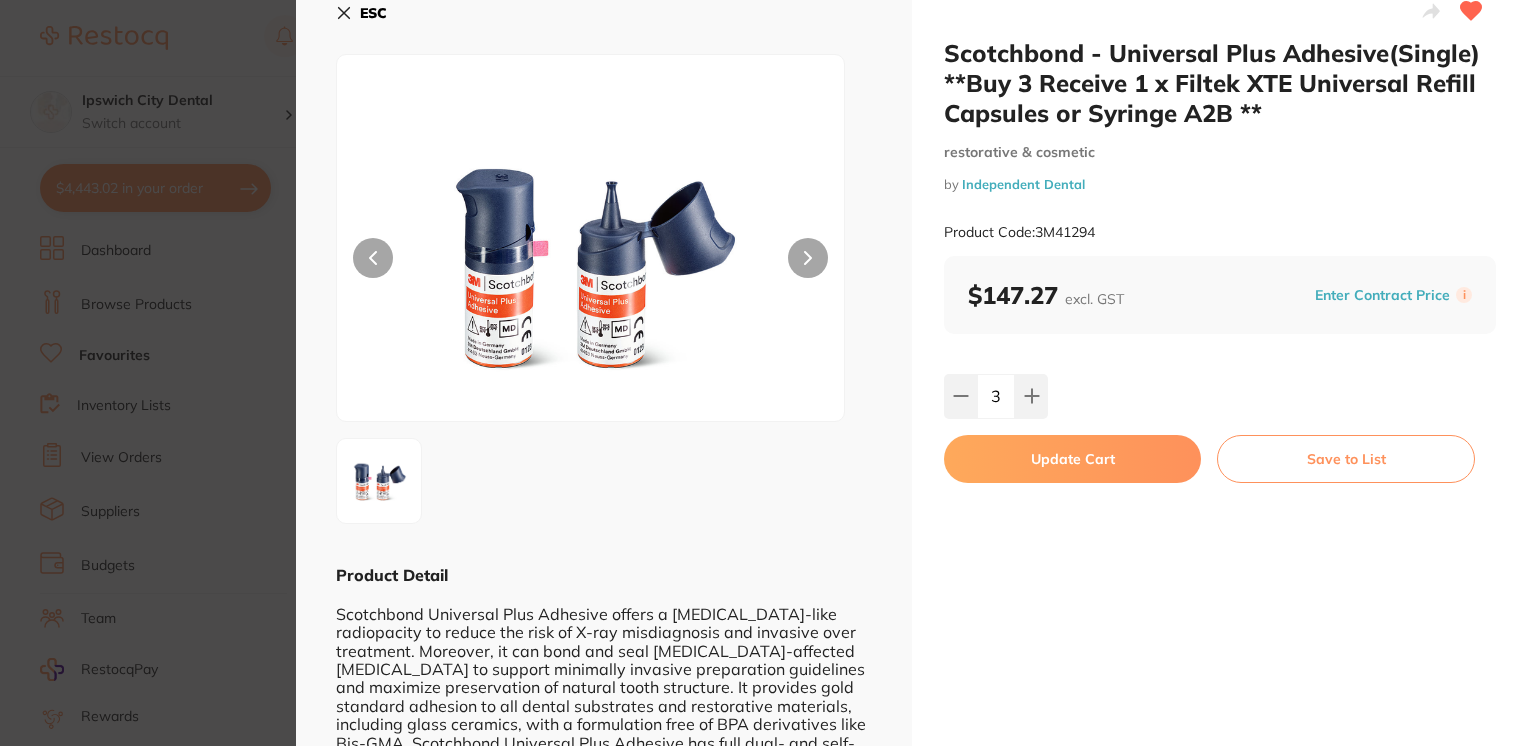 click on "Update Cart" at bounding box center (1072, 459) 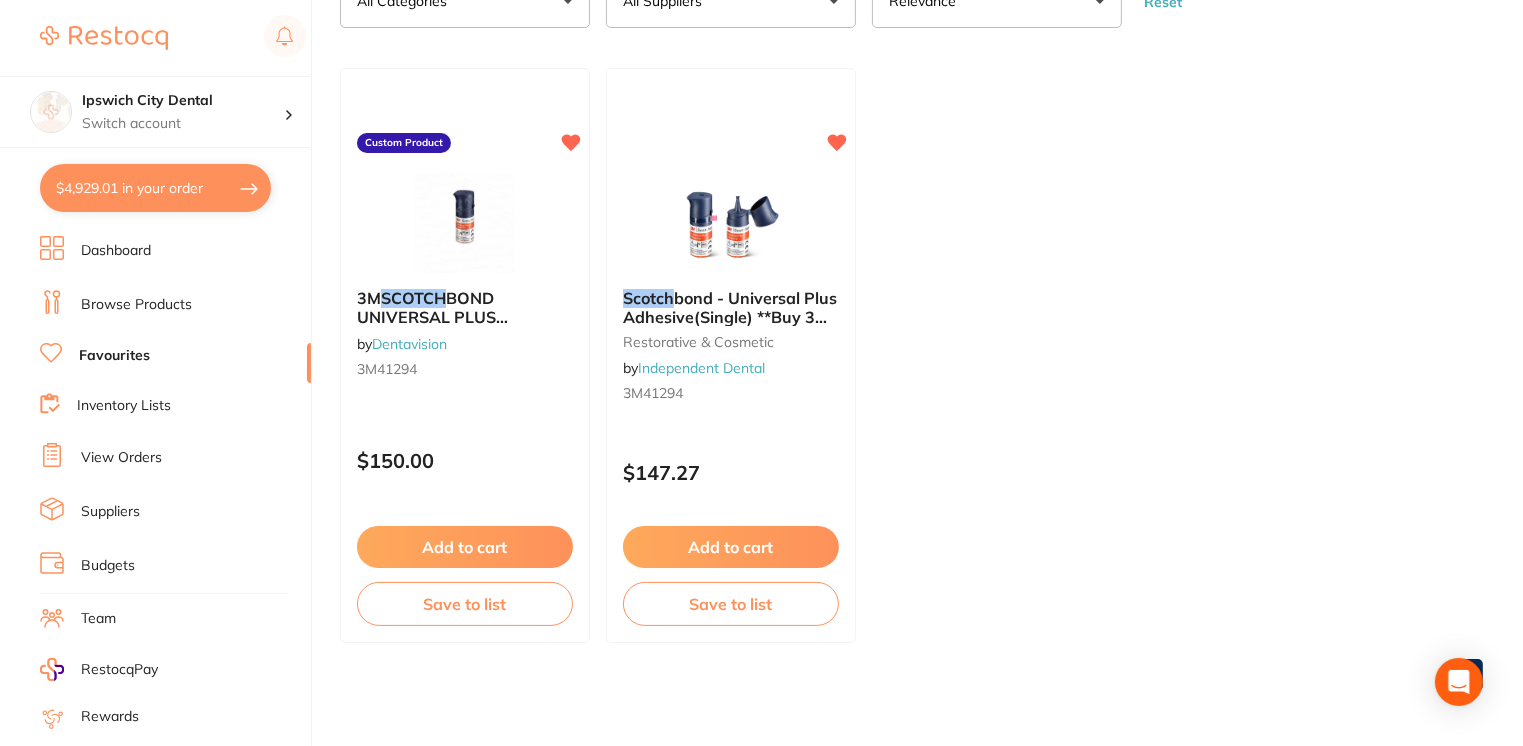 scroll, scrollTop: 0, scrollLeft: 0, axis: both 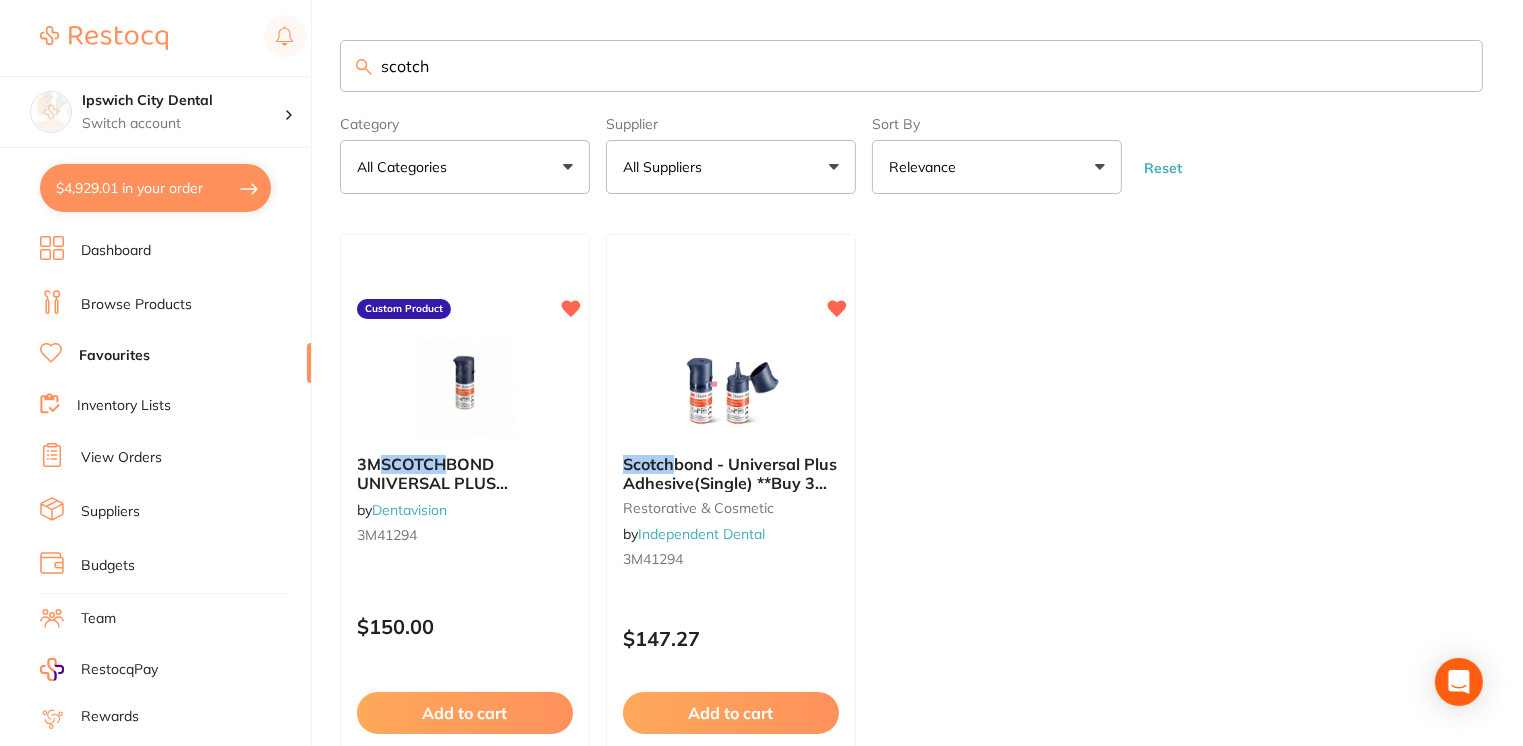 drag, startPoint x: 436, startPoint y: 68, endPoint x: 1, endPoint y: 66, distance: 435.0046 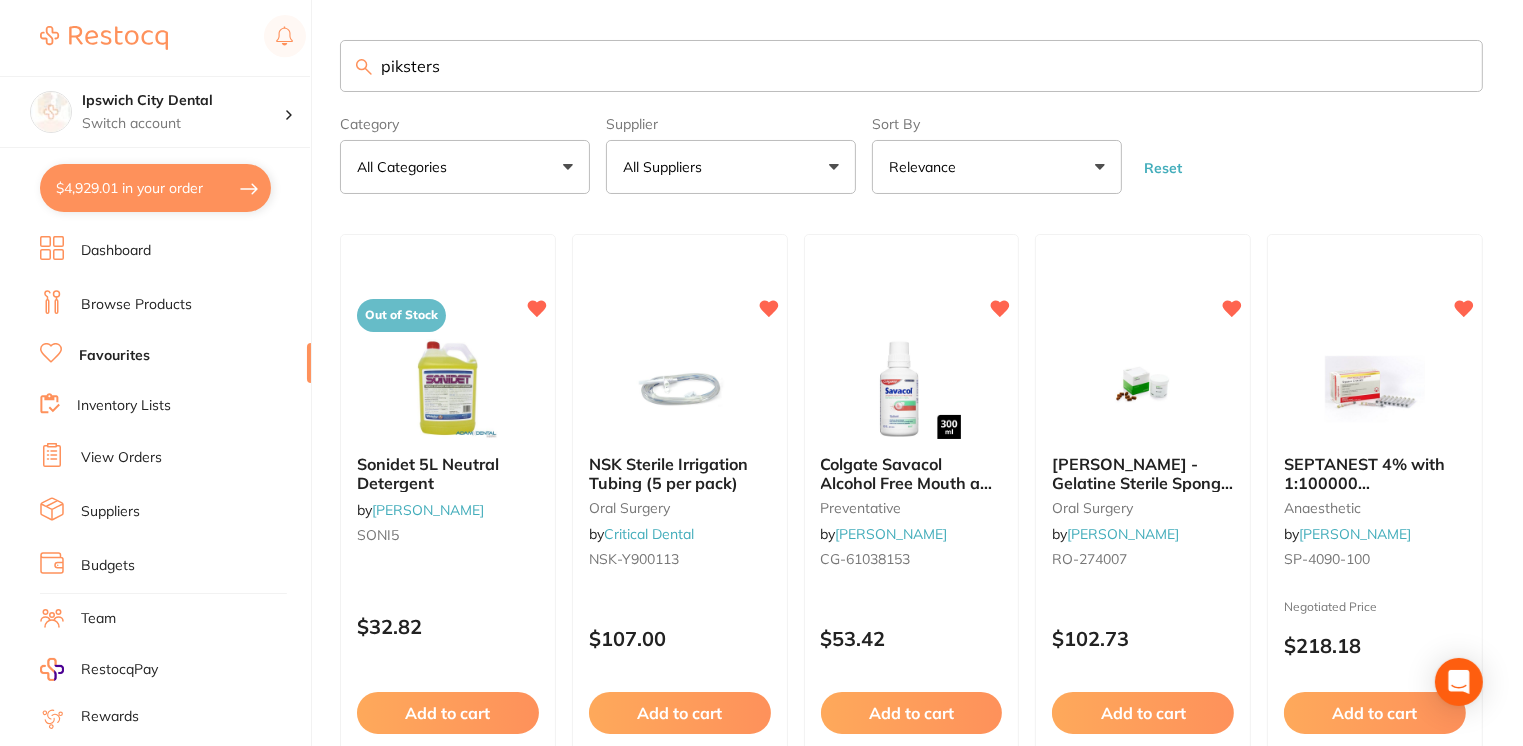 type on "piksters" 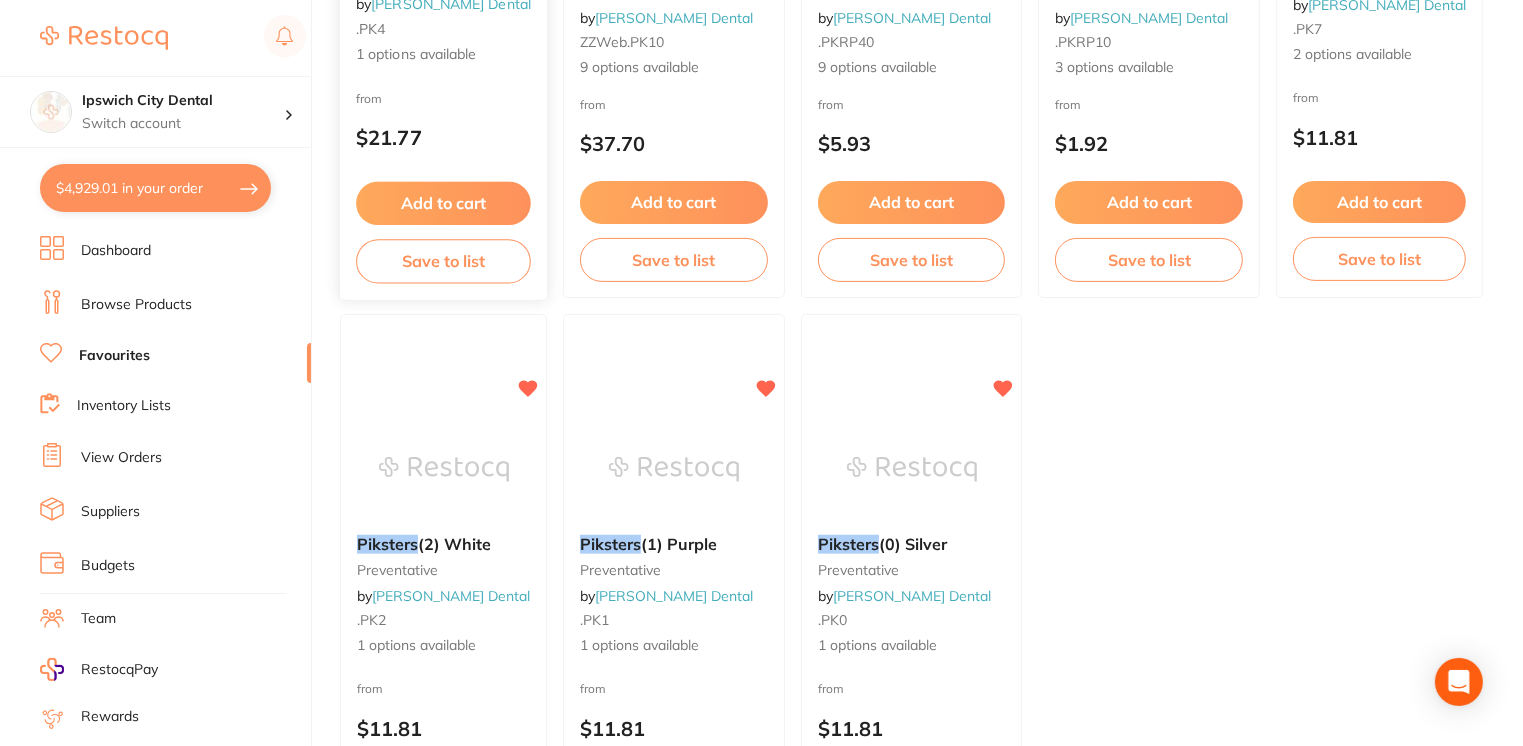 scroll, scrollTop: 510, scrollLeft: 0, axis: vertical 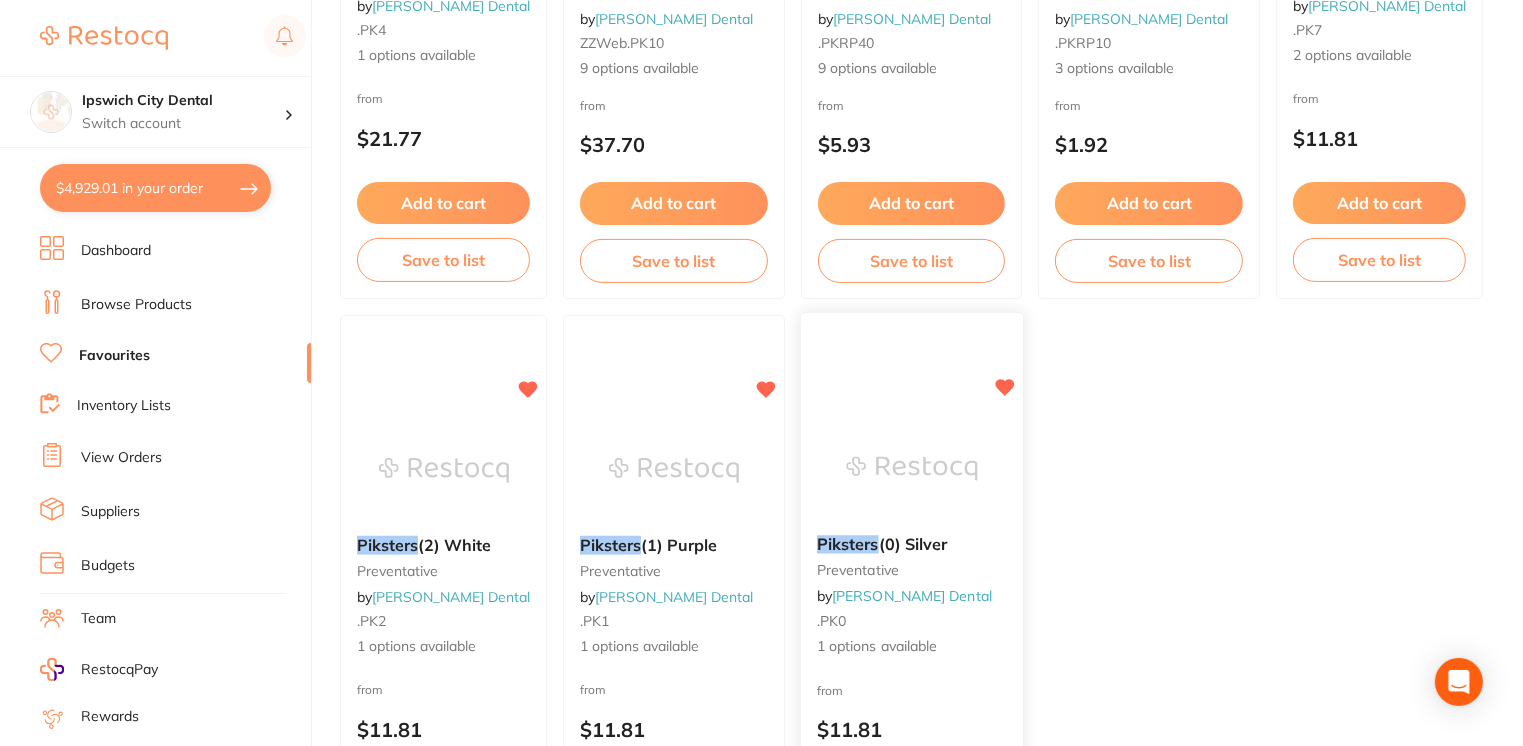 click at bounding box center (911, 469) 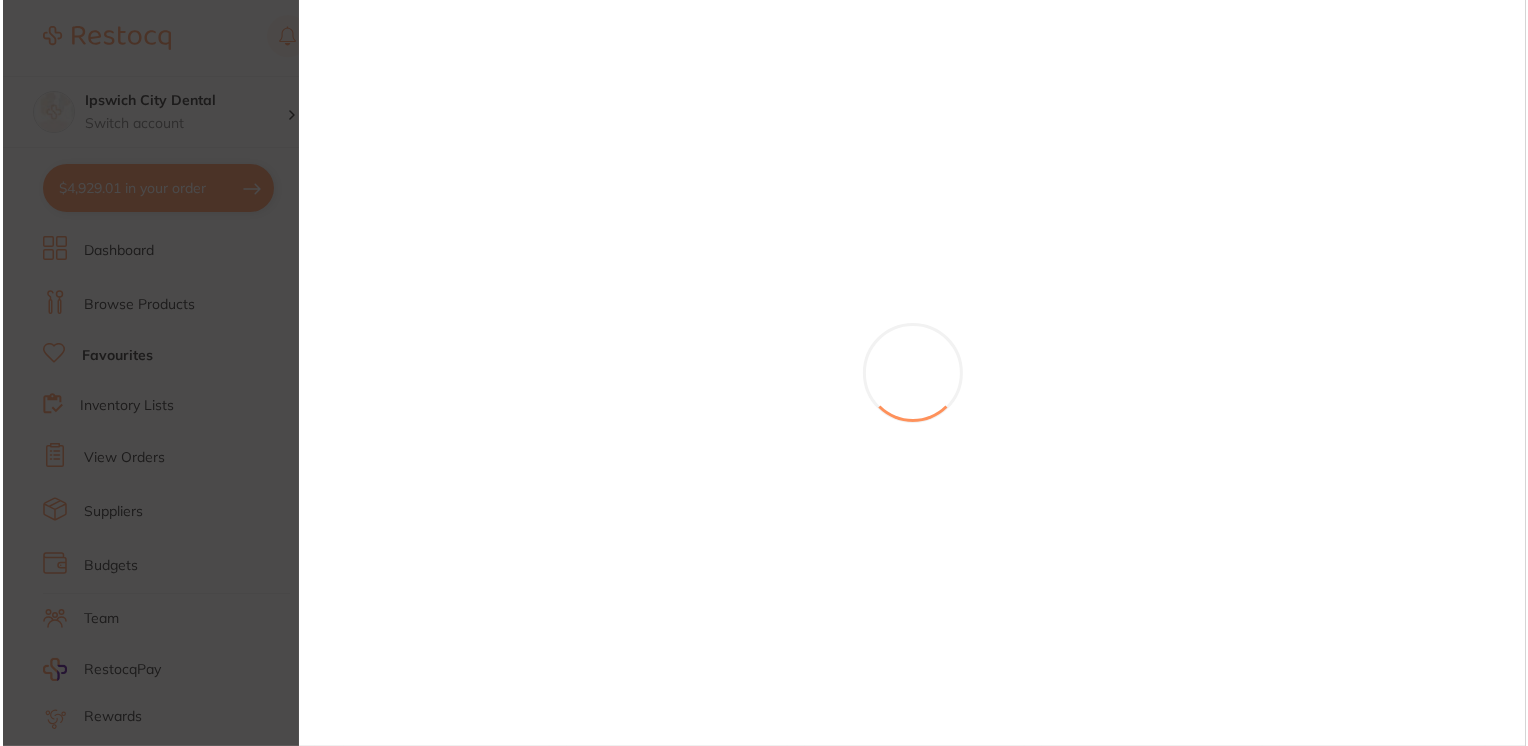 scroll, scrollTop: 0, scrollLeft: 0, axis: both 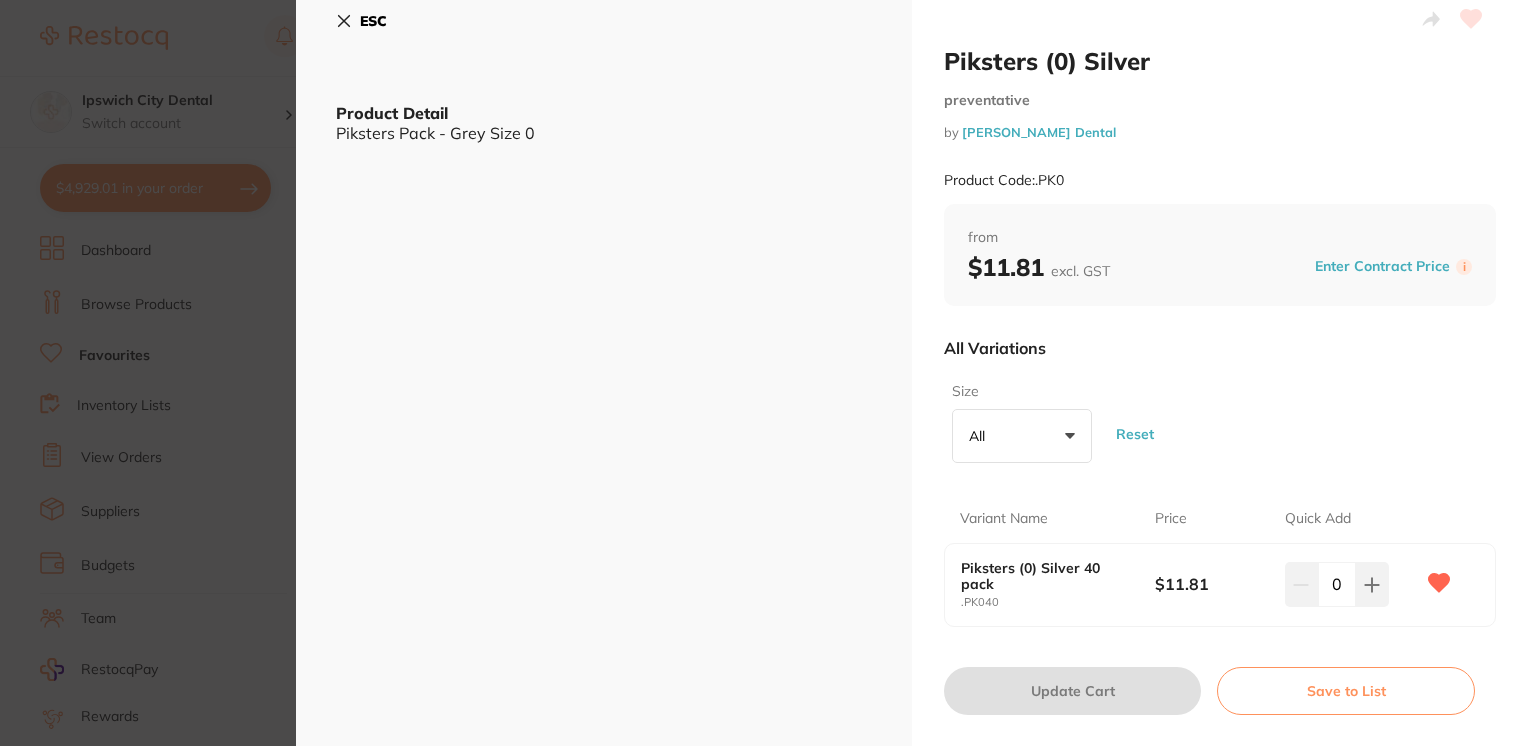 click 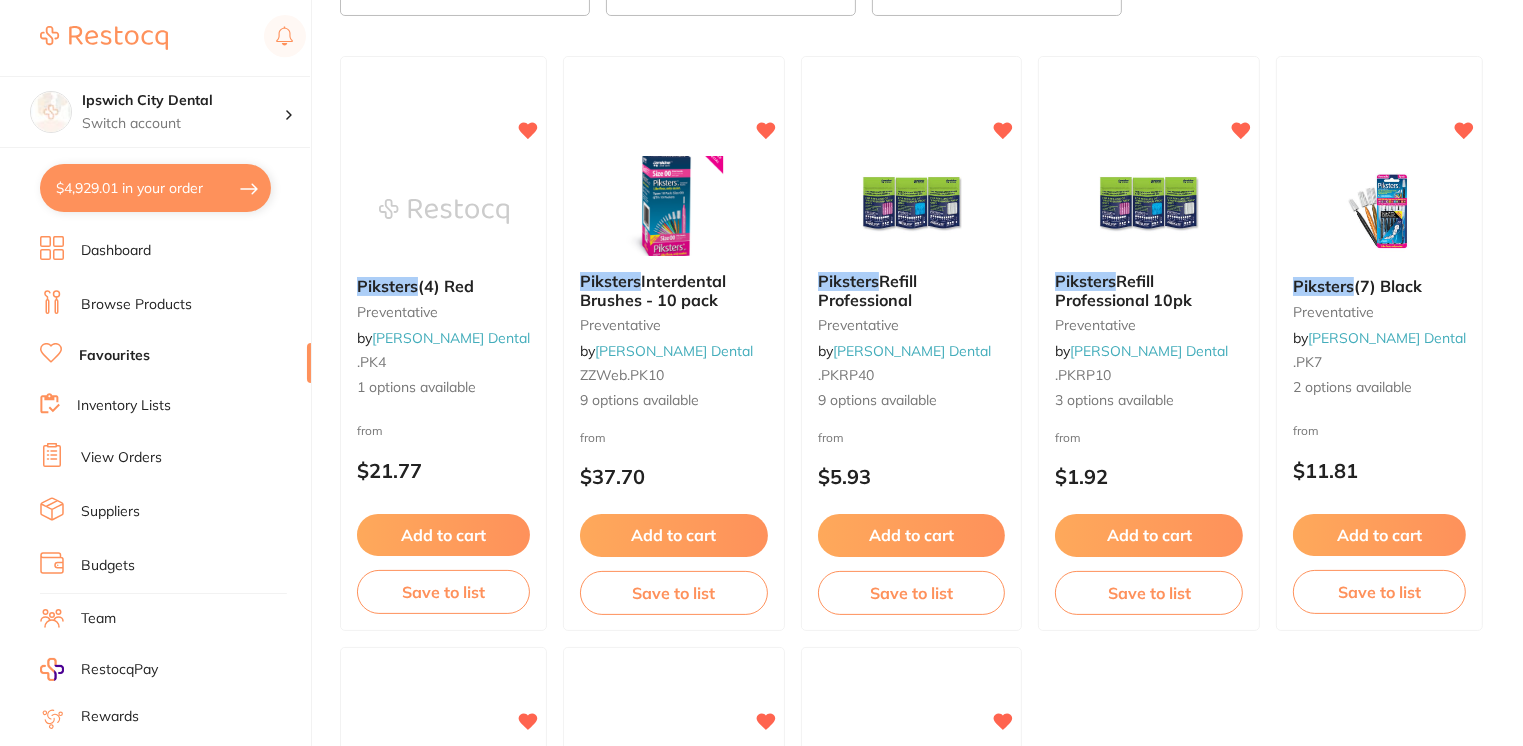 scroll, scrollTop: 171, scrollLeft: 0, axis: vertical 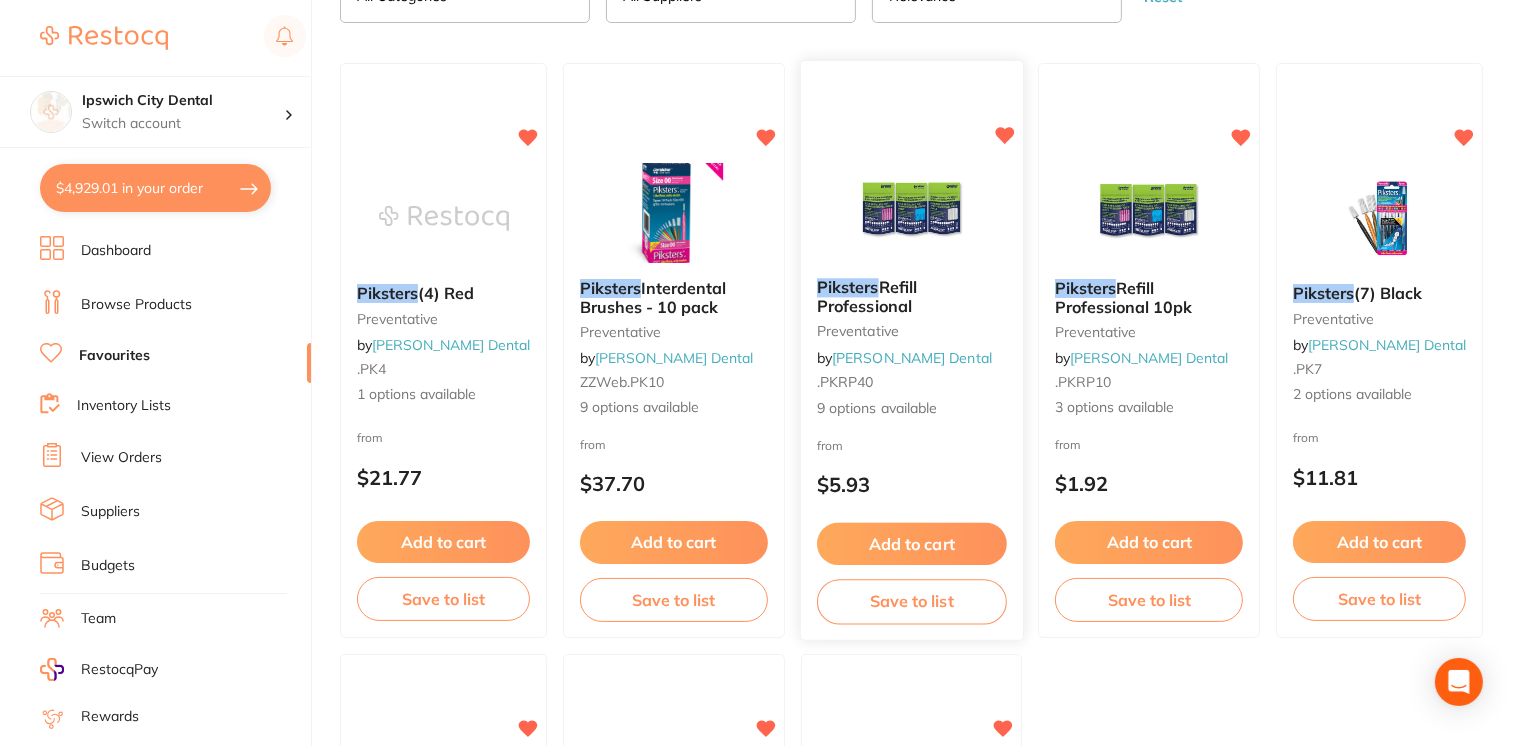 click on "preventative" at bounding box center [912, 332] 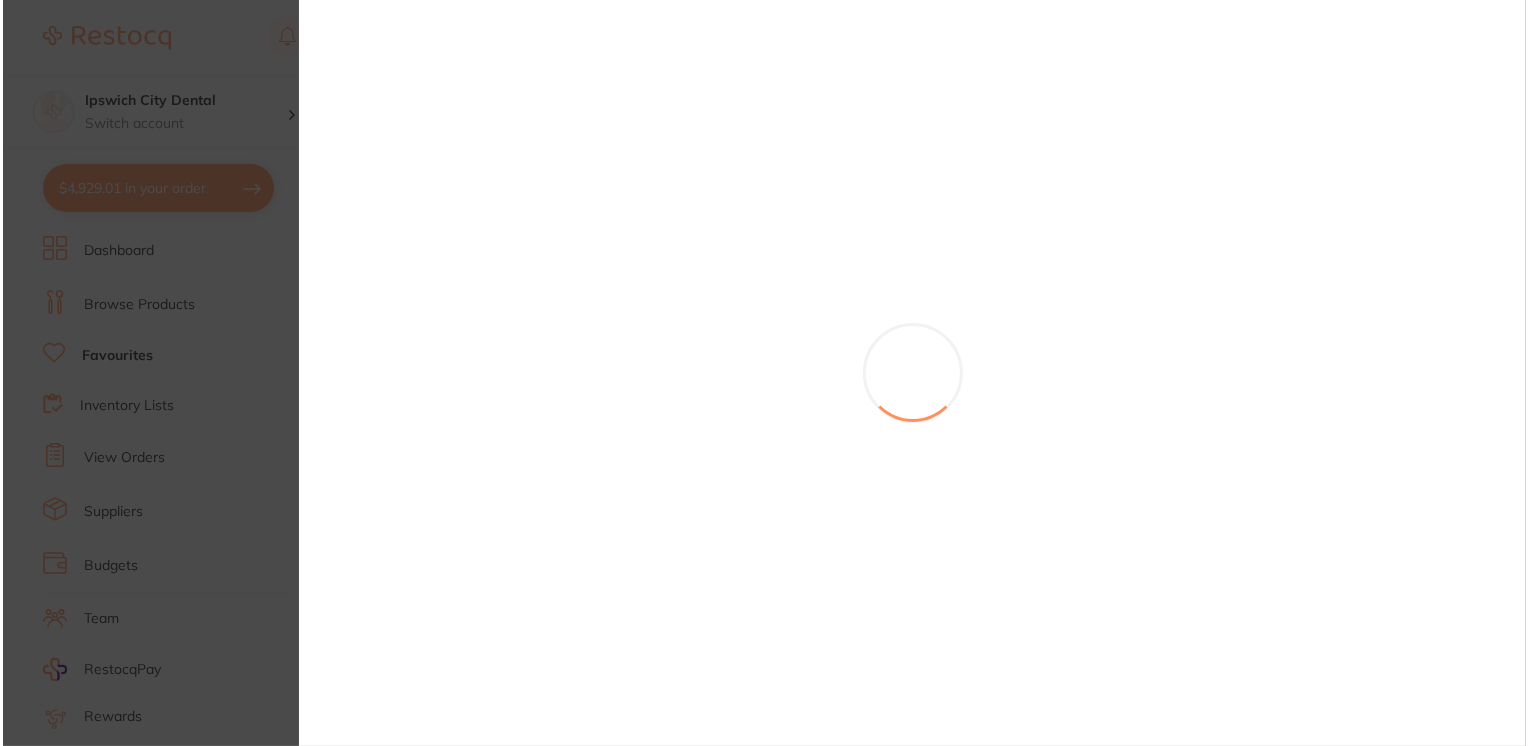 scroll, scrollTop: 0, scrollLeft: 0, axis: both 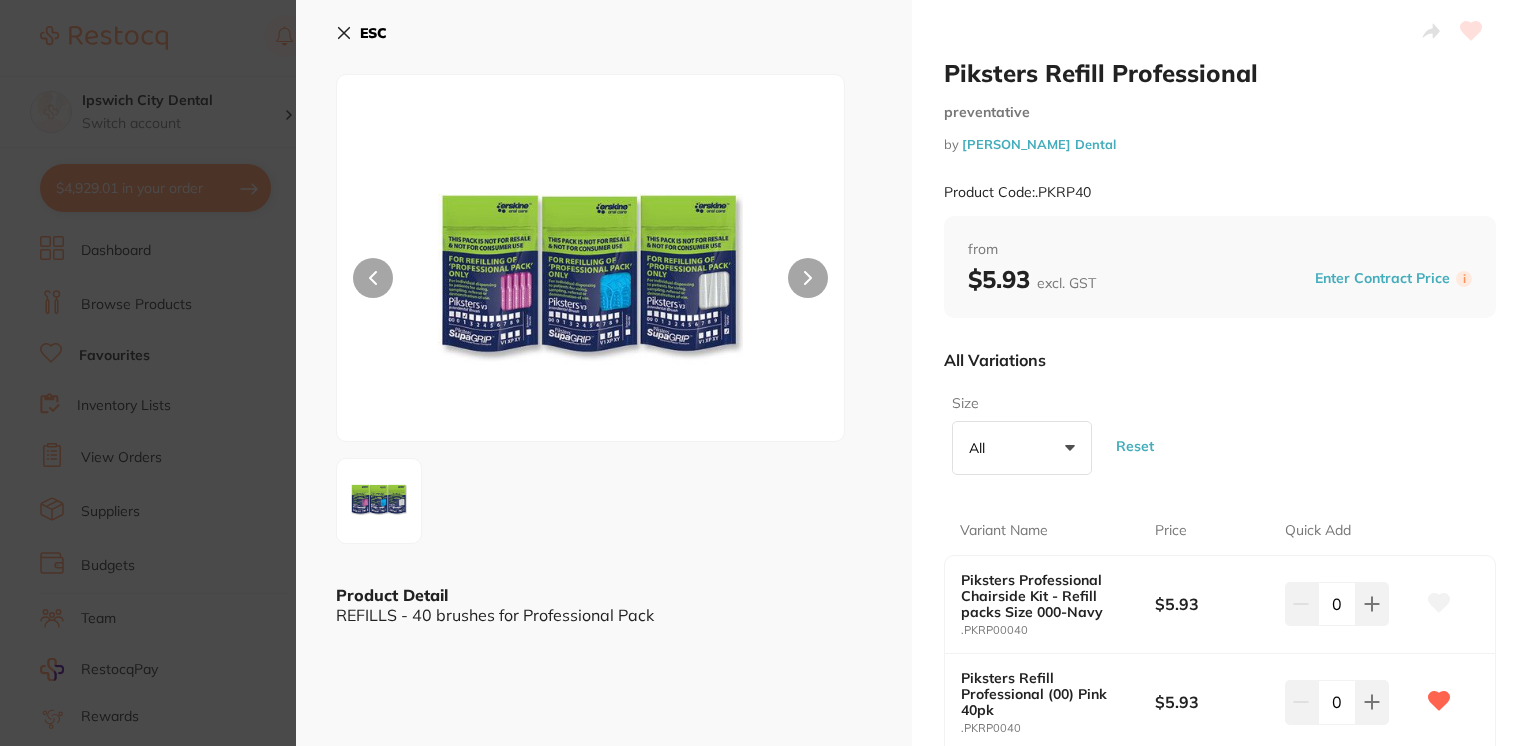click 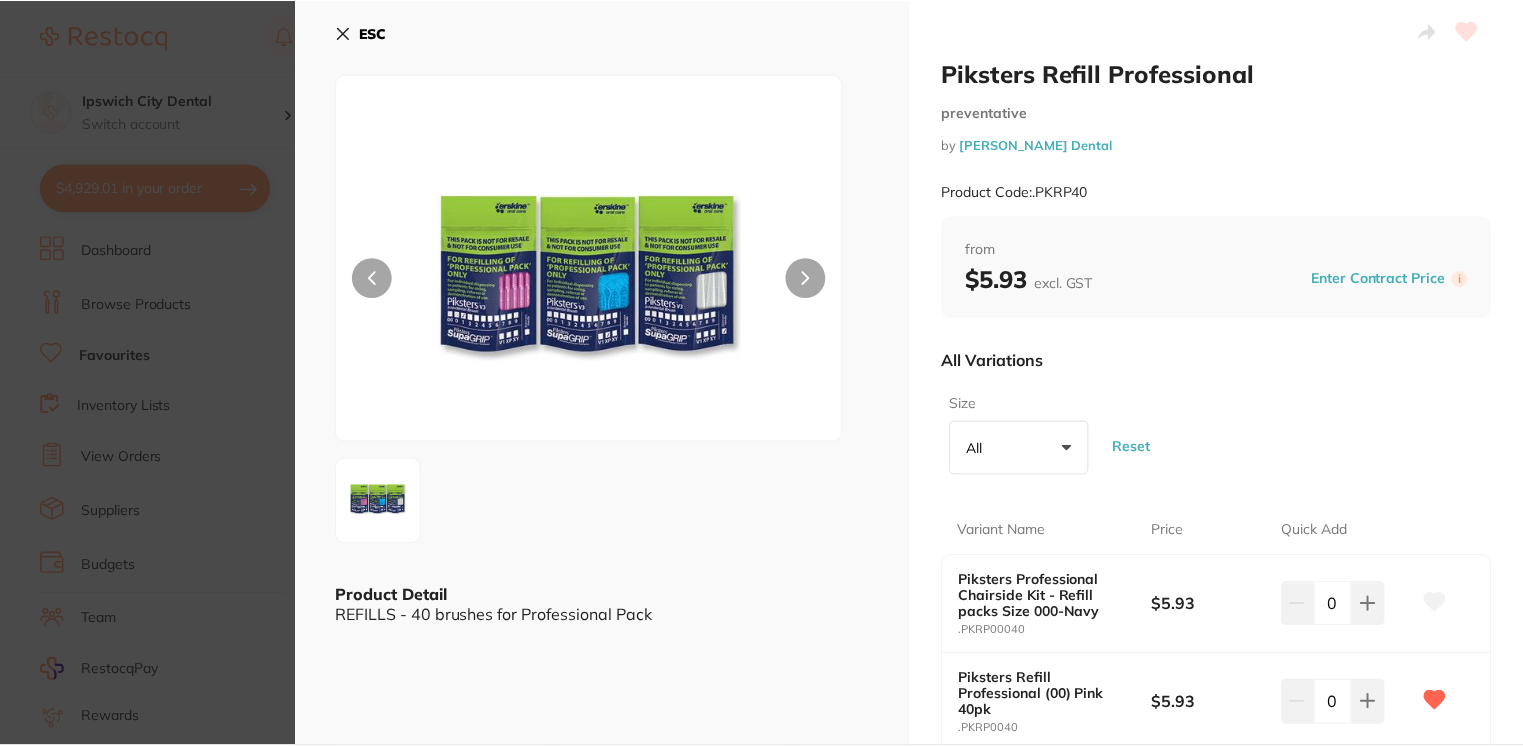 scroll, scrollTop: 171, scrollLeft: 0, axis: vertical 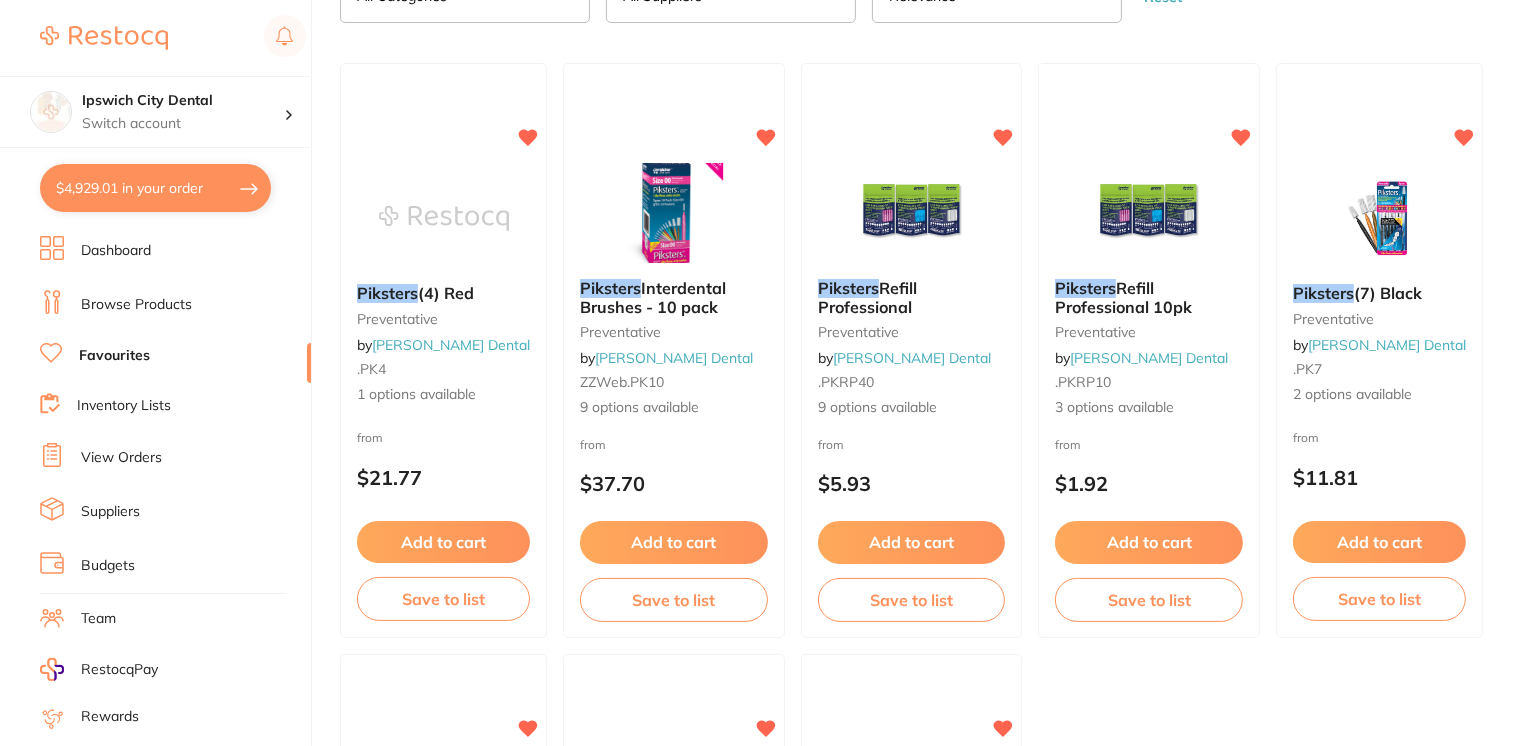 click on "Browse Products" at bounding box center (136, 305) 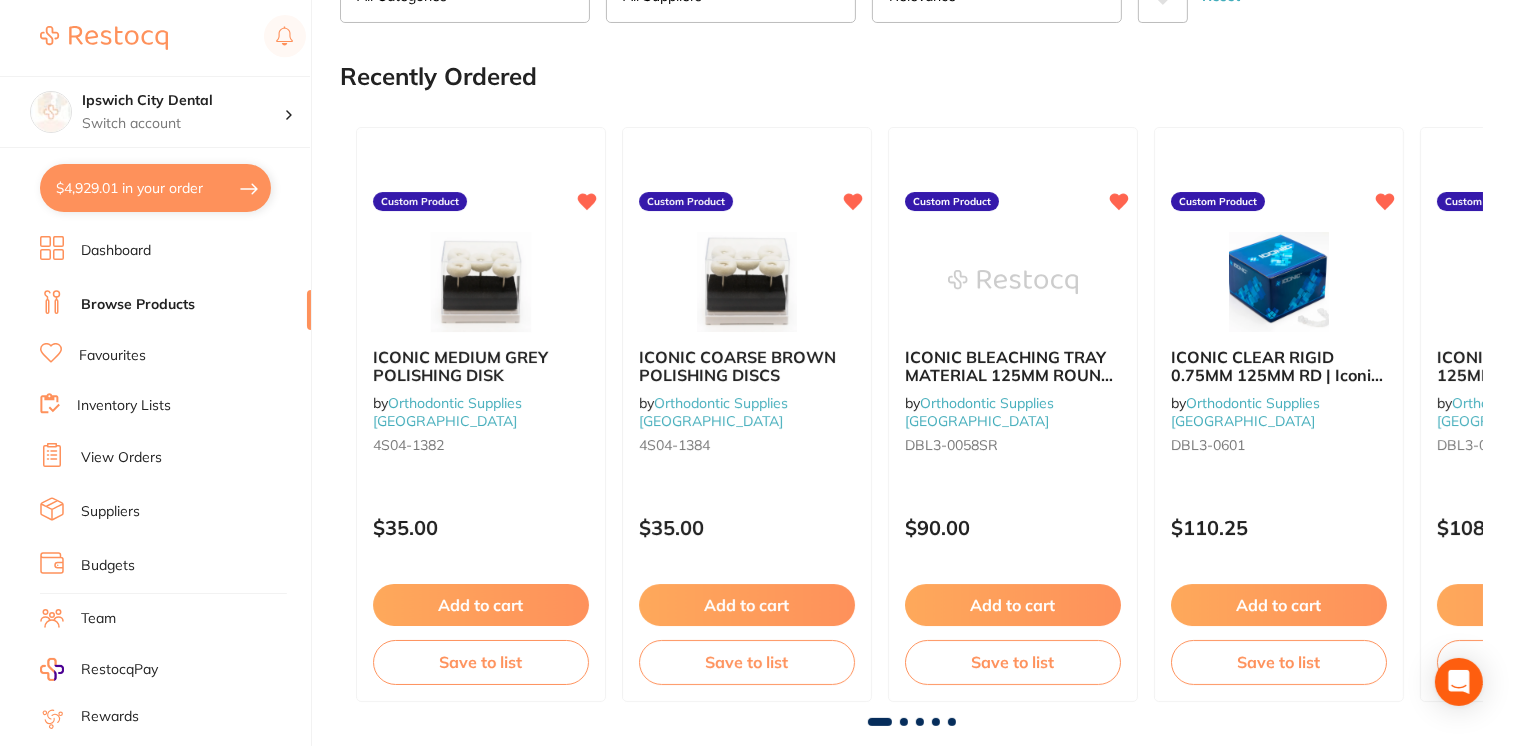 scroll, scrollTop: 0, scrollLeft: 0, axis: both 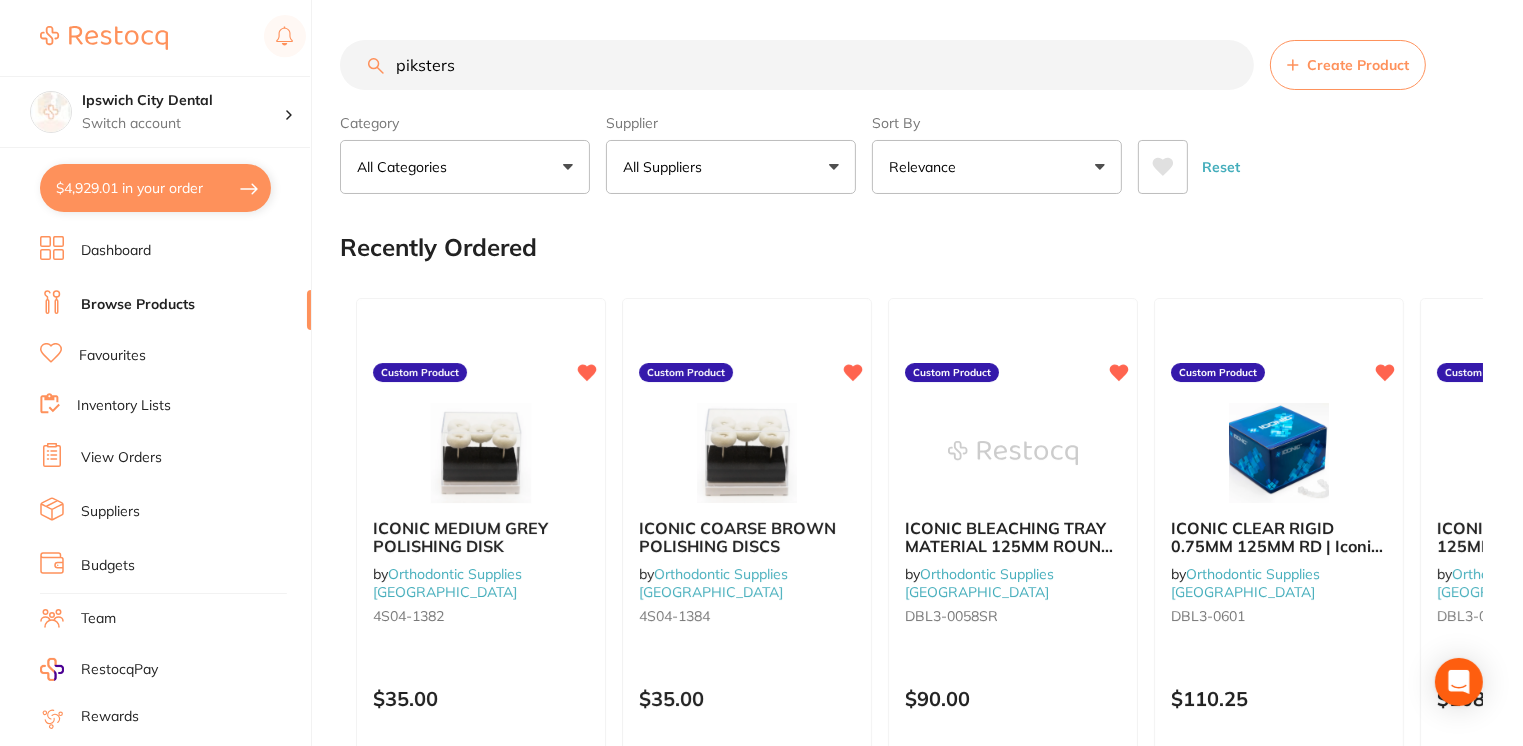 type on "piksters" 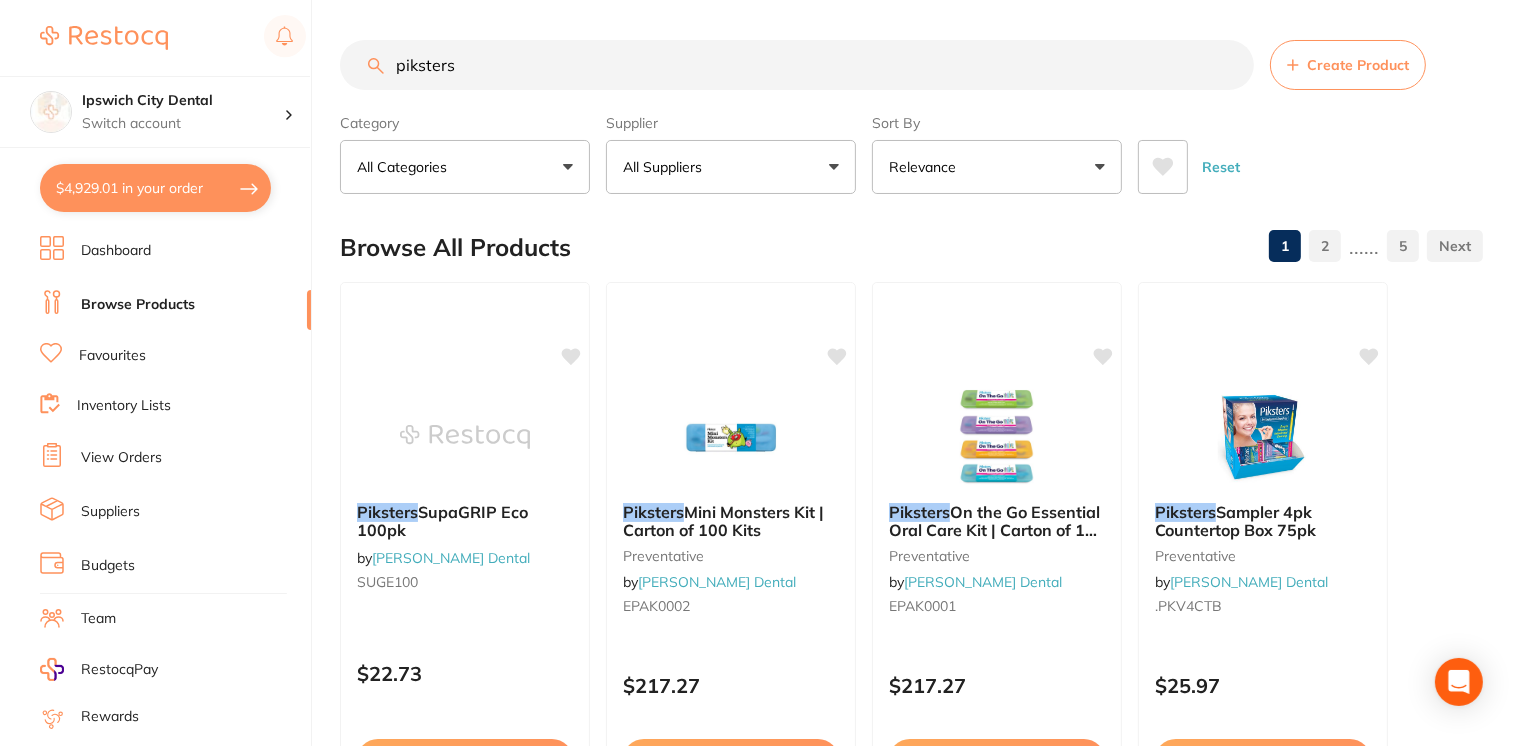 scroll, scrollTop: 0, scrollLeft: 0, axis: both 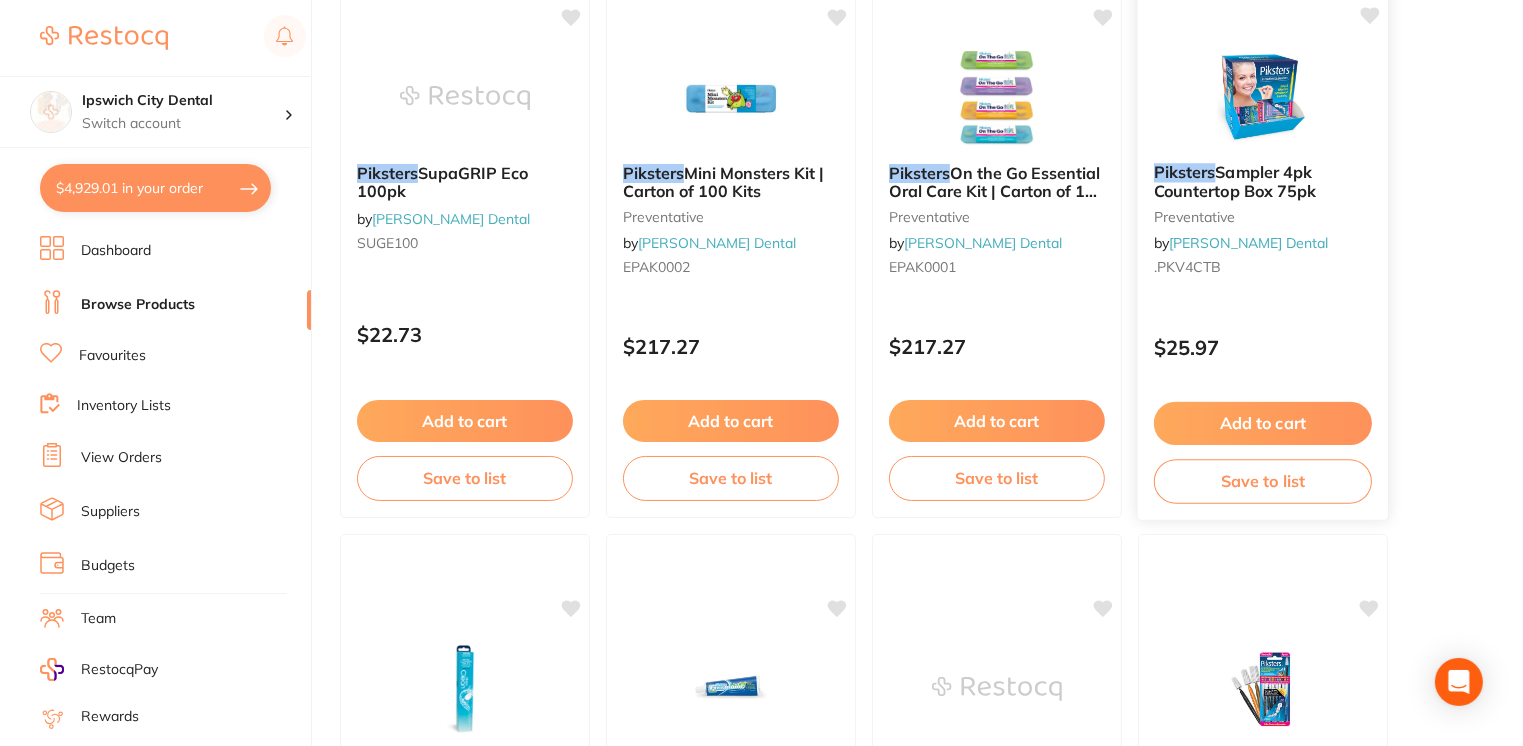 click on "Piksters  Sampler 4pk Countertop Box 75pk   preventative by  [PERSON_NAME] Dental .PKV4CTB" at bounding box center (1263, 223) 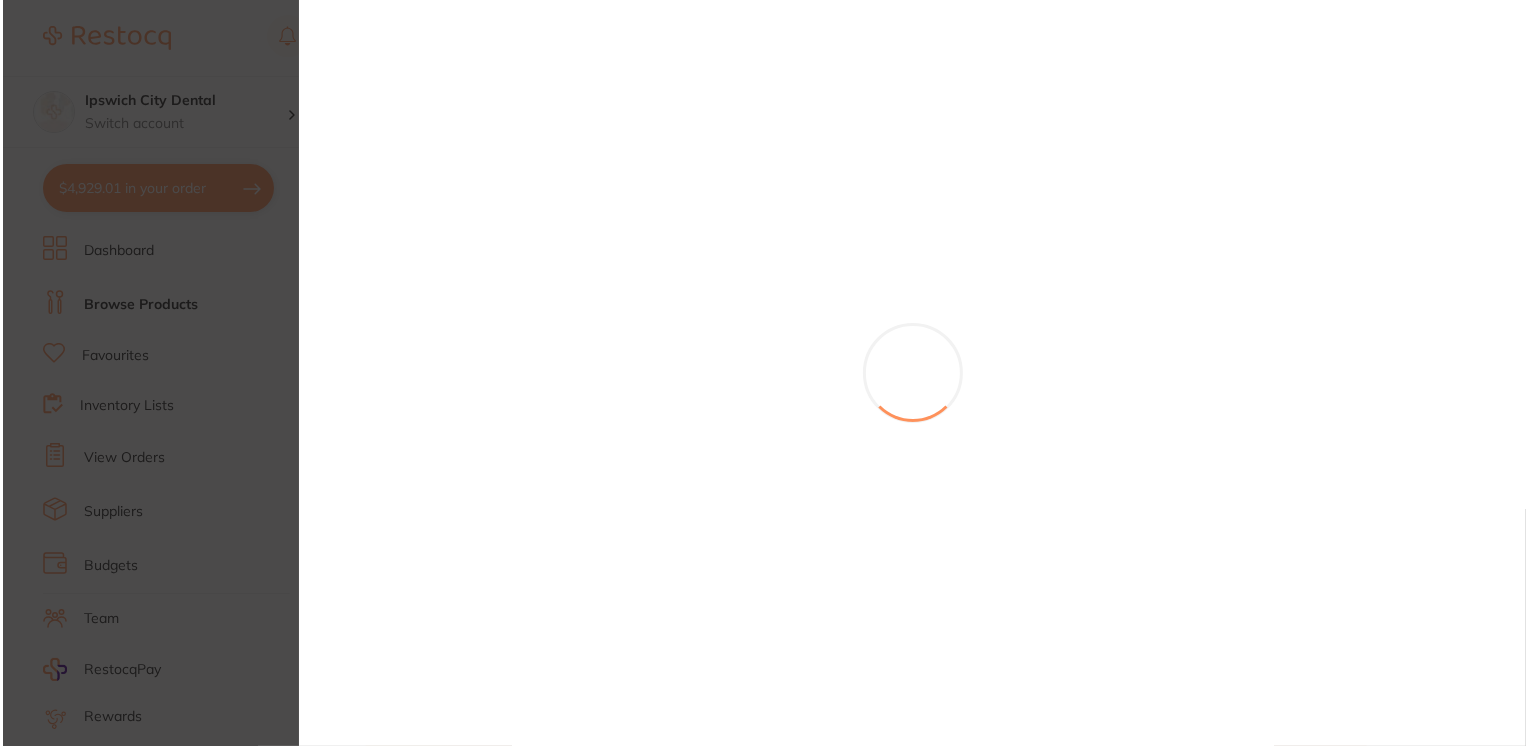 scroll, scrollTop: 0, scrollLeft: 0, axis: both 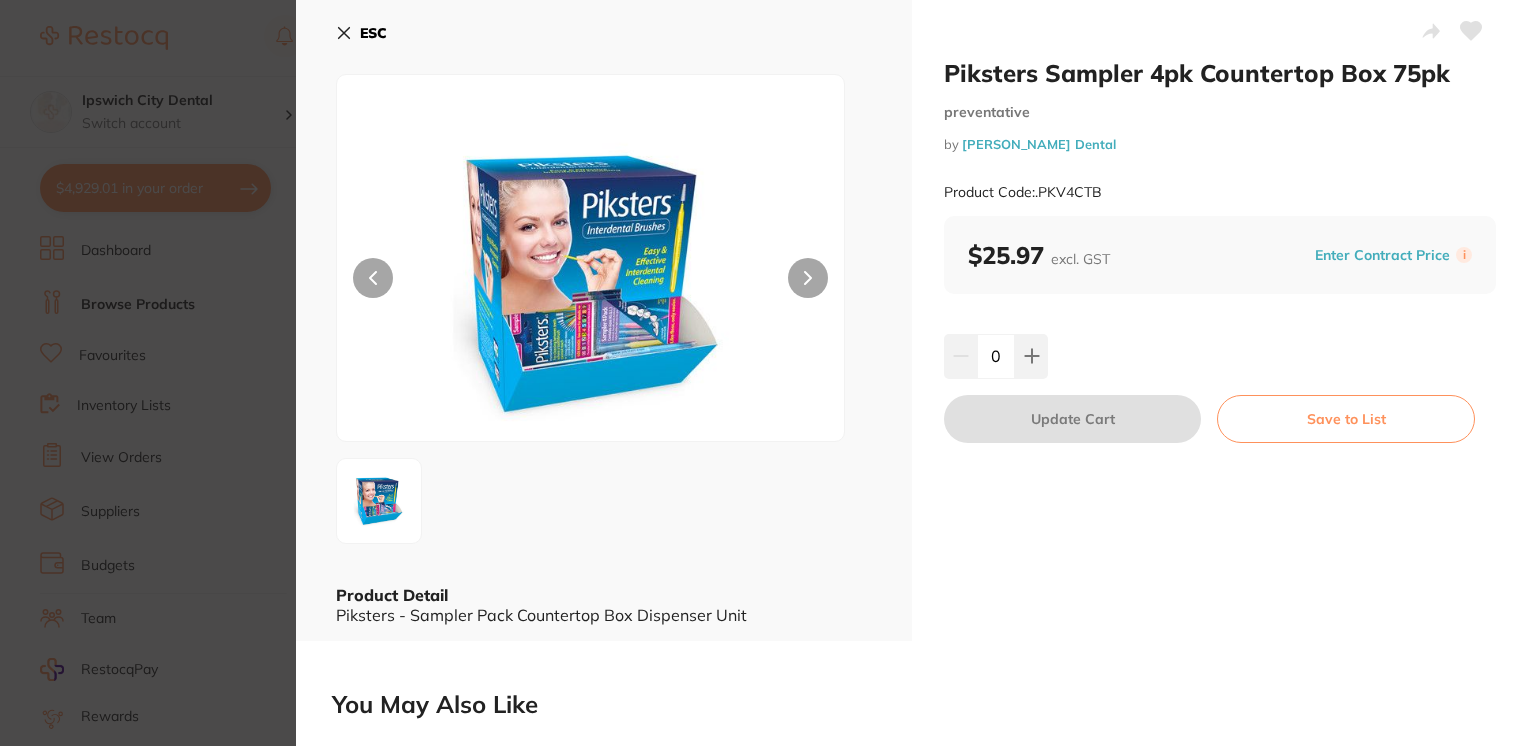 click 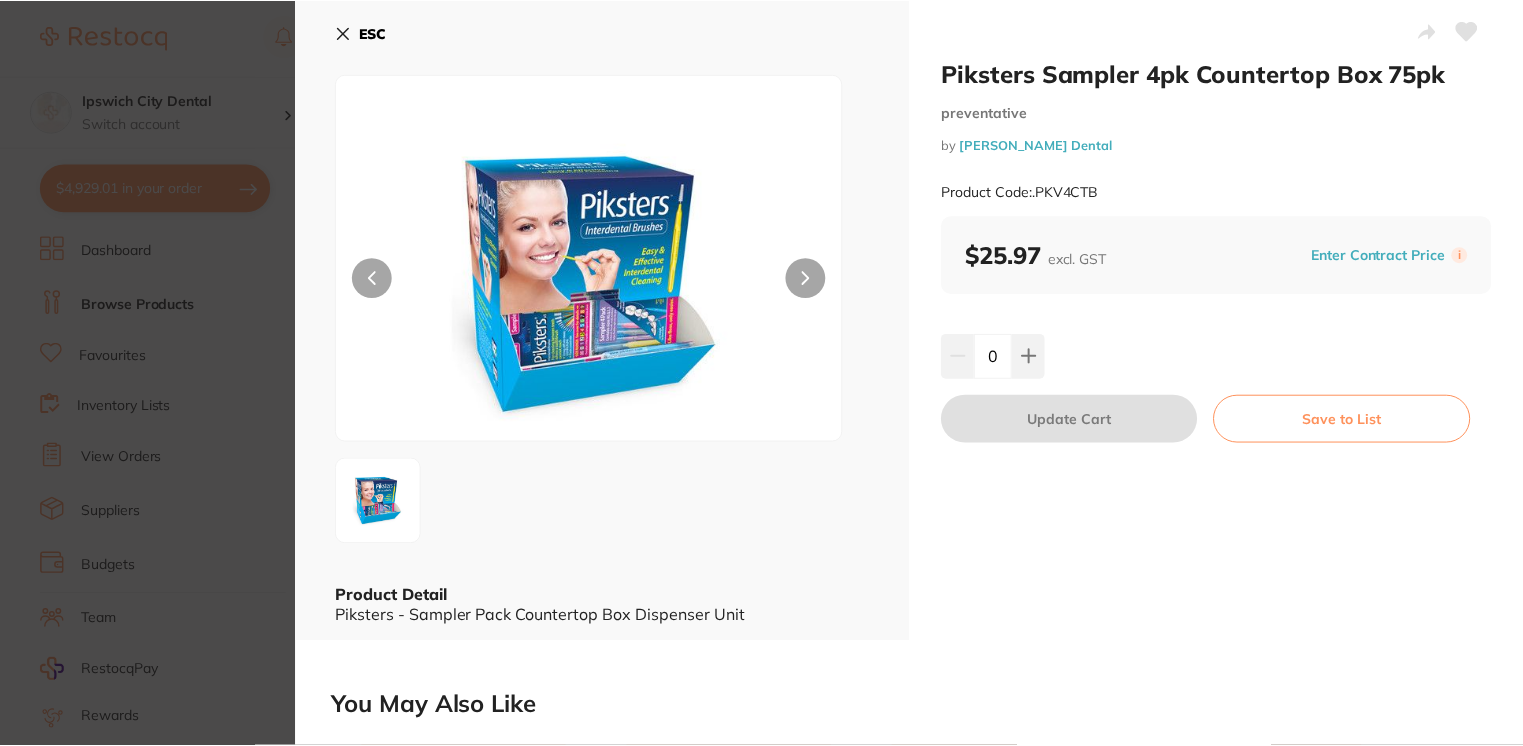 scroll, scrollTop: 339, scrollLeft: 0, axis: vertical 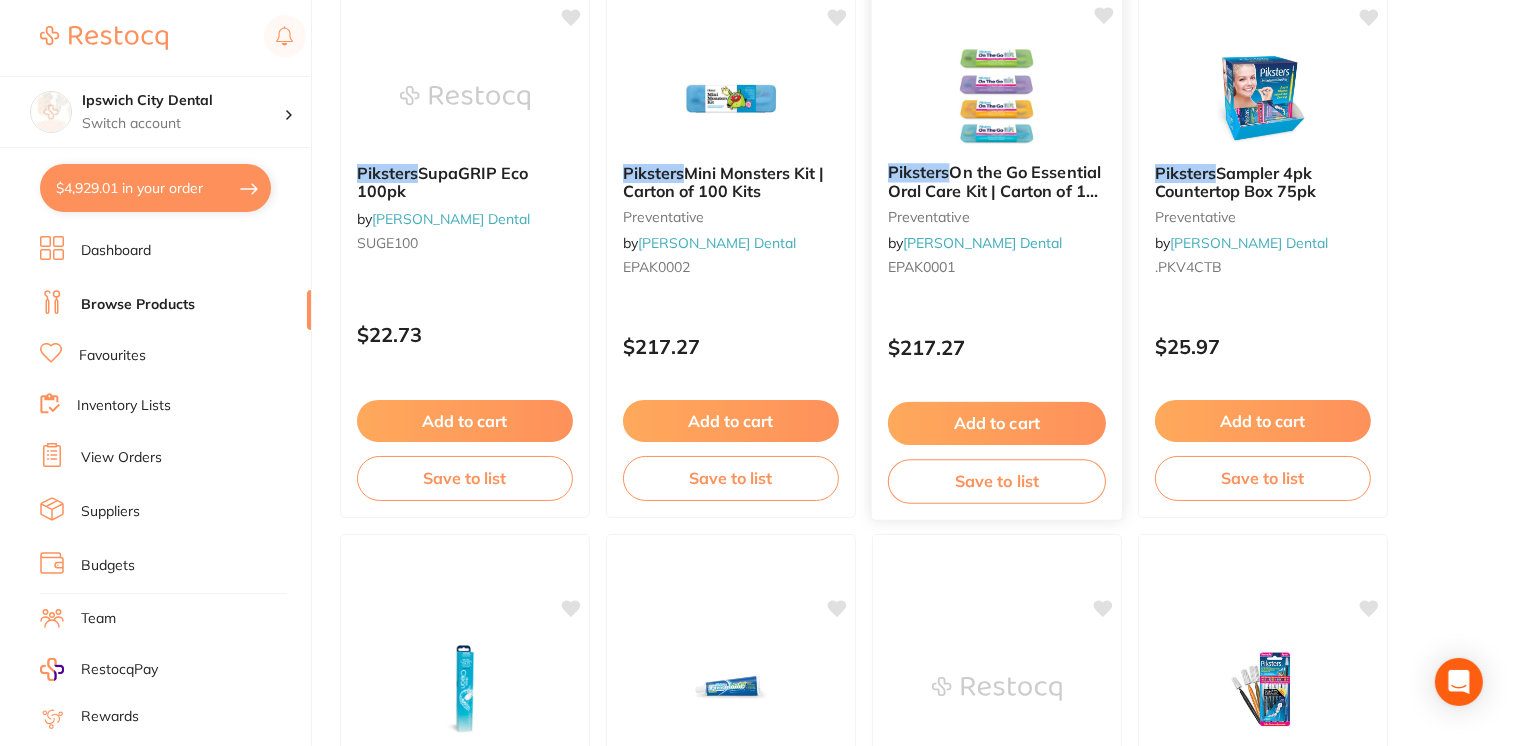click on "preventative" at bounding box center (997, 216) 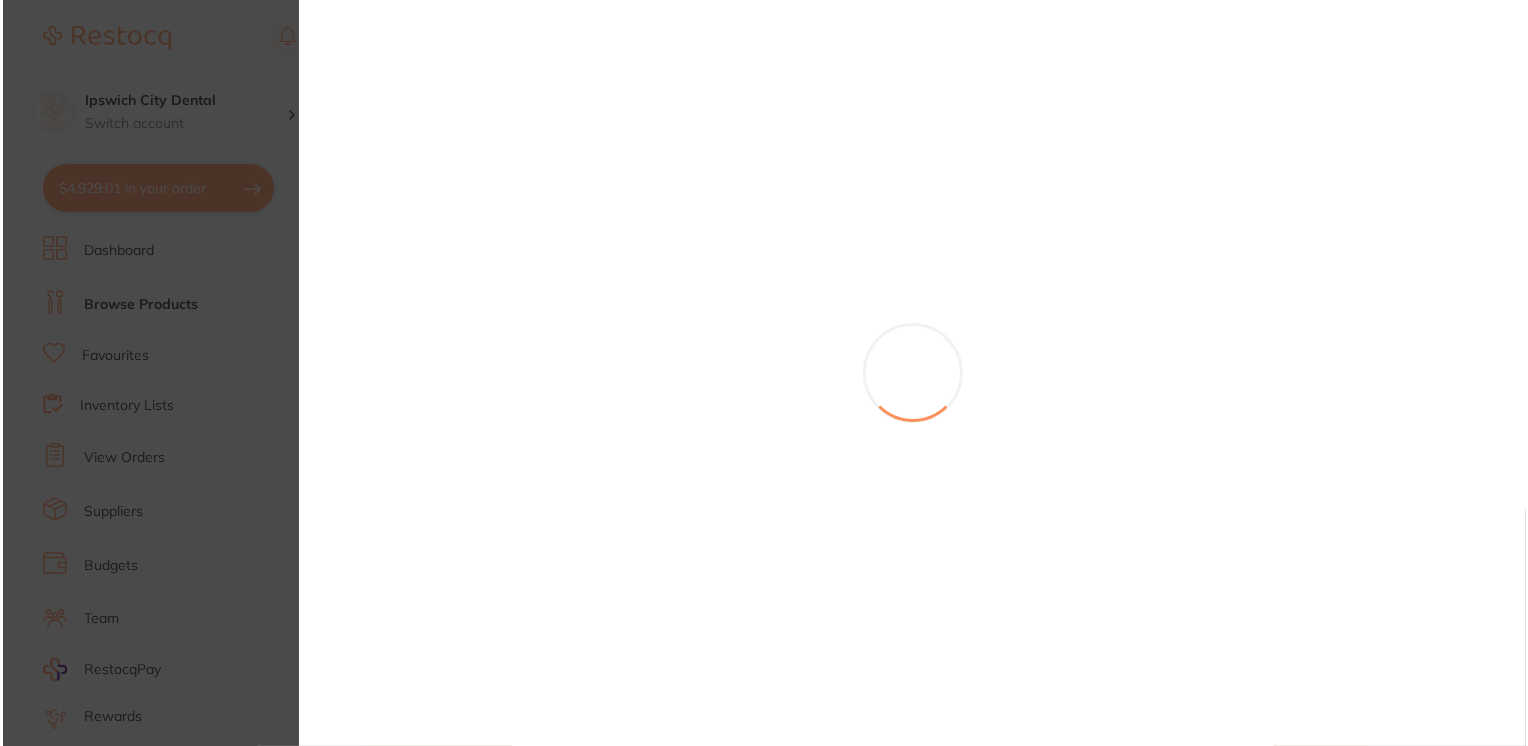 scroll, scrollTop: 0, scrollLeft: 0, axis: both 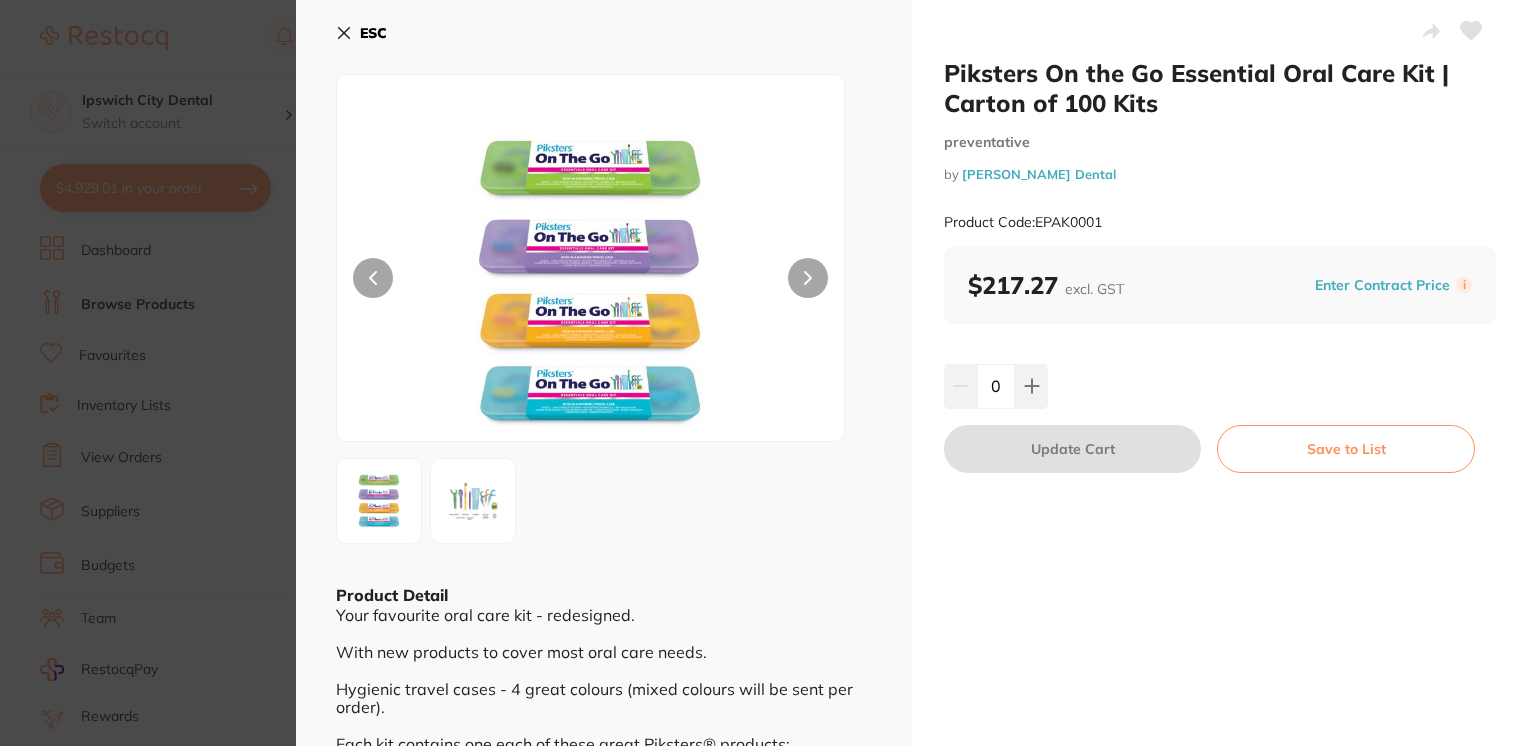 click 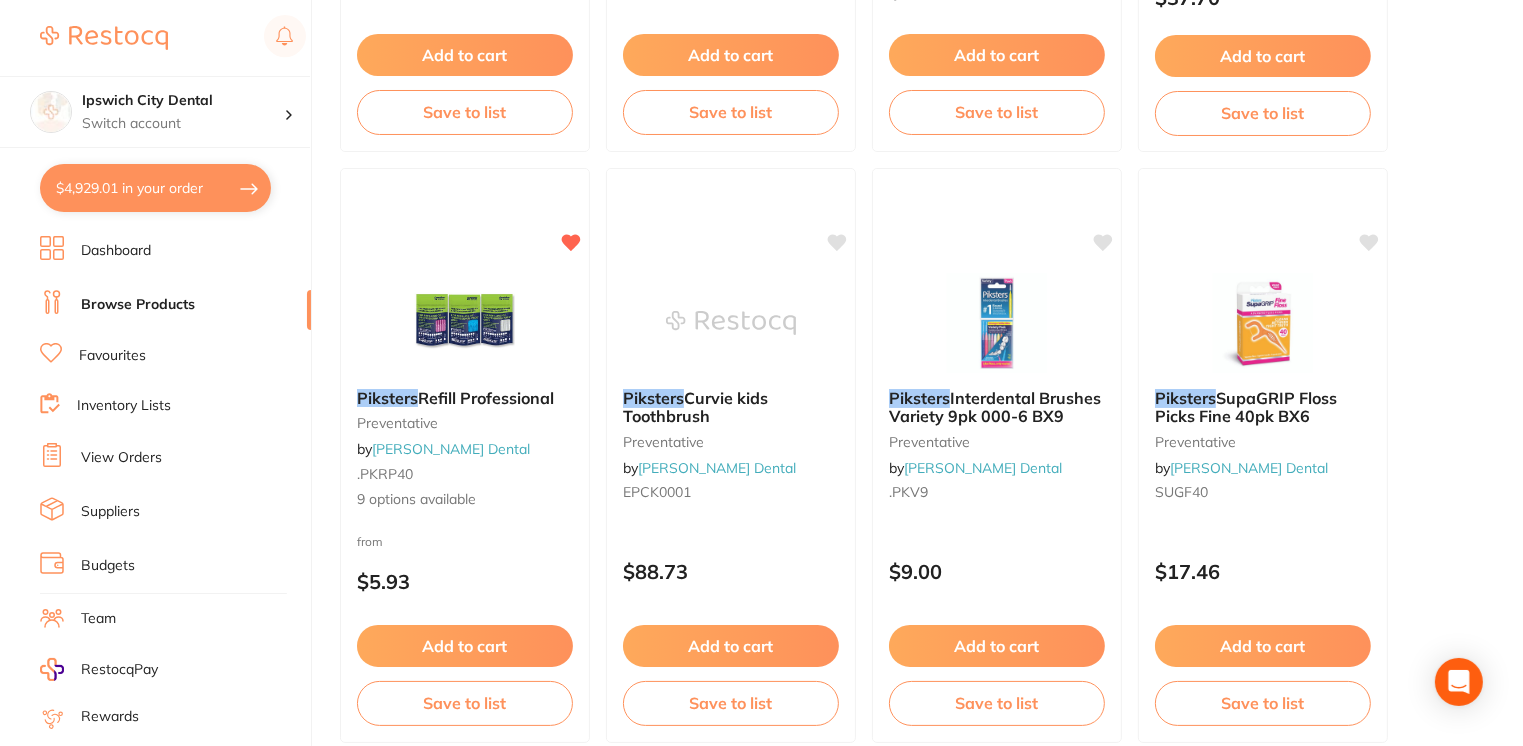 scroll, scrollTop: 1886, scrollLeft: 0, axis: vertical 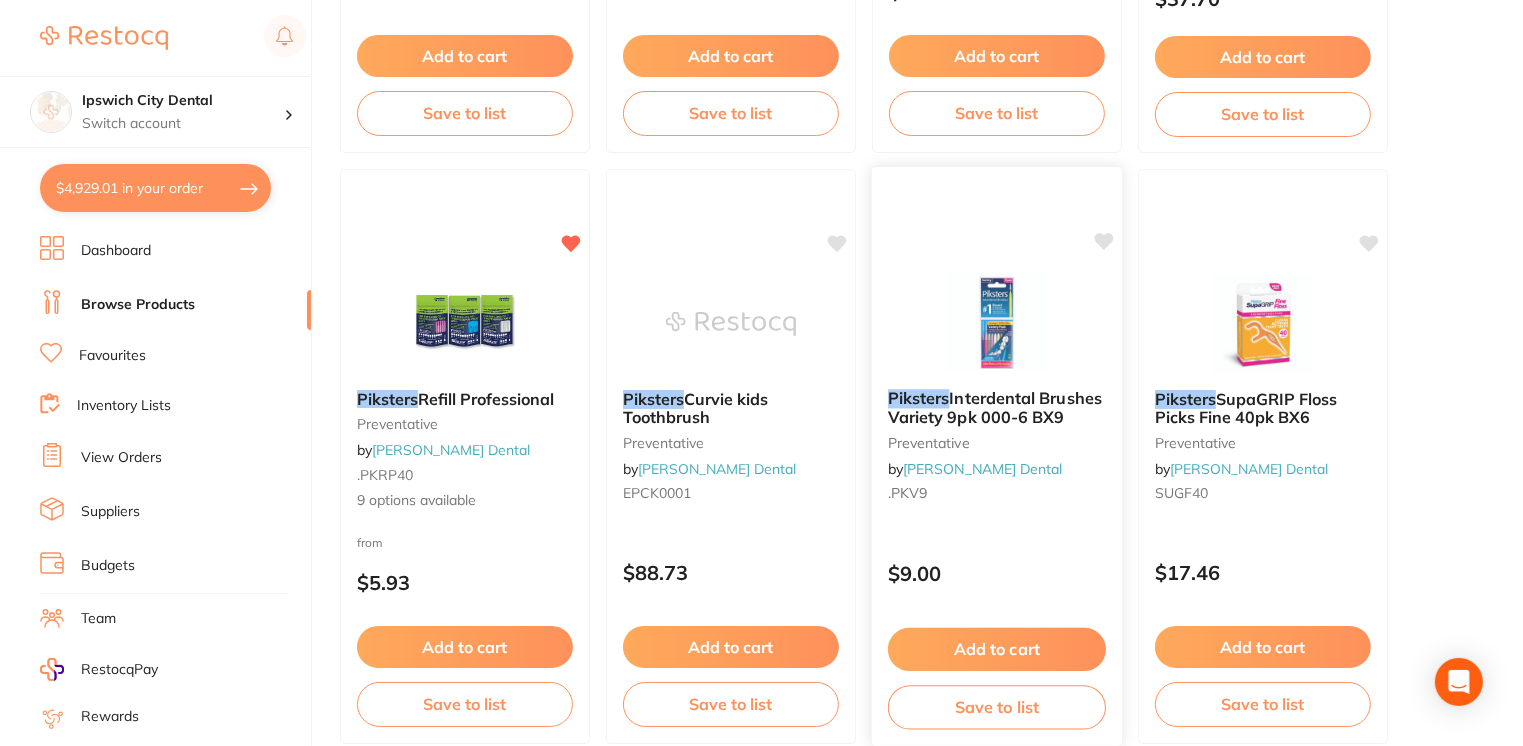 click on "Piksters  Interdental Brushes Variety 9pk 000-6 BX9	   preventative by  [PERSON_NAME] Dental .PKV9" at bounding box center (997, 449) 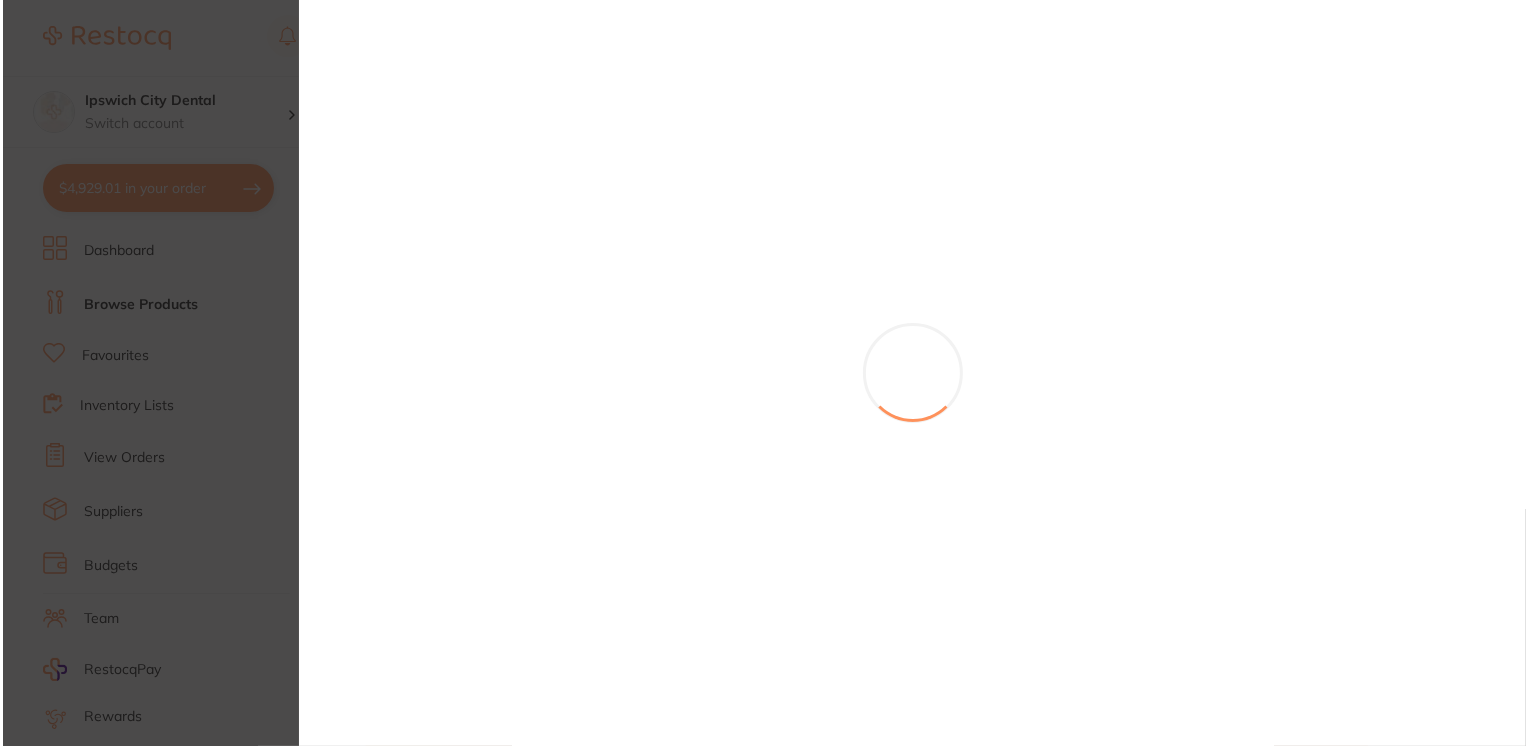 scroll, scrollTop: 0, scrollLeft: 0, axis: both 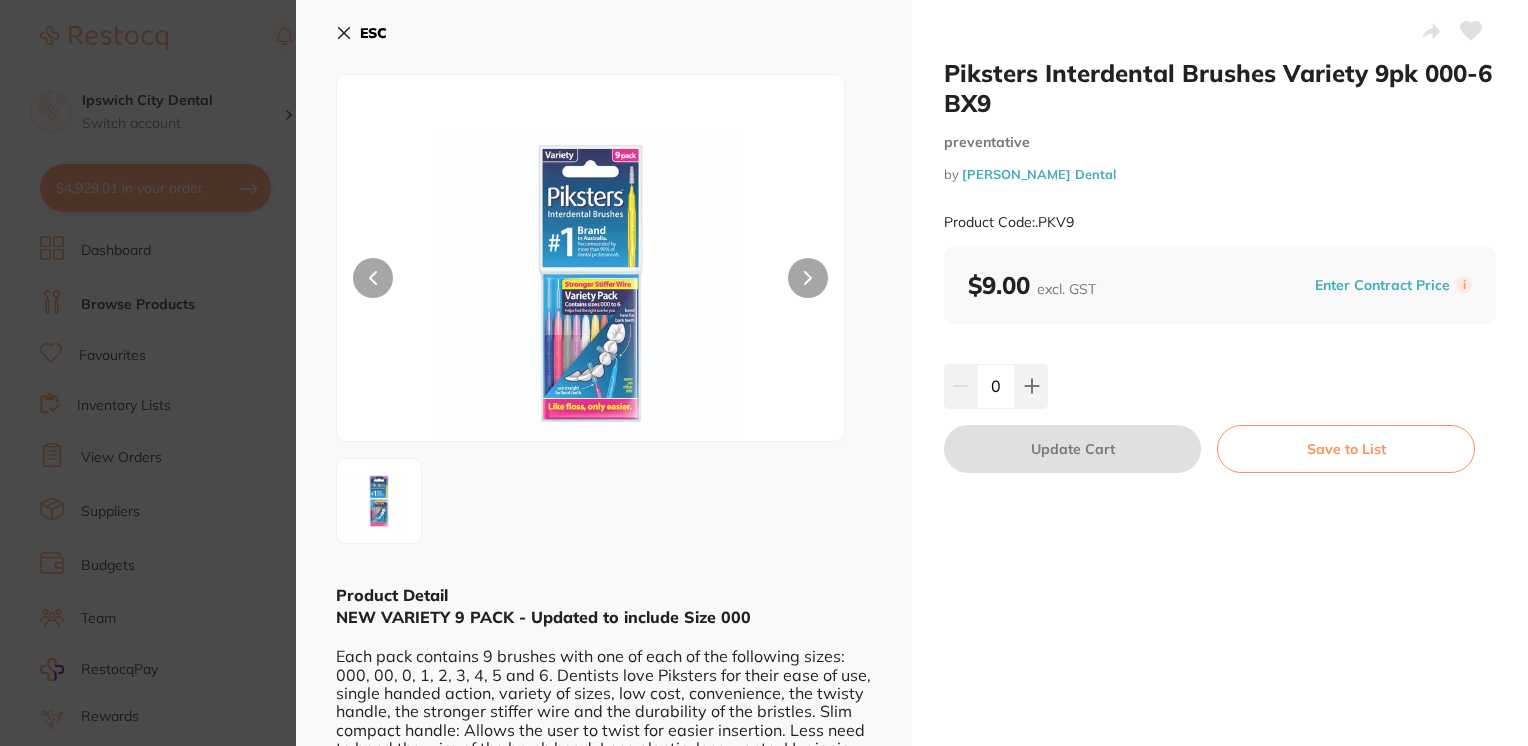click 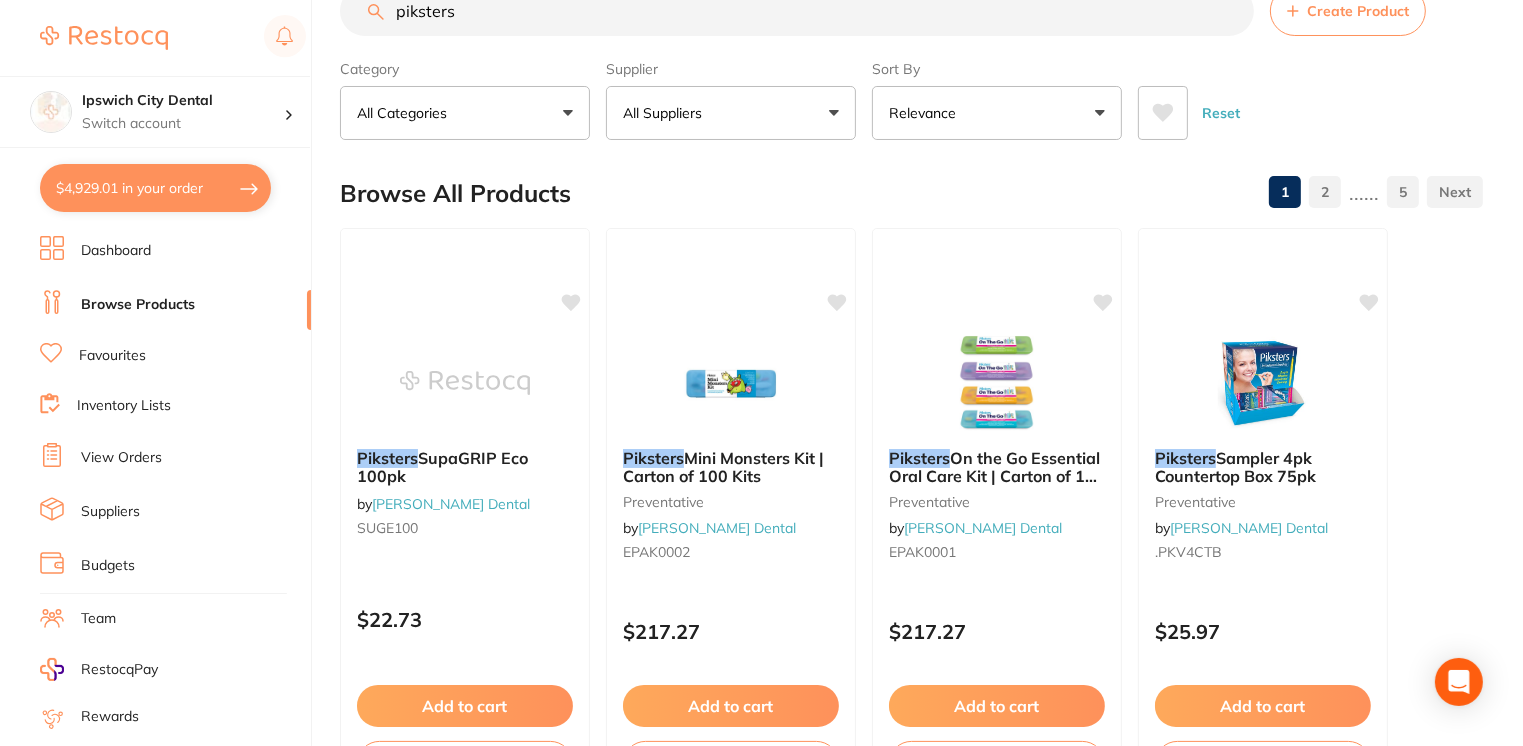scroll, scrollTop: 0, scrollLeft: 0, axis: both 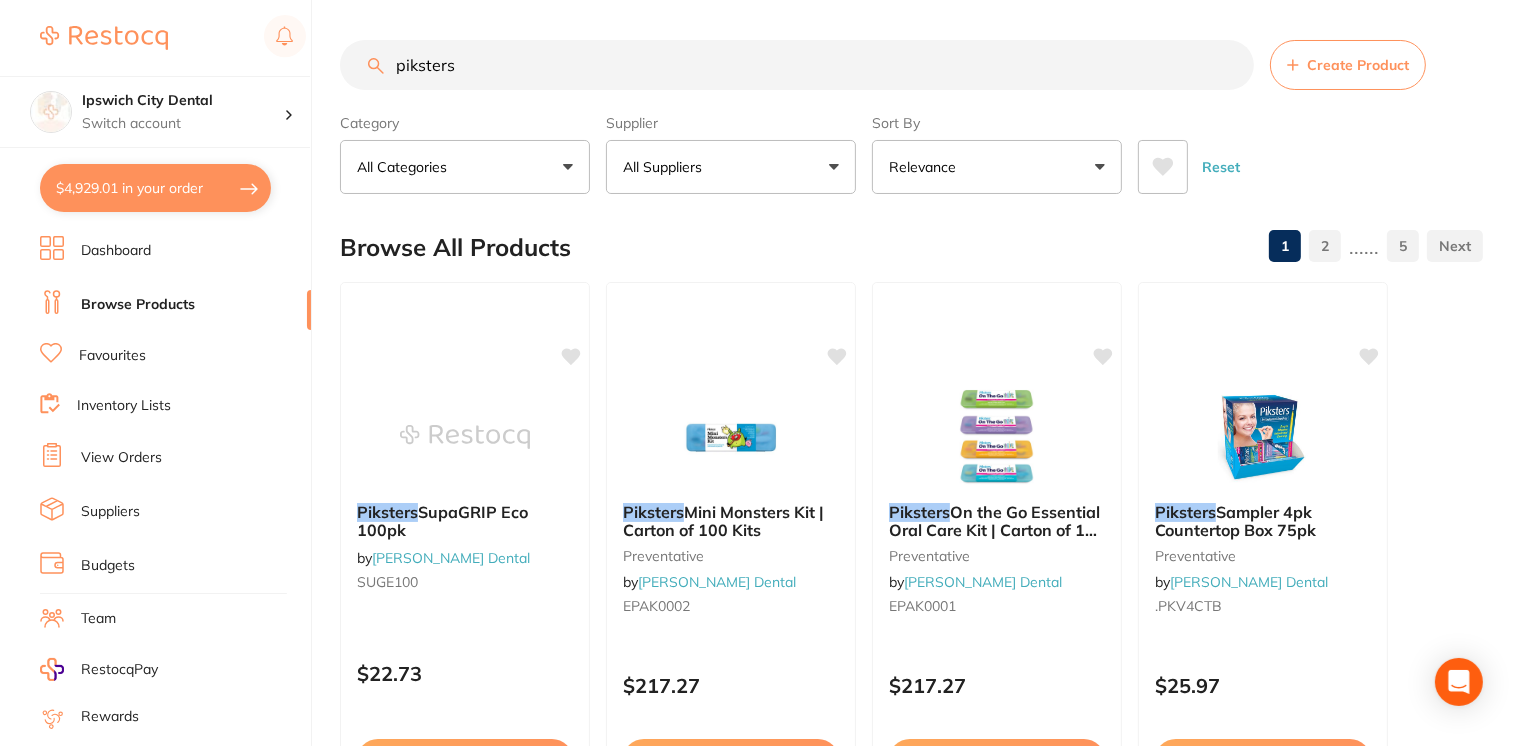 drag, startPoint x: 522, startPoint y: 62, endPoint x: 392, endPoint y: 80, distance: 131.24023 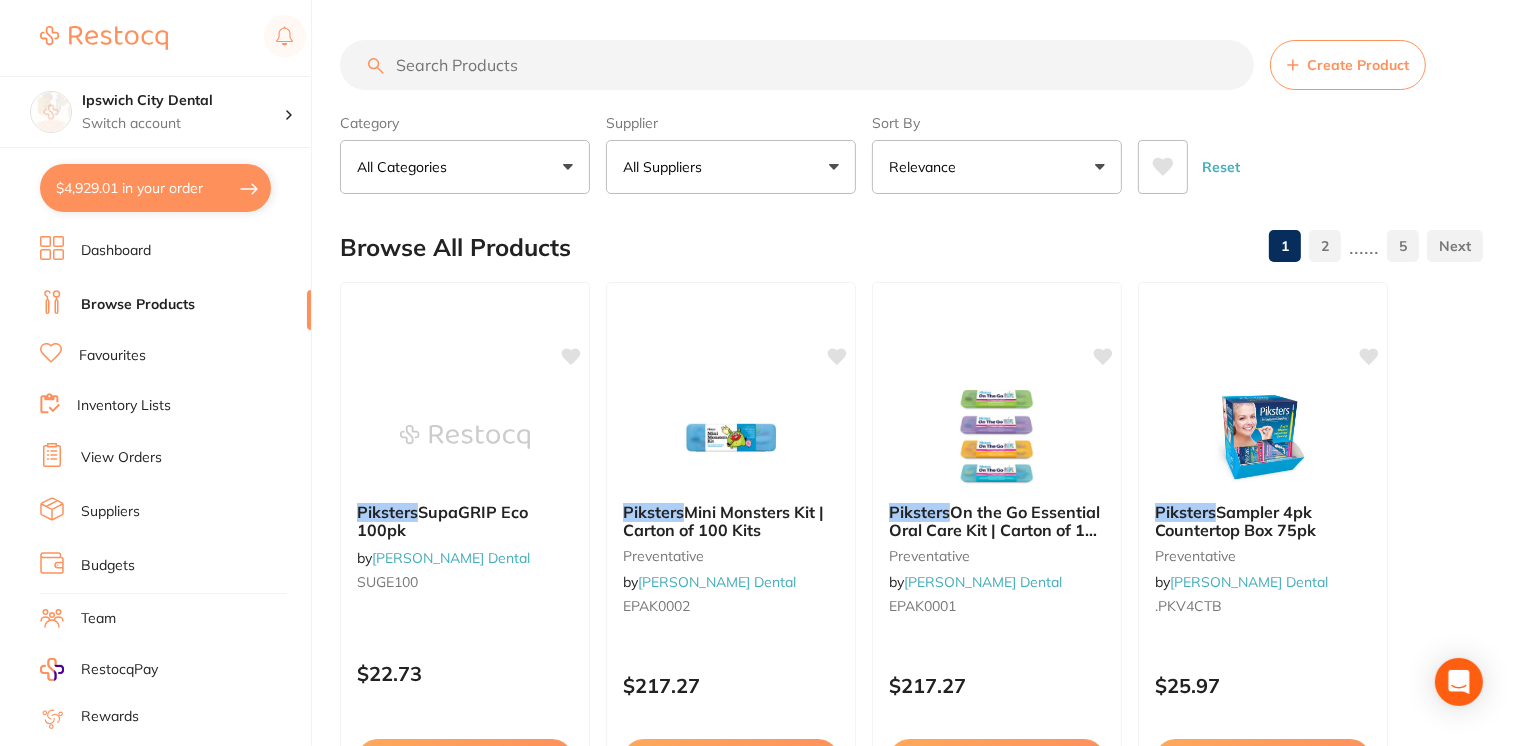 scroll, scrollTop: 0, scrollLeft: 0, axis: both 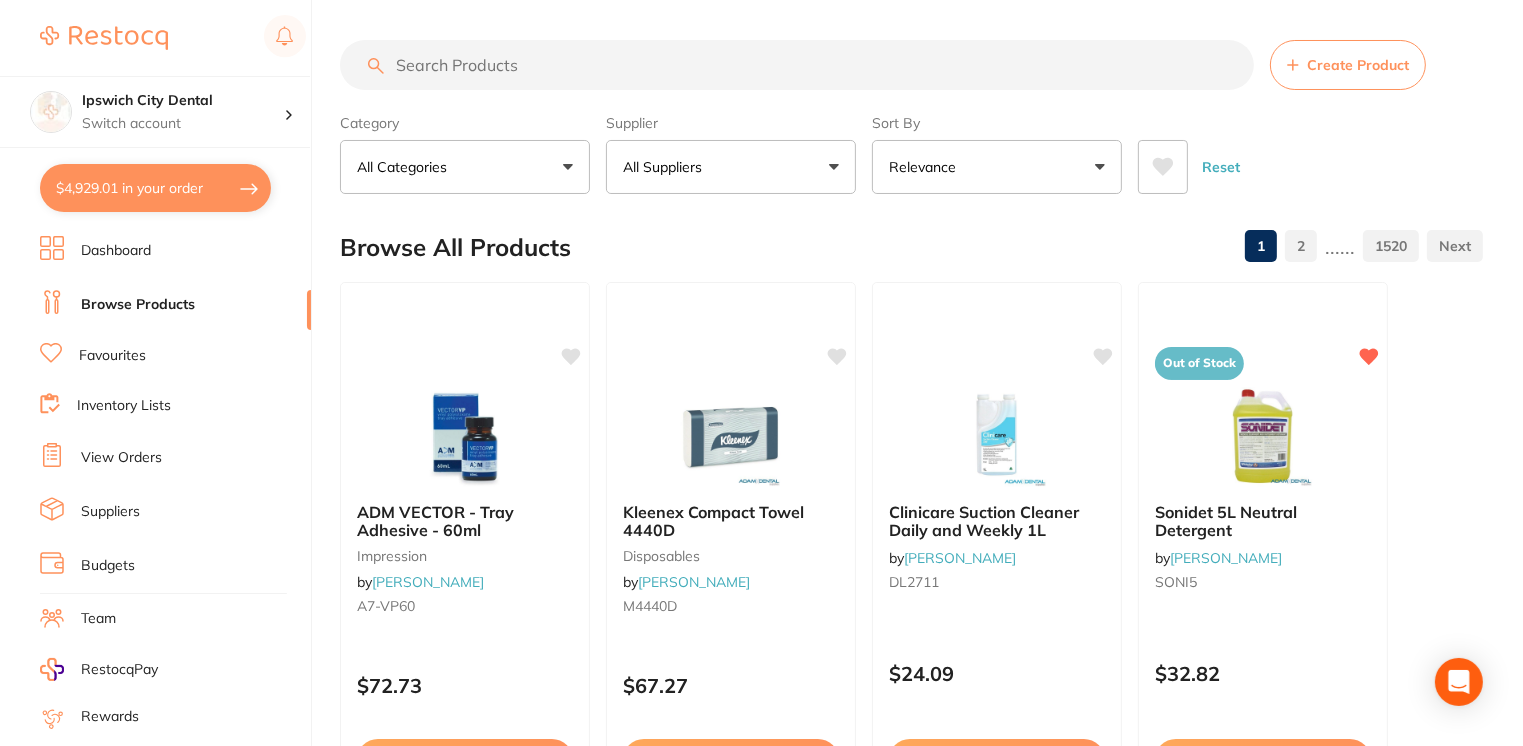 type 